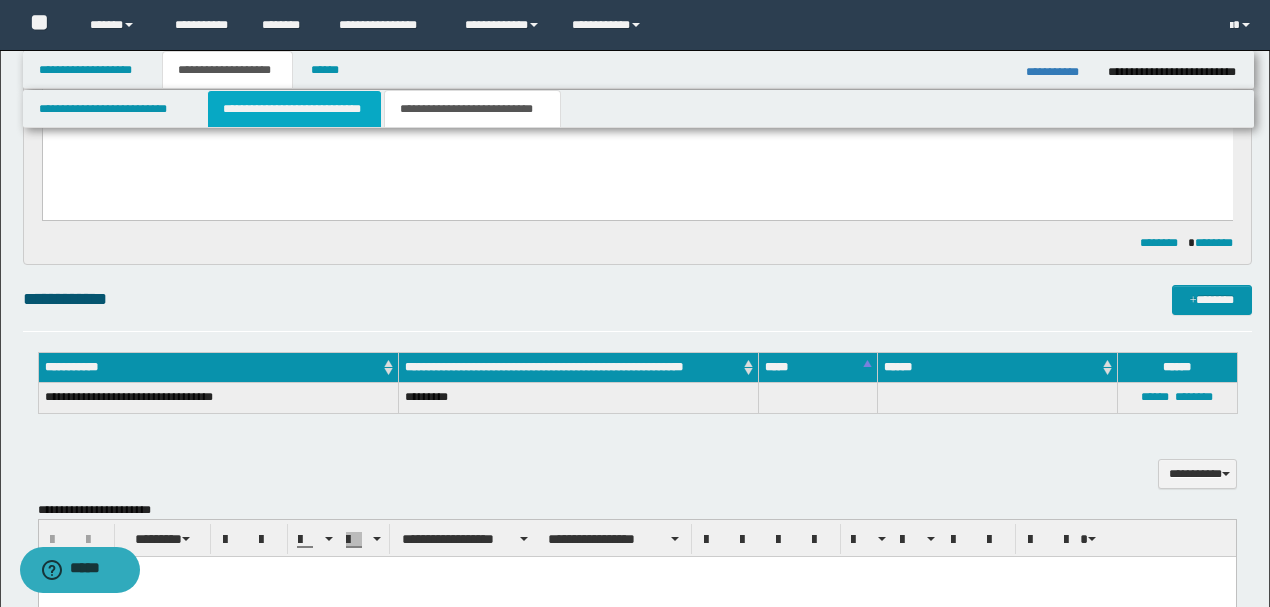 scroll, scrollTop: 0, scrollLeft: 0, axis: both 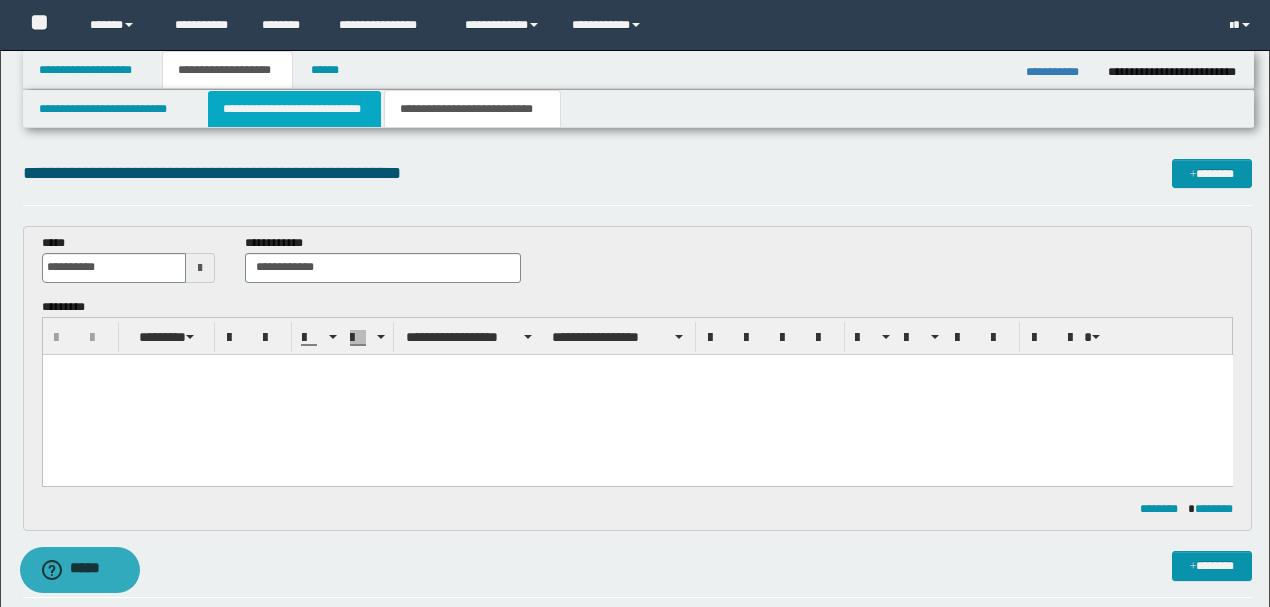 click on "**********" at bounding box center (294, 109) 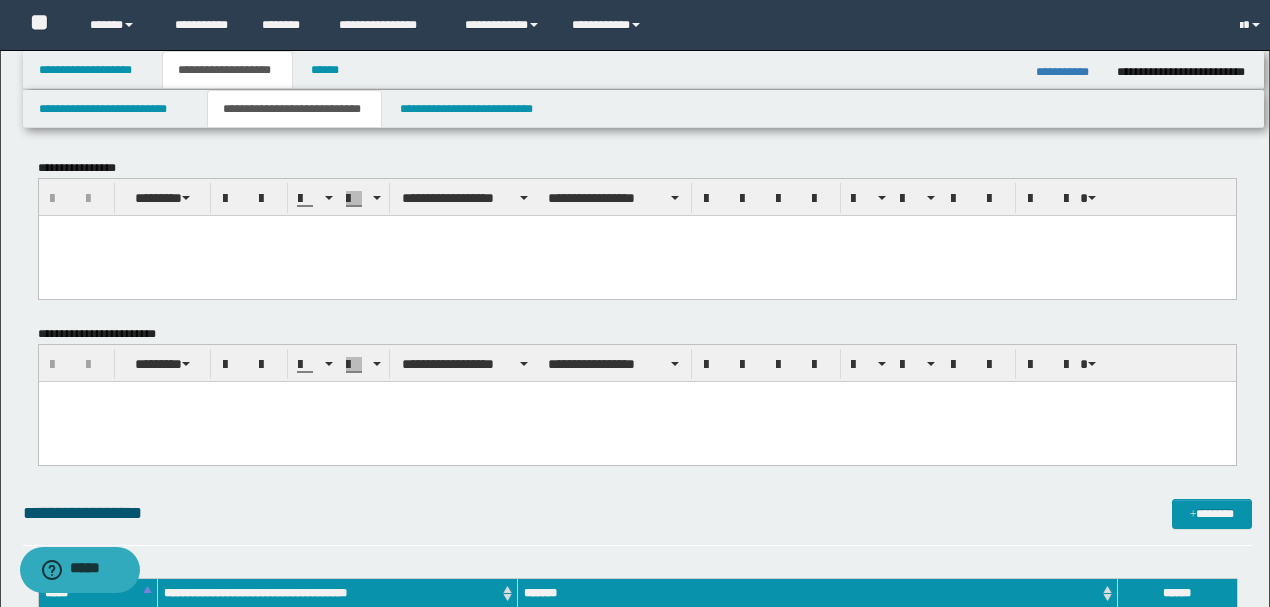 click at bounding box center [636, 255] 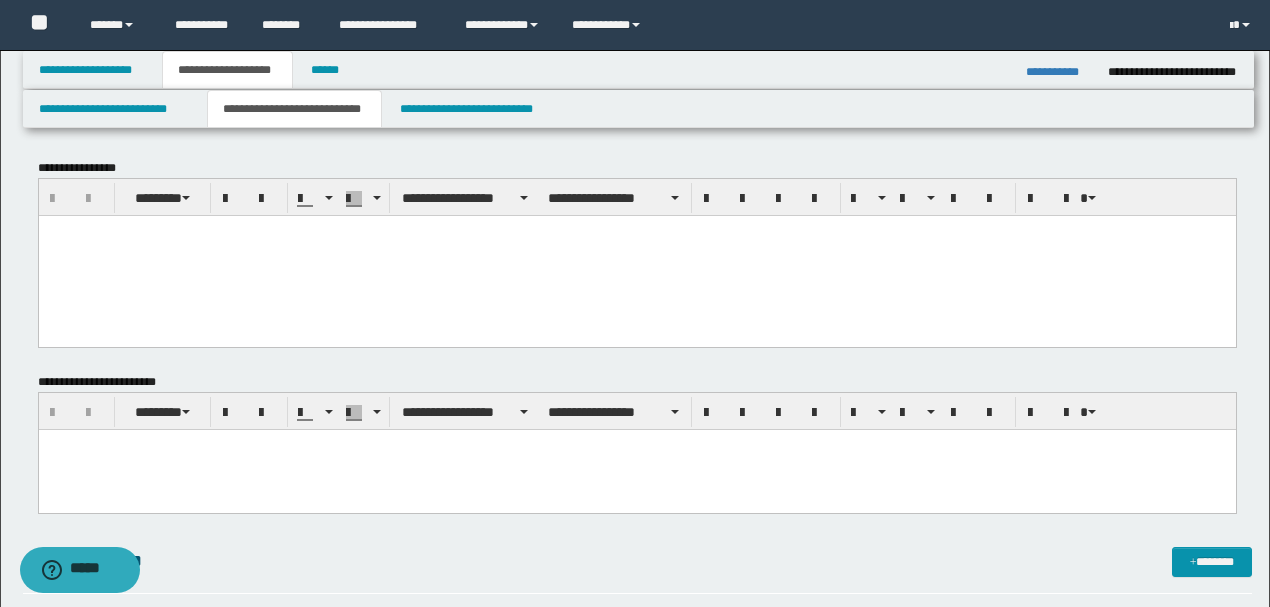 paste 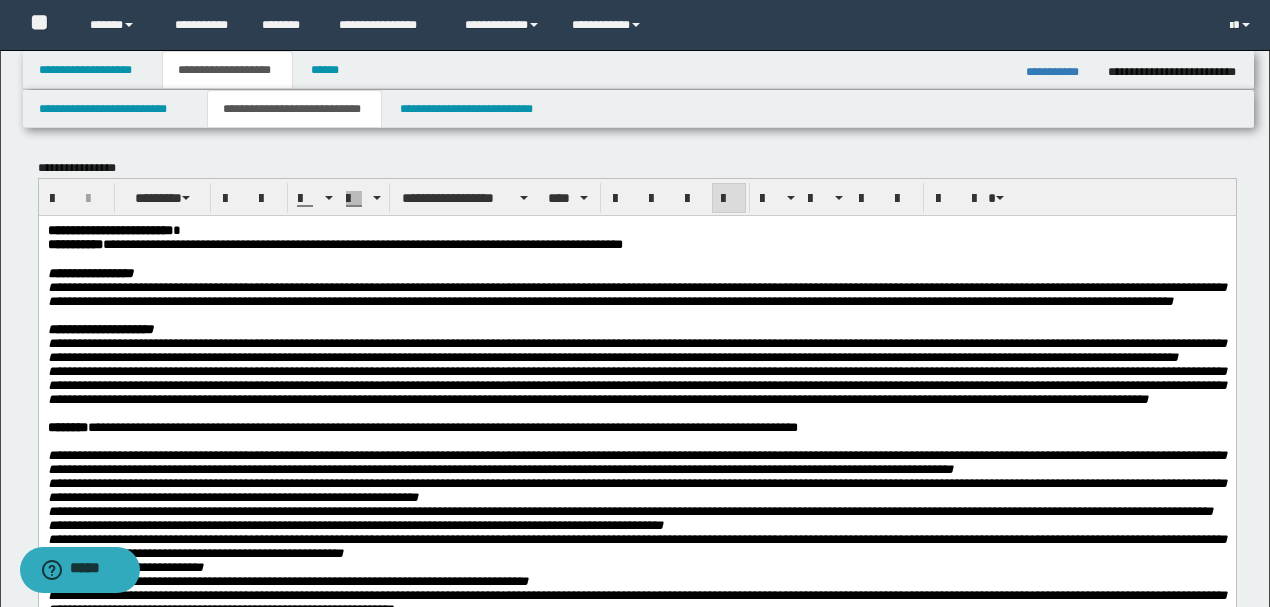 click on "**********" at bounding box center (636, 230) 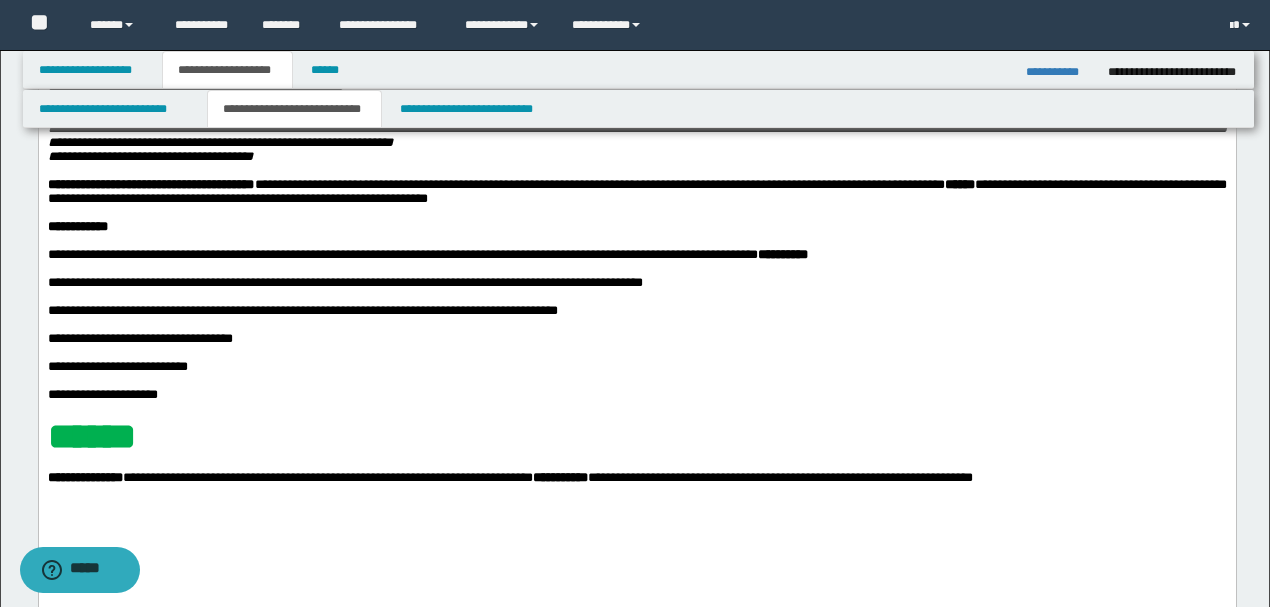 scroll, scrollTop: 600, scrollLeft: 0, axis: vertical 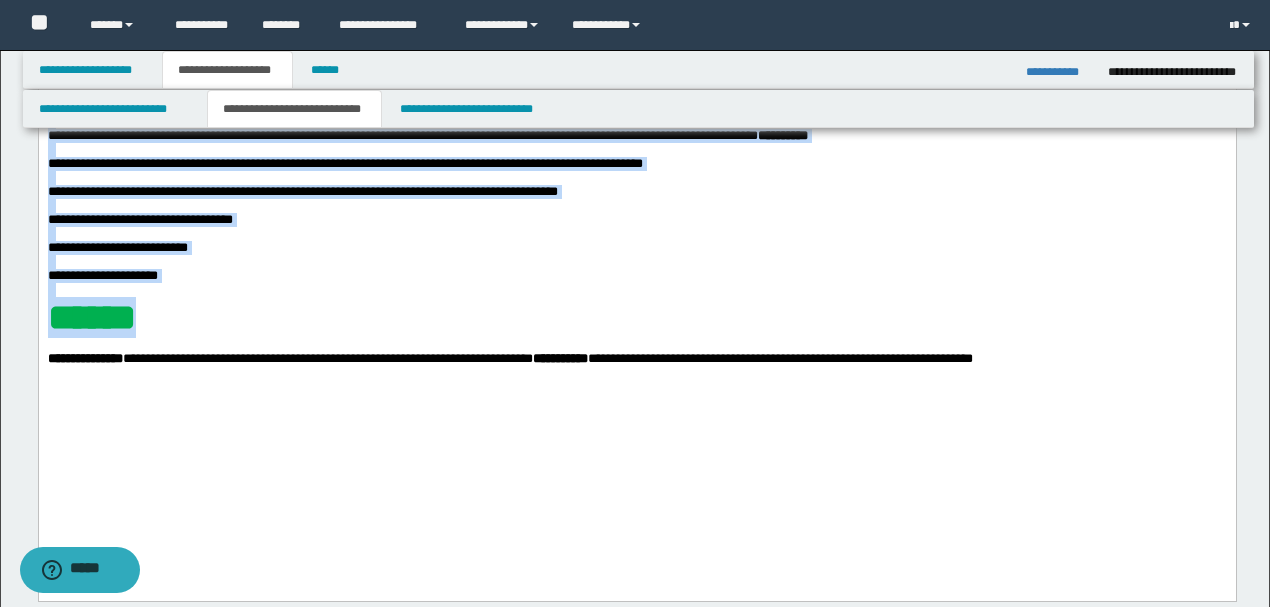 drag, startPoint x: 48, startPoint y: 213, endPoint x: 272, endPoint y: 421, distance: 305.67957 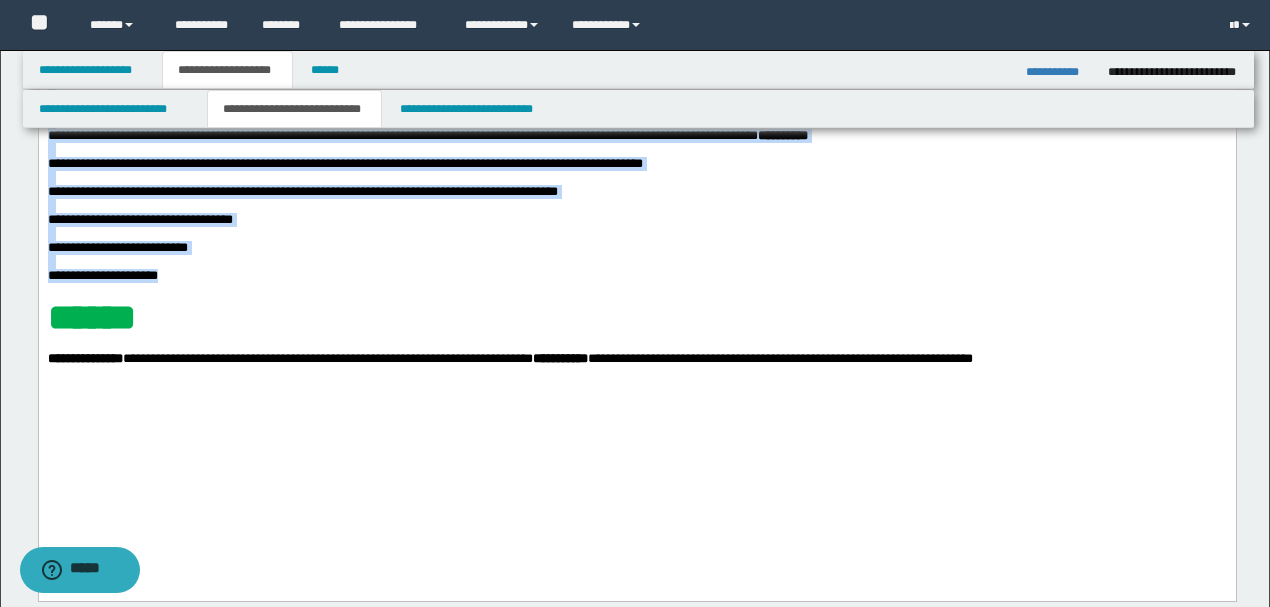 drag, startPoint x: 194, startPoint y: 392, endPoint x: 38, endPoint y: 199, distance: 248.16325 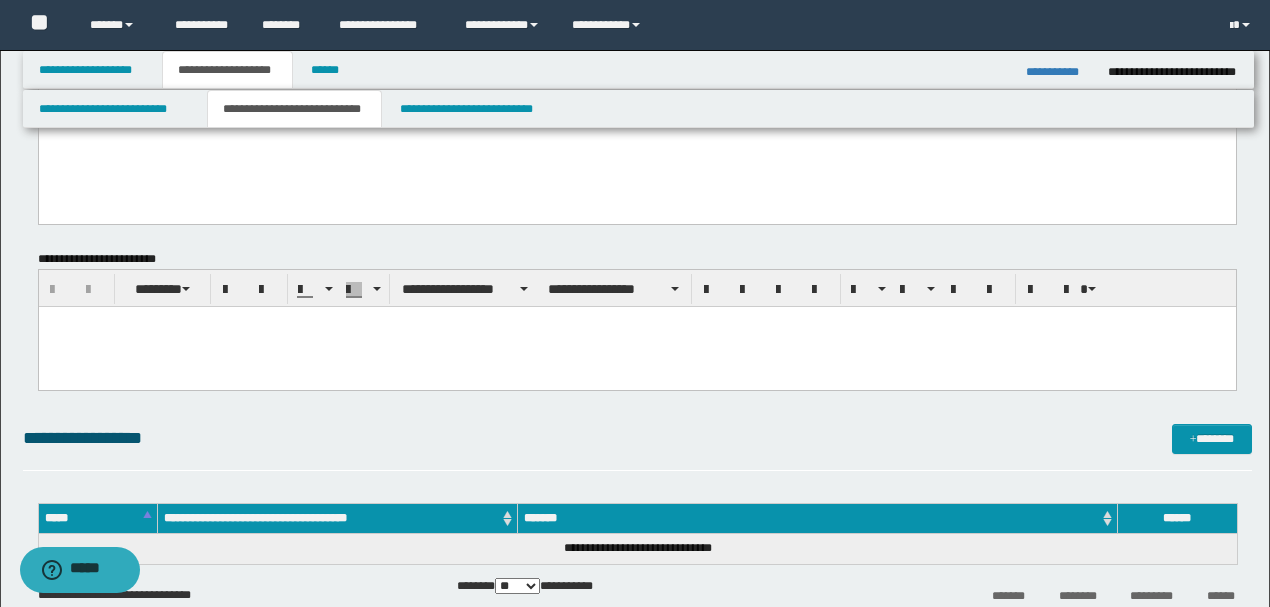 scroll, scrollTop: 800, scrollLeft: 0, axis: vertical 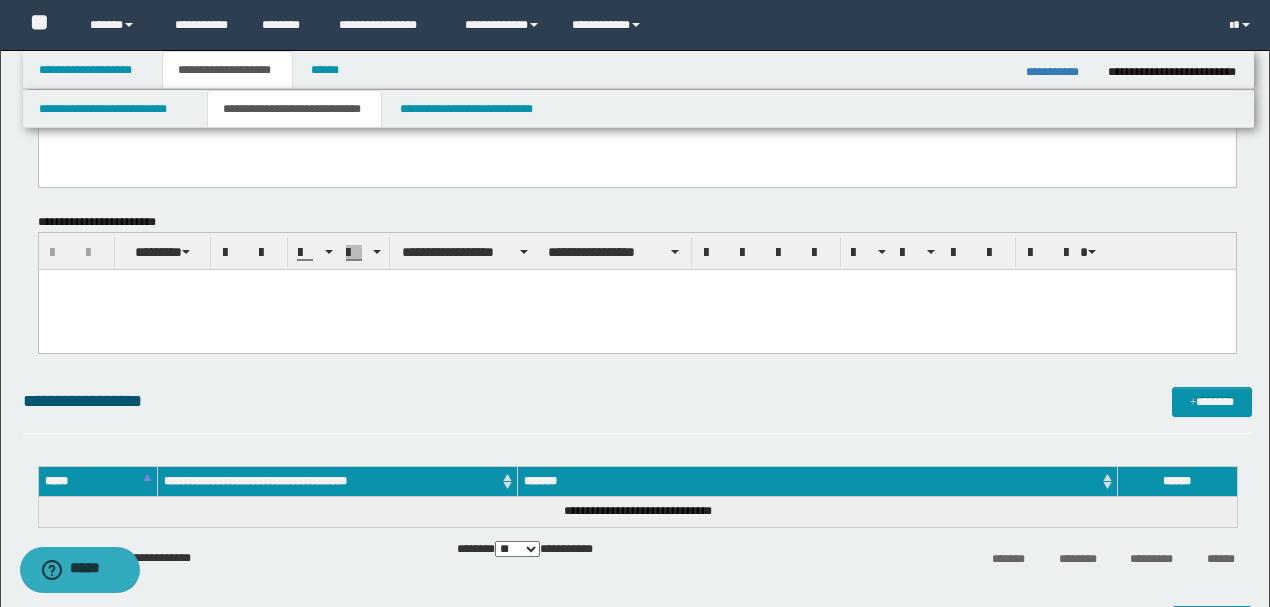 click at bounding box center [636, 310] 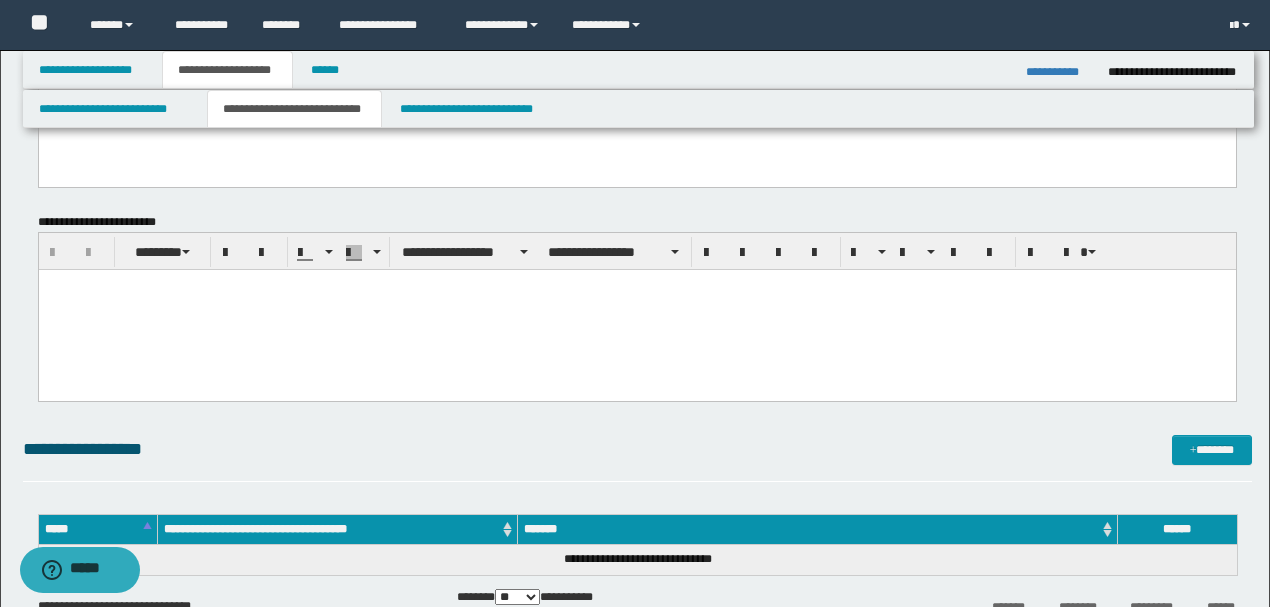 paste 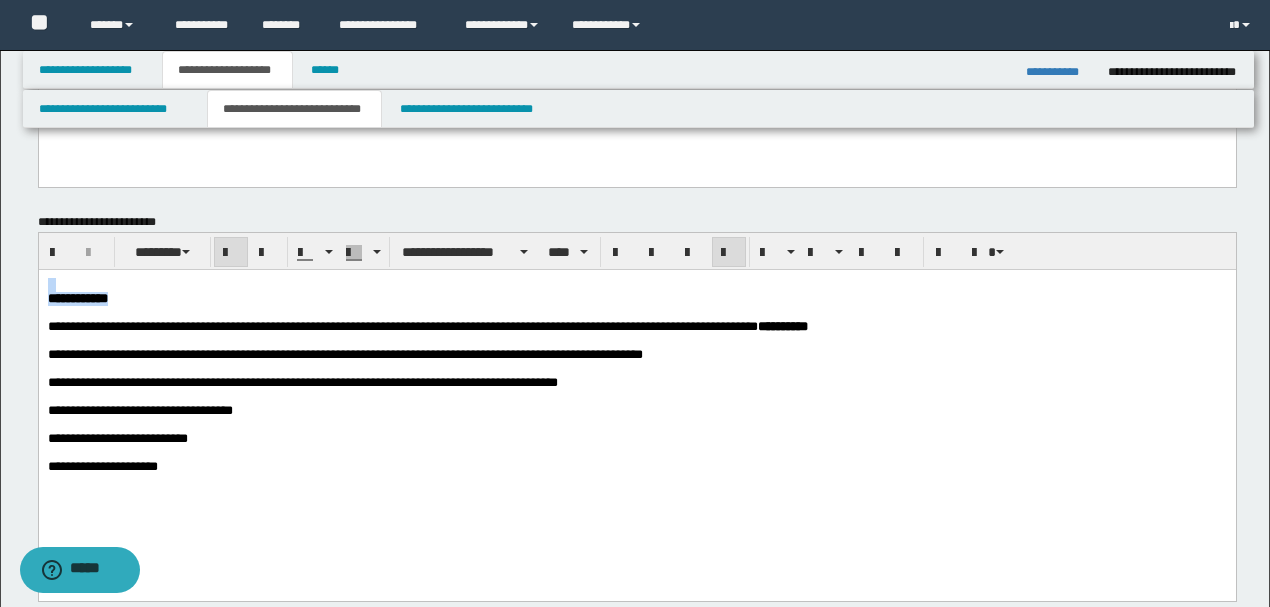 drag, startPoint x: 191, startPoint y: 298, endPoint x: 0, endPoint y: 282, distance: 191.66899 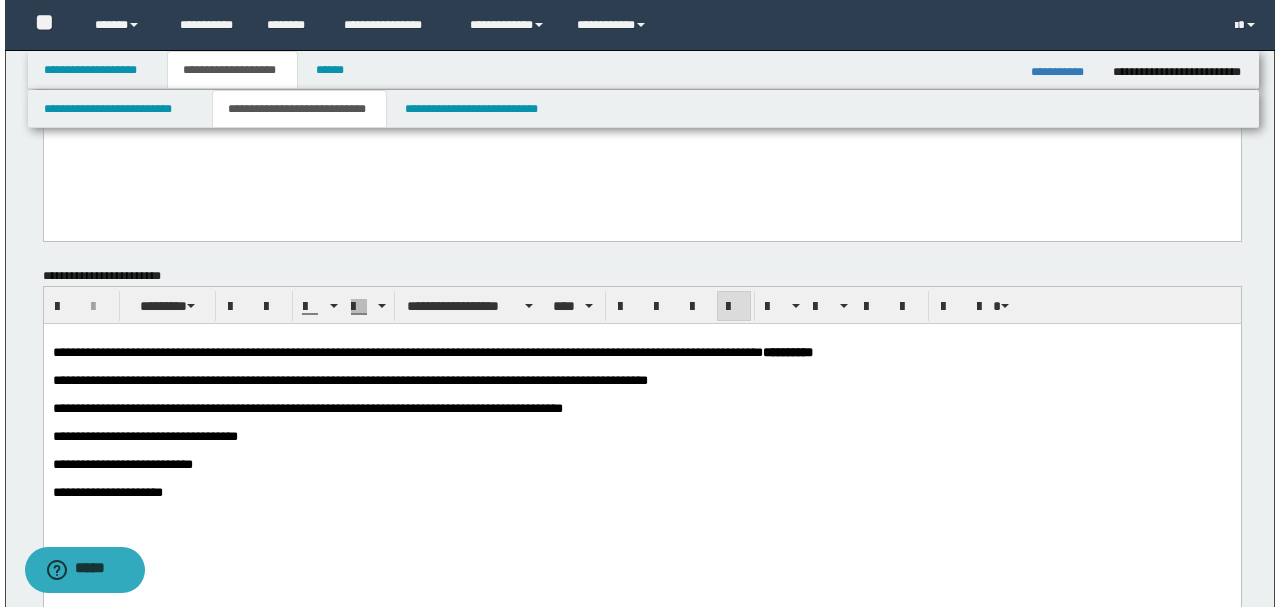 scroll, scrollTop: 533, scrollLeft: 0, axis: vertical 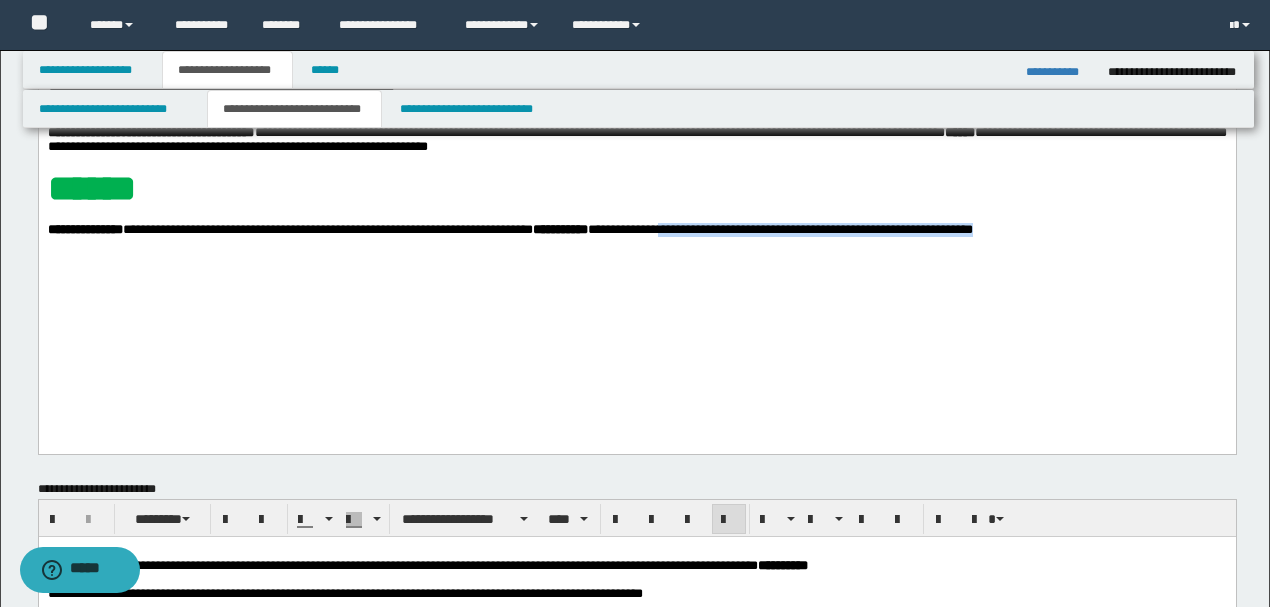 drag, startPoint x: 1080, startPoint y: 336, endPoint x: 747, endPoint y: 336, distance: 333 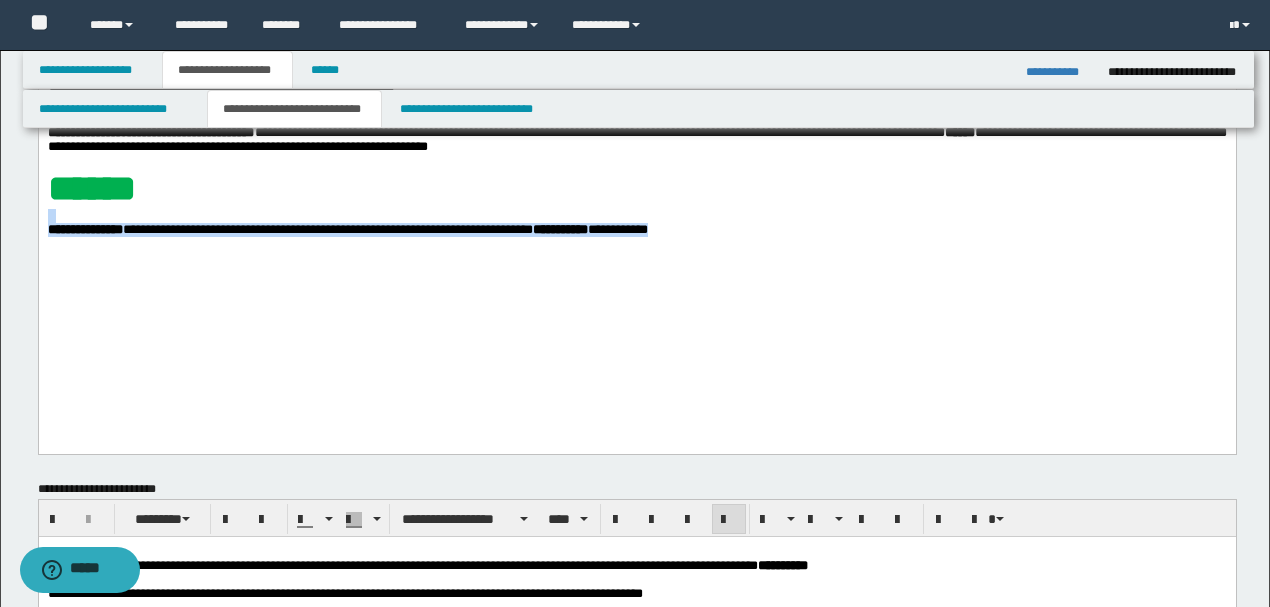 drag, startPoint x: 787, startPoint y: 339, endPoint x: 13, endPoint y: 318, distance: 774.28485 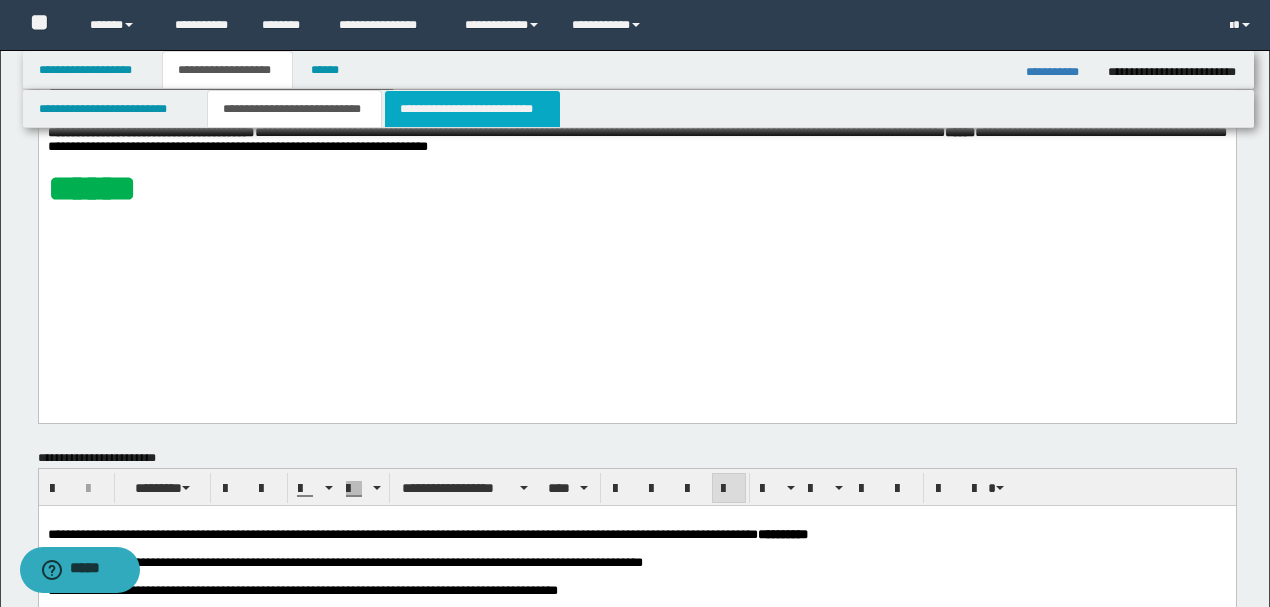 click on "**********" at bounding box center (472, 109) 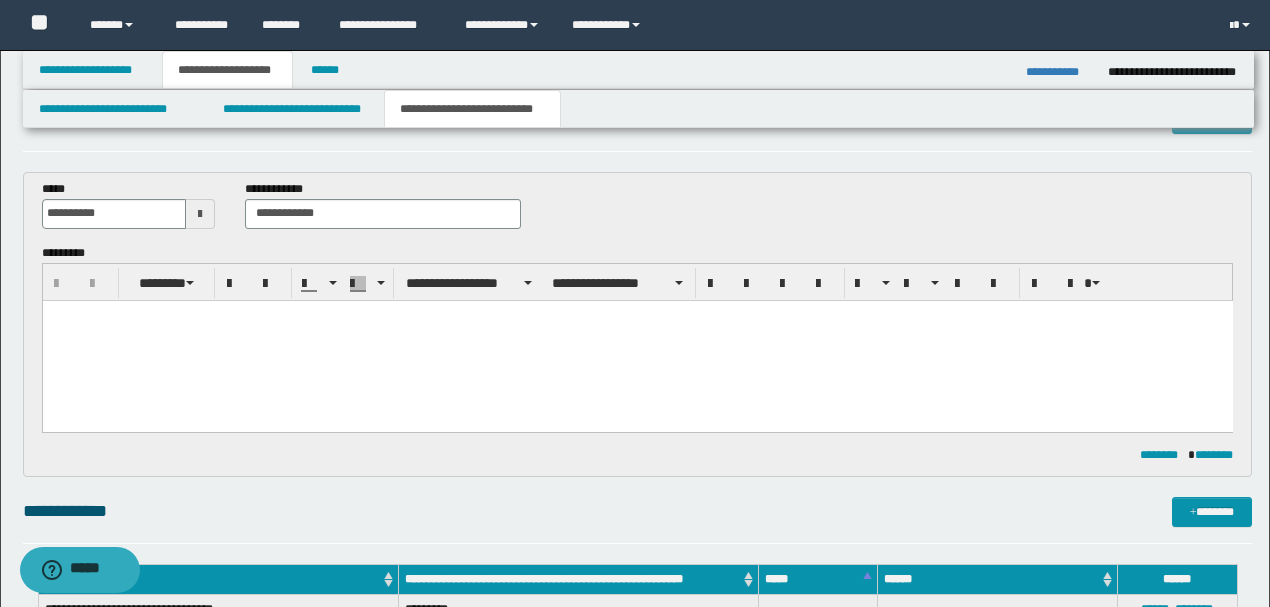 scroll, scrollTop: 0, scrollLeft: 0, axis: both 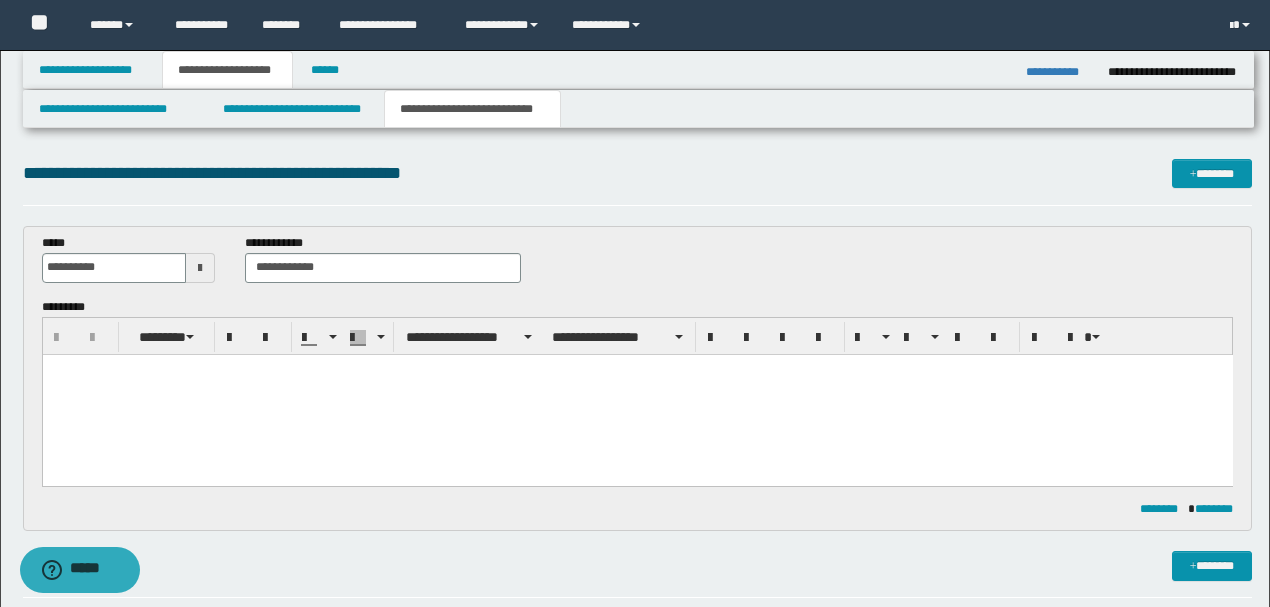 click at bounding box center (637, 394) 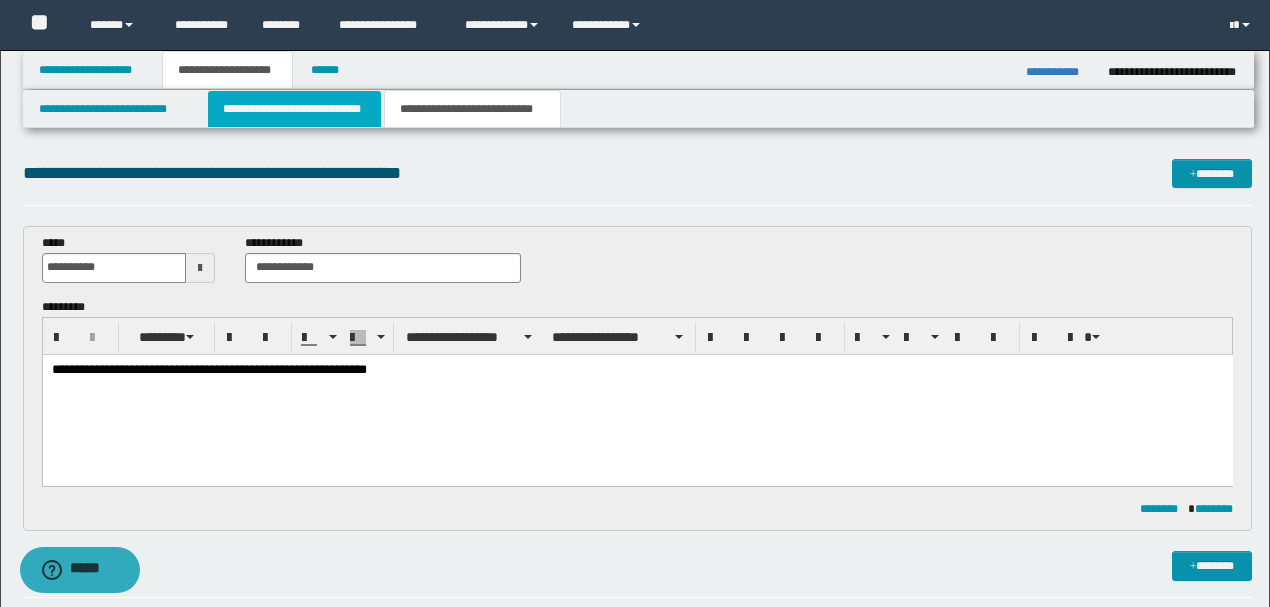 click on "**********" at bounding box center [294, 109] 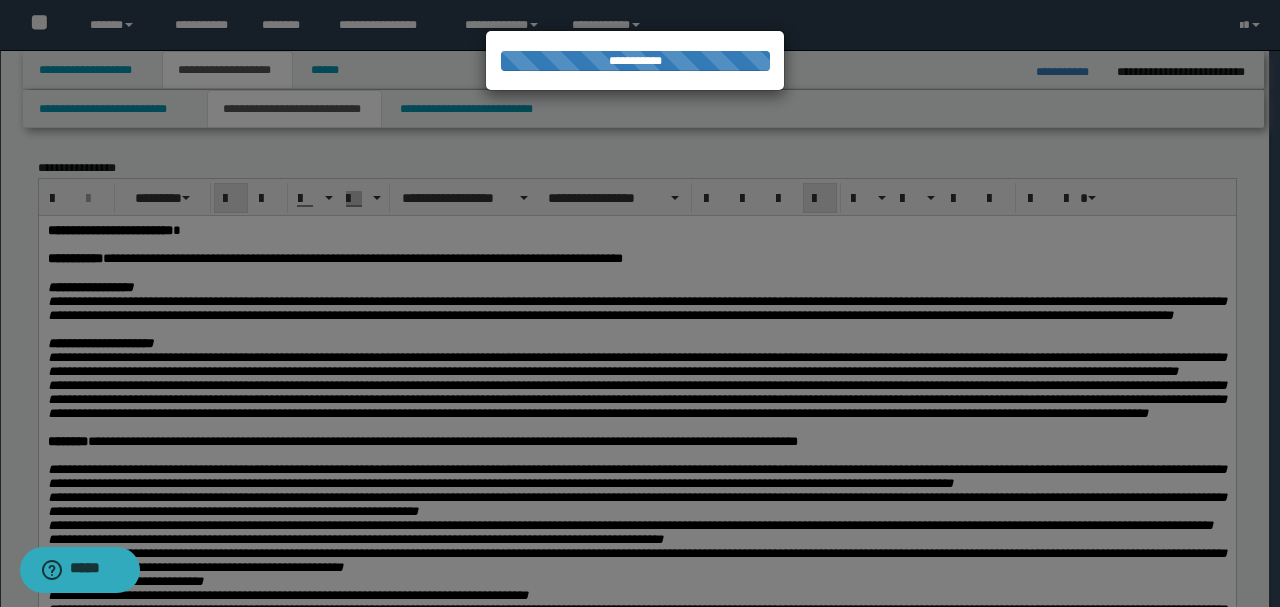 click on "**********" at bounding box center (636, 364) 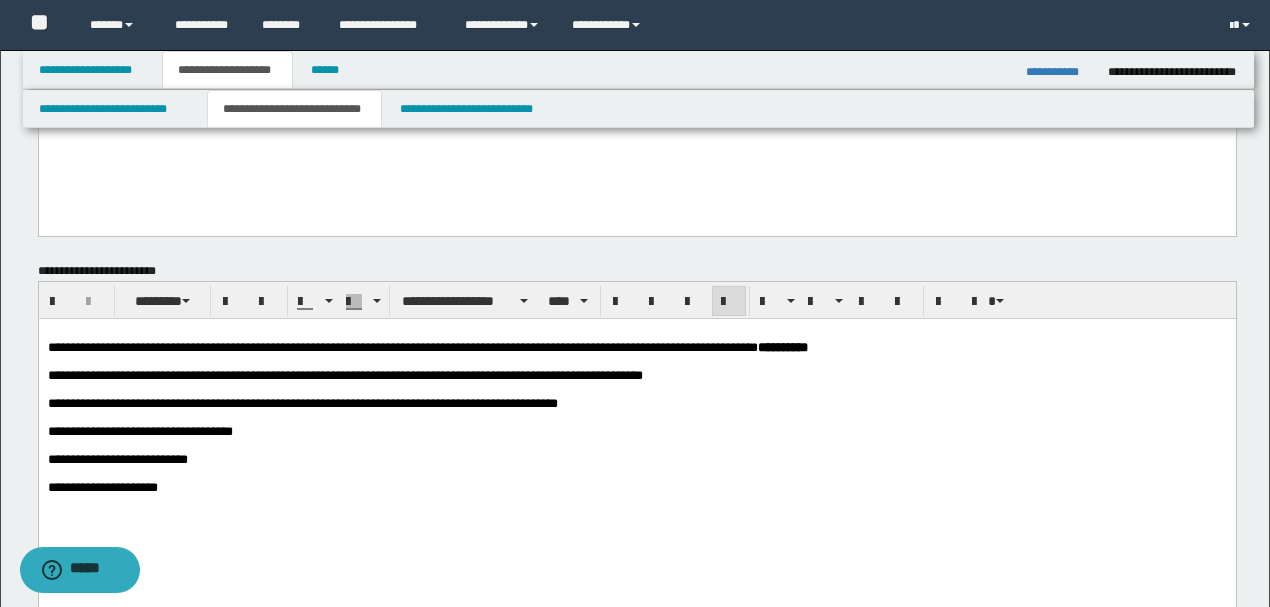 scroll, scrollTop: 800, scrollLeft: 0, axis: vertical 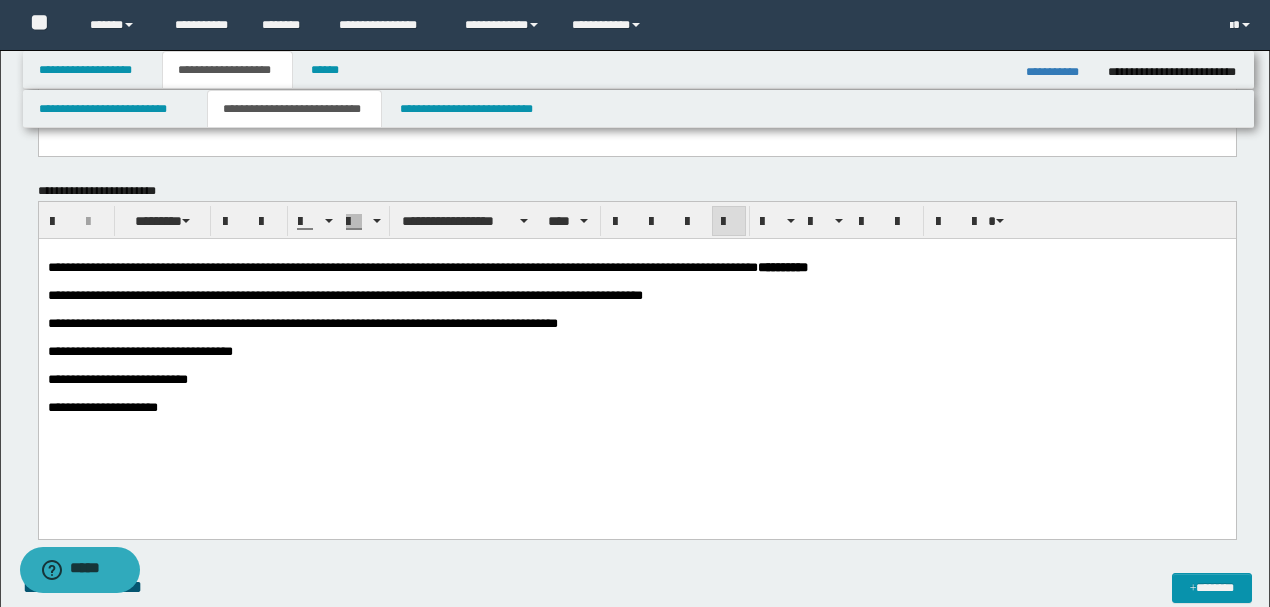 click on "**********" at bounding box center [344, 295] 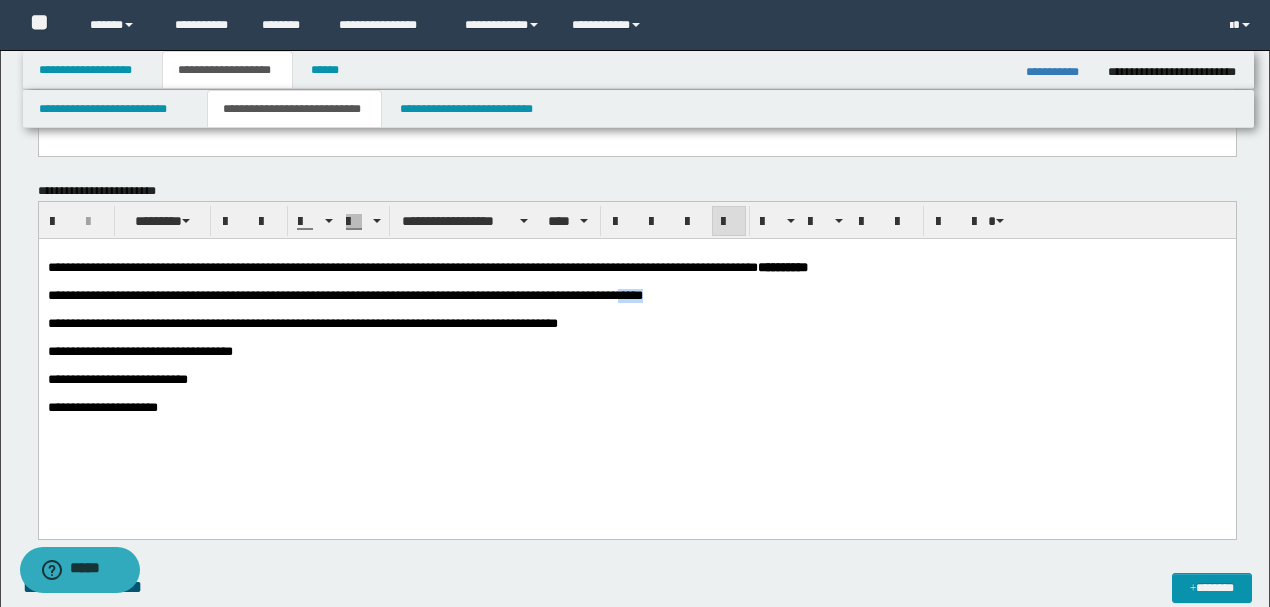 click on "**********" at bounding box center (344, 295) 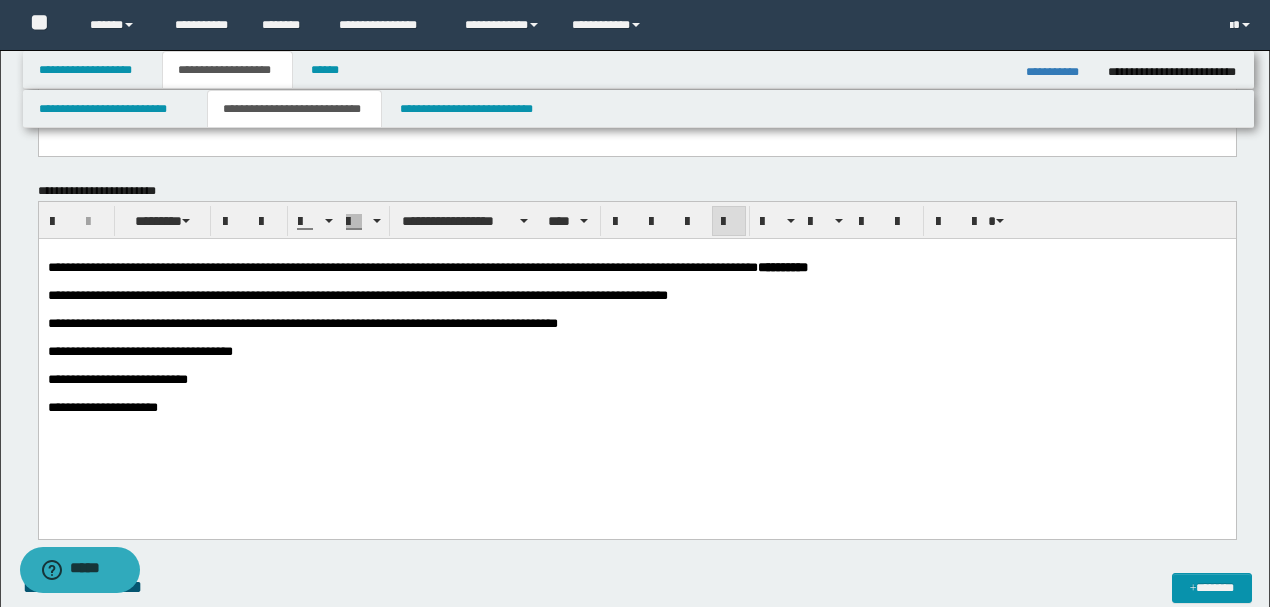 click on "**********" at bounding box center [302, 323] 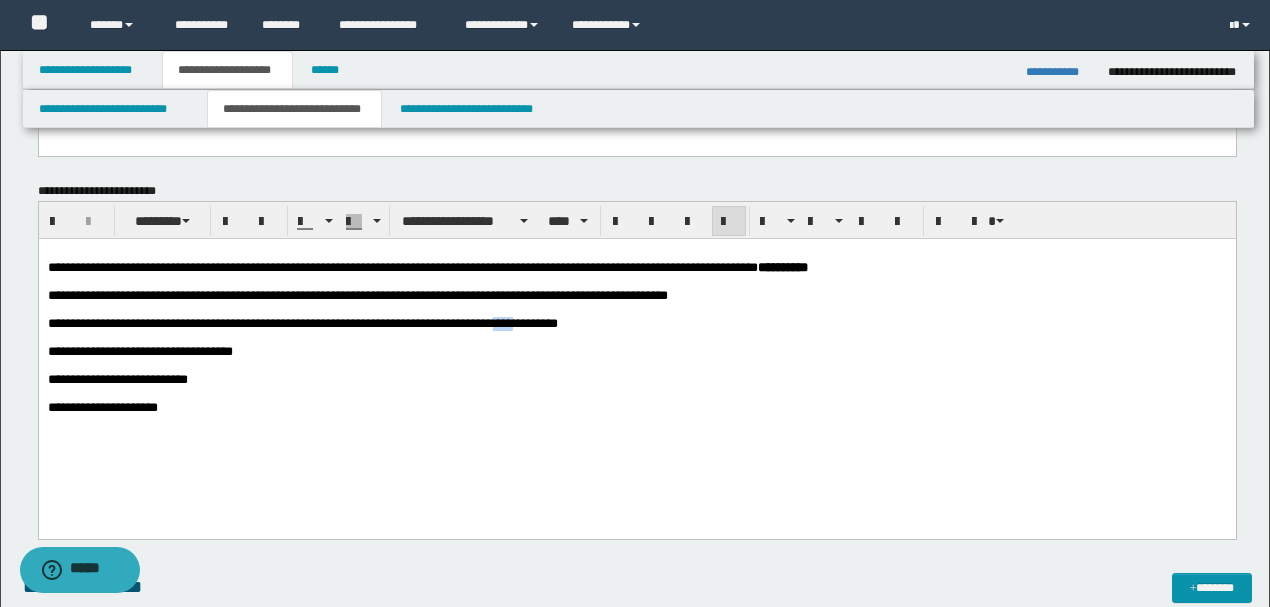 click on "**********" at bounding box center [302, 323] 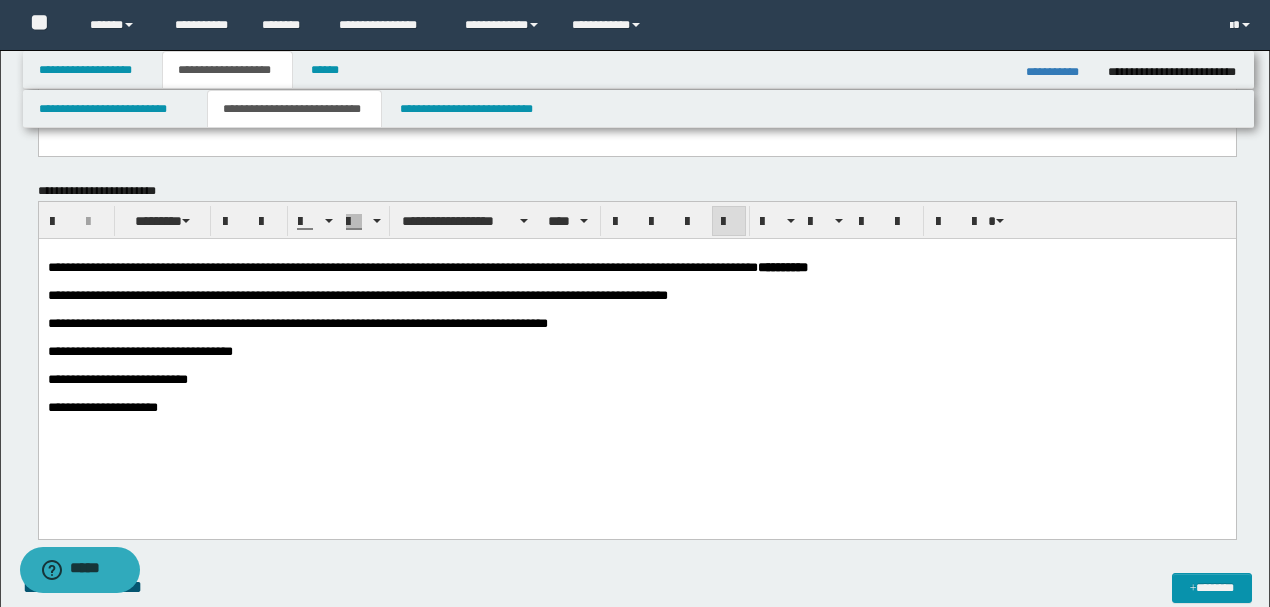 click on "**********" at bounding box center (636, 324) 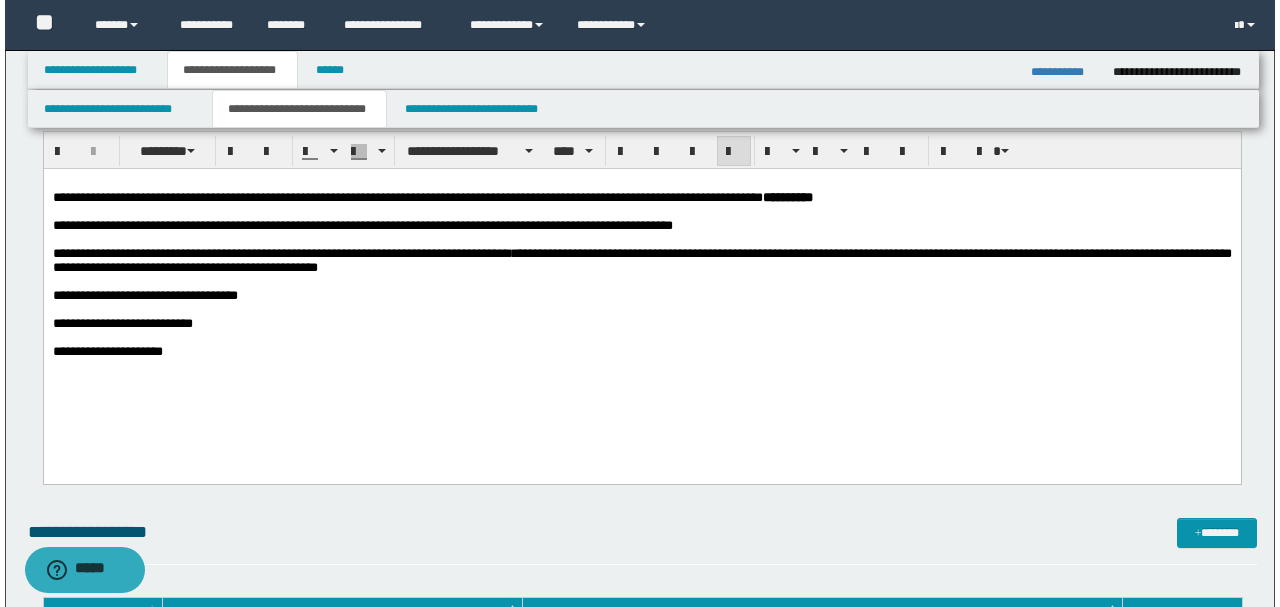 scroll, scrollTop: 1000, scrollLeft: 0, axis: vertical 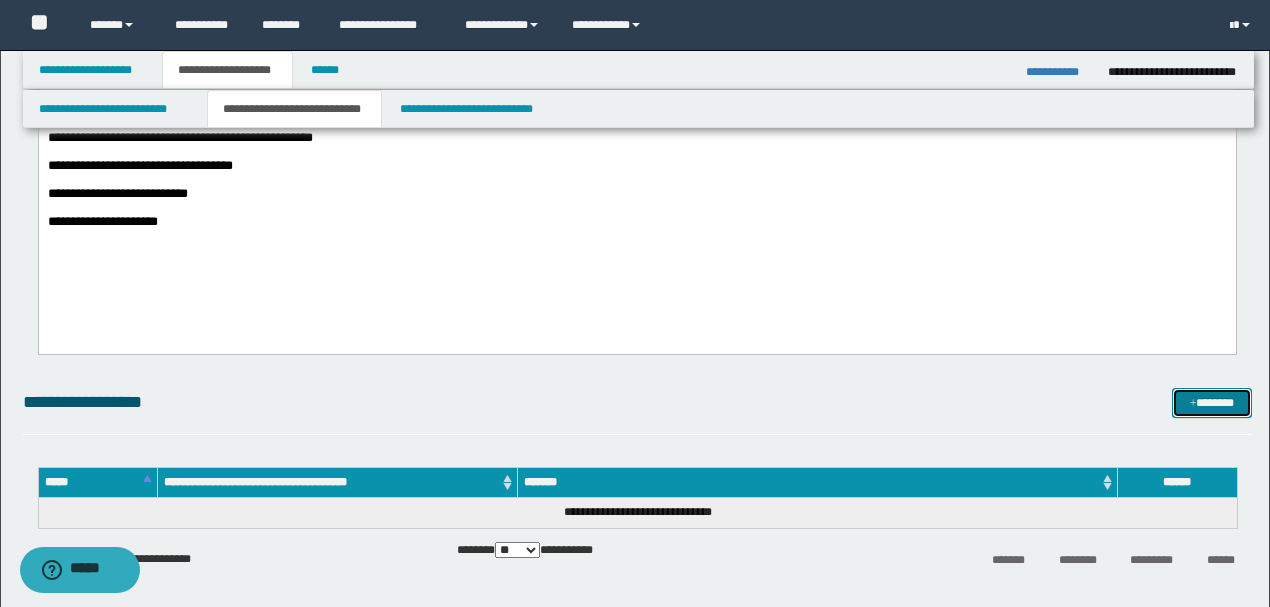 click on "*******" at bounding box center (1211, 402) 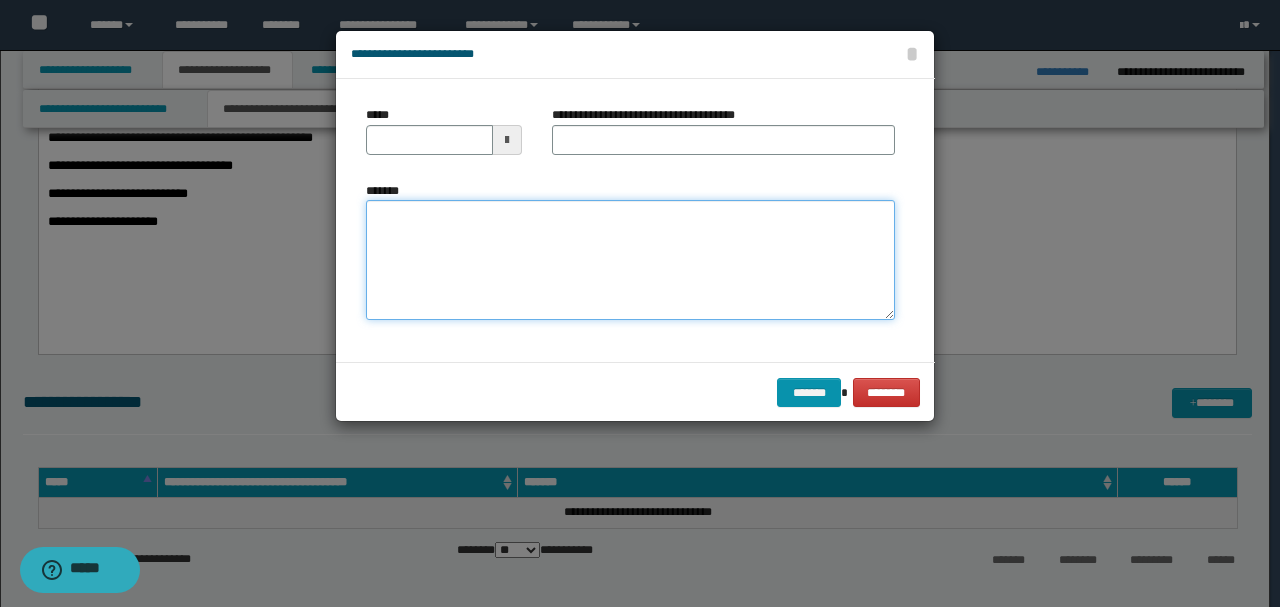 click on "*******" at bounding box center [630, 260] 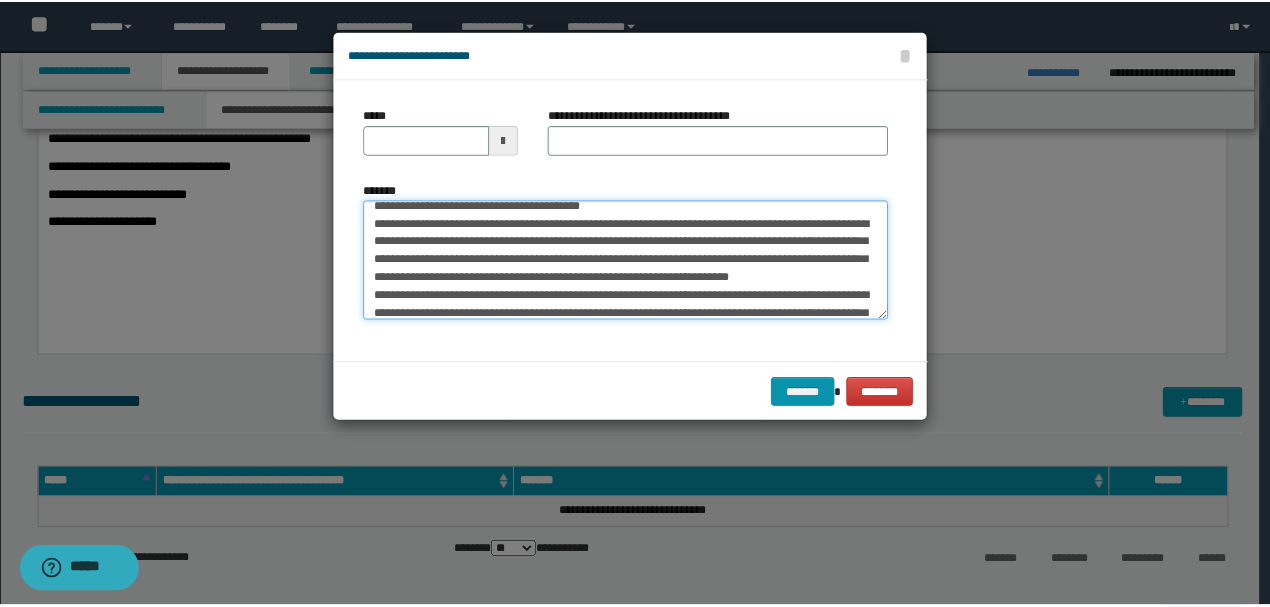 scroll, scrollTop: 0, scrollLeft: 0, axis: both 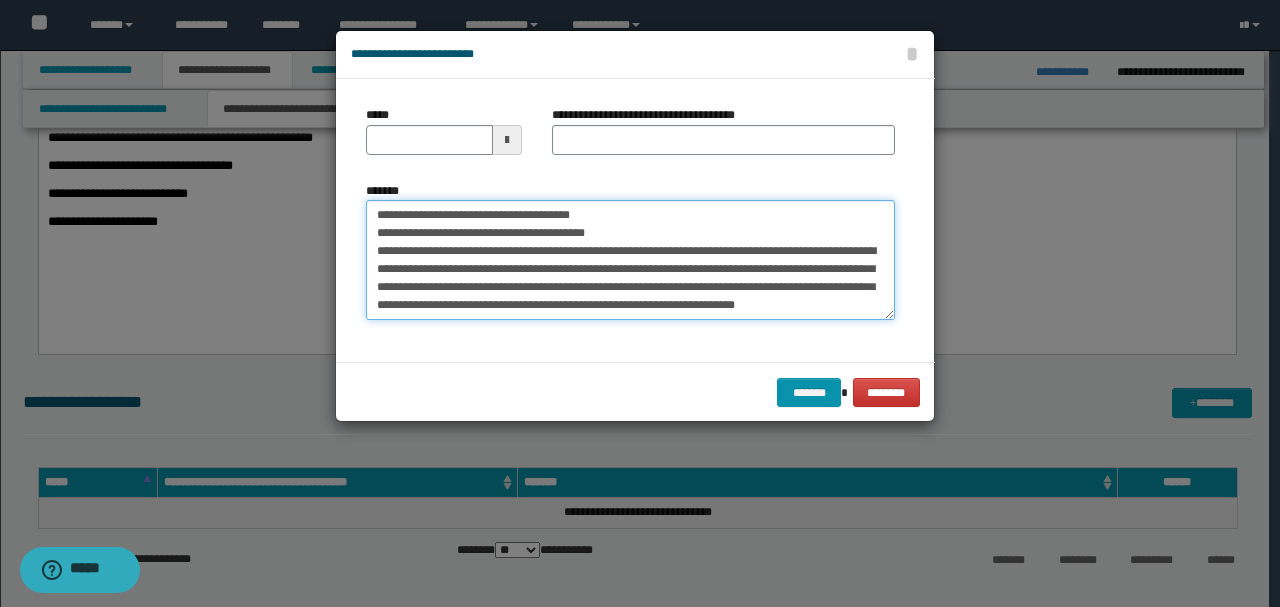 click on "*******" at bounding box center (630, 259) 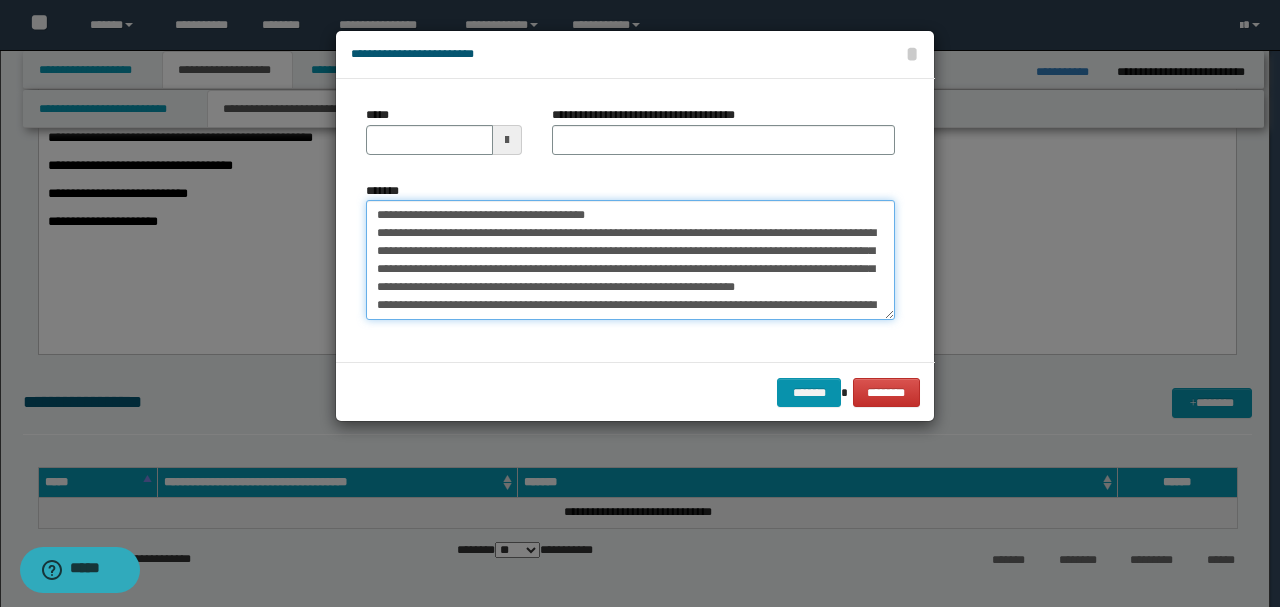 type on "**********" 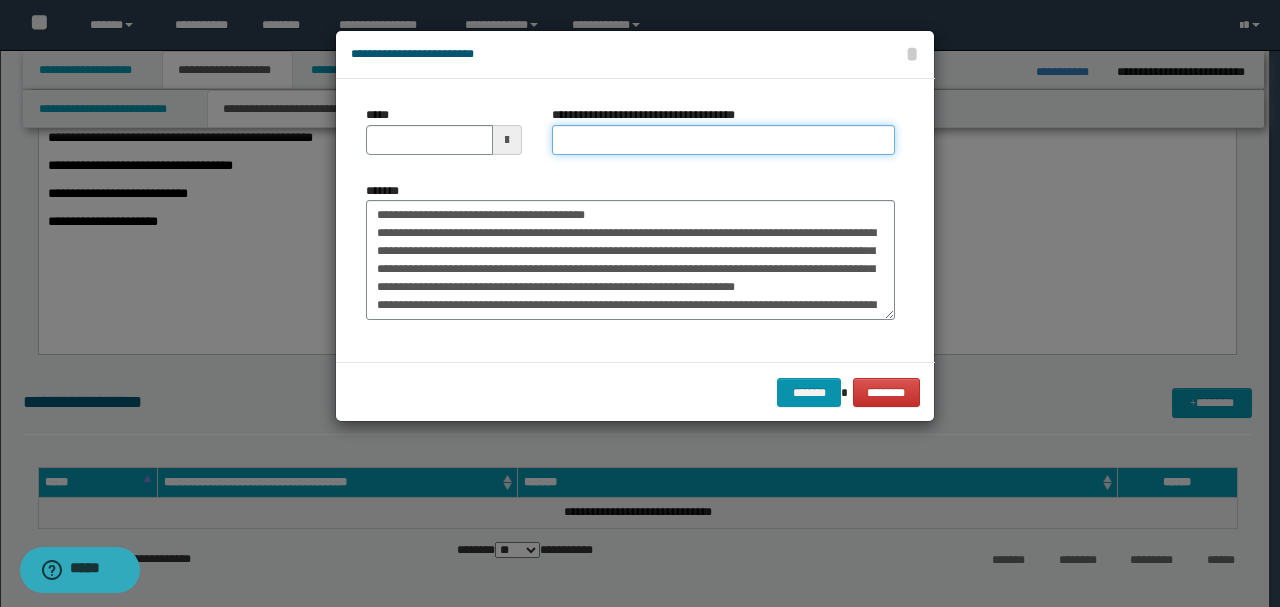 drag, startPoint x: 612, startPoint y: 136, endPoint x: 650, endPoint y: 130, distance: 38.470768 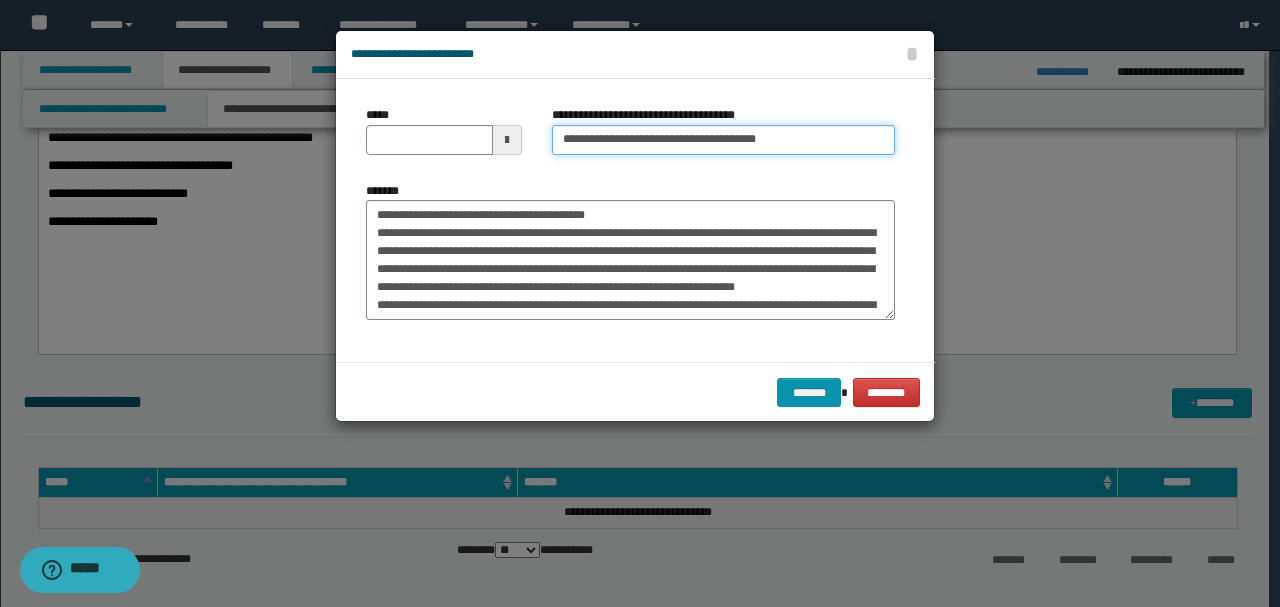drag, startPoint x: 796, startPoint y: 136, endPoint x: 704, endPoint y: 134, distance: 92.021736 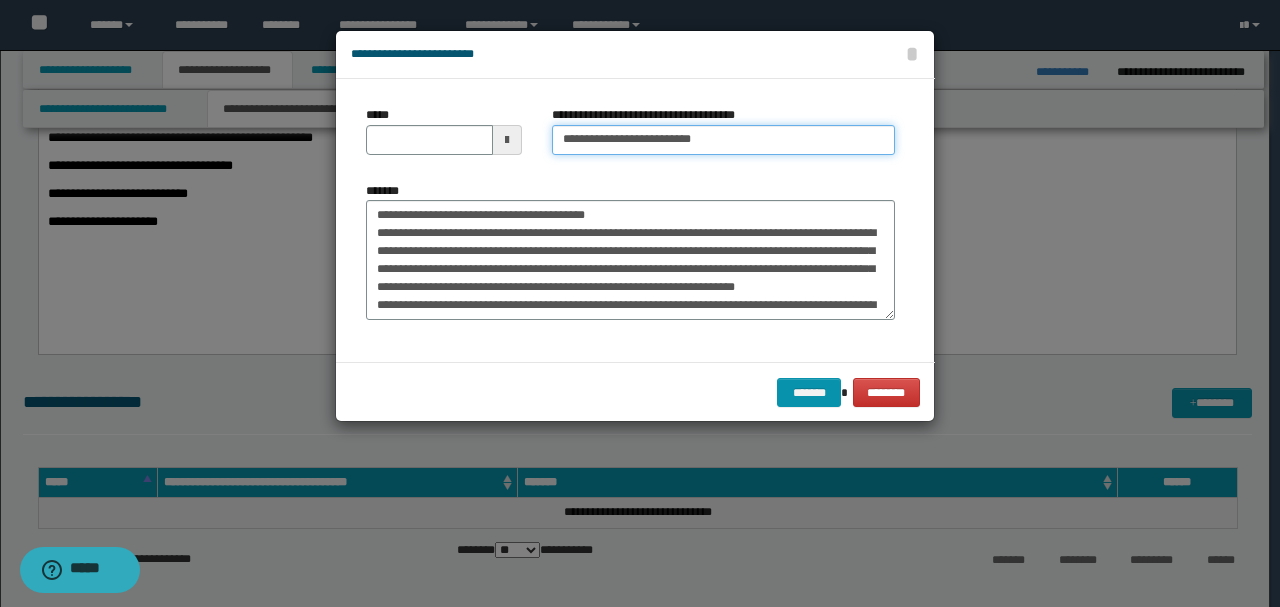 type on "**********" 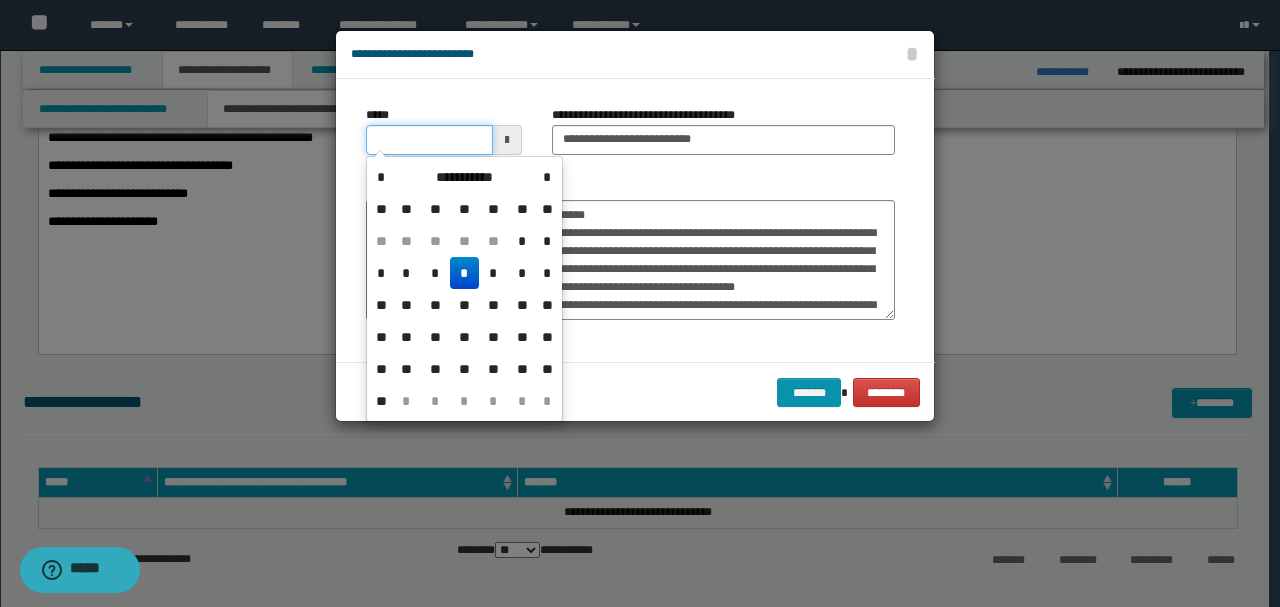 click on "*****" at bounding box center (429, 140) 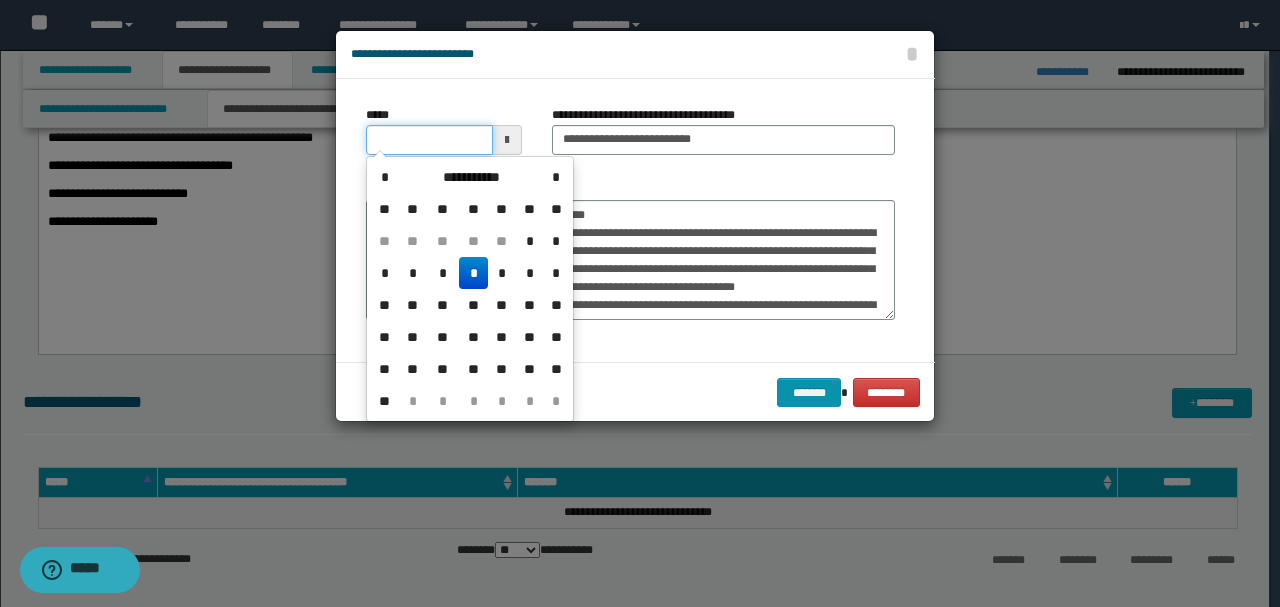 type on "**********" 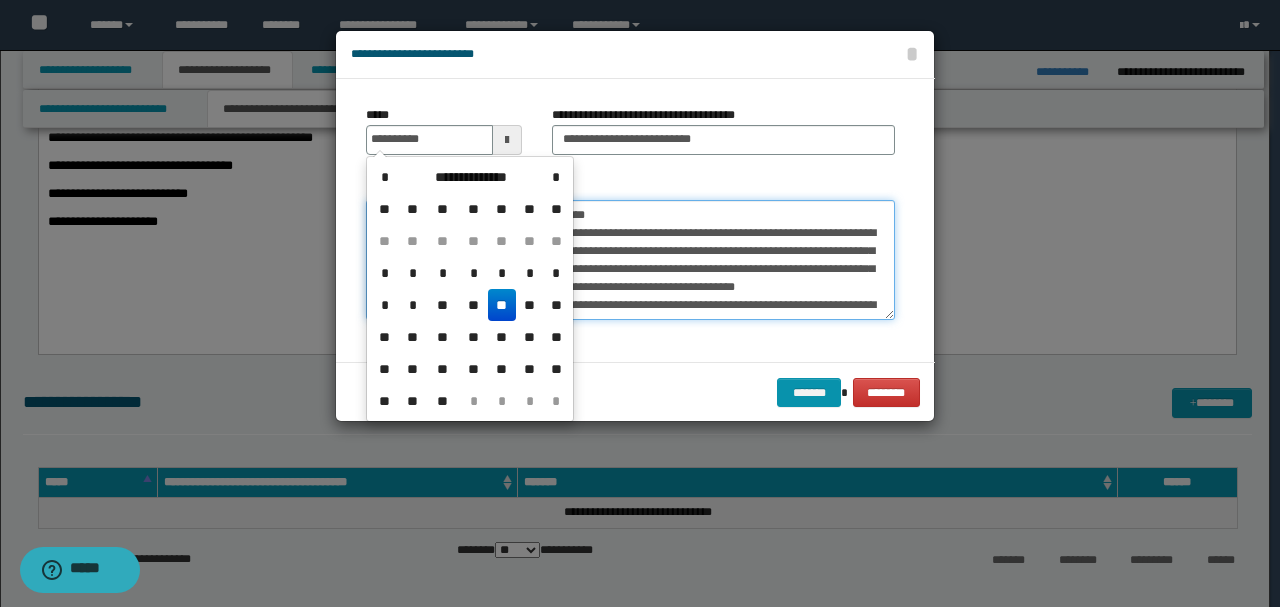click on "**********" at bounding box center [630, 259] 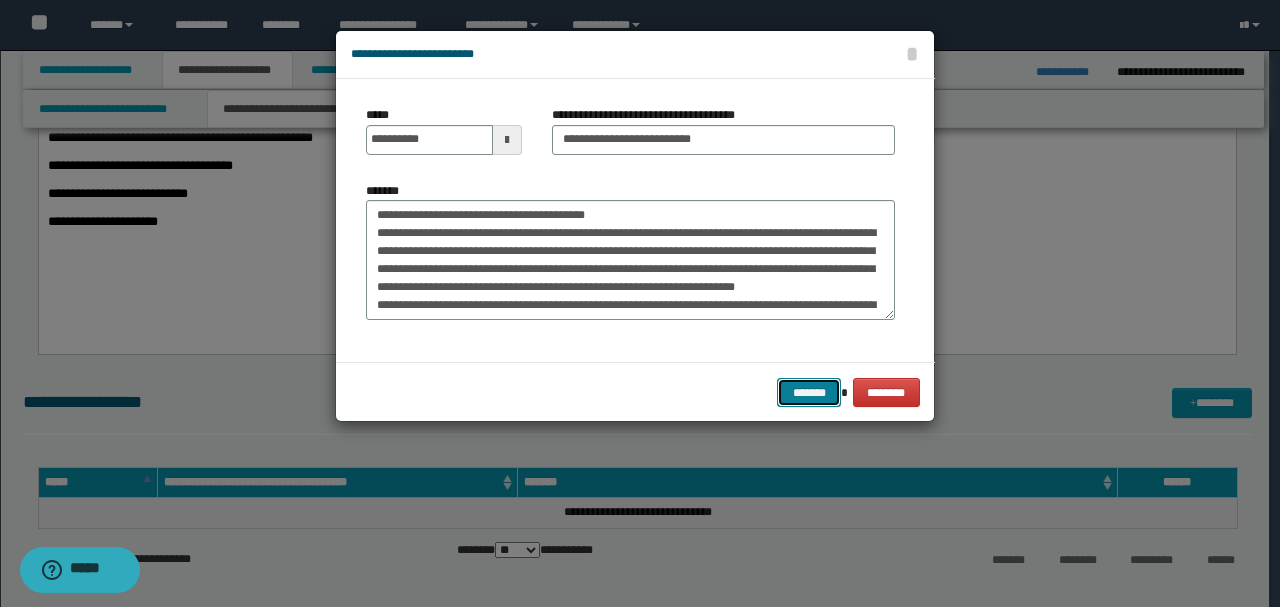 click on "*******" at bounding box center [809, 392] 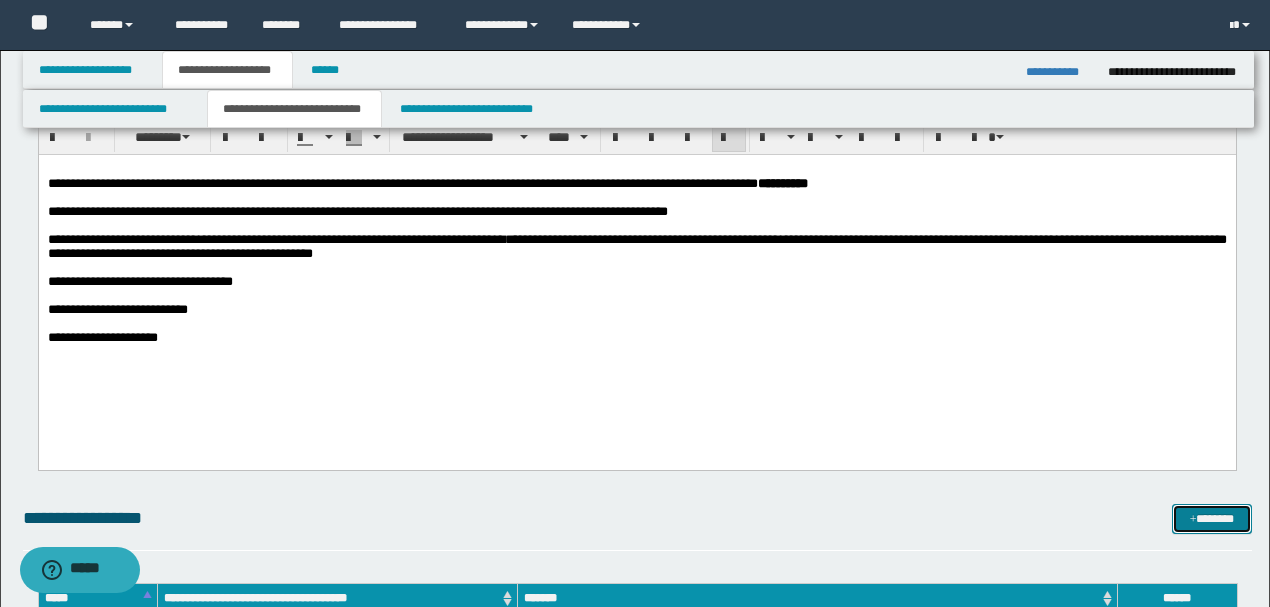 scroll, scrollTop: 800, scrollLeft: 0, axis: vertical 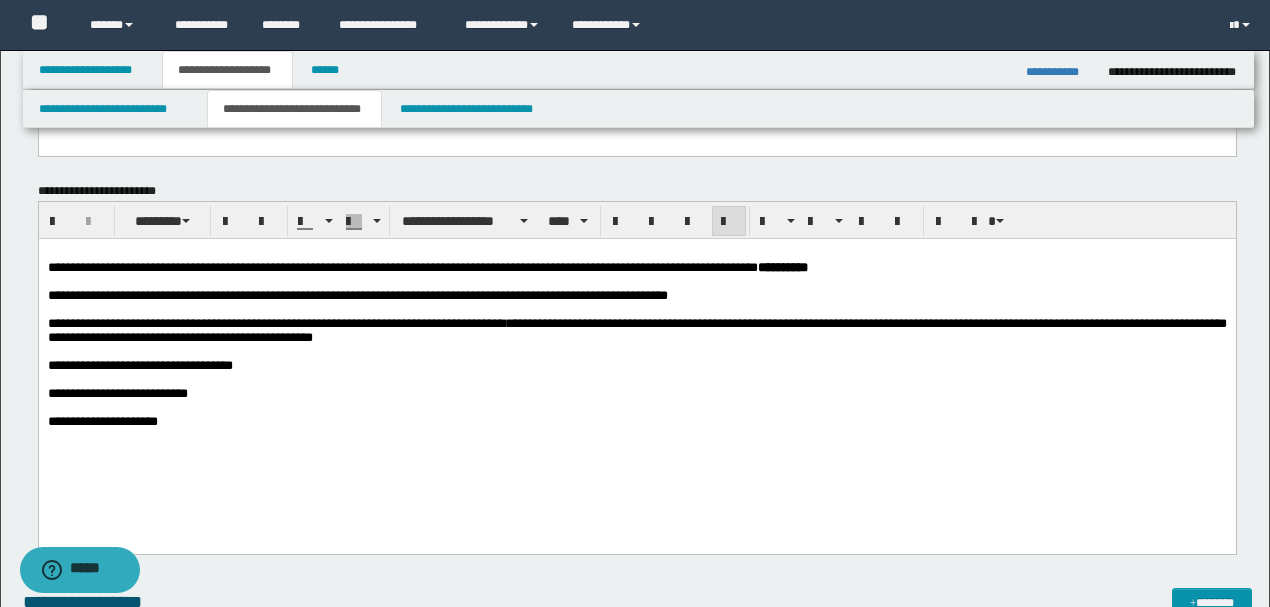 click on "**********" at bounding box center (636, 331) 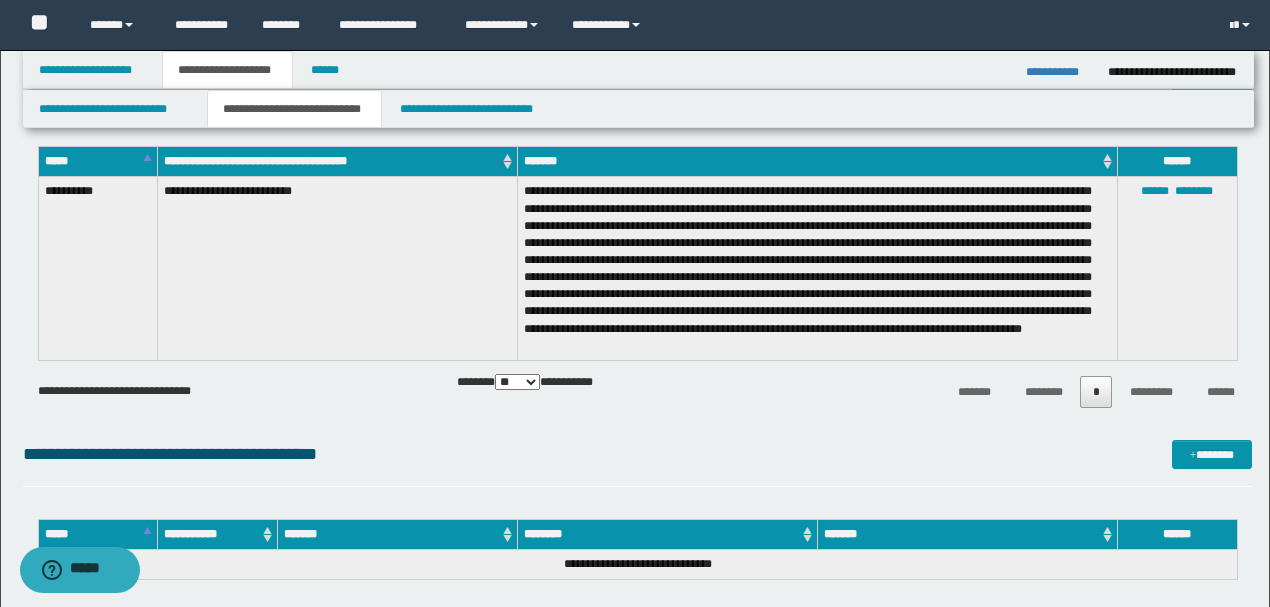 scroll, scrollTop: 1466, scrollLeft: 0, axis: vertical 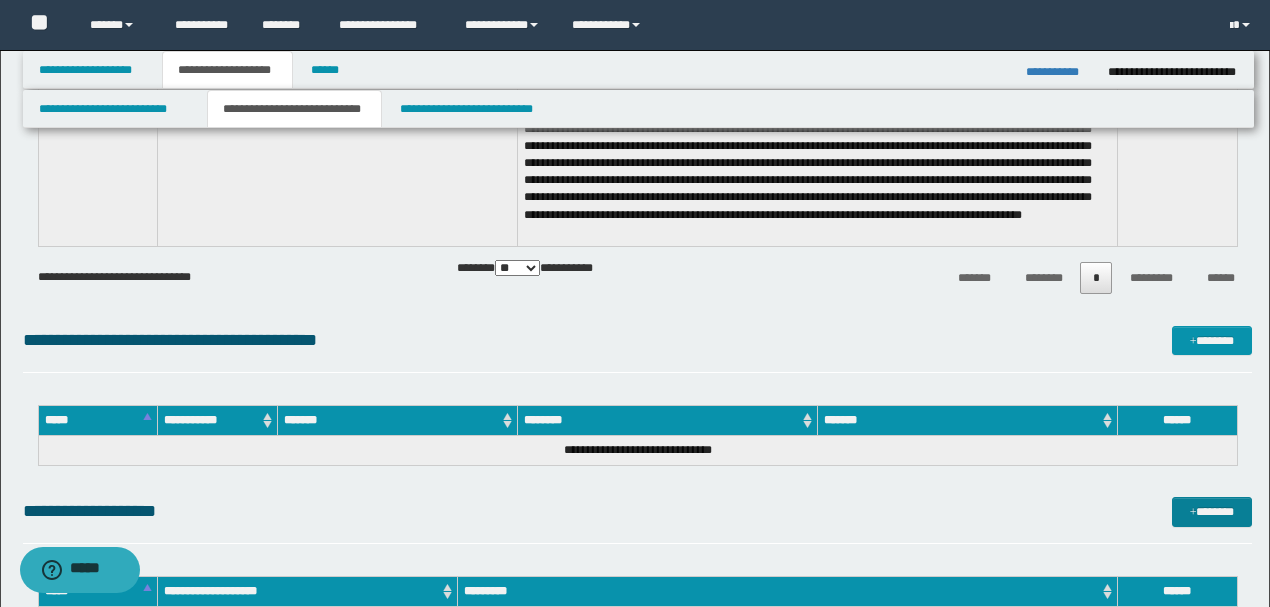 click on "*******" at bounding box center [1211, 511] 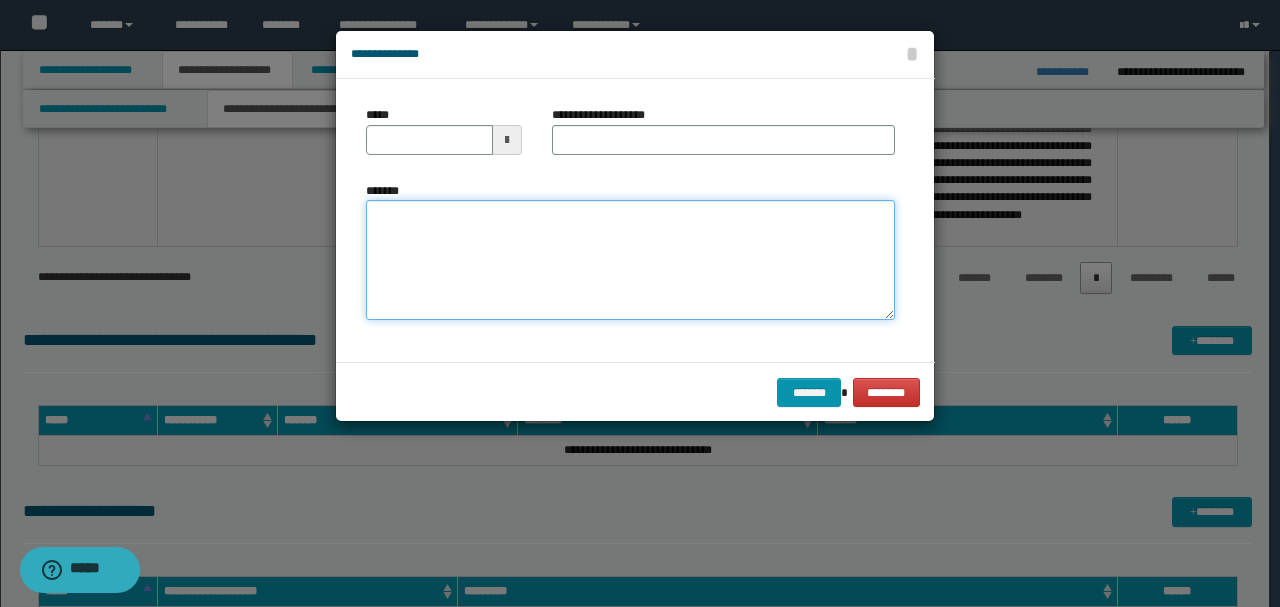 drag, startPoint x: 572, startPoint y: 280, endPoint x: 543, endPoint y: 265, distance: 32.649654 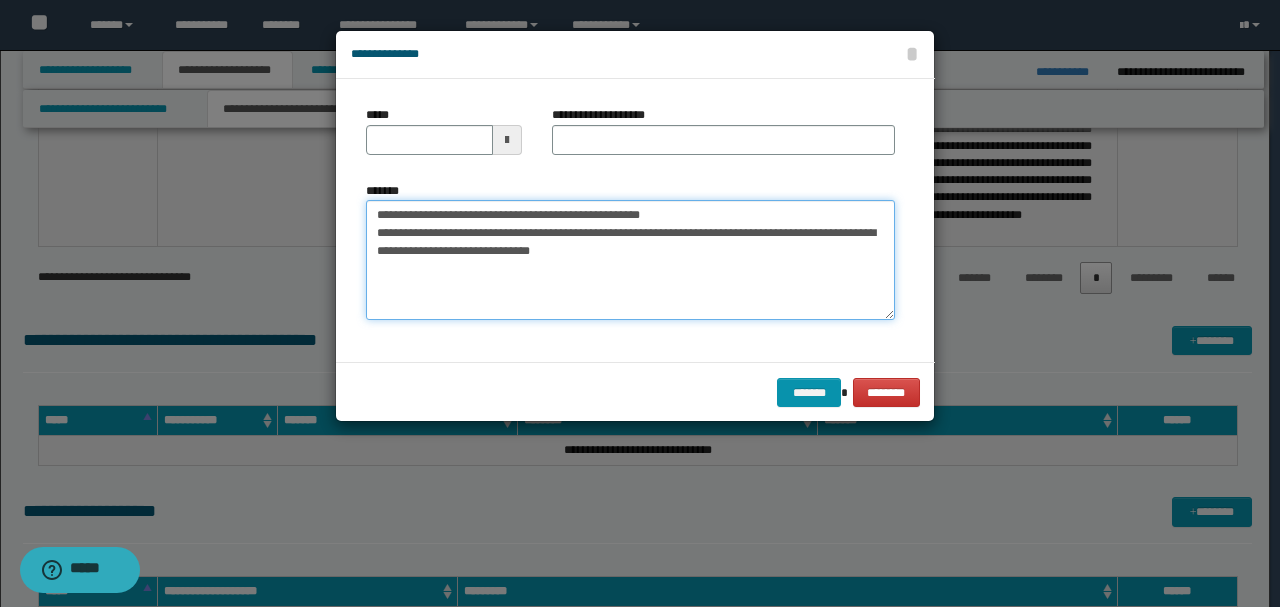 click on "**********" at bounding box center (630, 260) 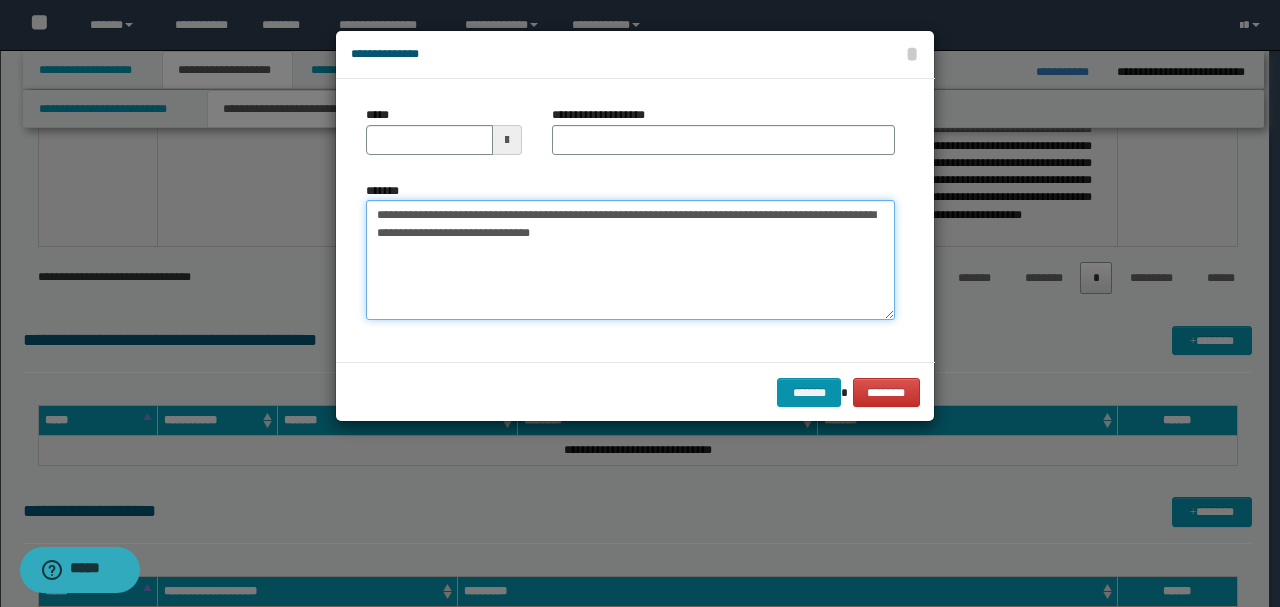 type on "**********" 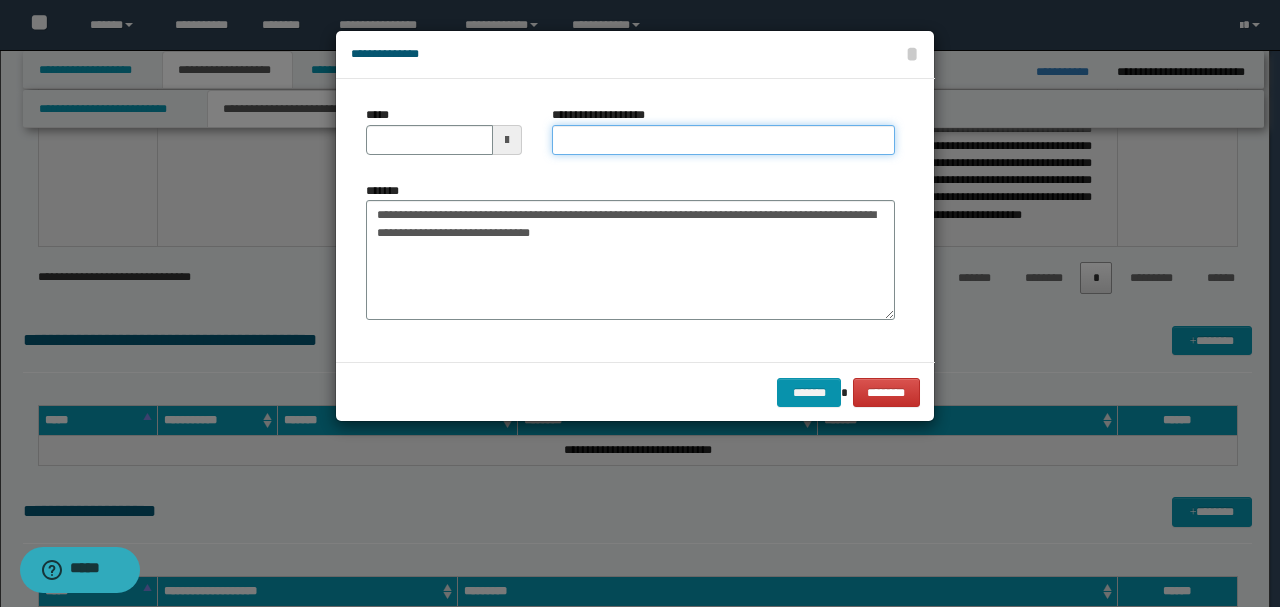 click on "**********" at bounding box center (723, 140) 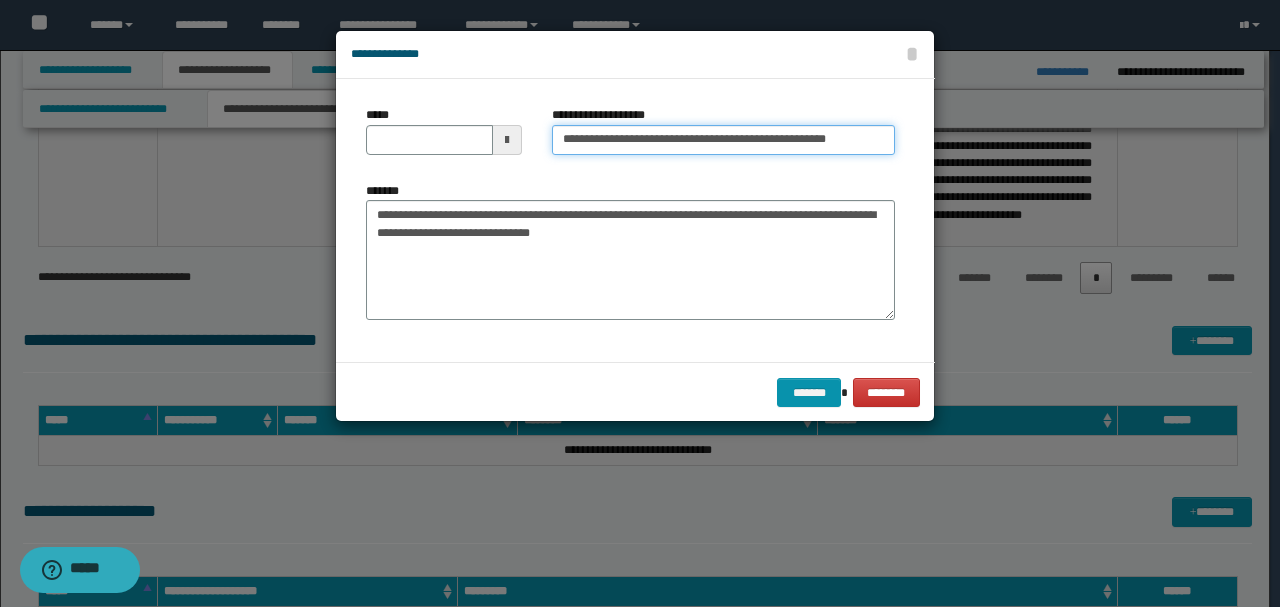 drag, startPoint x: 862, startPoint y: 138, endPoint x: 786, endPoint y: 140, distance: 76.02631 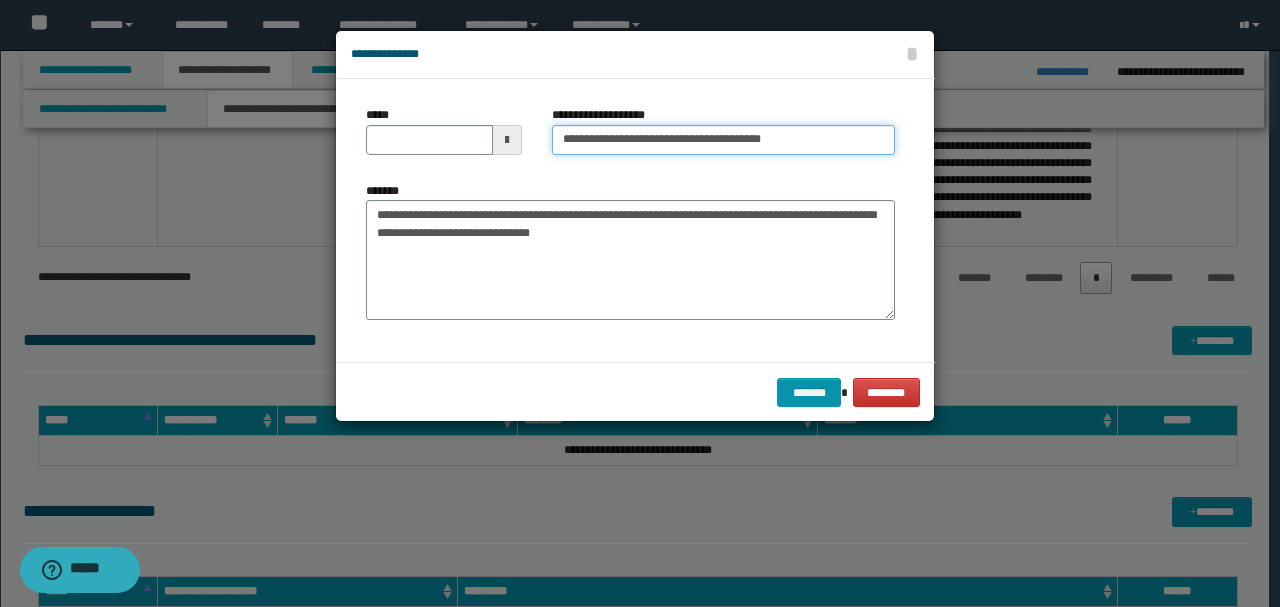 type on "**********" 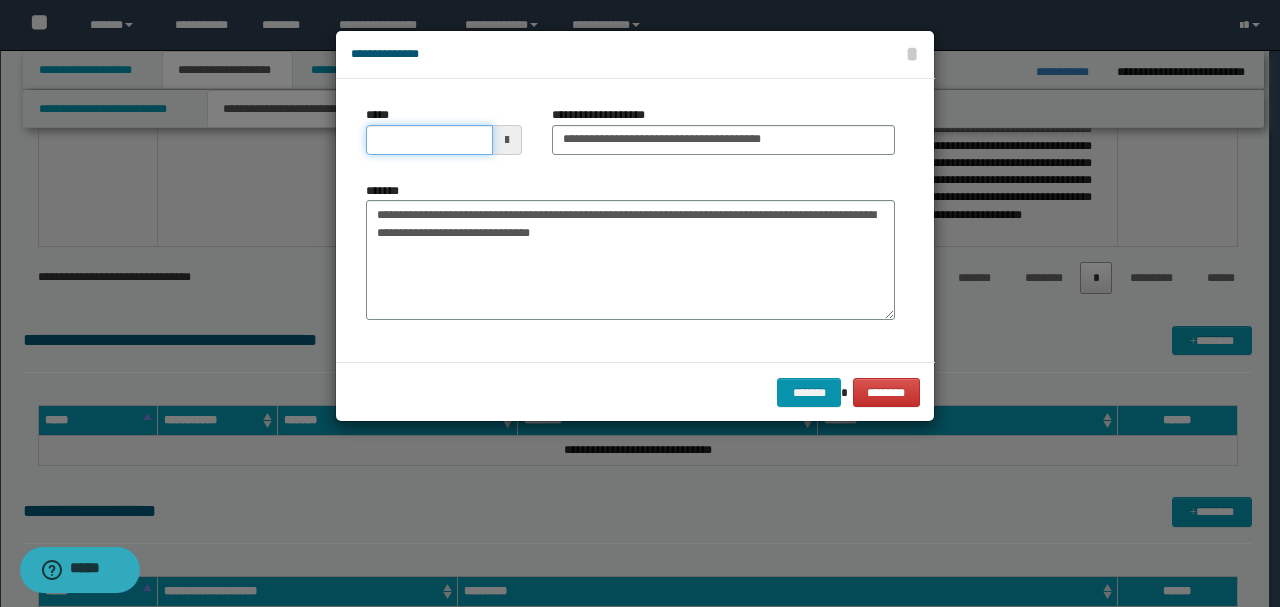 click on "*****" at bounding box center (429, 140) 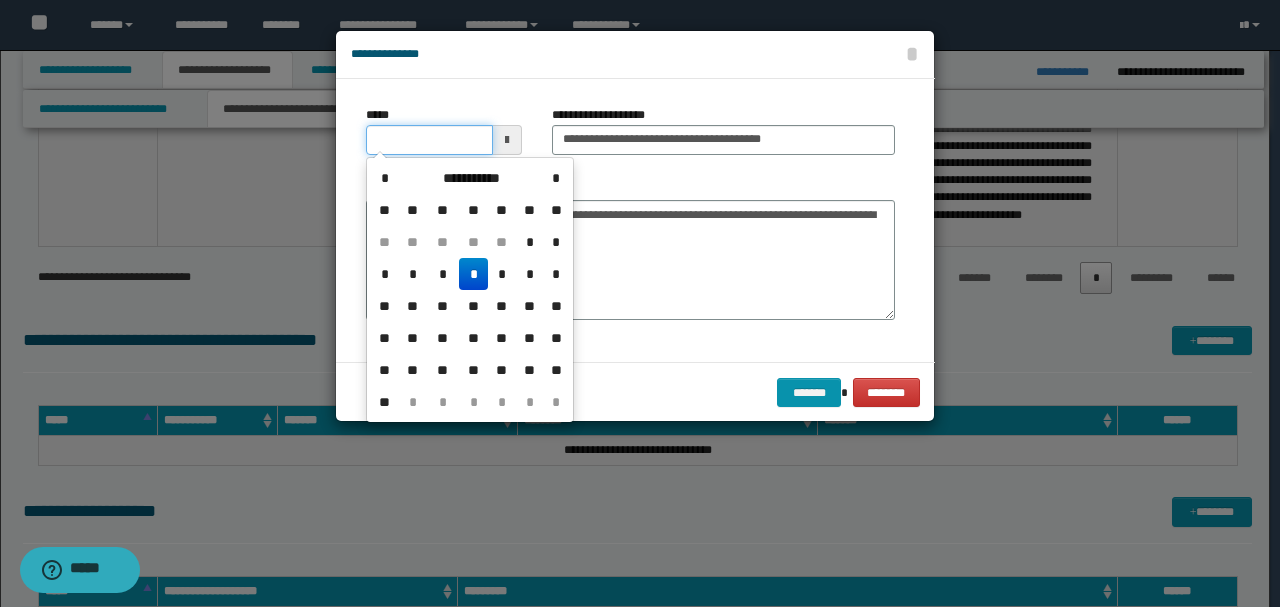 type on "**********" 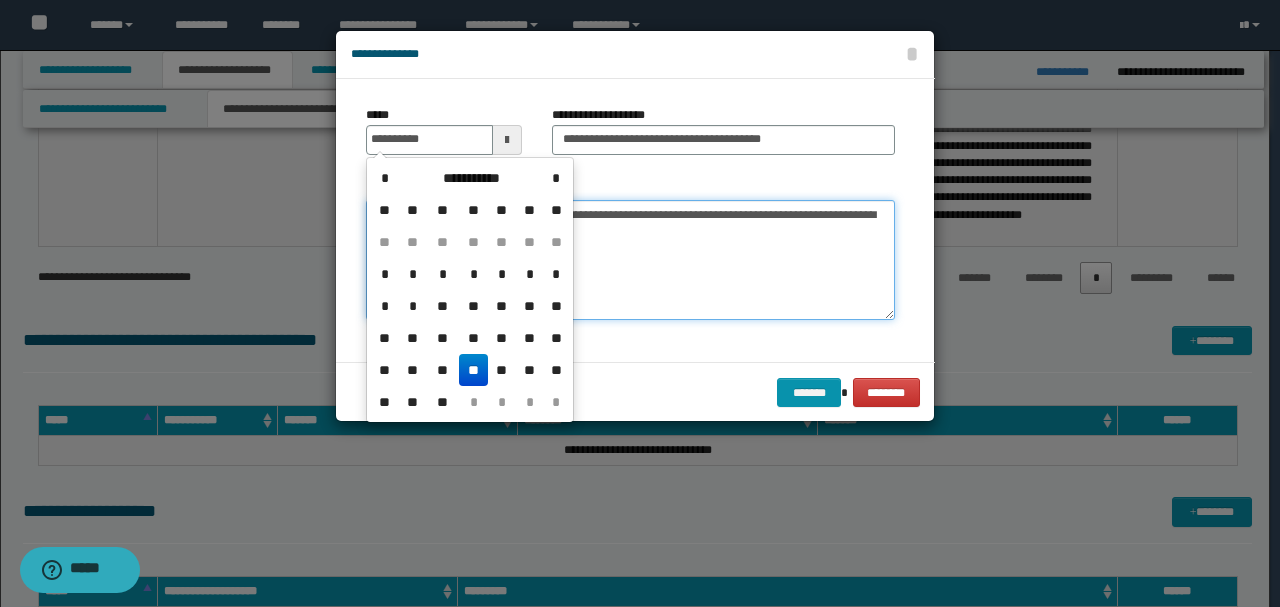 click on "**********" at bounding box center [630, 260] 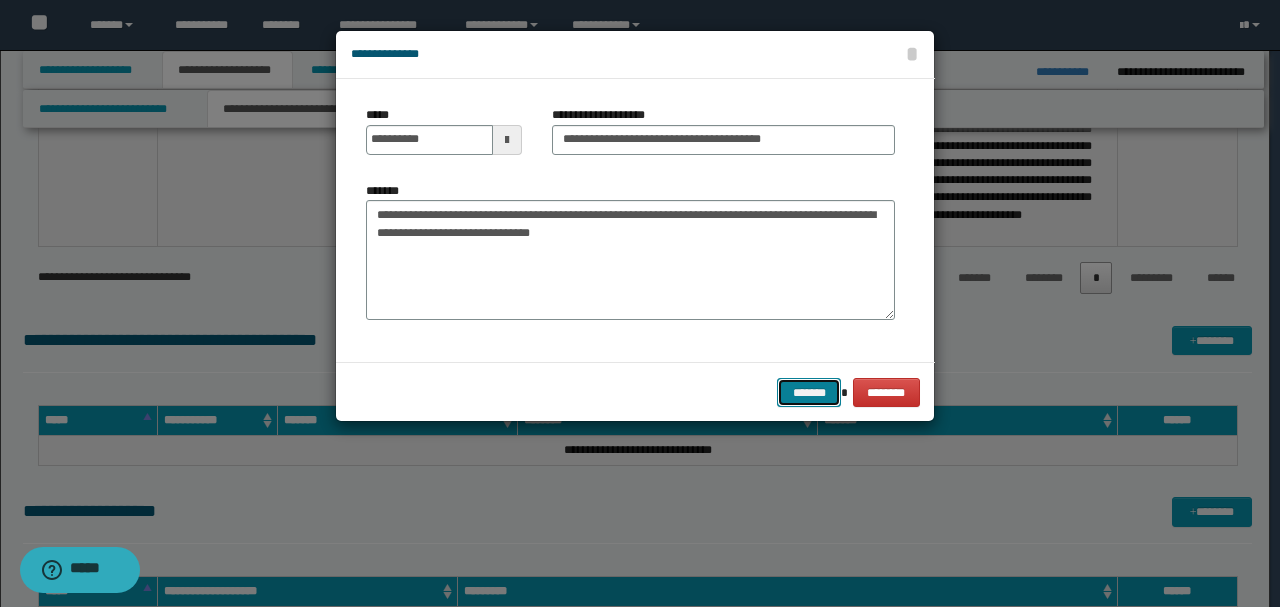 click on "*******" at bounding box center [809, 392] 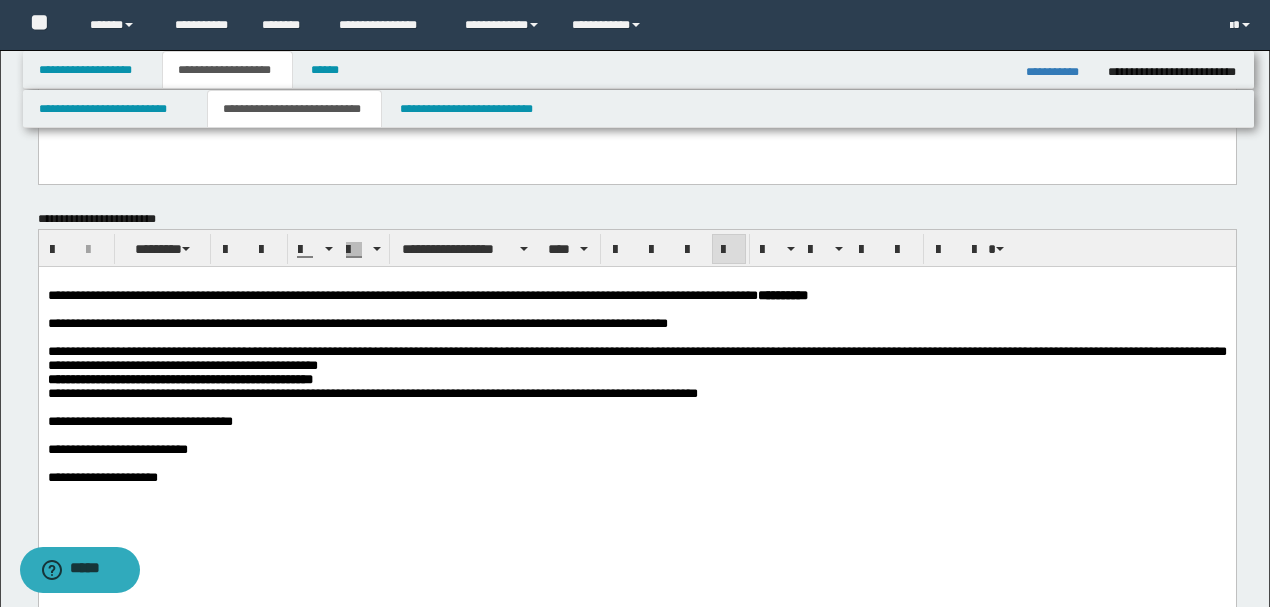 scroll, scrollTop: 933, scrollLeft: 0, axis: vertical 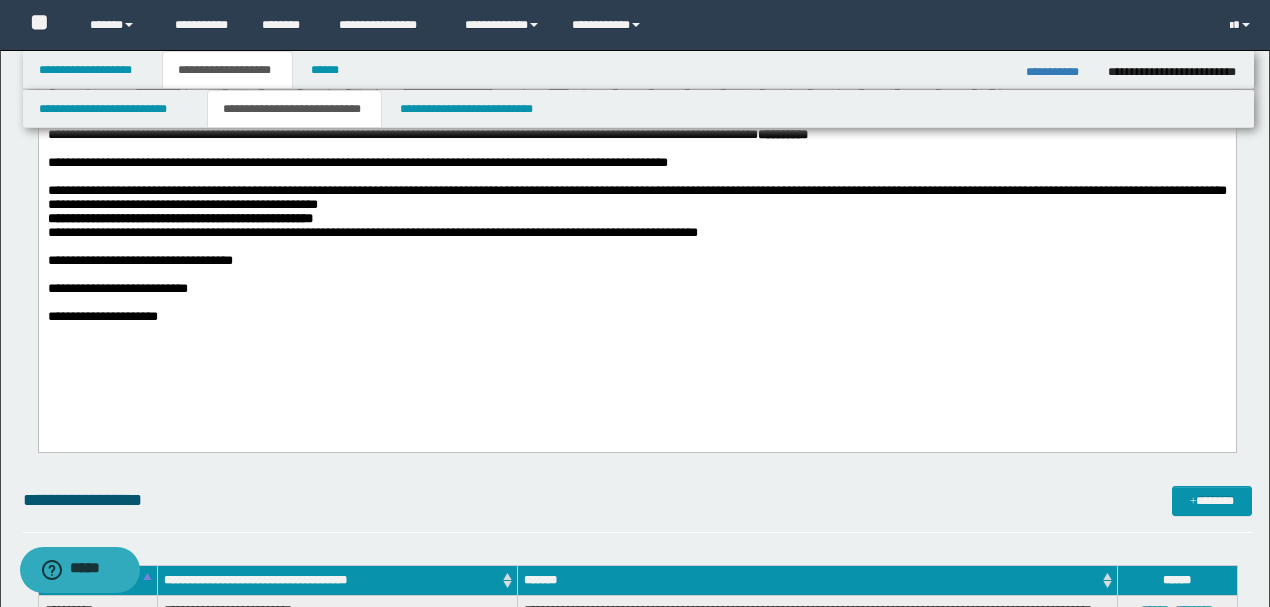 click on "**********" at bounding box center (636, 219) 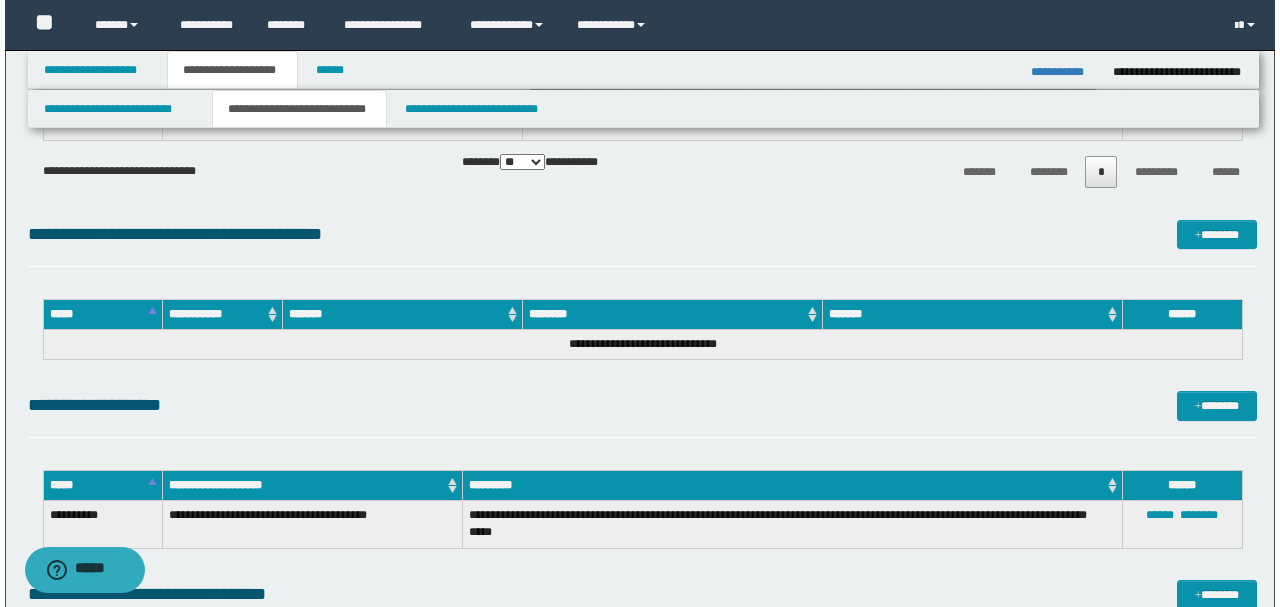 scroll, scrollTop: 1733, scrollLeft: 0, axis: vertical 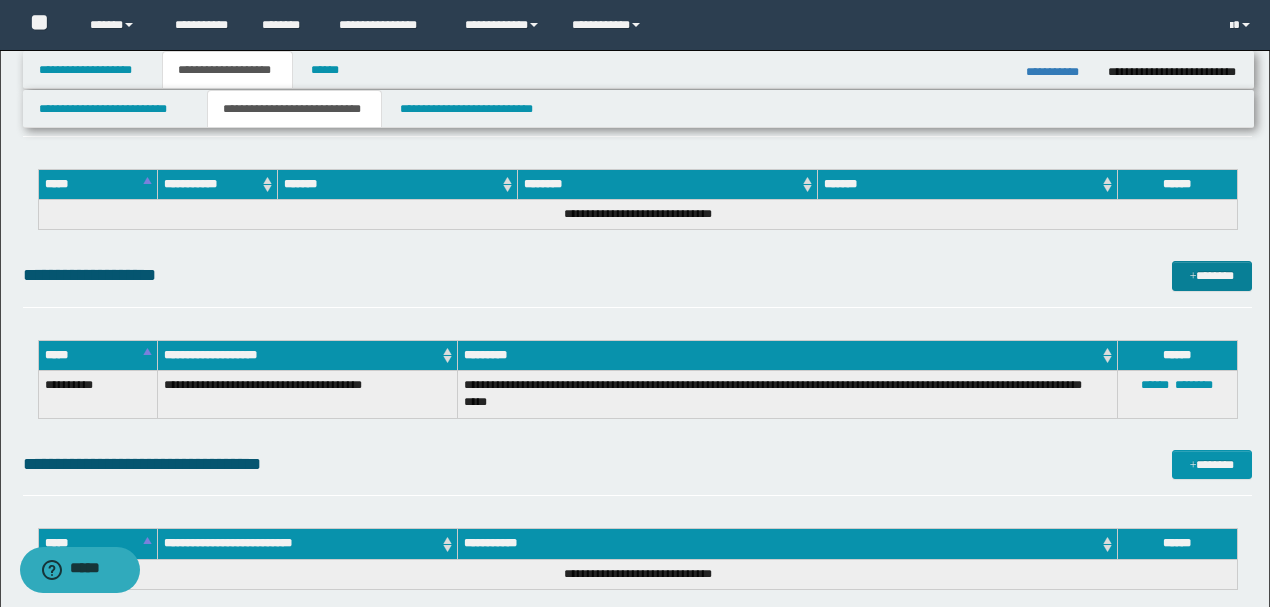 click on "*******" at bounding box center [1211, 275] 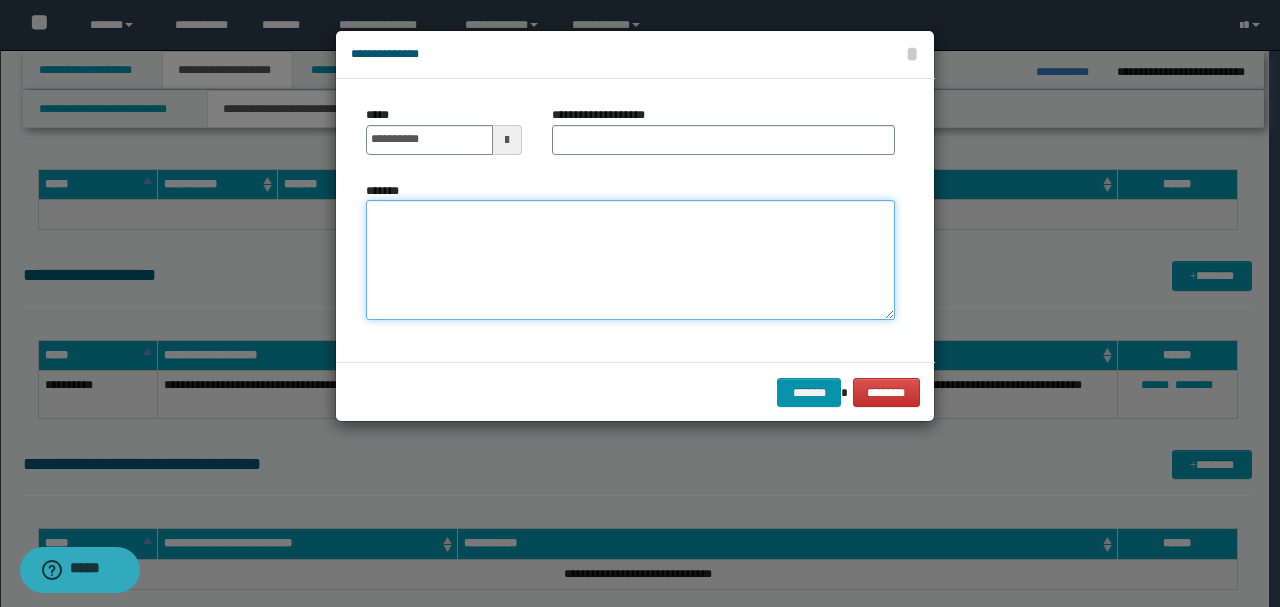 click on "*******" at bounding box center [630, 260] 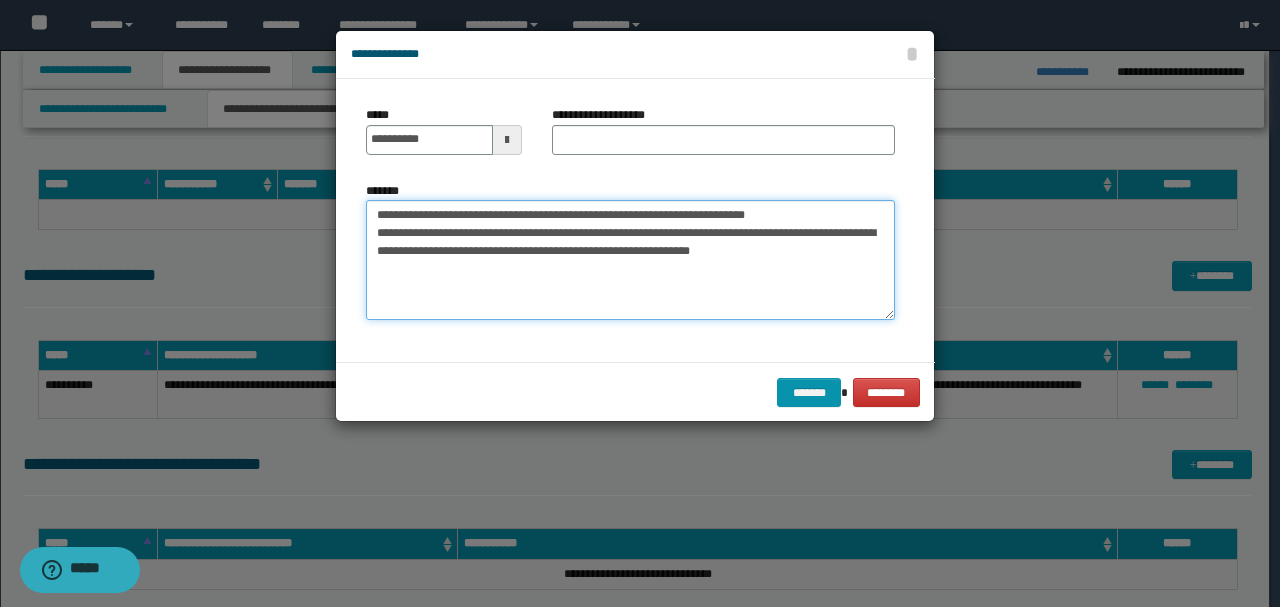 click on "**********" at bounding box center (630, 260) 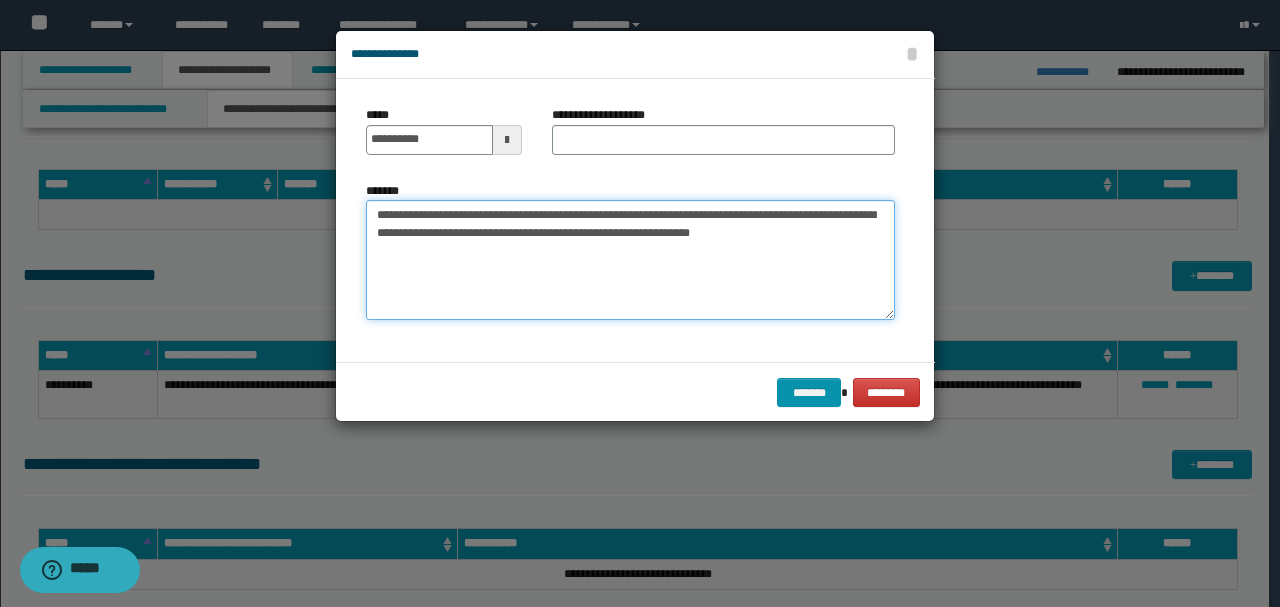type on "**********" 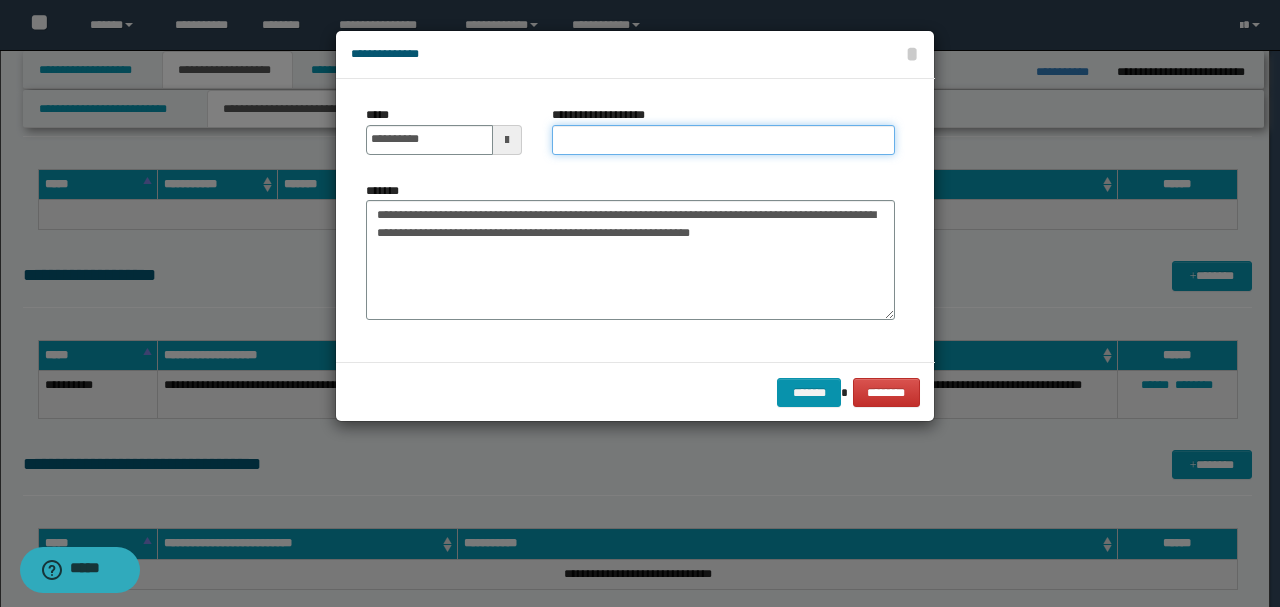 click on "**********" at bounding box center (723, 140) 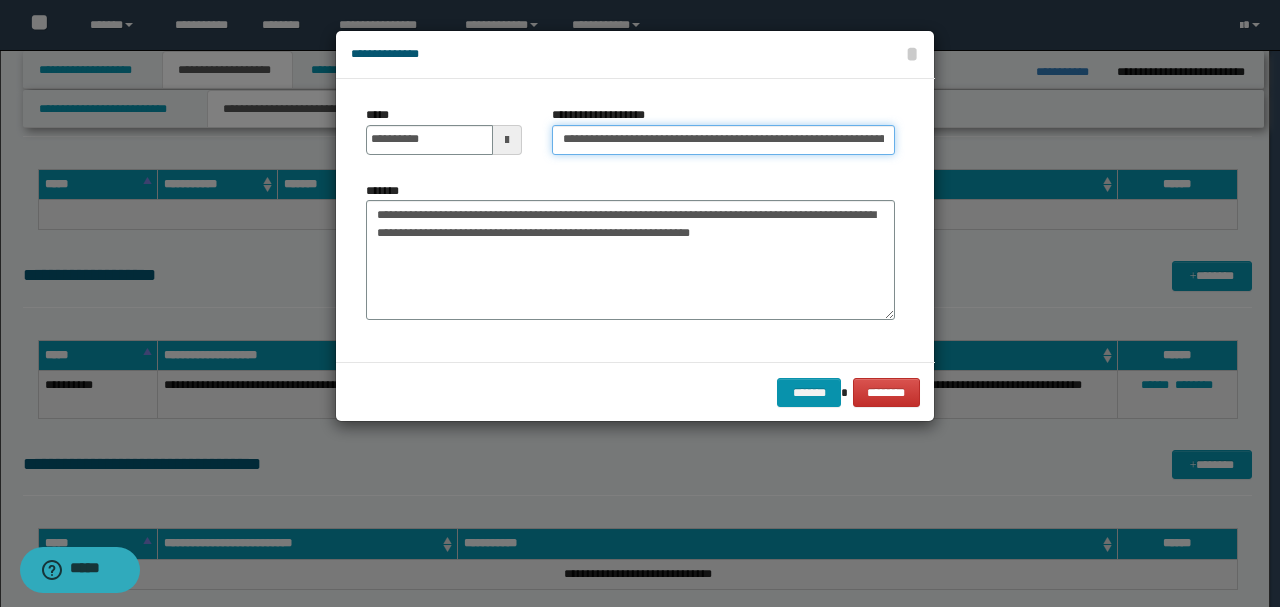 scroll, scrollTop: 0, scrollLeft: 79, axis: horizontal 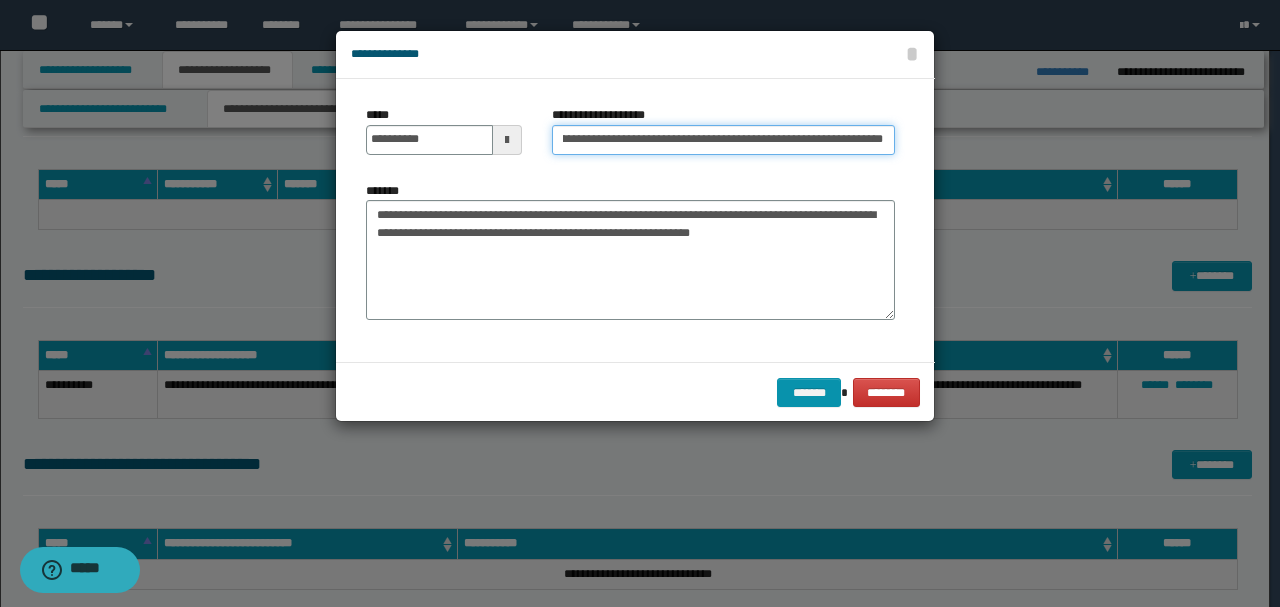 drag, startPoint x: 862, startPoint y: 138, endPoint x: 908, endPoint y: 137, distance: 46.010868 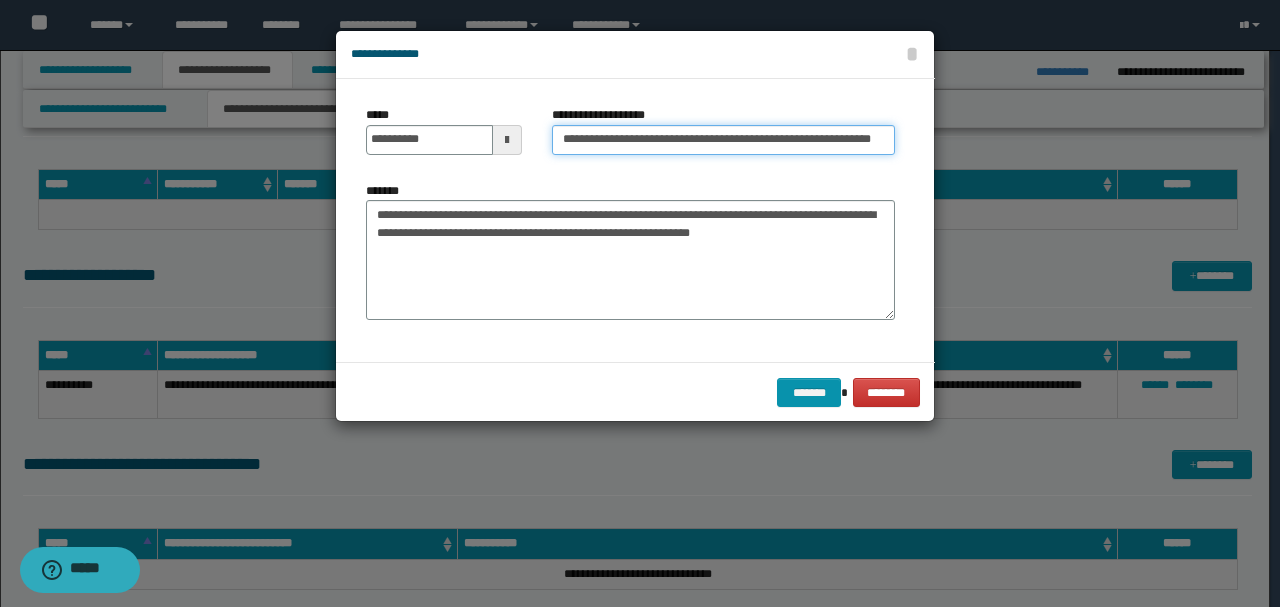 scroll, scrollTop: 0, scrollLeft: 15, axis: horizontal 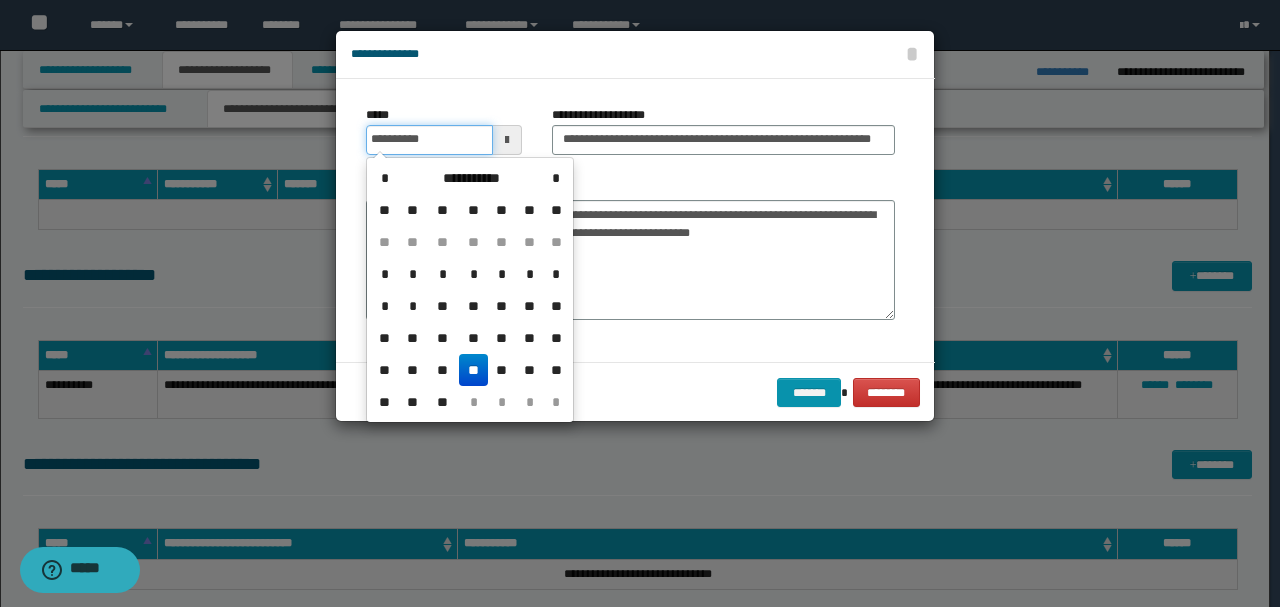 click on "**********" at bounding box center [429, 140] 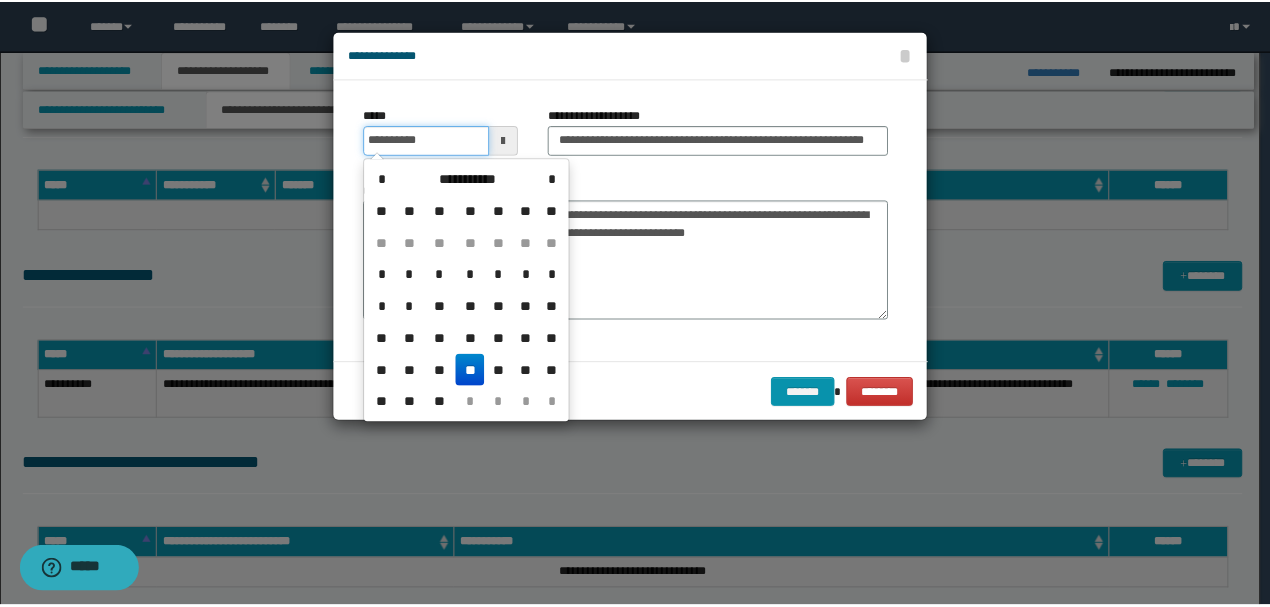 scroll, scrollTop: 0, scrollLeft: 0, axis: both 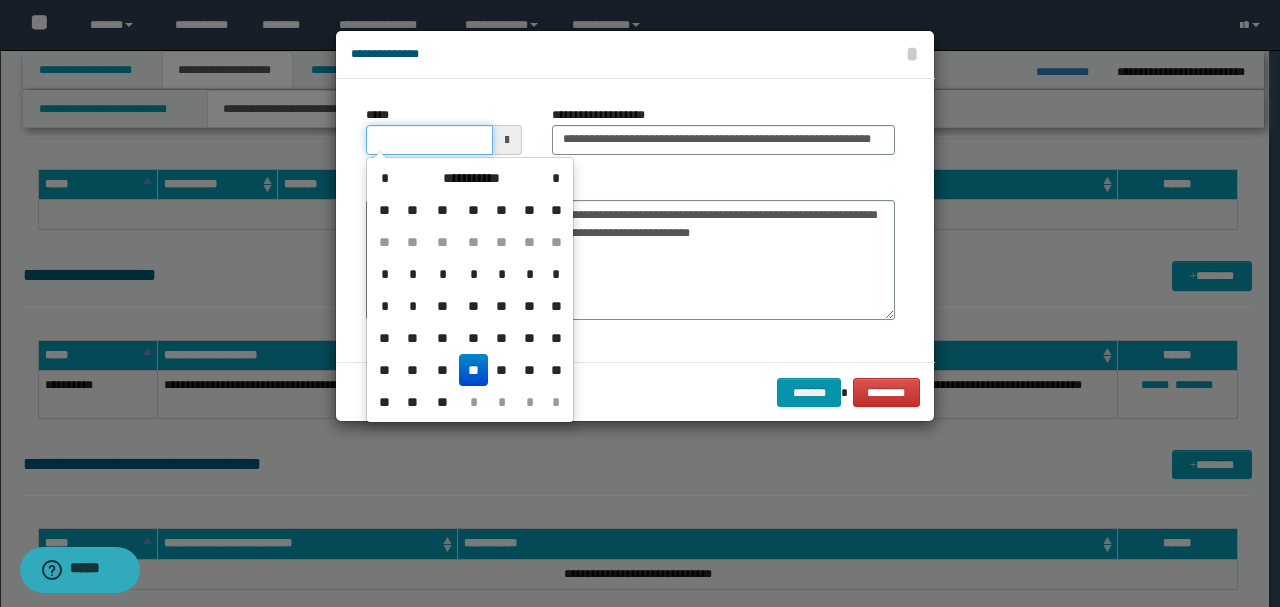type on "**********" 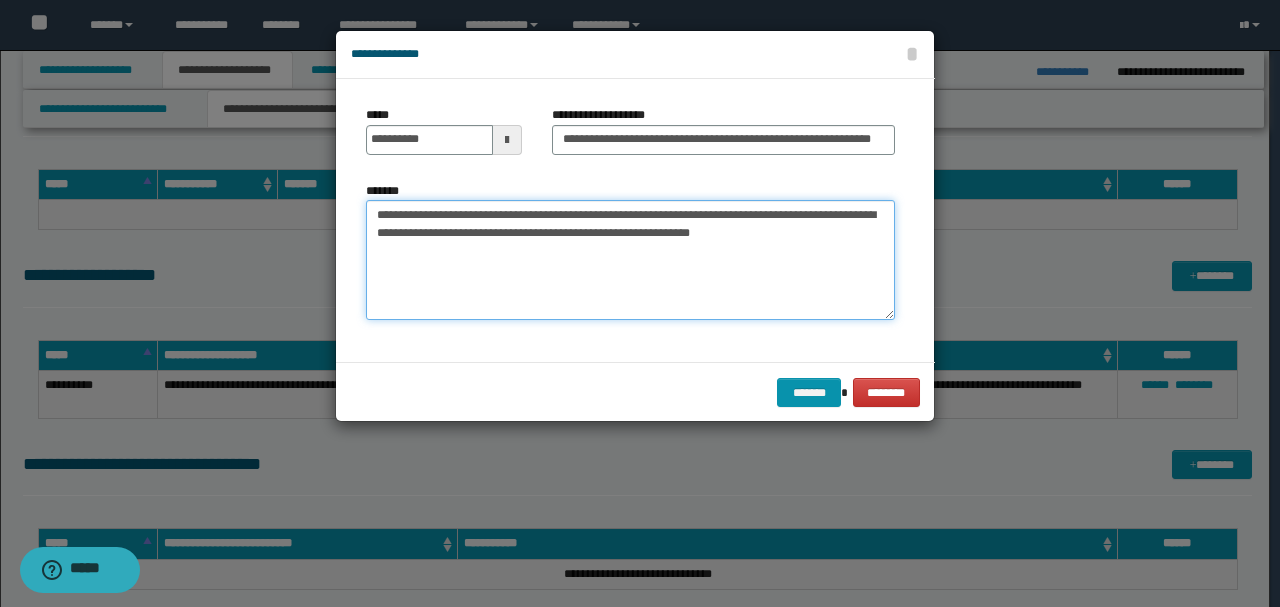 click on "**********" at bounding box center [630, 260] 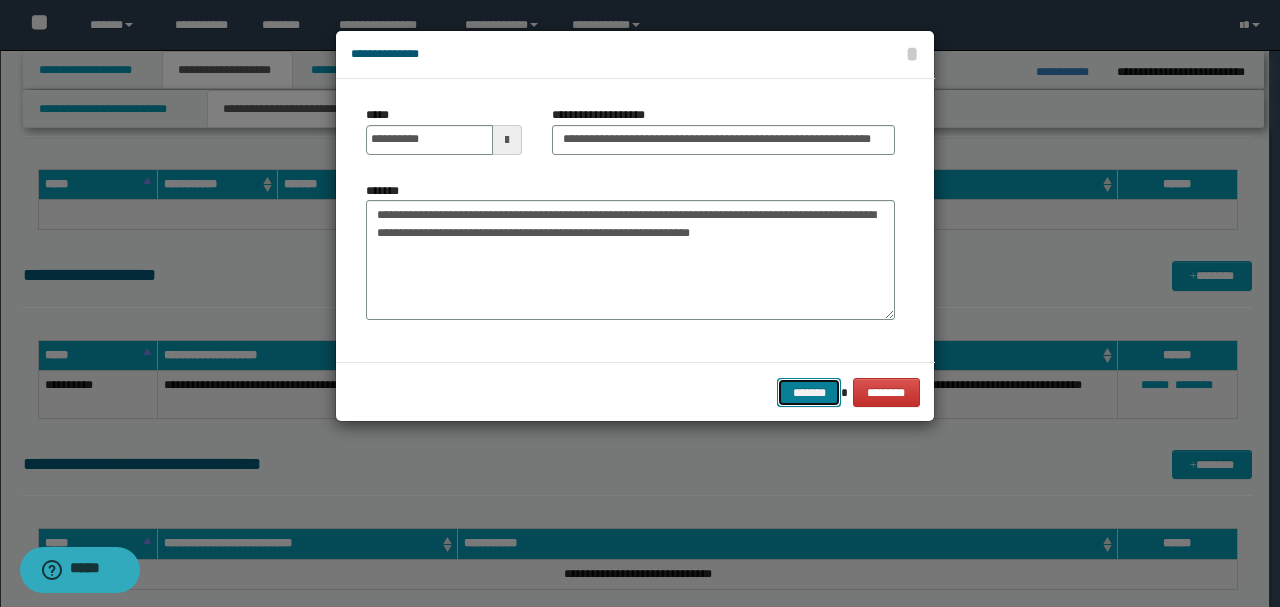 click on "*******" at bounding box center [809, 392] 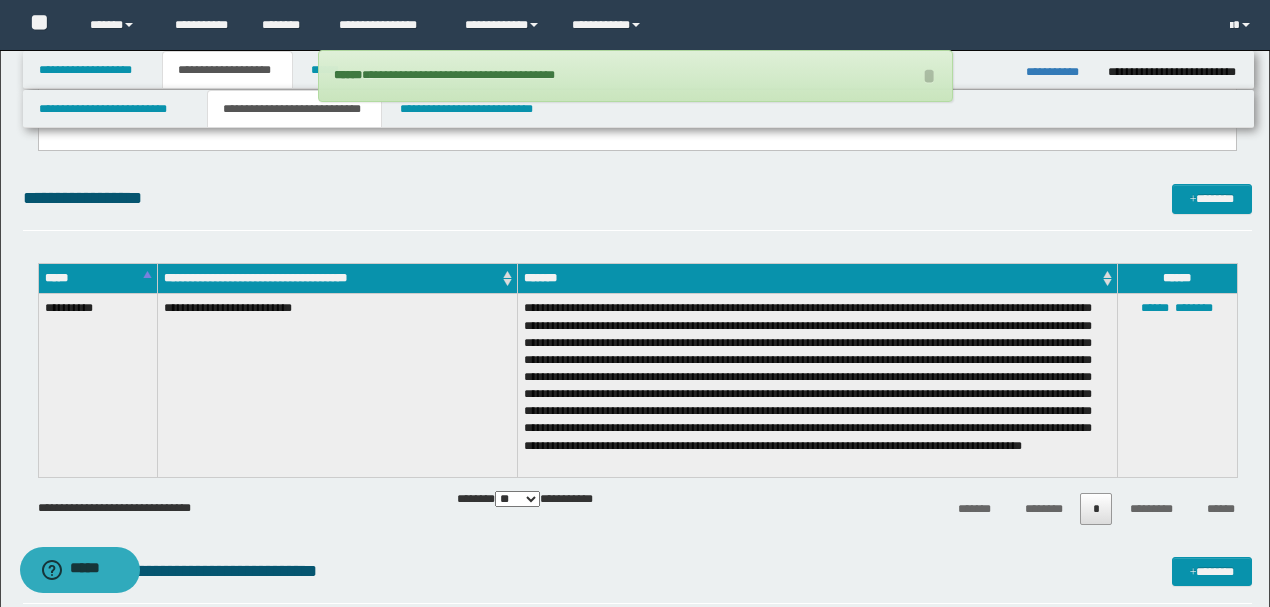 scroll, scrollTop: 866, scrollLeft: 0, axis: vertical 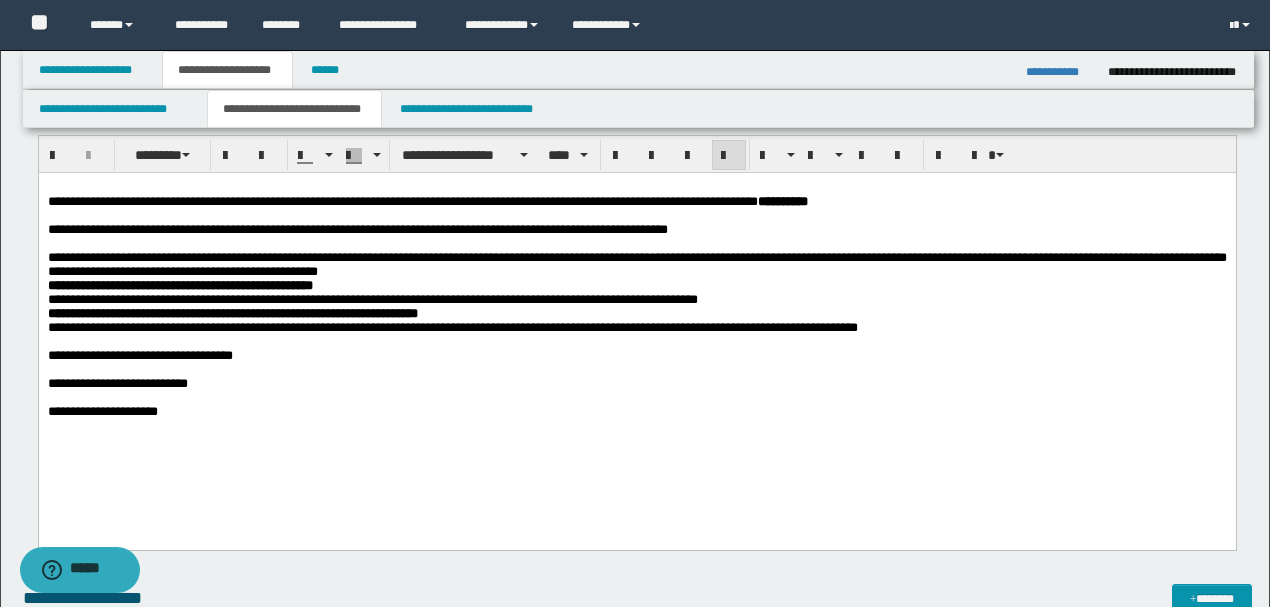 click on "**********" at bounding box center (372, 299) 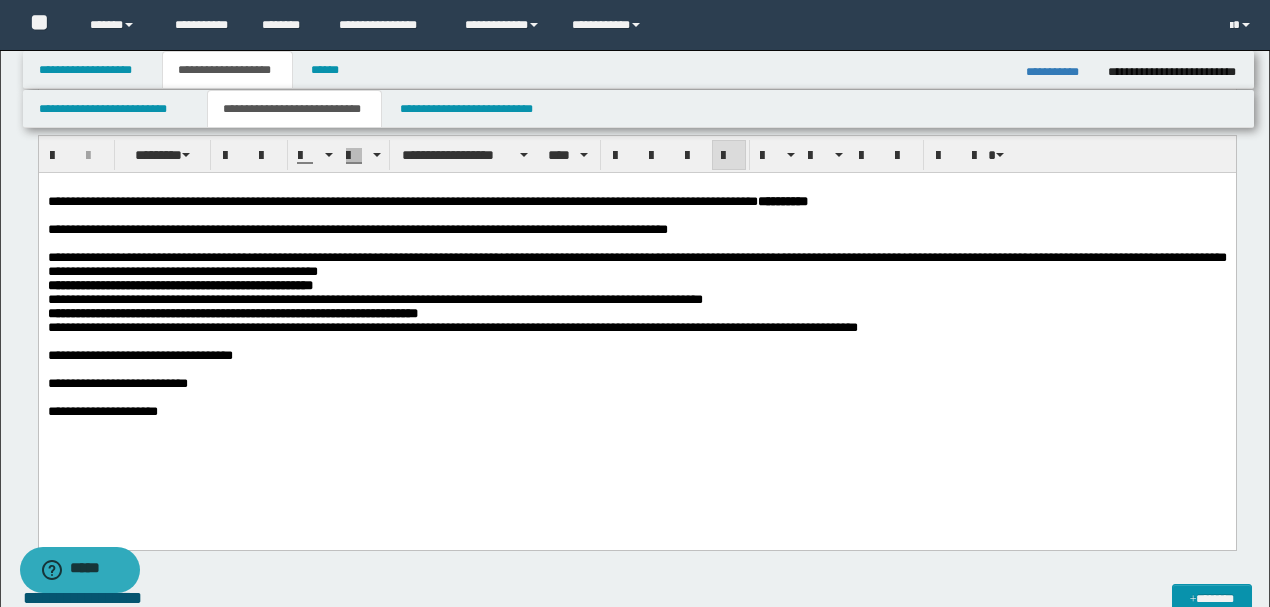 click on "**********" at bounding box center (636, 300) 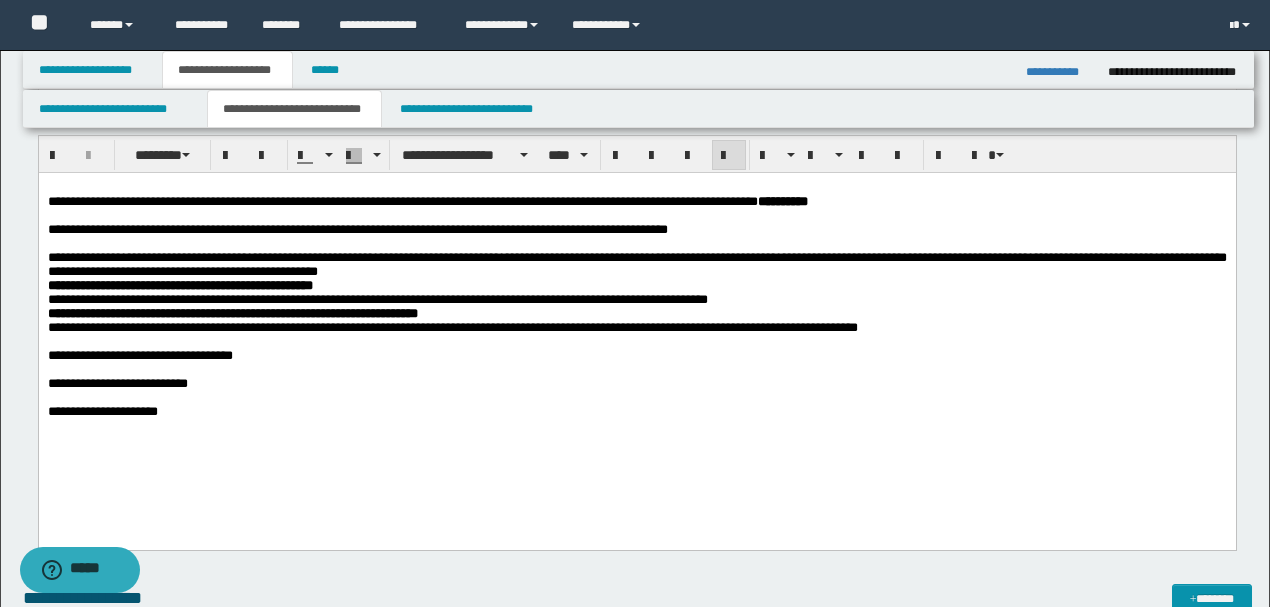 click on "**********" at bounding box center (636, 265) 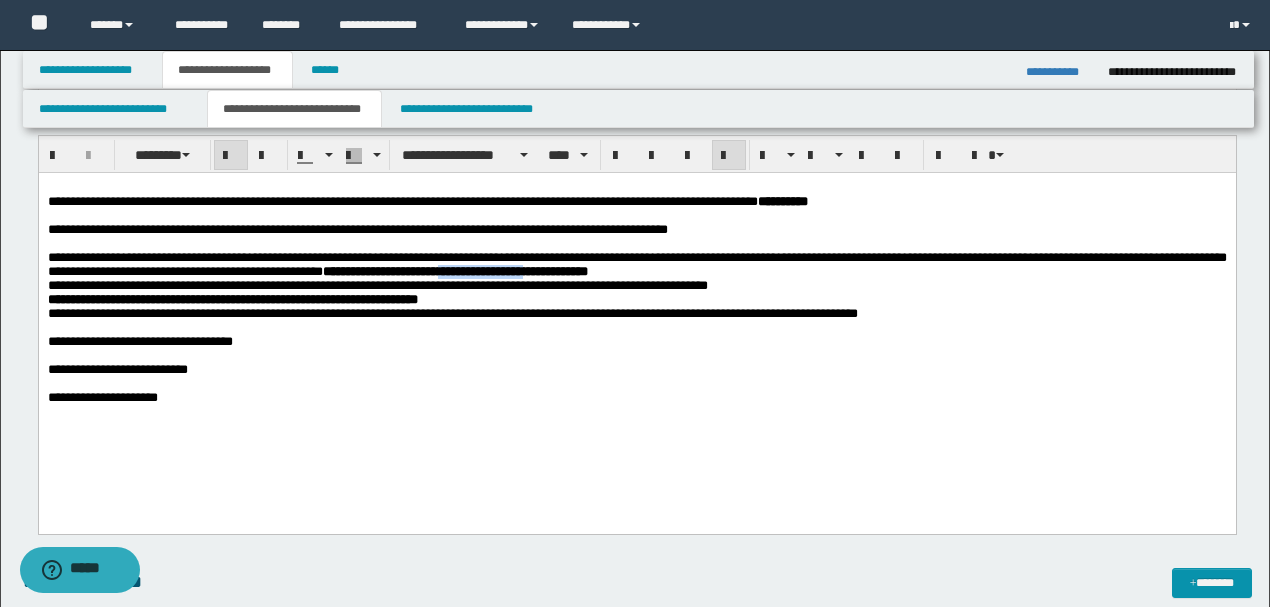 drag, startPoint x: 719, startPoint y: 278, endPoint x: 625, endPoint y: 284, distance: 94.19129 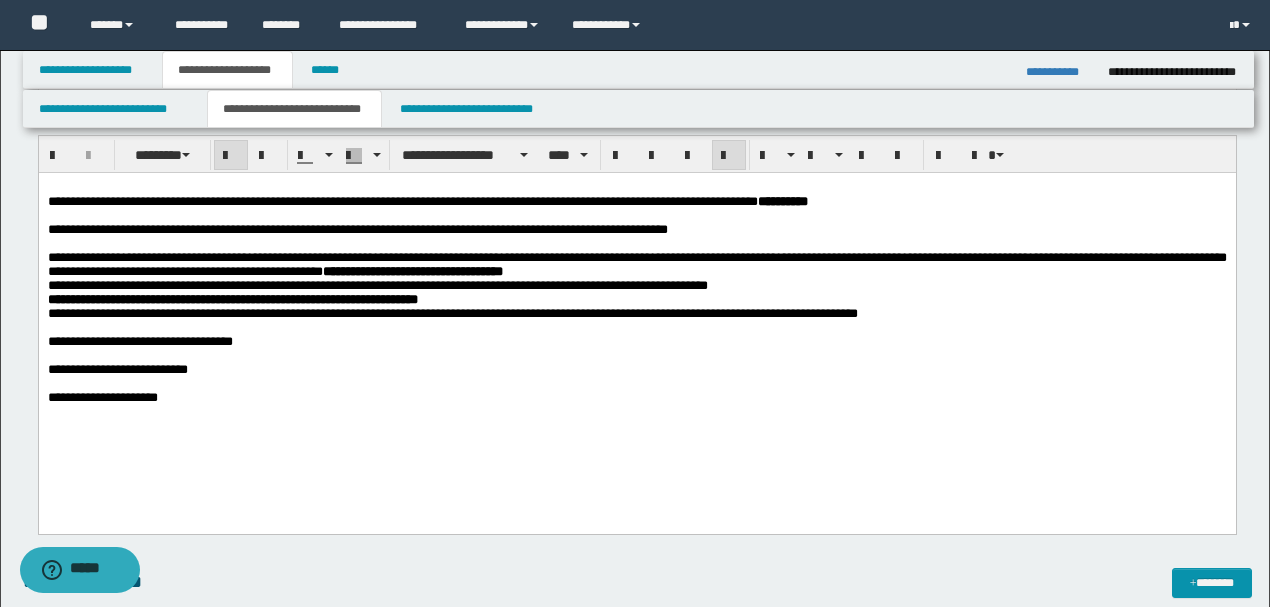 click on "**********" at bounding box center [636, 265] 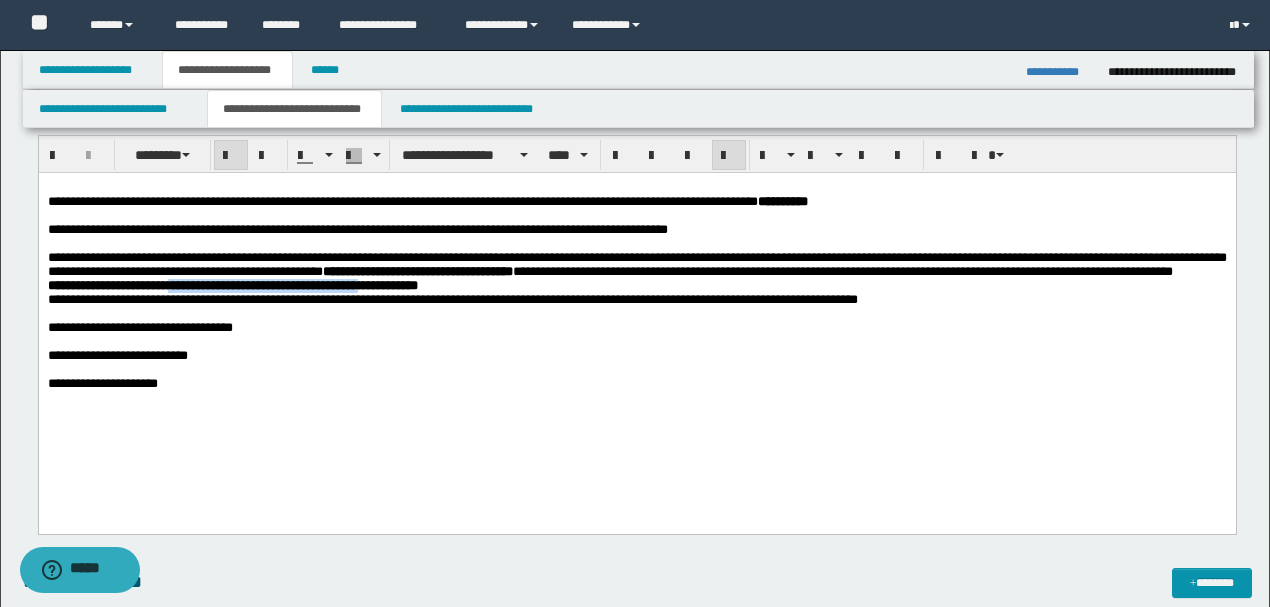 drag, startPoint x: 200, startPoint y: 310, endPoint x: 418, endPoint y: 310, distance: 218 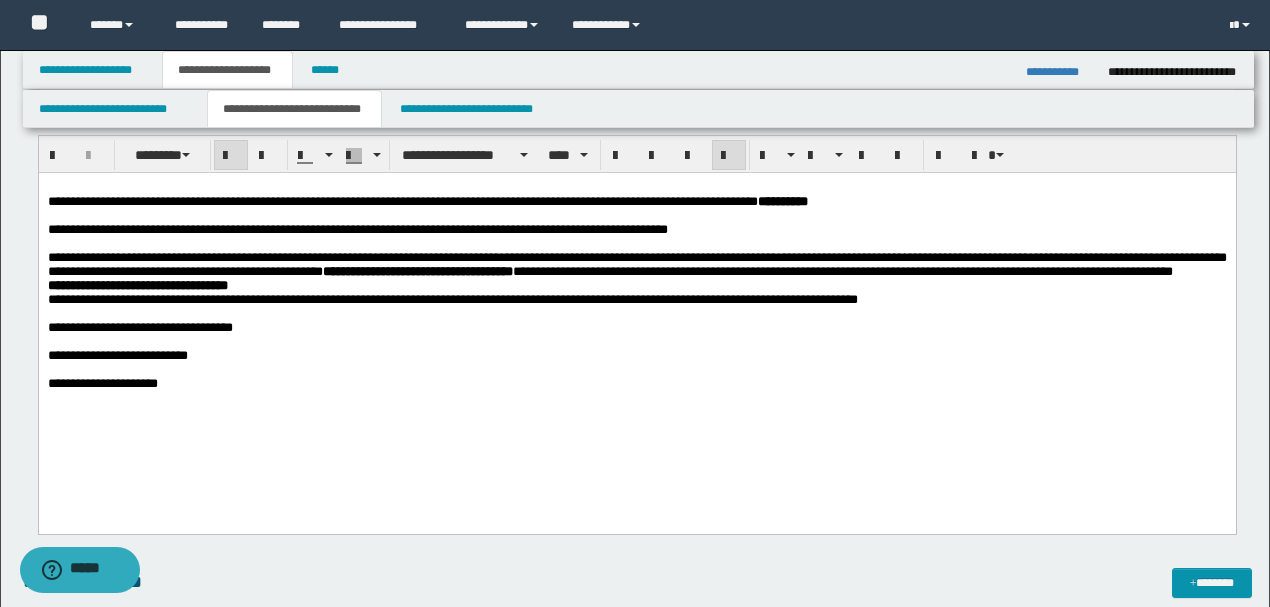 click on "**********" at bounding box center [636, 265] 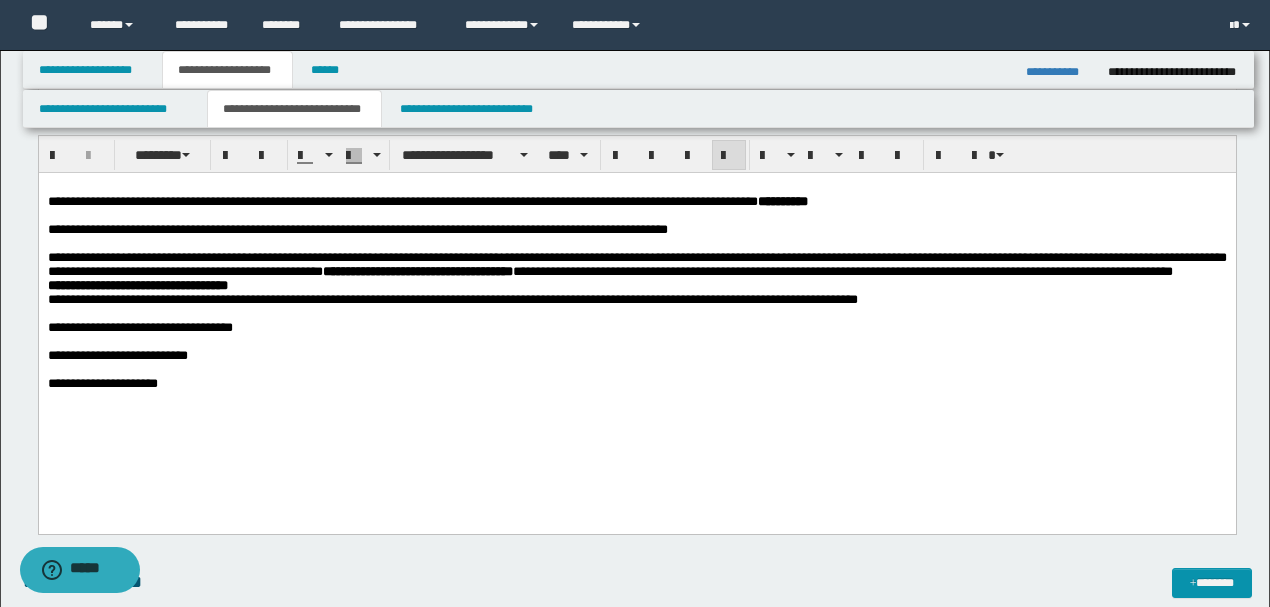 click on "**********" at bounding box center (452, 299) 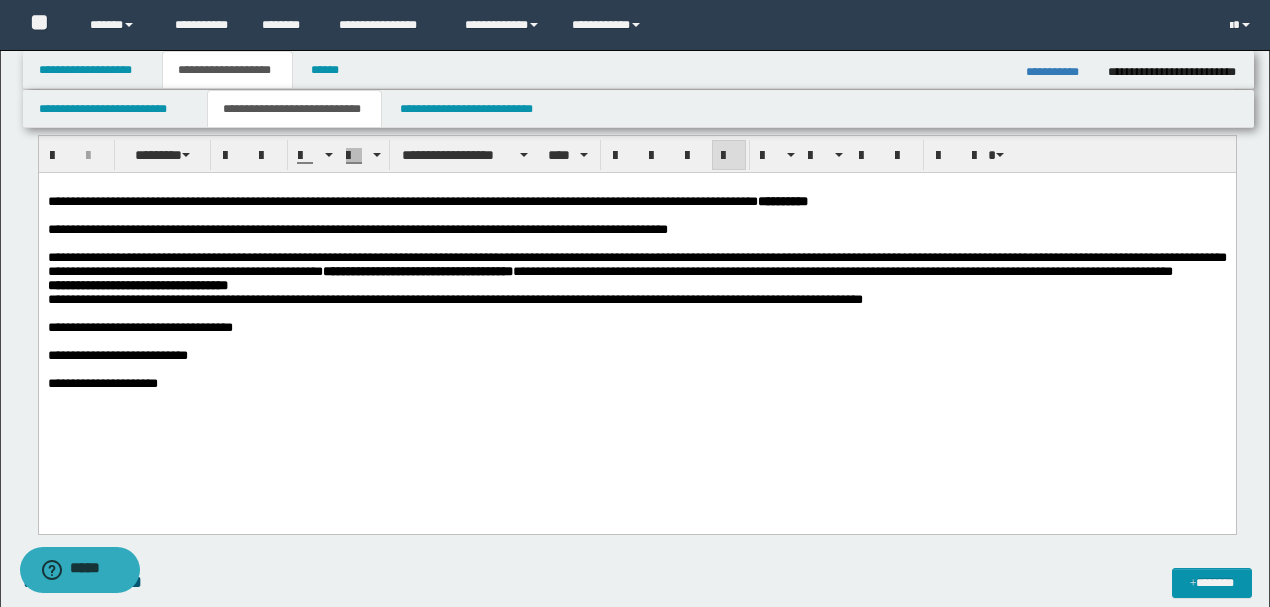 click on "**********" at bounding box center [454, 299] 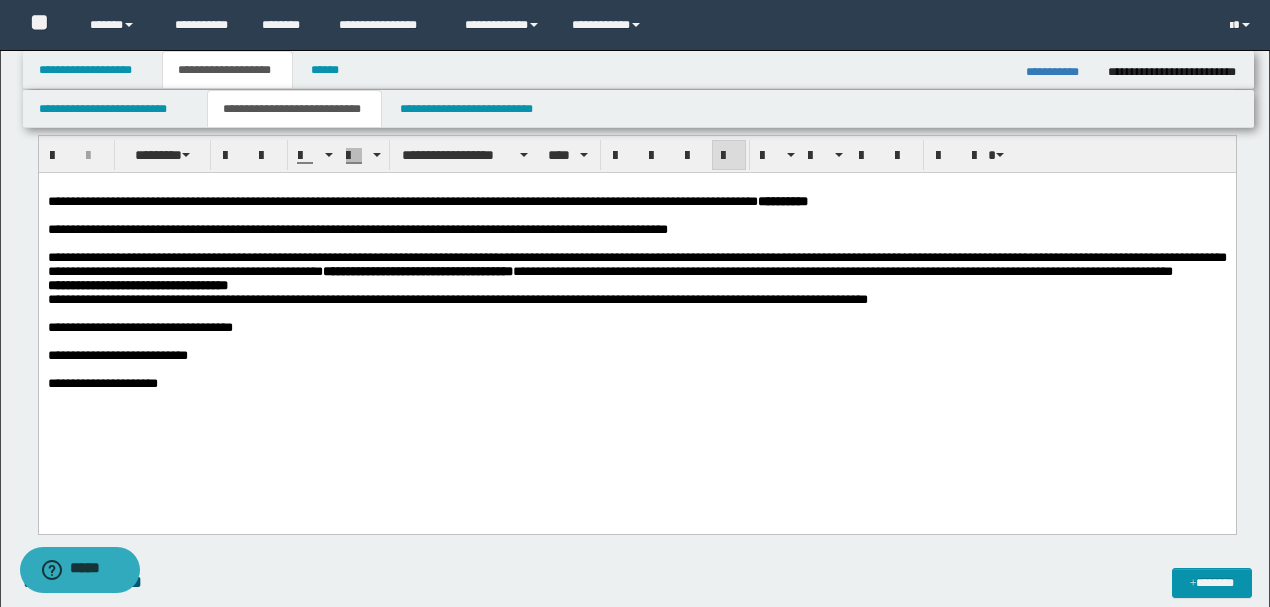 click on "**********" at bounding box center [636, 265] 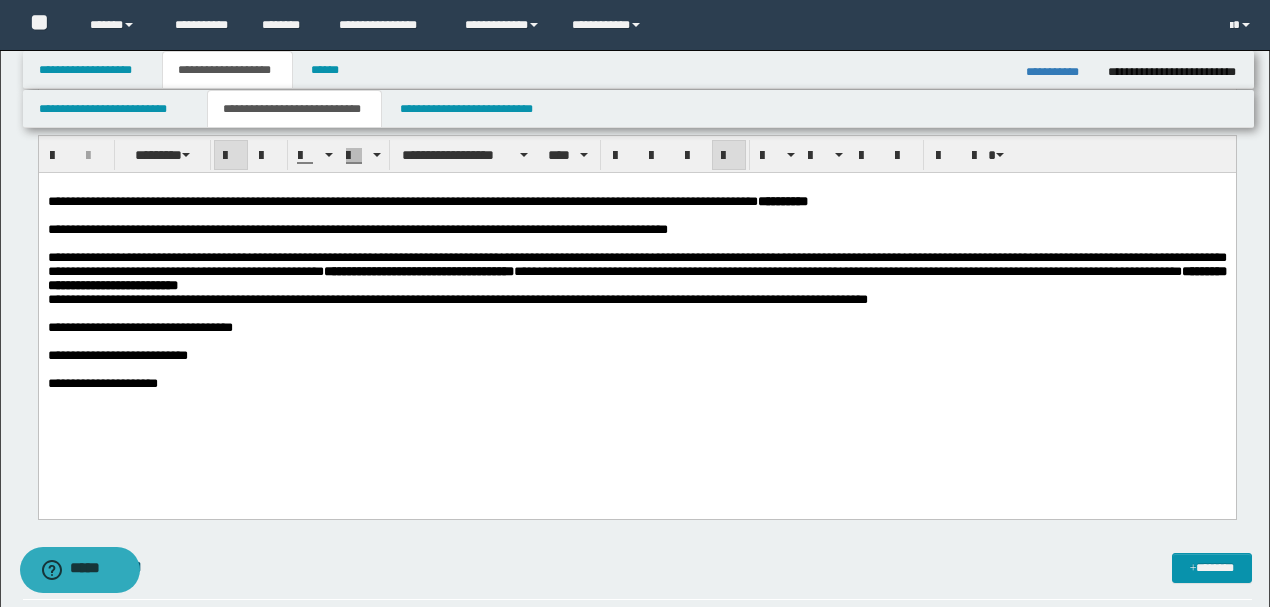 click on "**********" at bounding box center (636, 272) 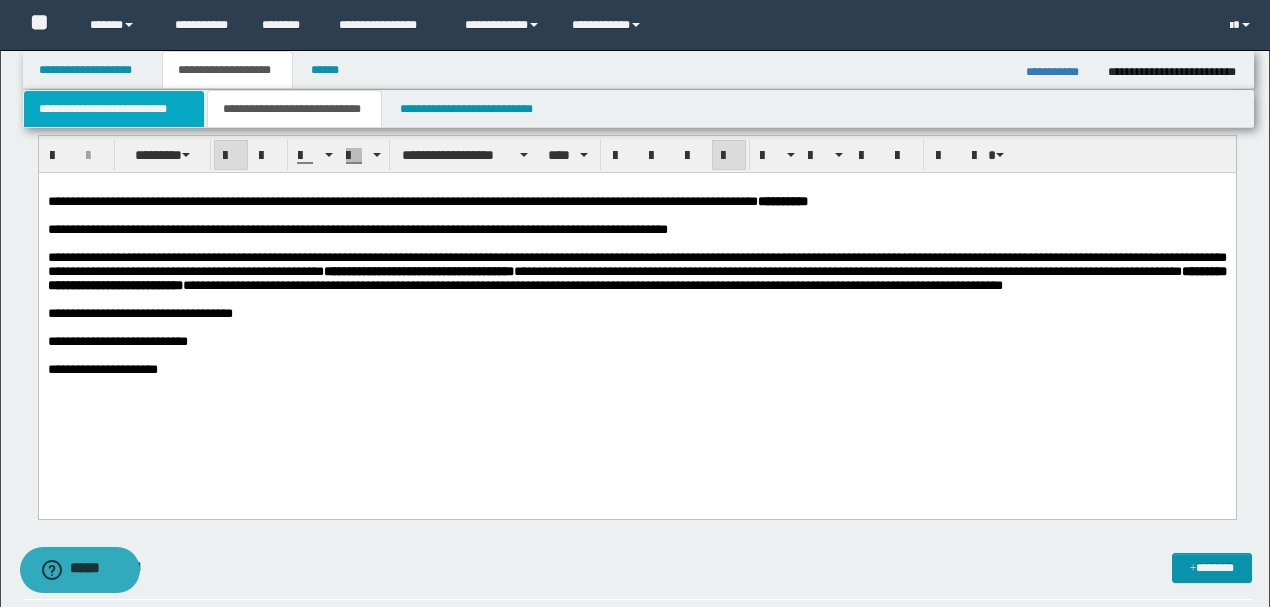 click on "**********" at bounding box center [114, 109] 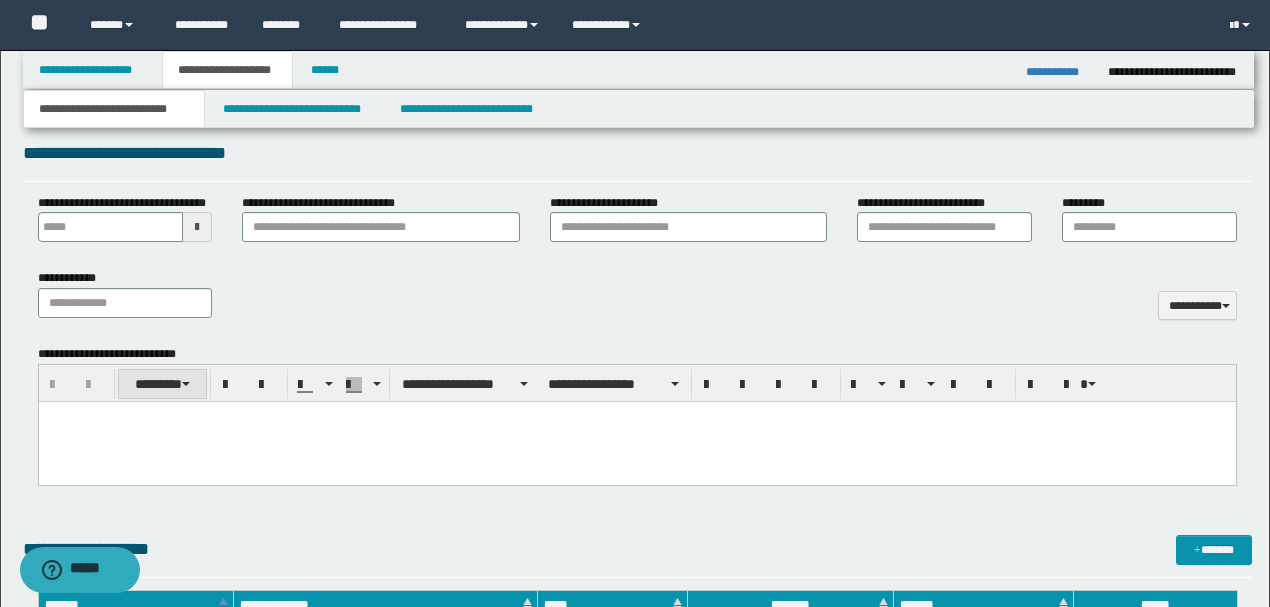 scroll, scrollTop: 733, scrollLeft: 0, axis: vertical 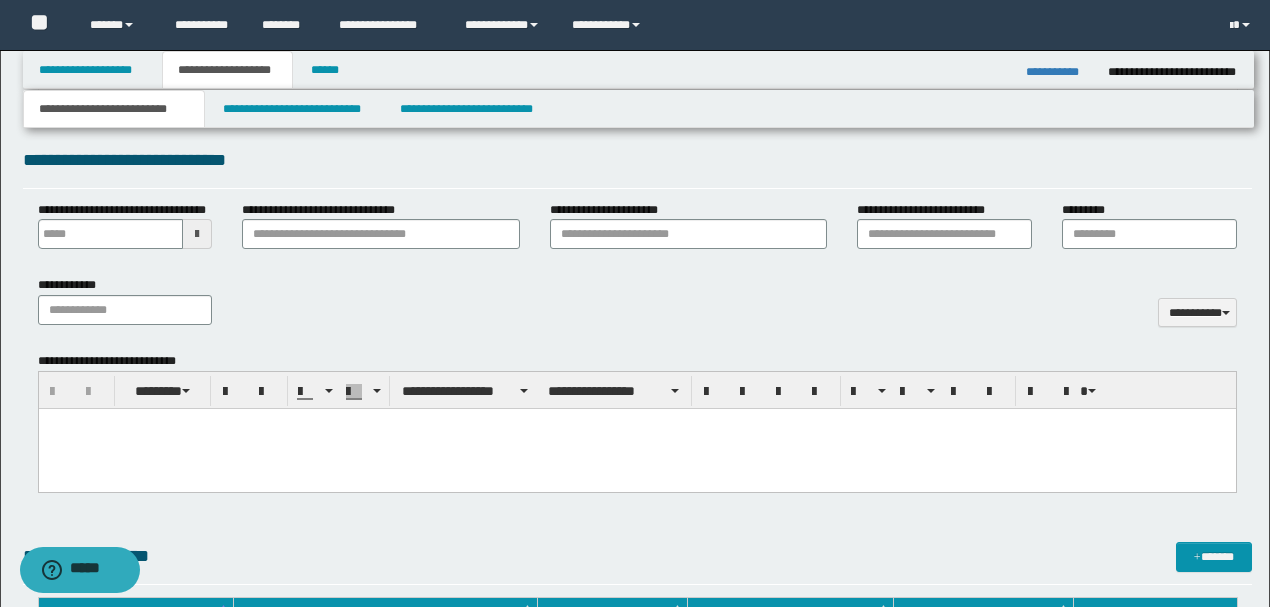 click at bounding box center [636, 449] 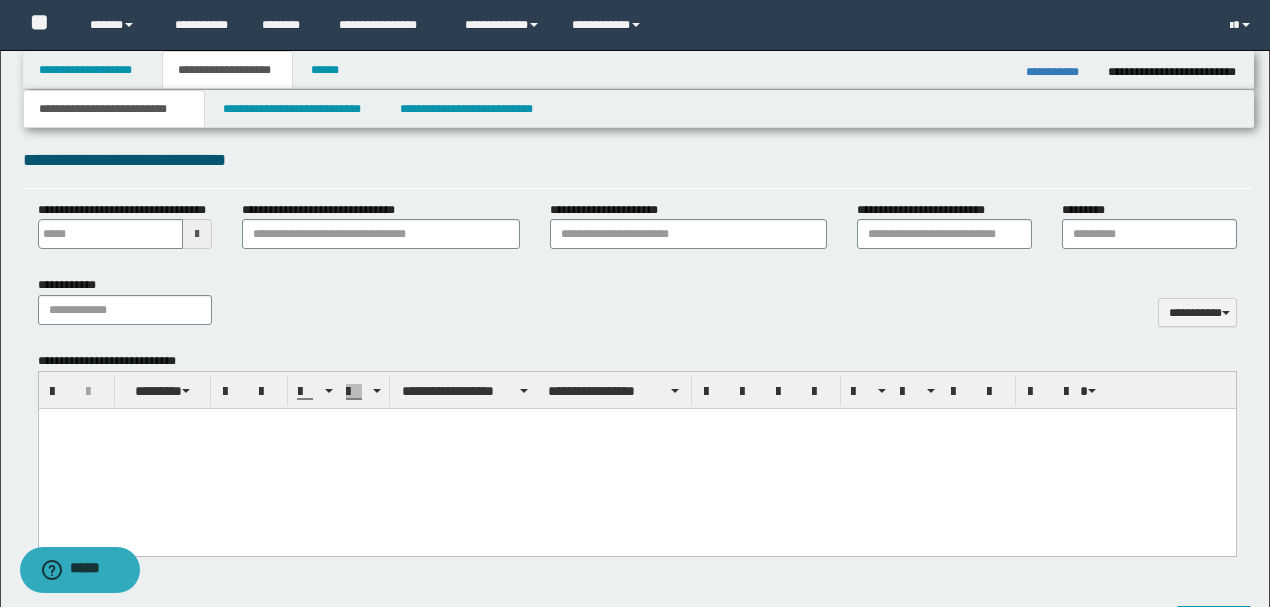 paste 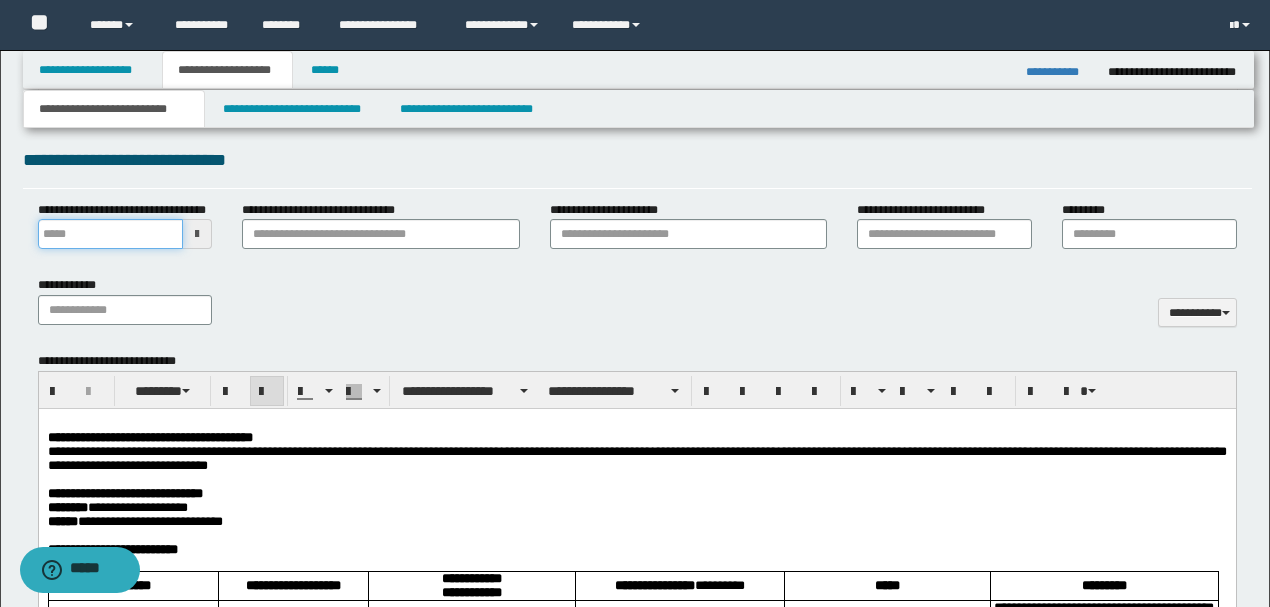 click on "**********" at bounding box center [111, 234] 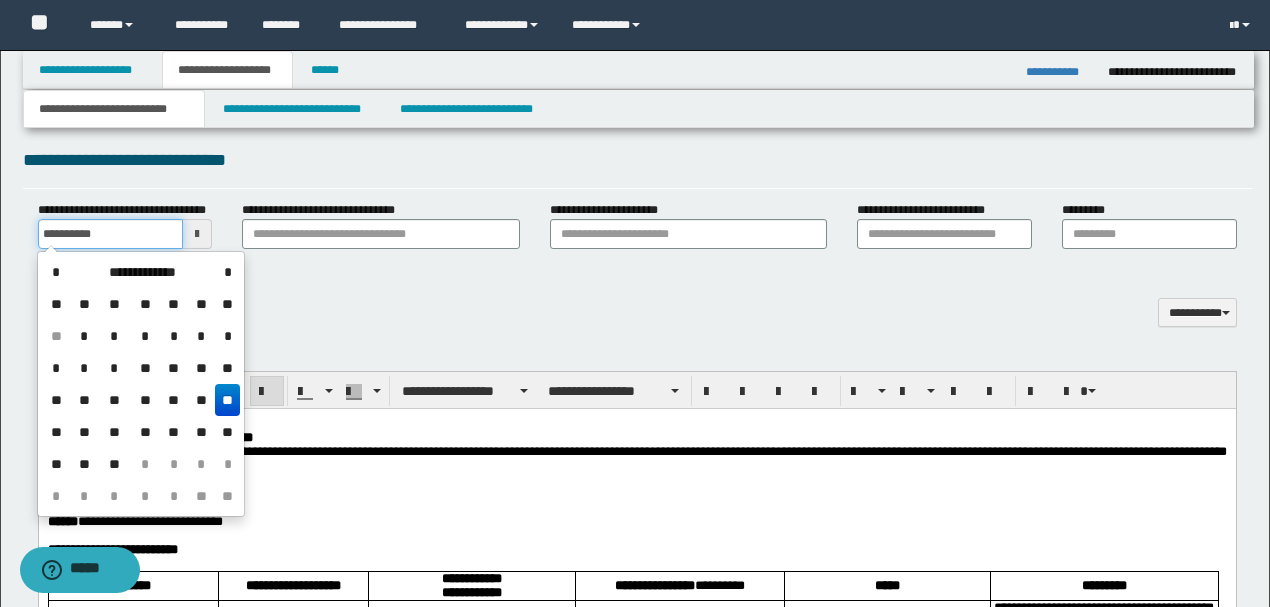type on "**********" 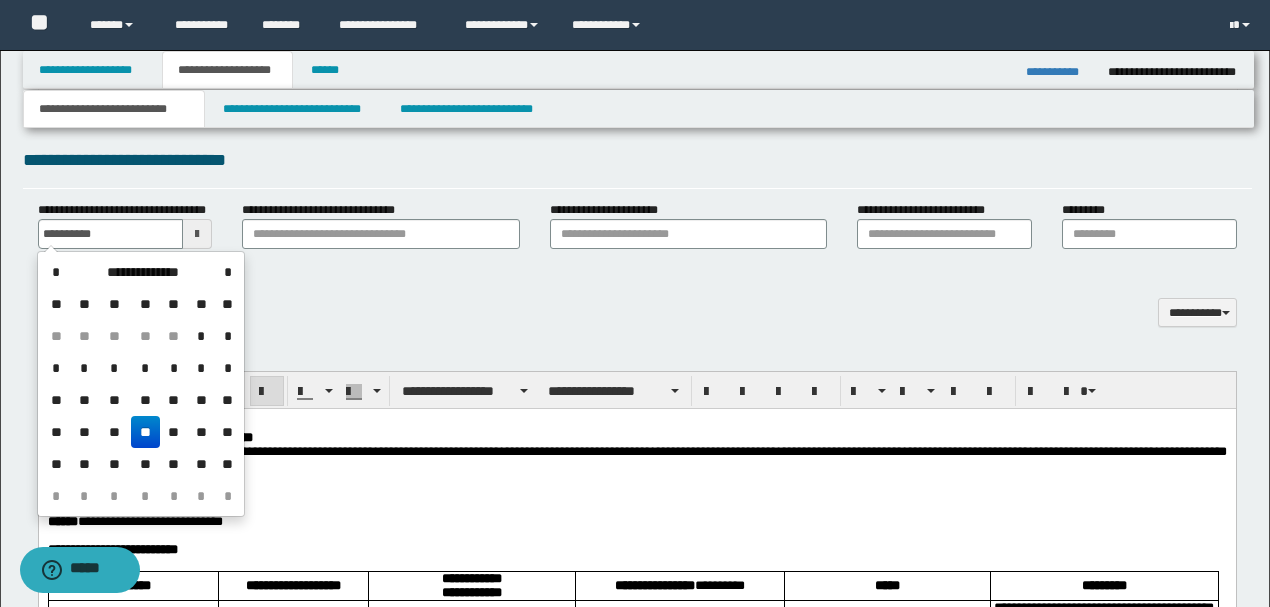 click on "**********" at bounding box center (637, 308) 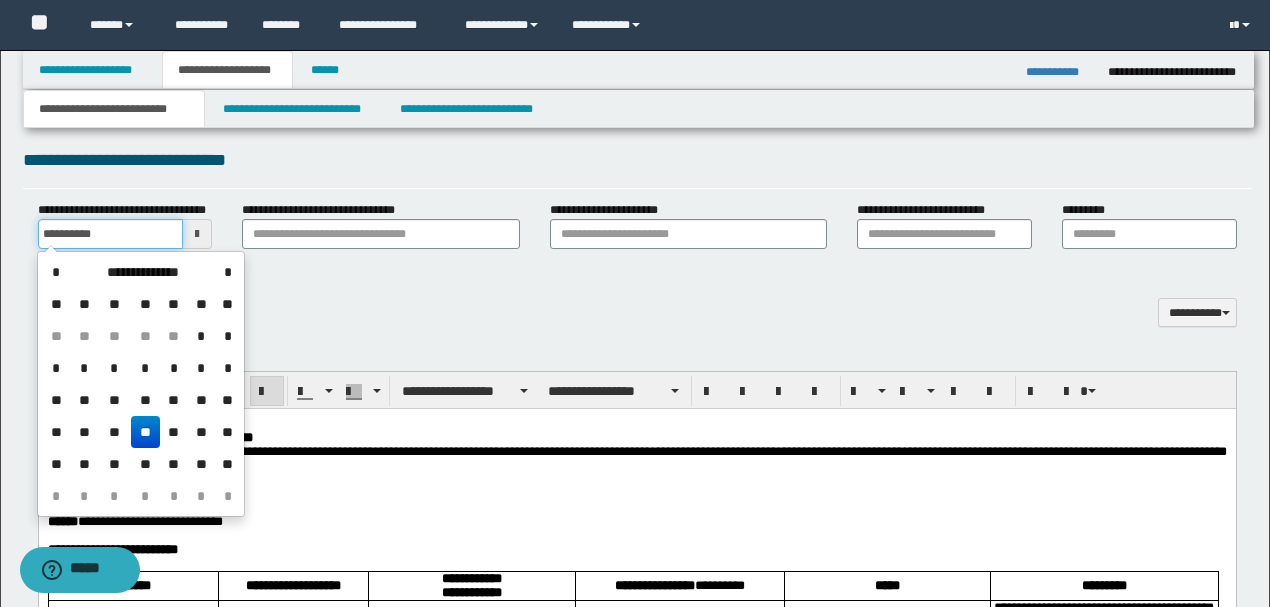 drag, startPoint x: 122, startPoint y: 234, endPoint x: 96, endPoint y: 232, distance: 26.076809 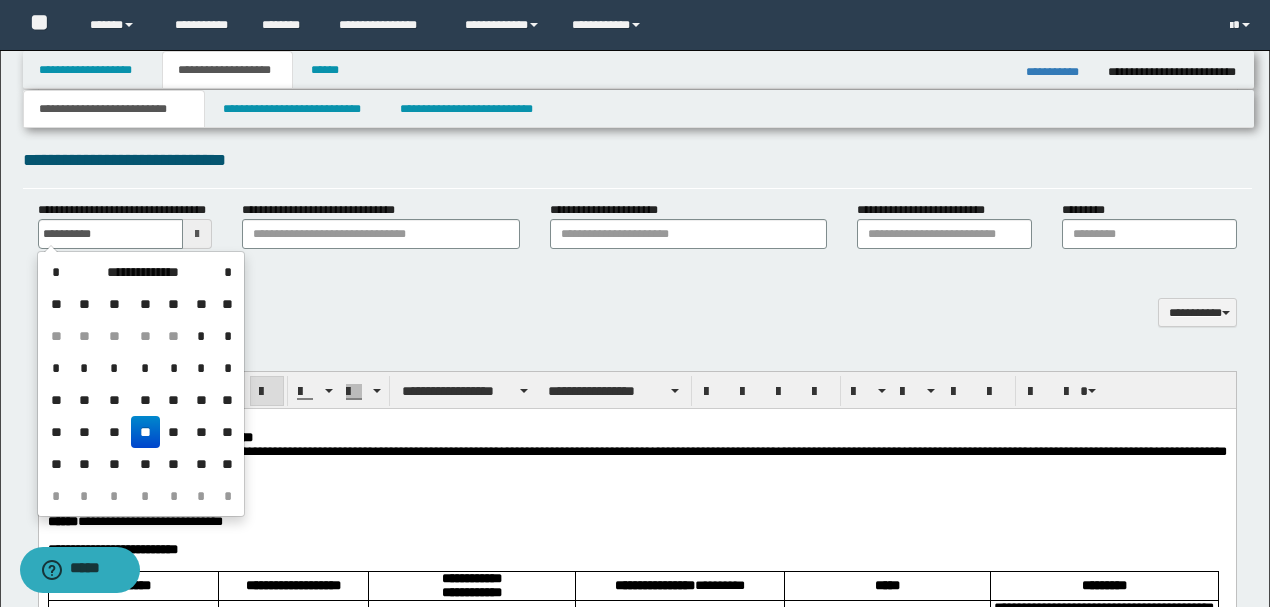 click on "**********" at bounding box center (637, 308) 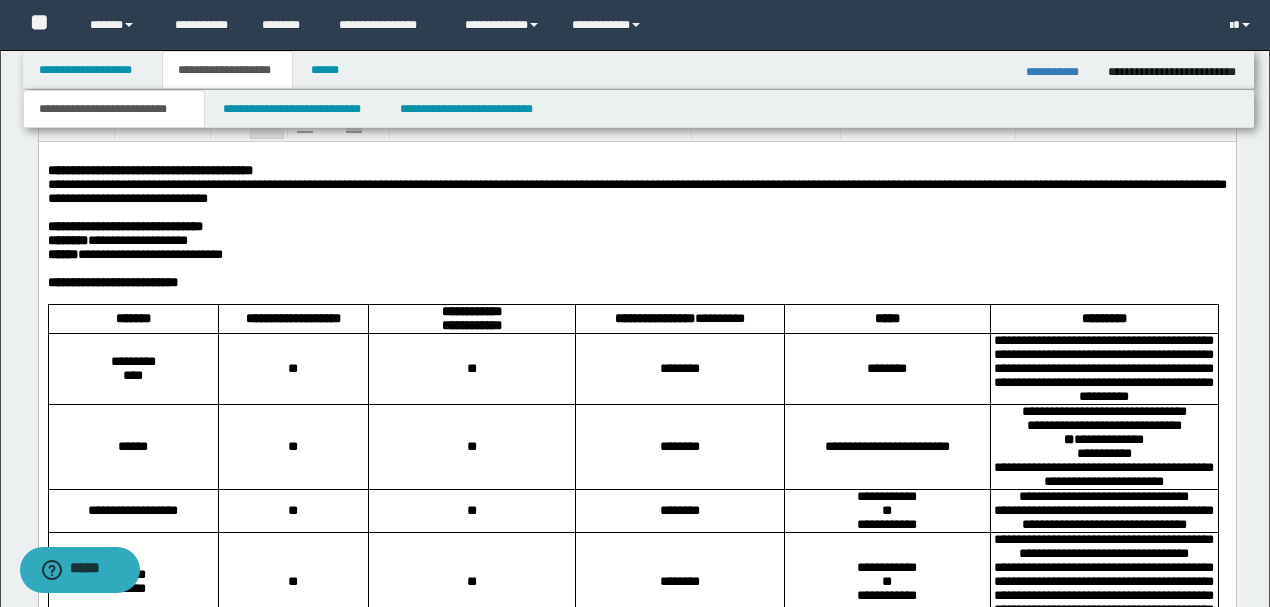 scroll, scrollTop: 1066, scrollLeft: 0, axis: vertical 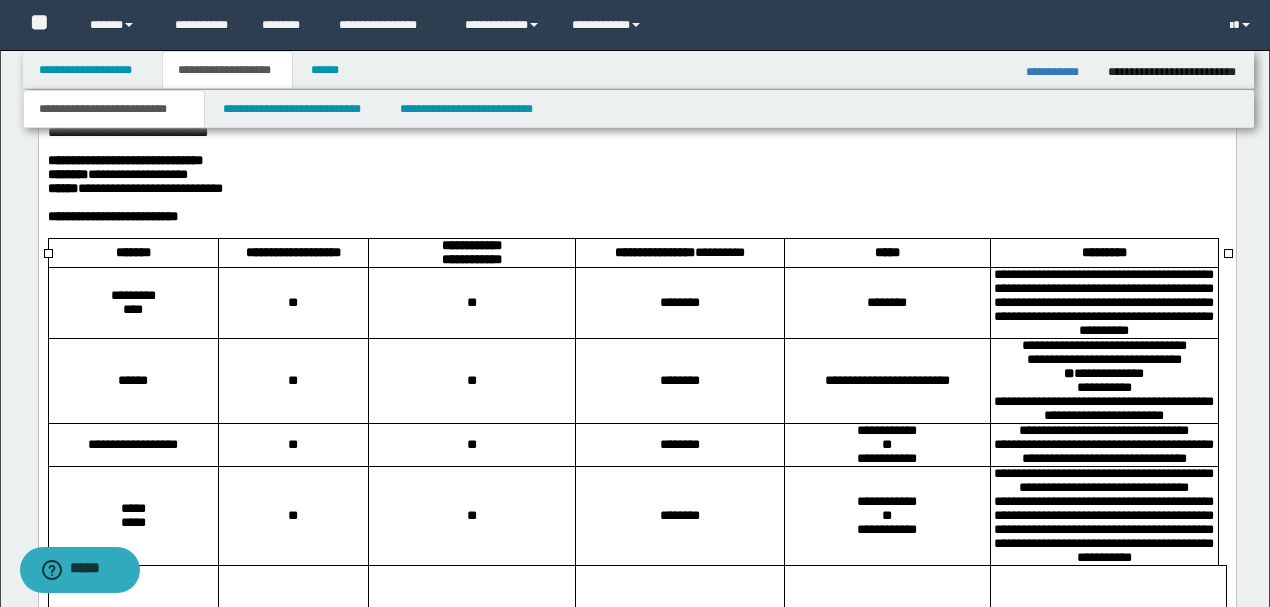 click on "**********" at bounding box center [1103, 388] 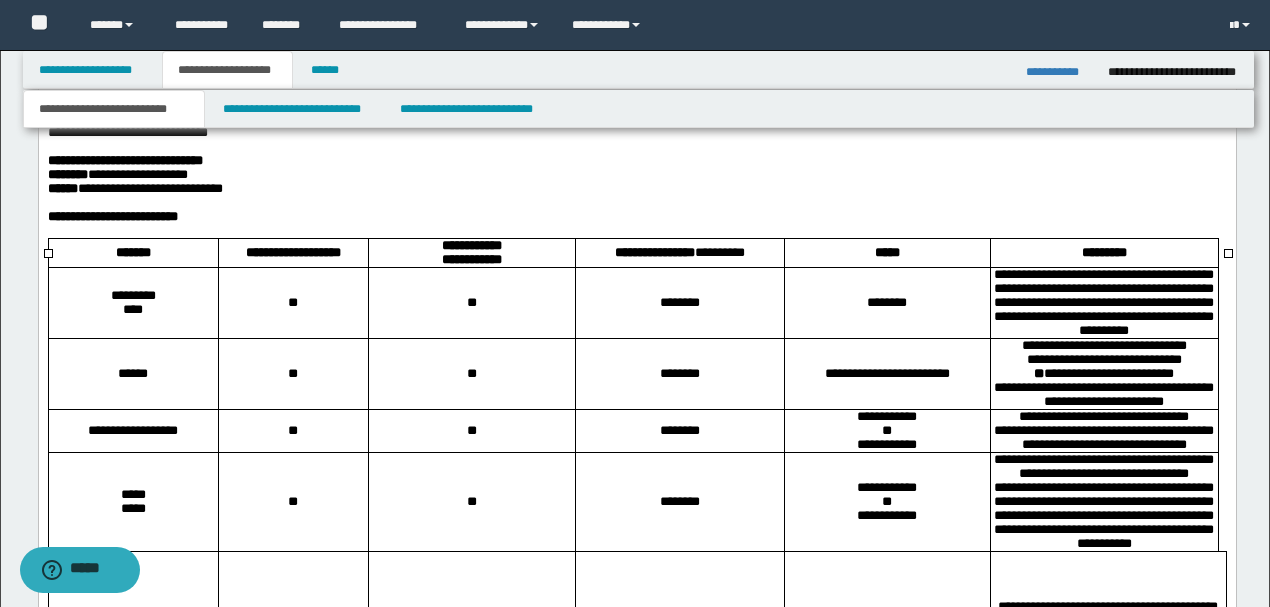 click on "**********" at bounding box center [1103, 302] 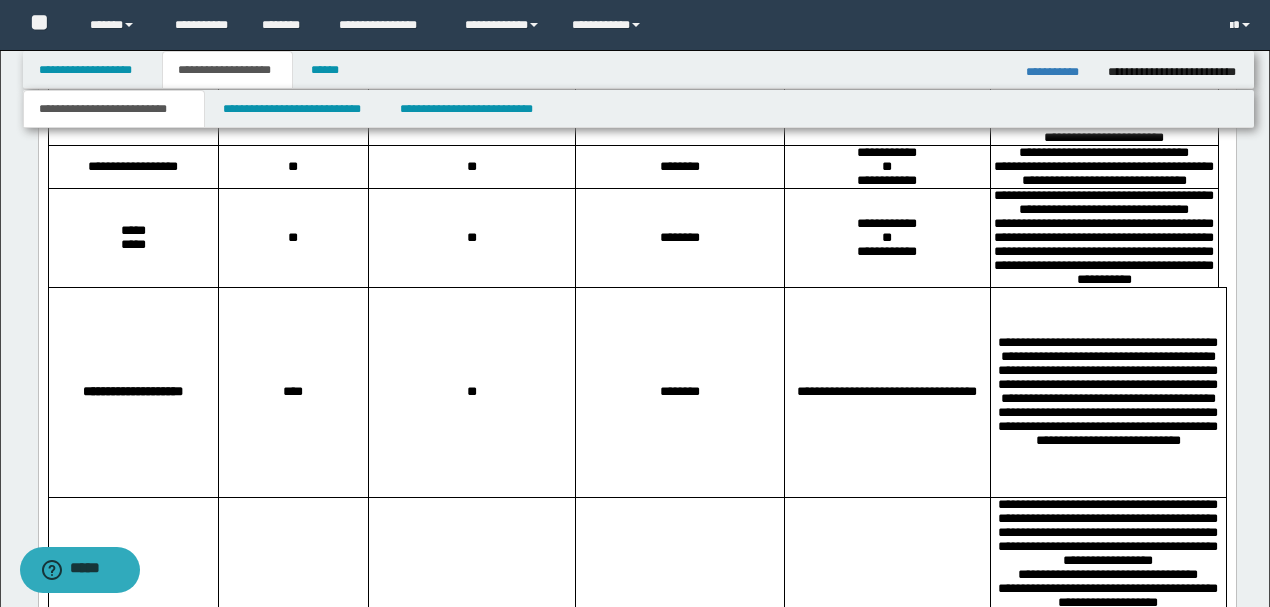 scroll, scrollTop: 1333, scrollLeft: 0, axis: vertical 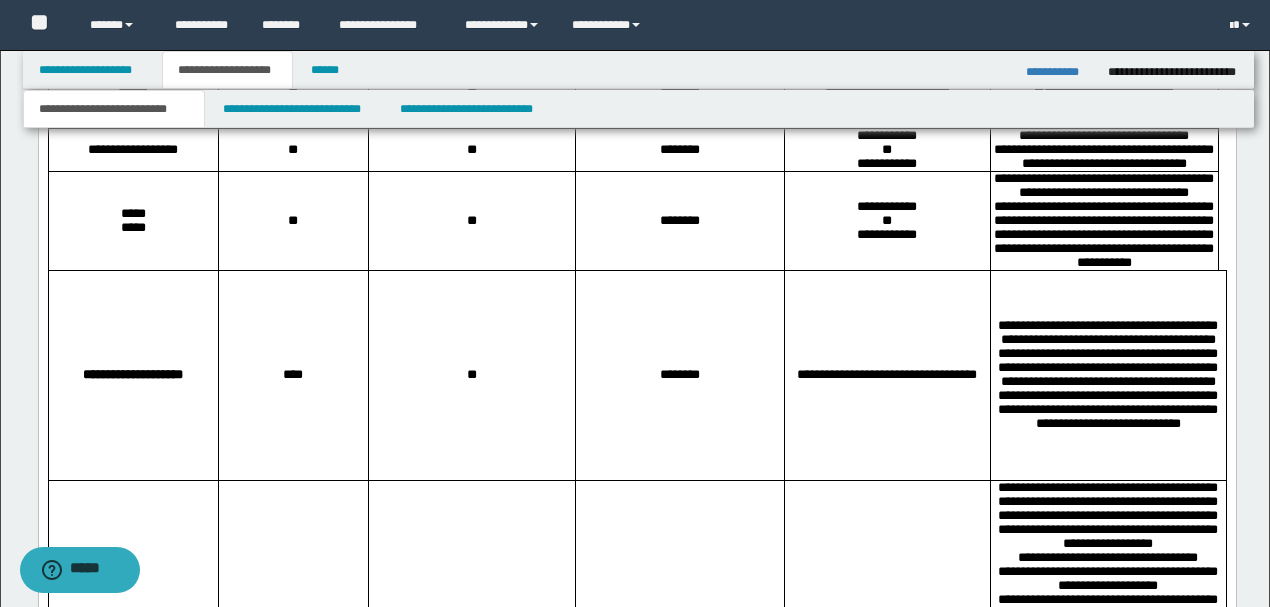 click on "**********" at bounding box center [1103, 236] 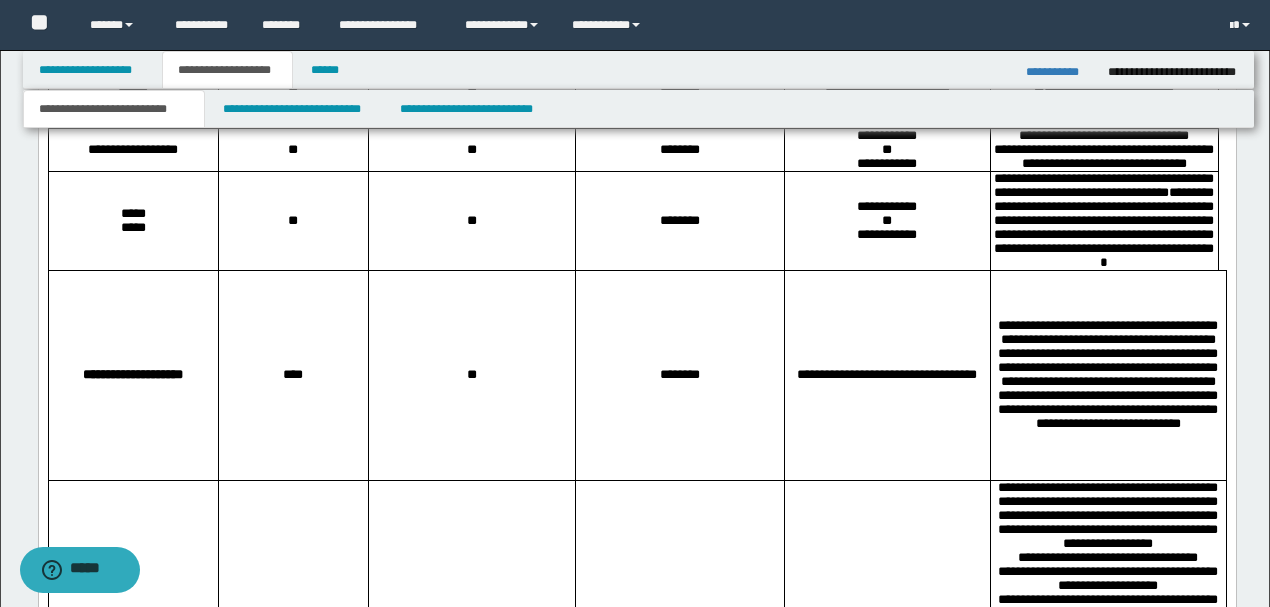 click on "**" at bounding box center (886, 151) 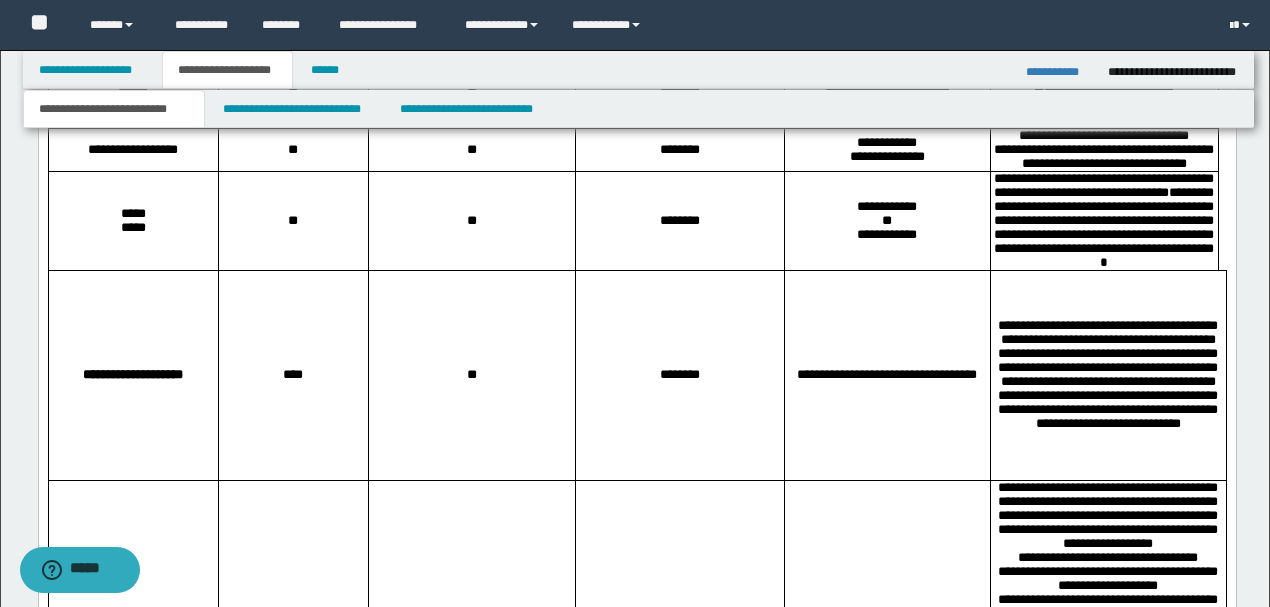 click on "**" at bounding box center (886, 222) 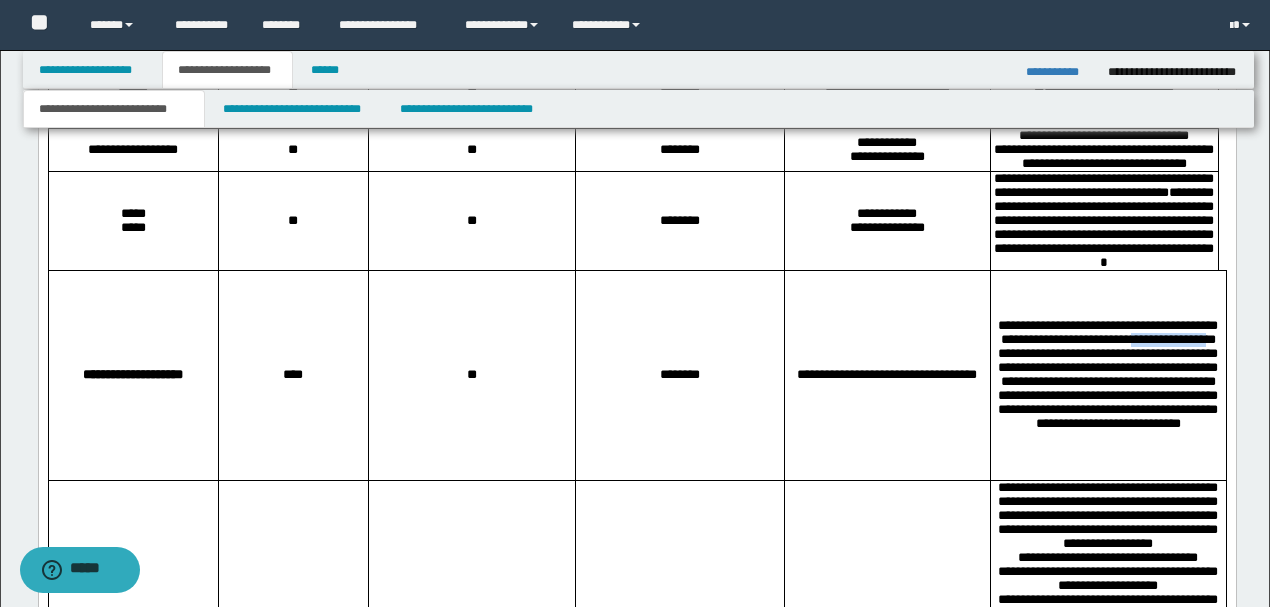 drag, startPoint x: 1200, startPoint y: 390, endPoint x: 1157, endPoint y: 390, distance: 43 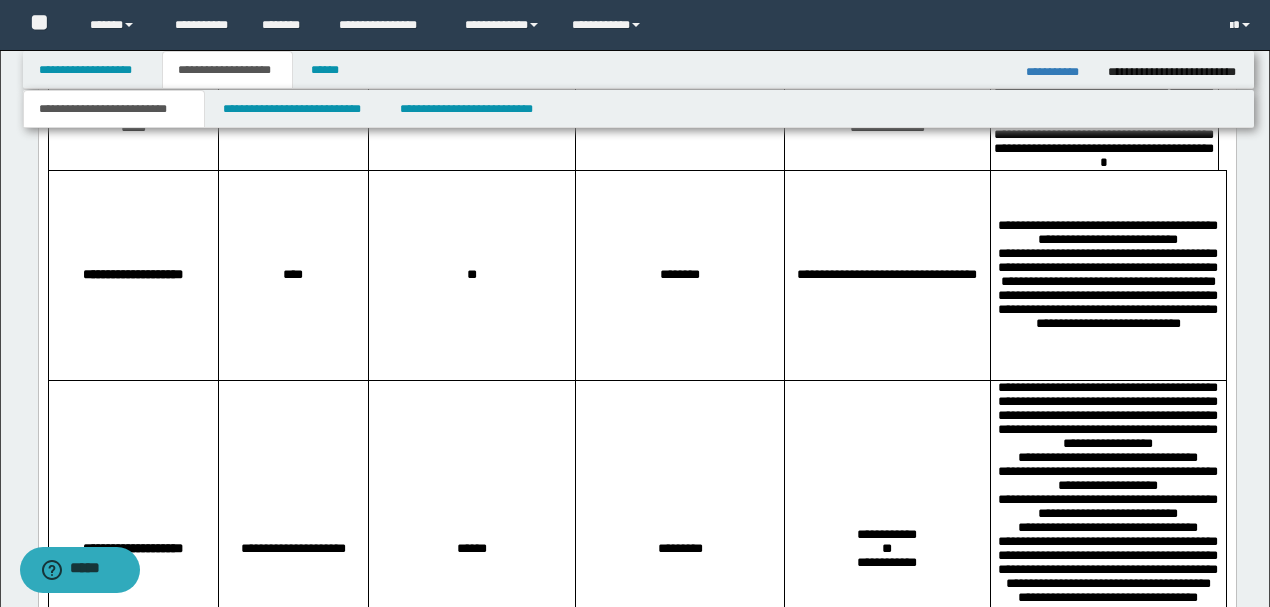 scroll, scrollTop: 1533, scrollLeft: 0, axis: vertical 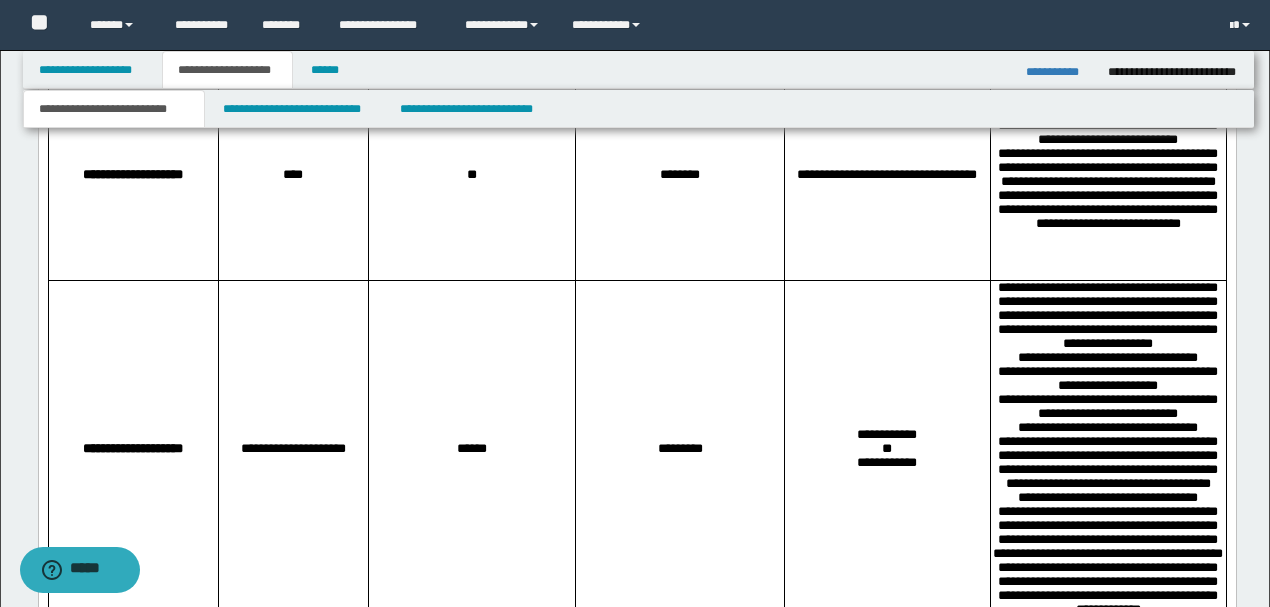 click on "**********" at bounding box center (1107, 168) 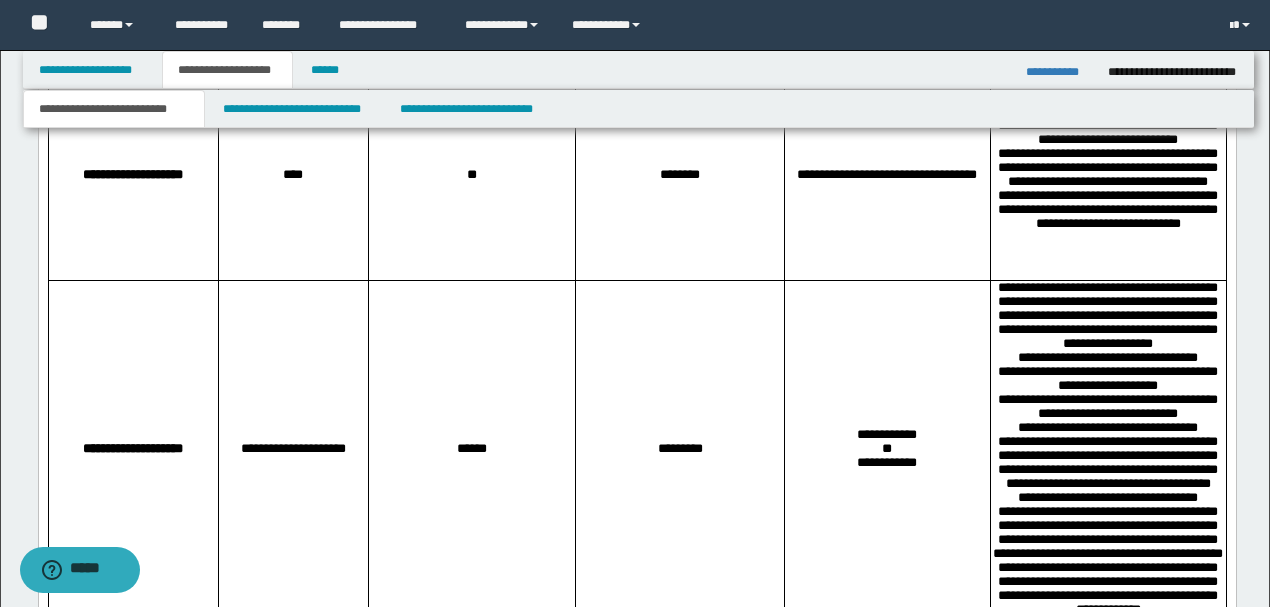 click on "**********" at bounding box center (1107, 169) 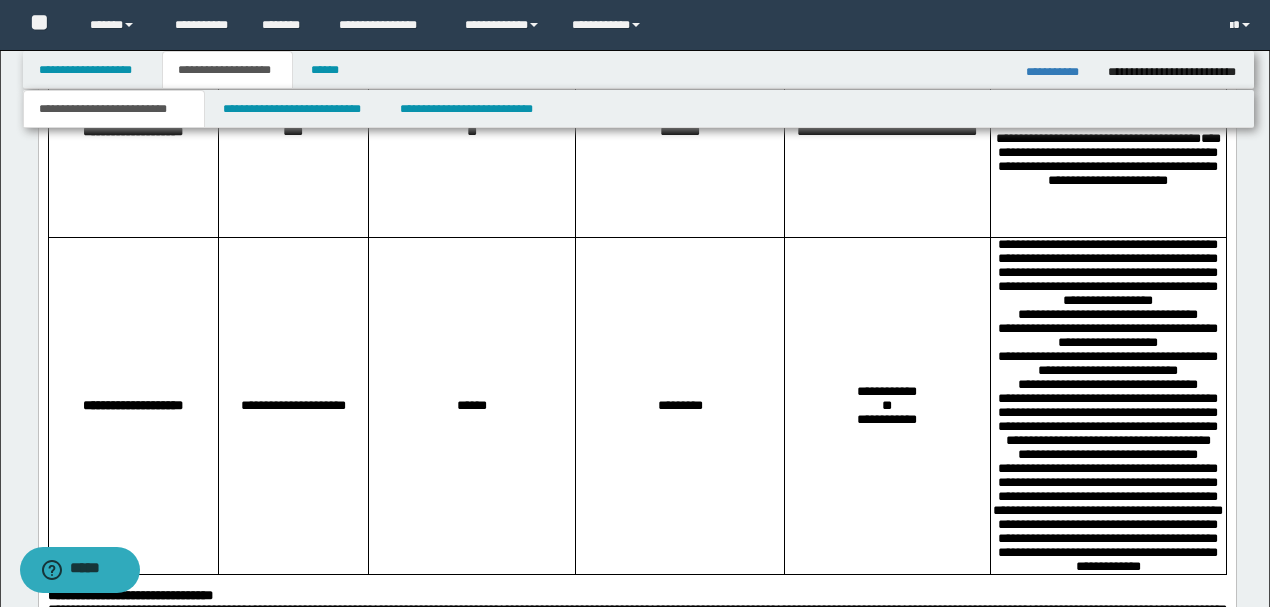 scroll, scrollTop: 1600, scrollLeft: 0, axis: vertical 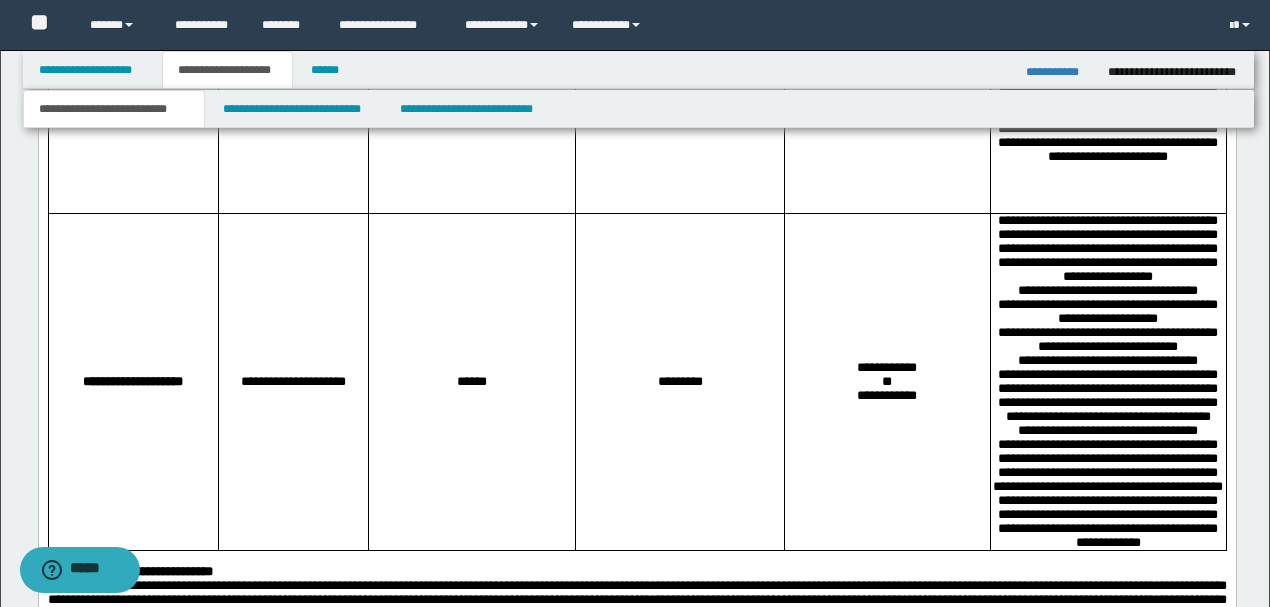 click on "**********" at bounding box center (1107, 292) 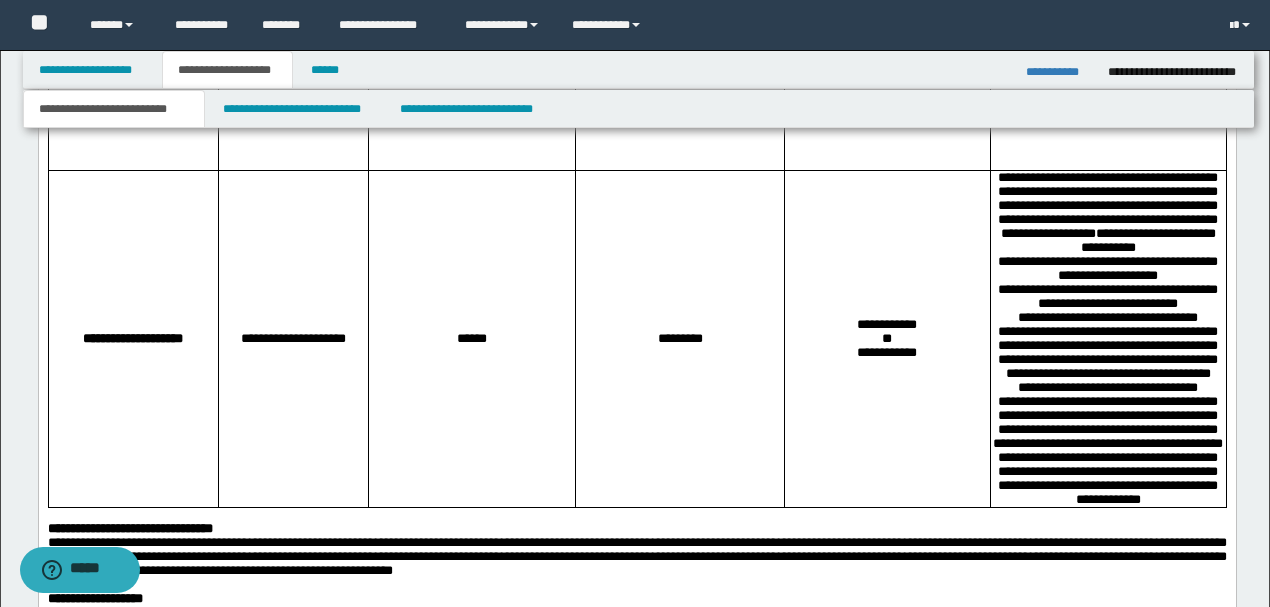 scroll, scrollTop: 1666, scrollLeft: 0, axis: vertical 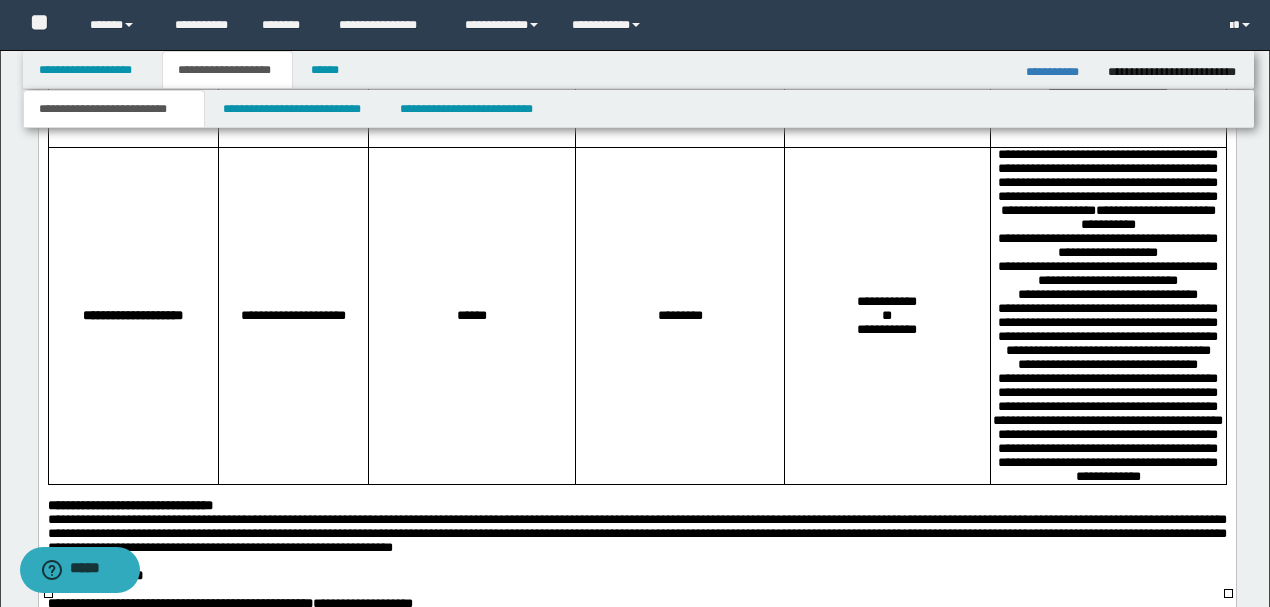 click on "**********" at bounding box center (1107, 275) 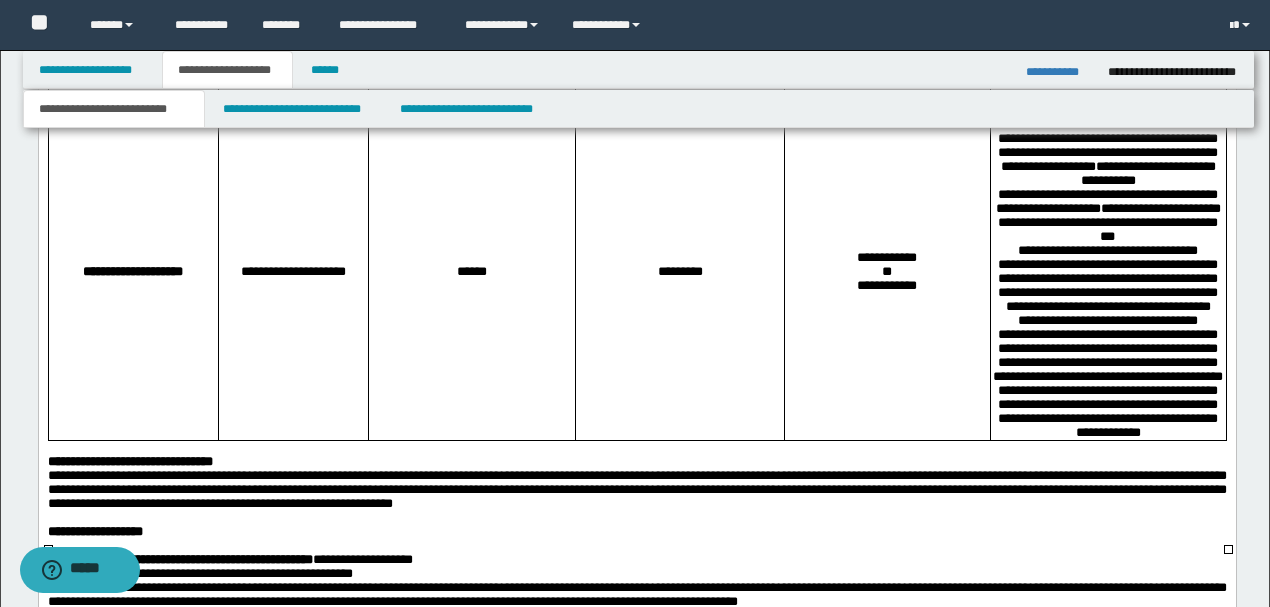 scroll, scrollTop: 1733, scrollLeft: 0, axis: vertical 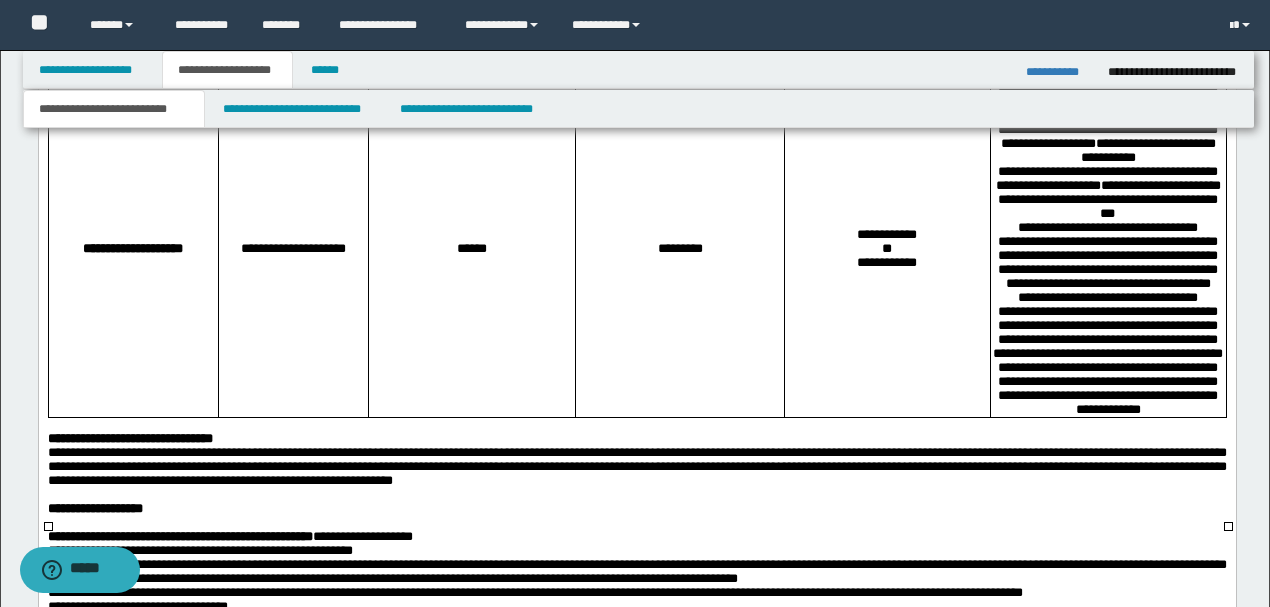 click on "**********" at bounding box center (1107, 263) 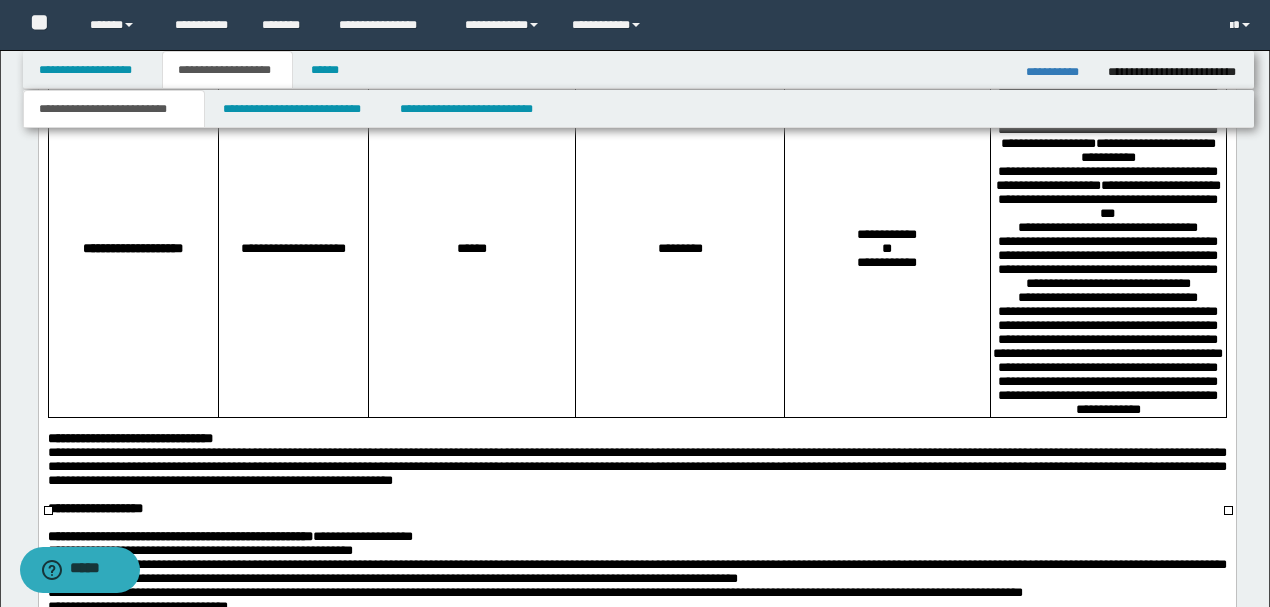 click on "**********" at bounding box center (886, 249) 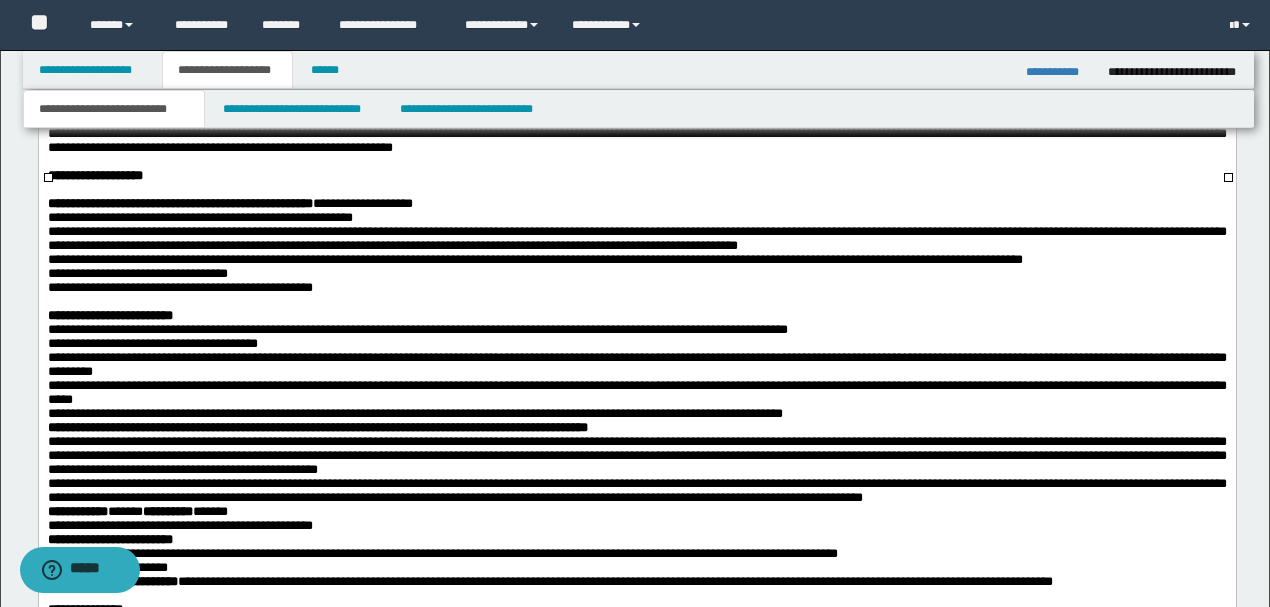 scroll, scrollTop: 2200, scrollLeft: 0, axis: vertical 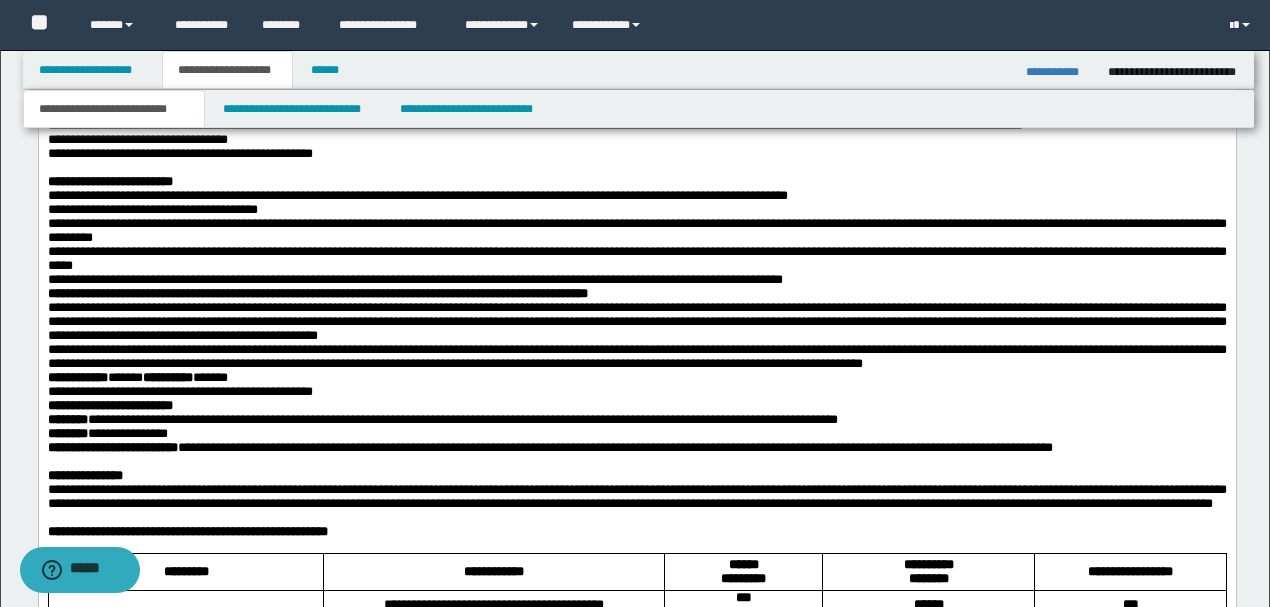 click on "**********" at bounding box center (362, 70) 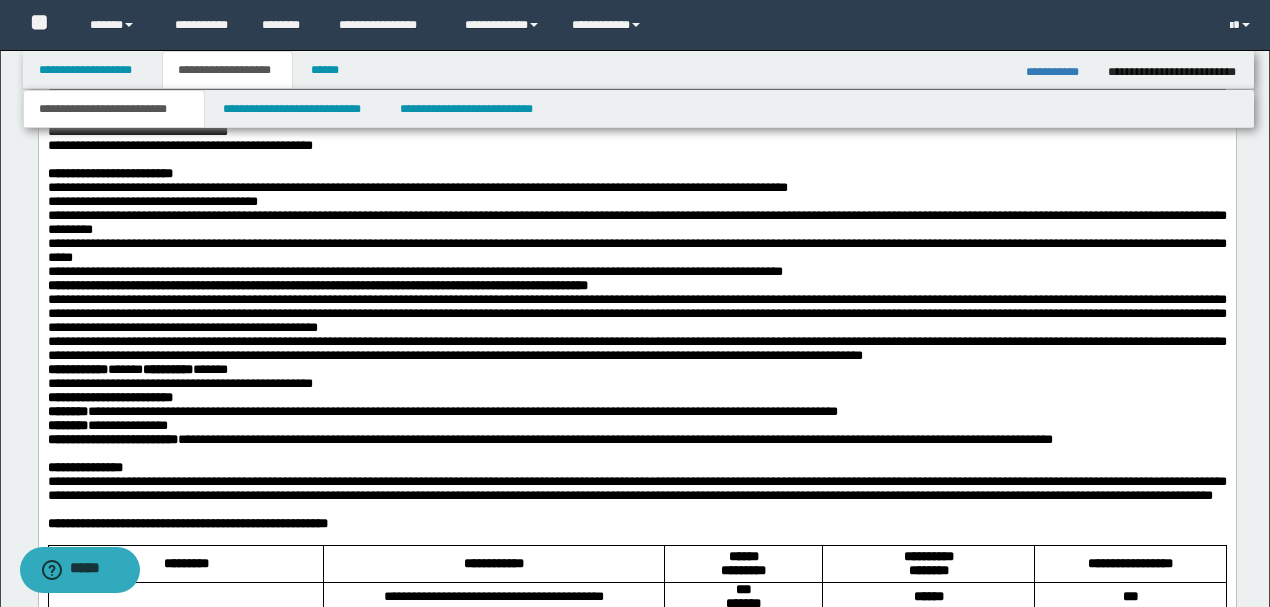 scroll, scrollTop: 2200, scrollLeft: 0, axis: vertical 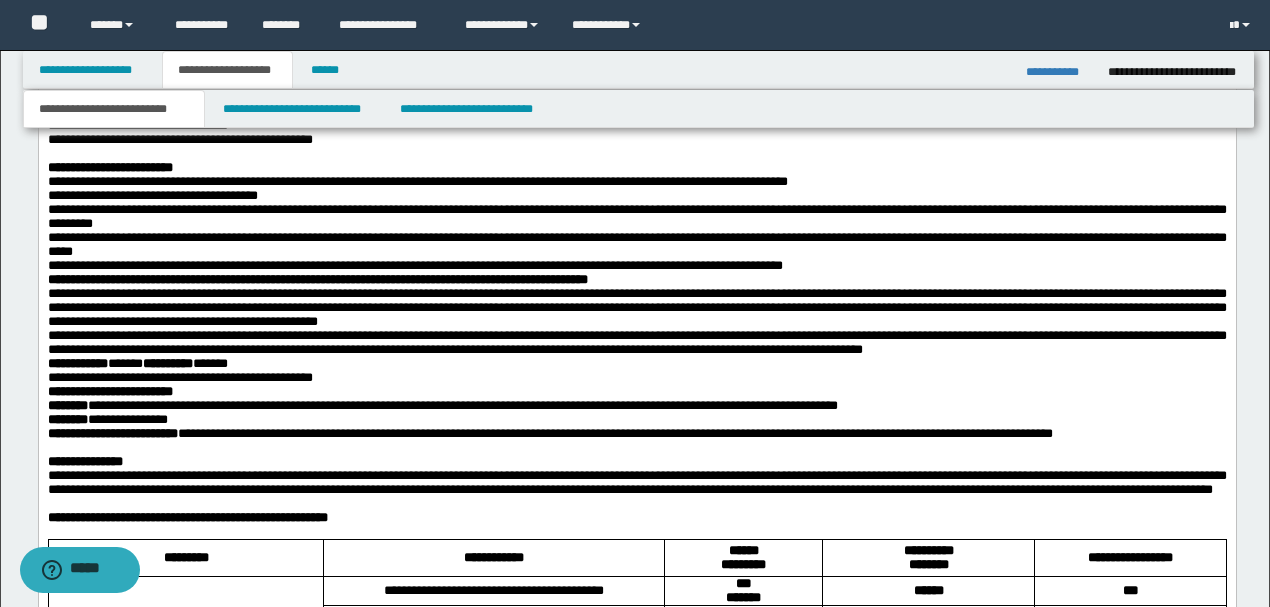 click on "**********" at bounding box center [636, 252] 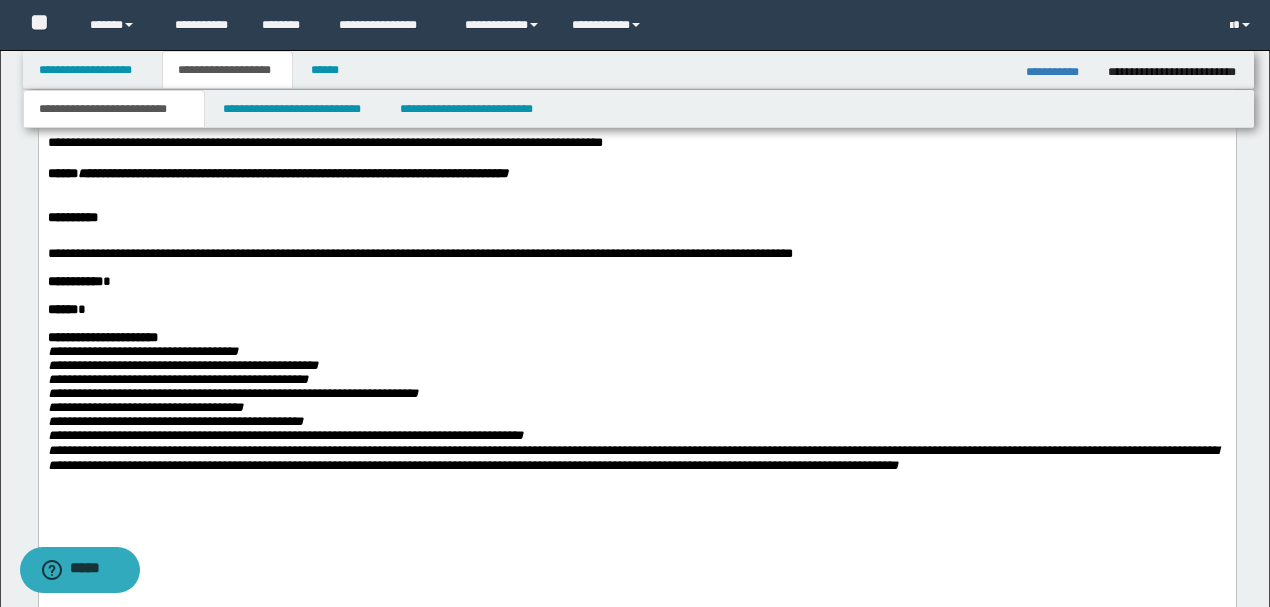 scroll, scrollTop: 3266, scrollLeft: 0, axis: vertical 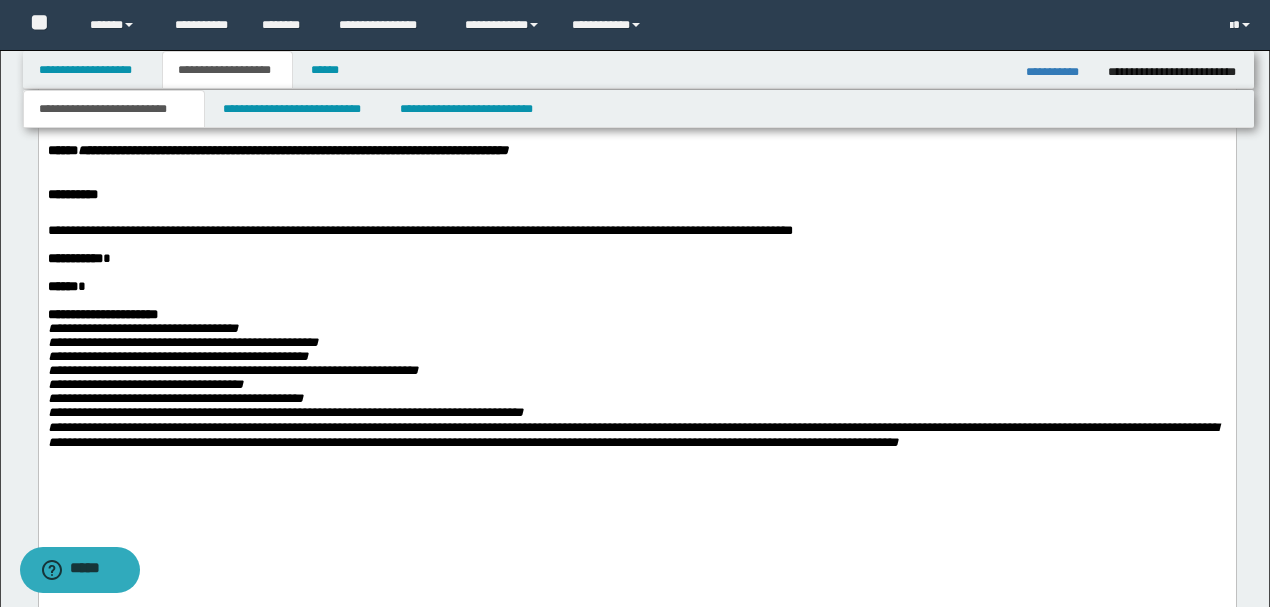 click on "**********" at bounding box center [244, 74] 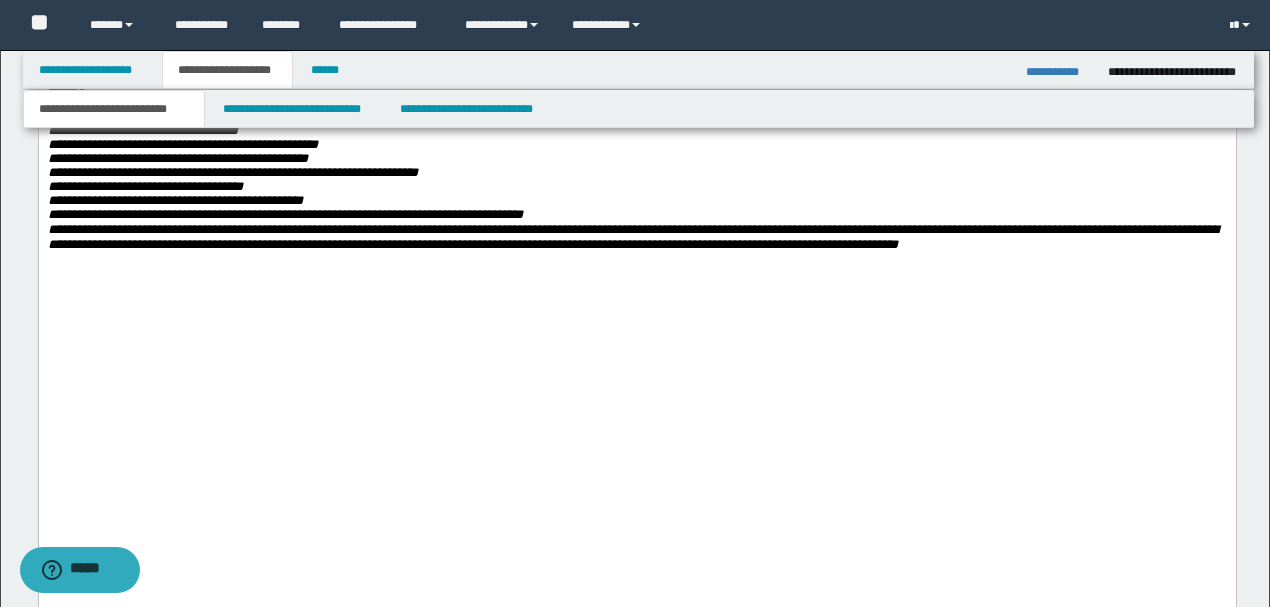 scroll, scrollTop: 3466, scrollLeft: 0, axis: vertical 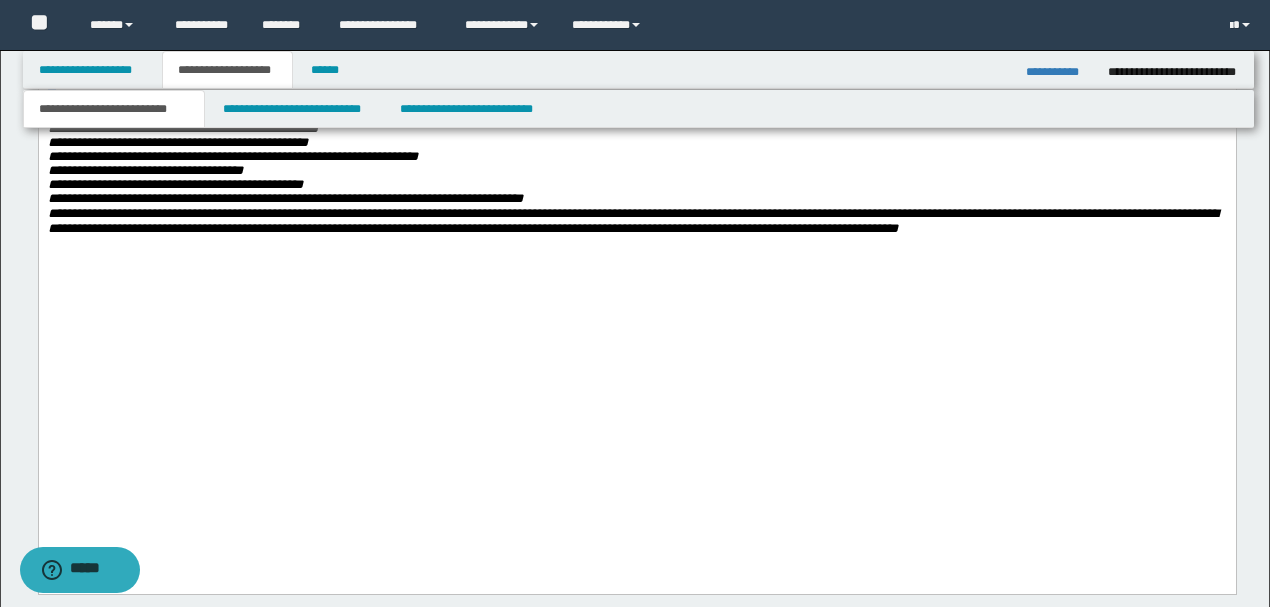 drag, startPoint x: 49, startPoint y: 210, endPoint x: 267, endPoint y: 337, distance: 252.29546 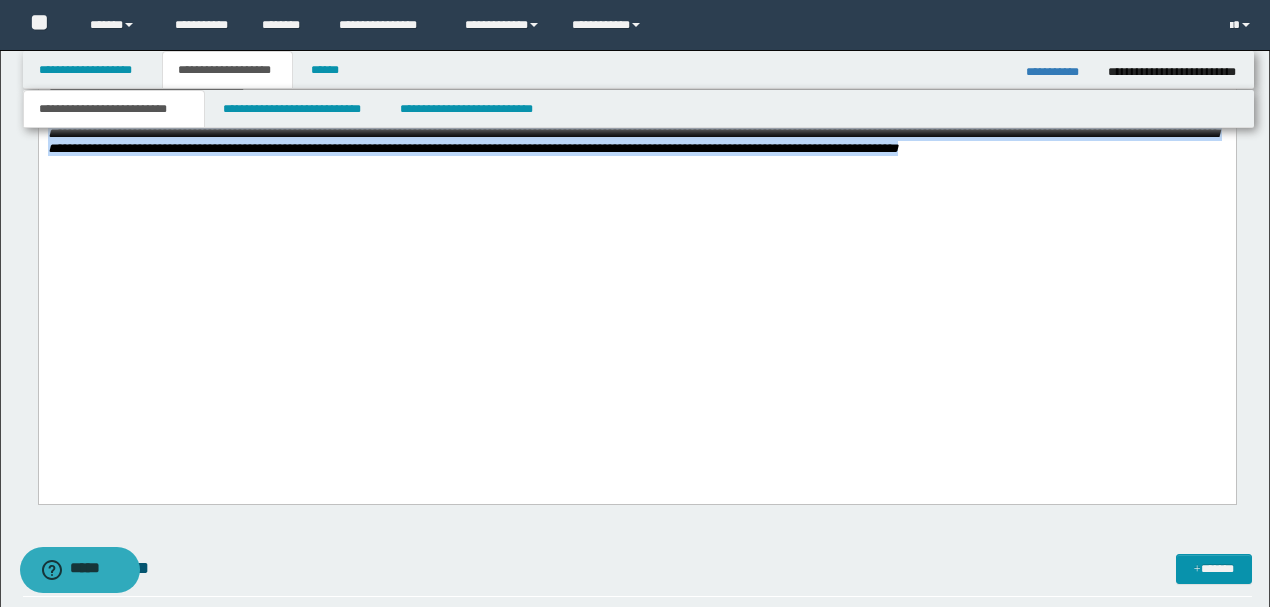 scroll, scrollTop: 3333, scrollLeft: 0, axis: vertical 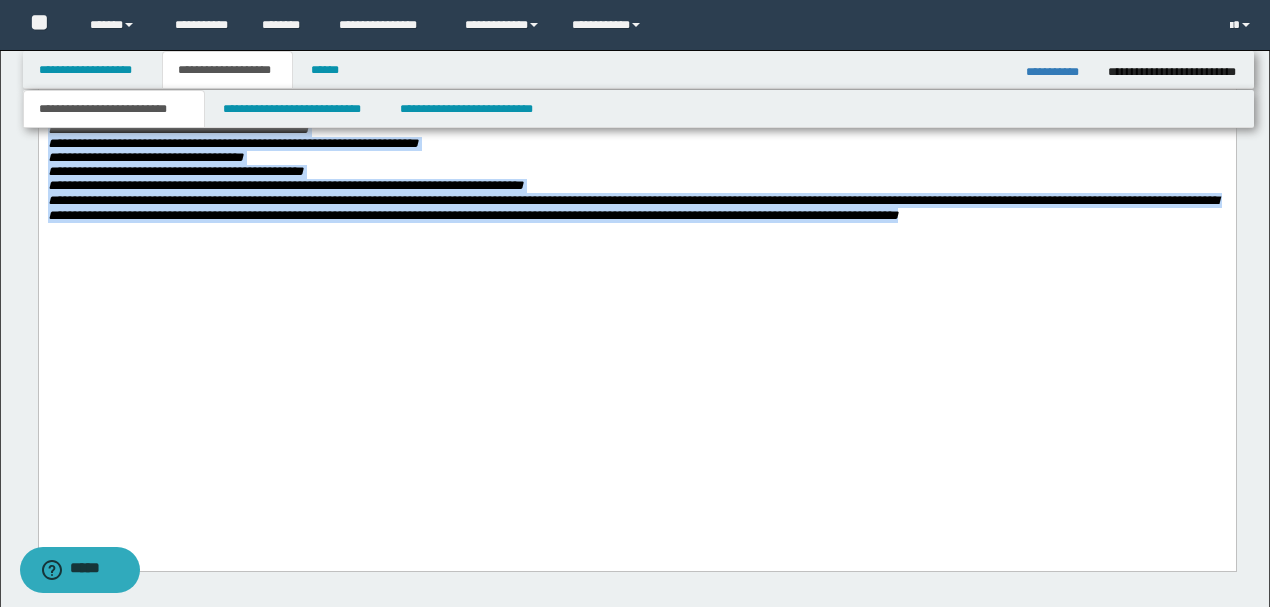 drag, startPoint x: 1076, startPoint y: 460, endPoint x: 48, endPoint y: 191, distance: 1062.6123 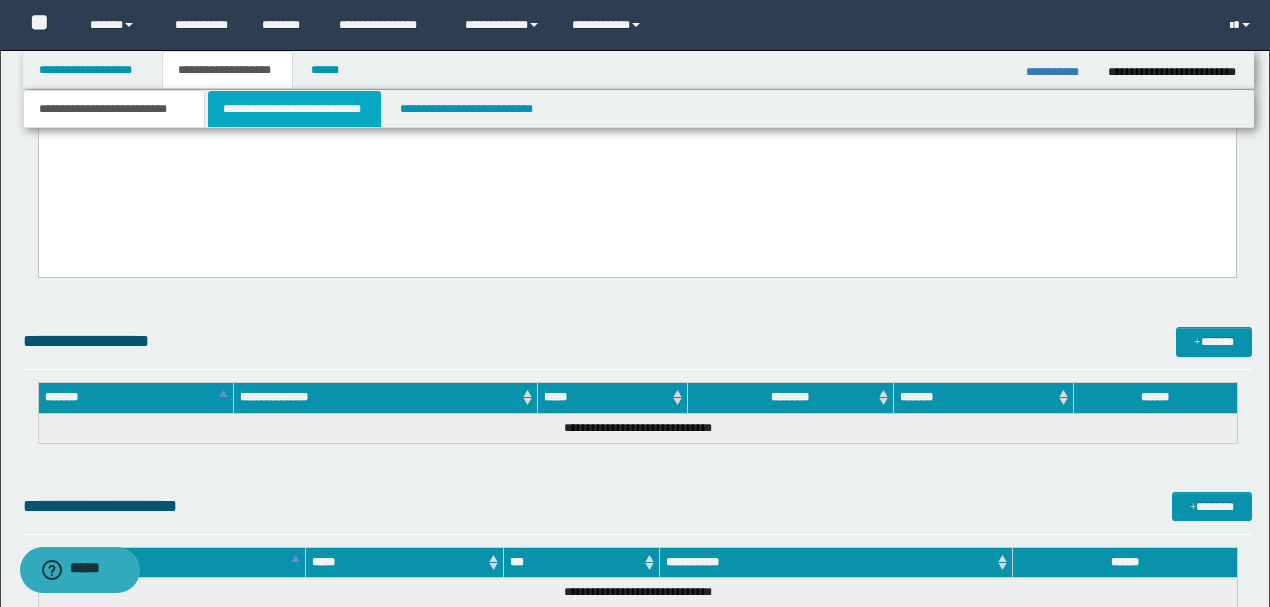 click on "**********" at bounding box center [294, 109] 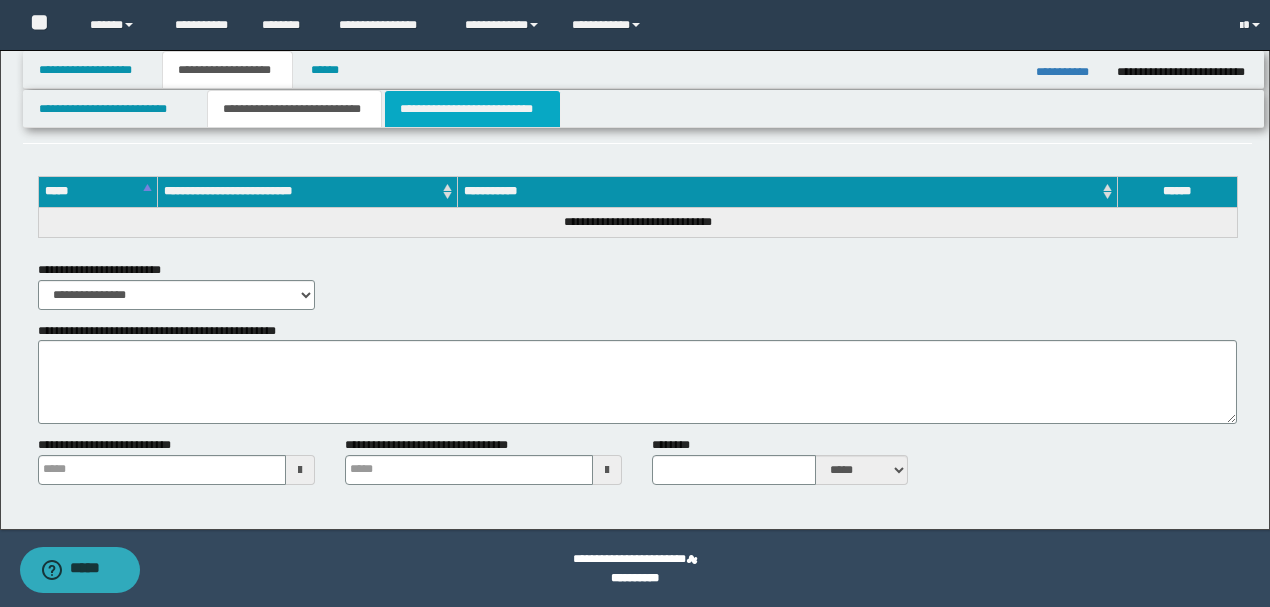 click on "**********" at bounding box center (472, 109) 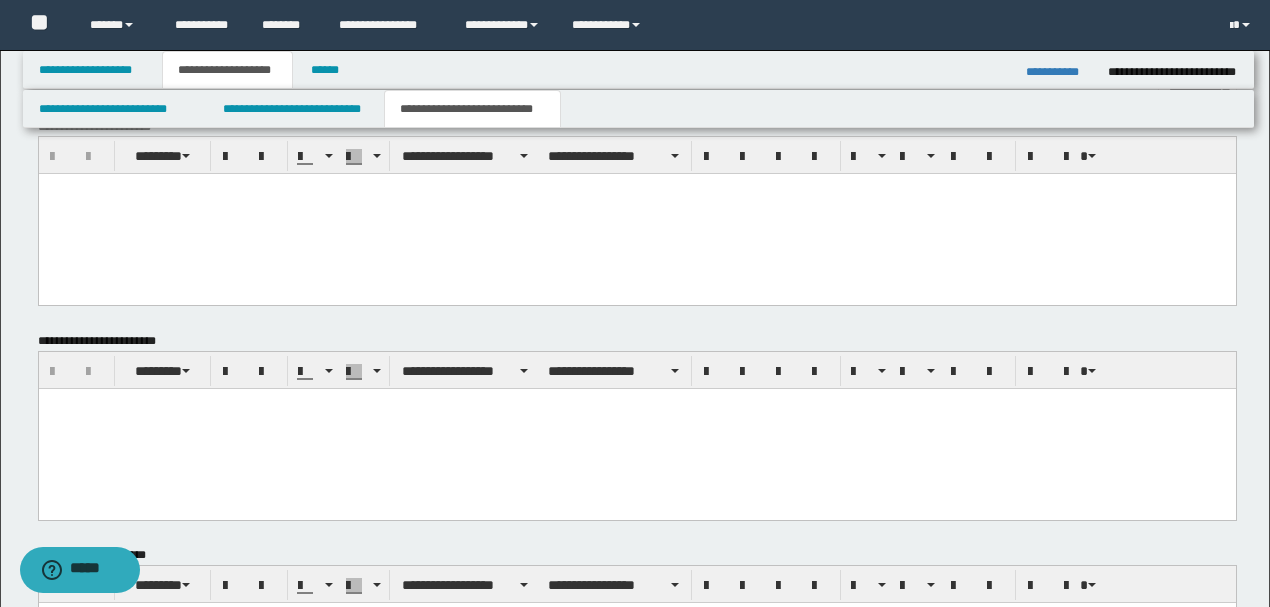 scroll, scrollTop: 648, scrollLeft: 0, axis: vertical 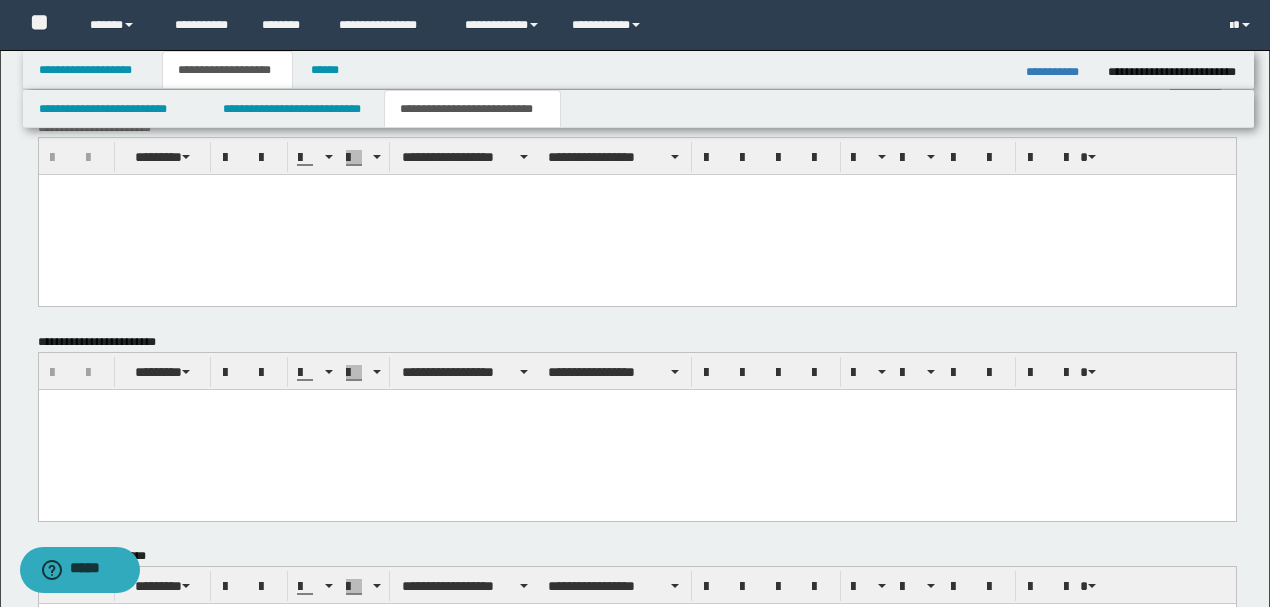 click at bounding box center [636, 215] 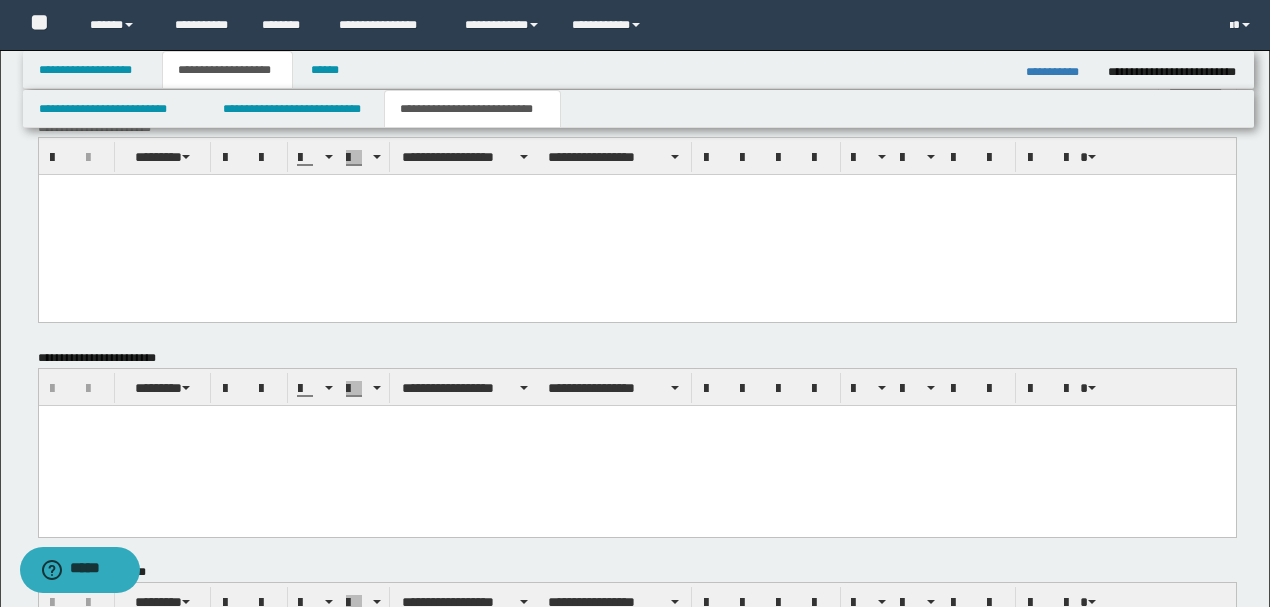 type 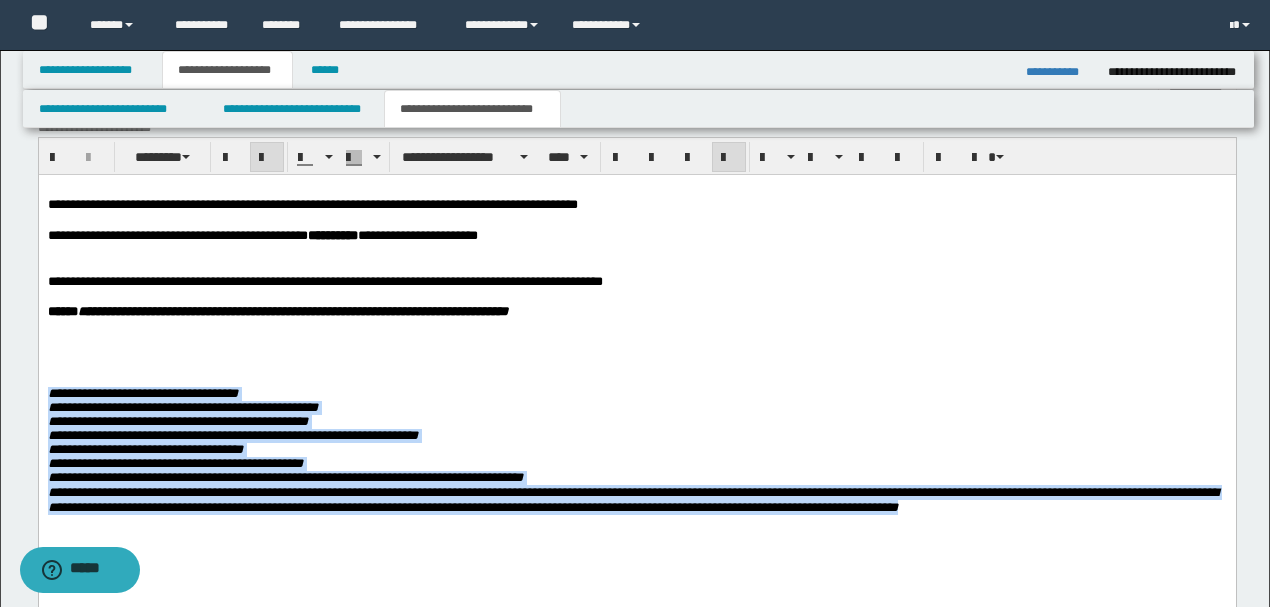 drag, startPoint x: 1058, startPoint y: 517, endPoint x: 62, endPoint y: 572, distance: 997.5174 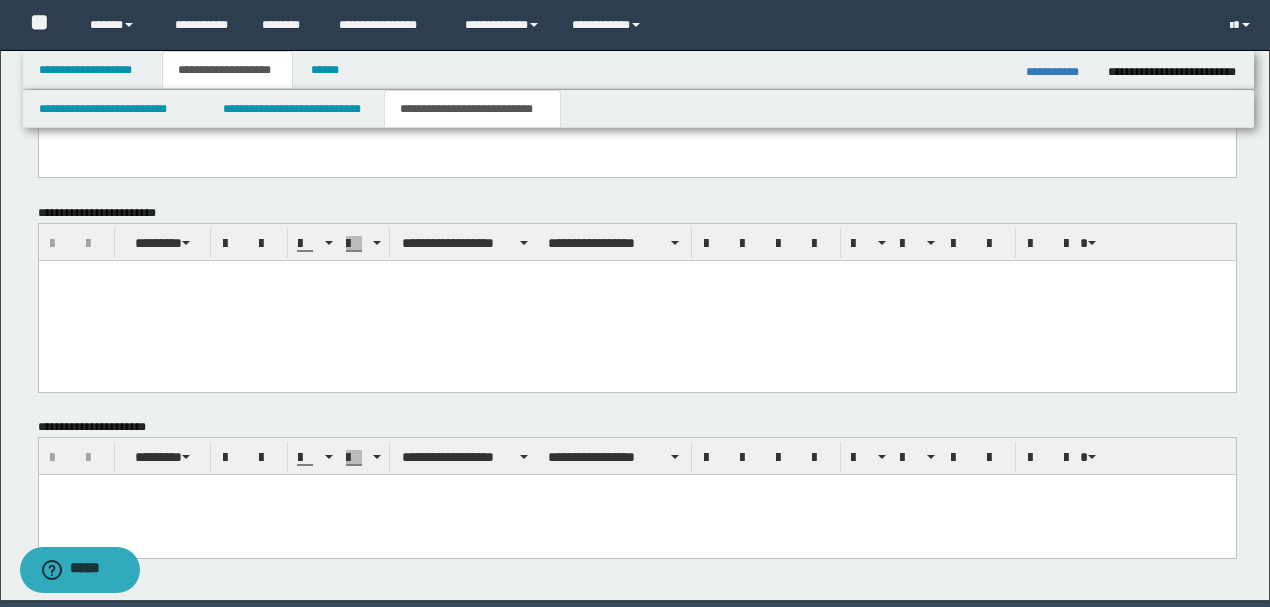 scroll, scrollTop: 972, scrollLeft: 0, axis: vertical 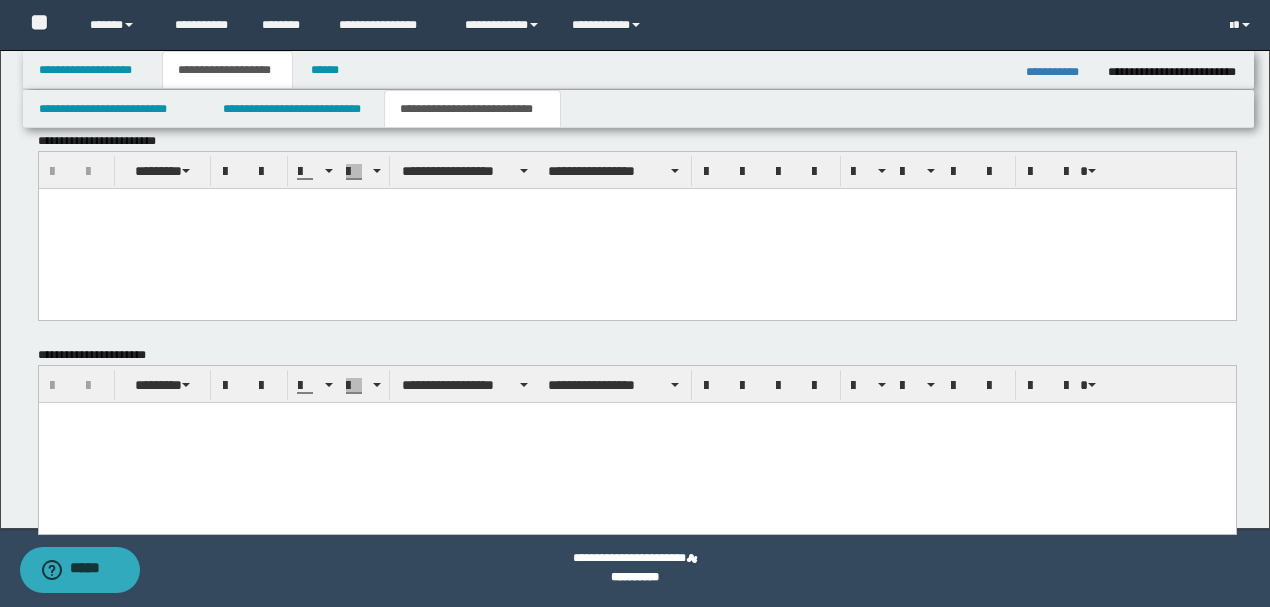 click at bounding box center (636, 442) 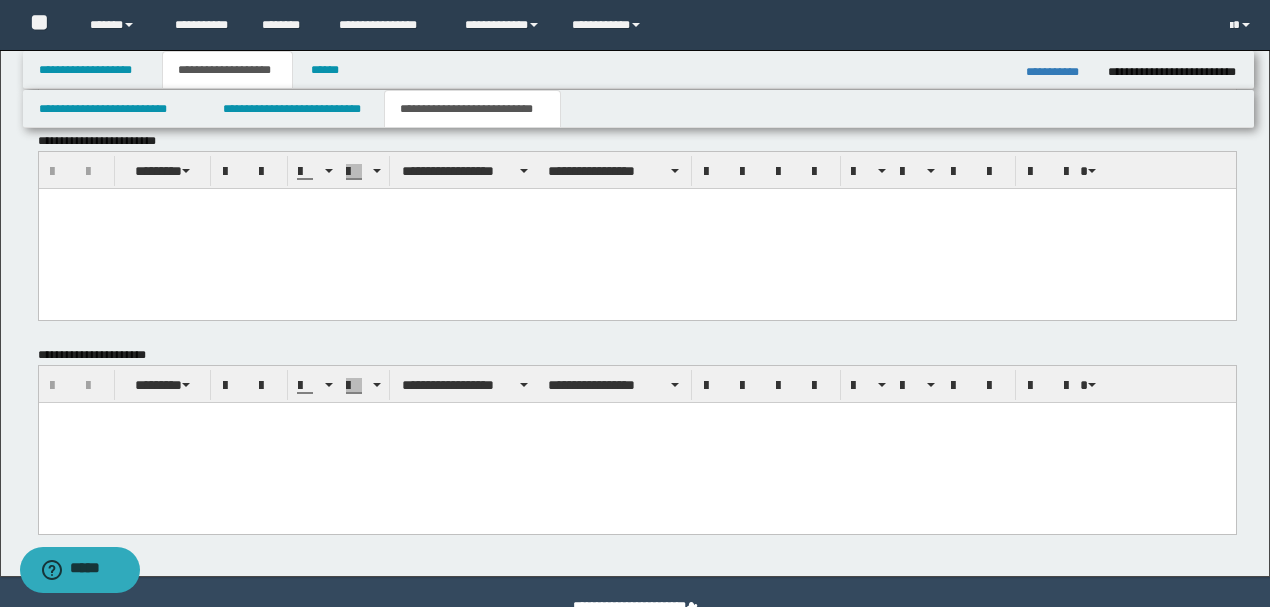 type 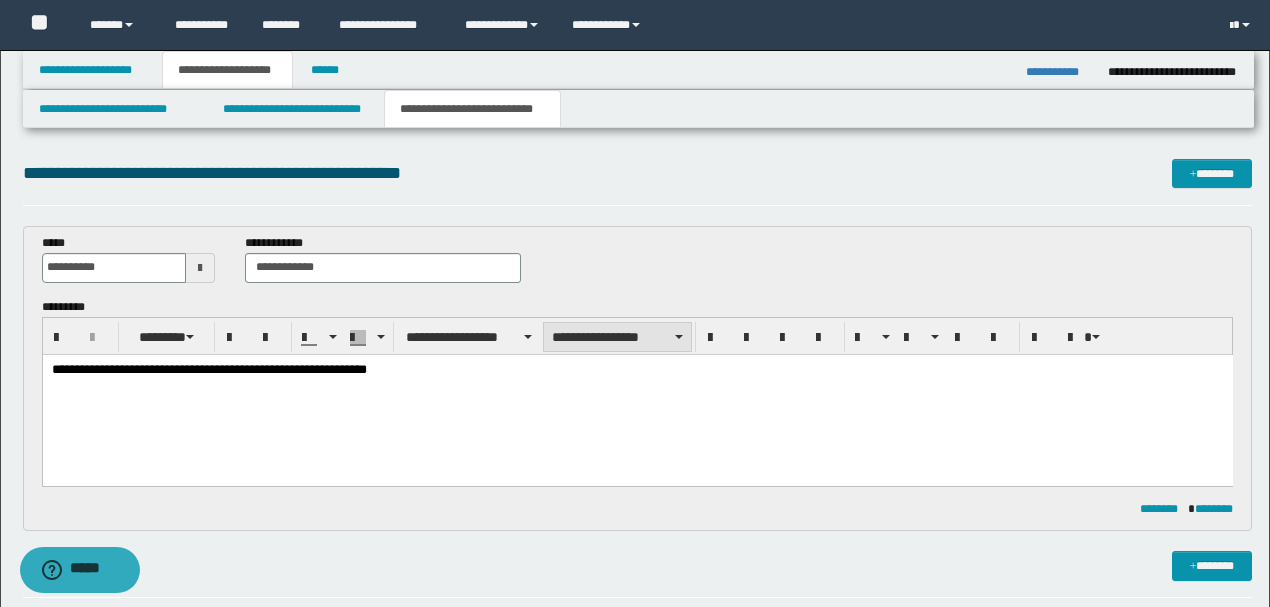 scroll, scrollTop: 0, scrollLeft: 0, axis: both 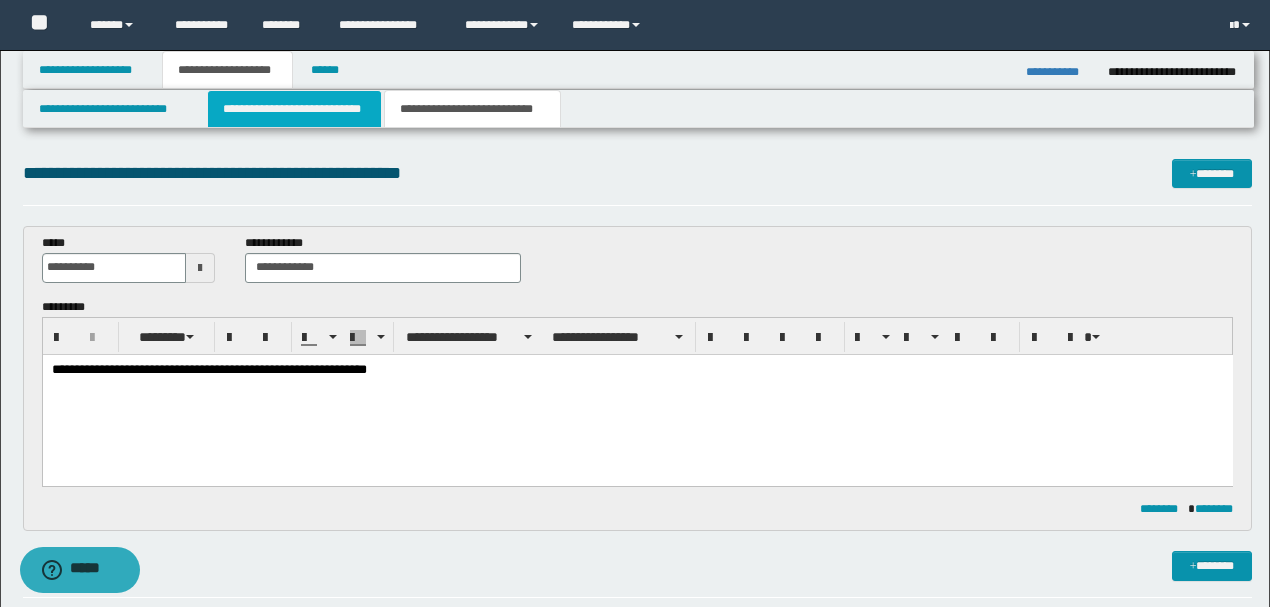 click on "**********" at bounding box center [294, 109] 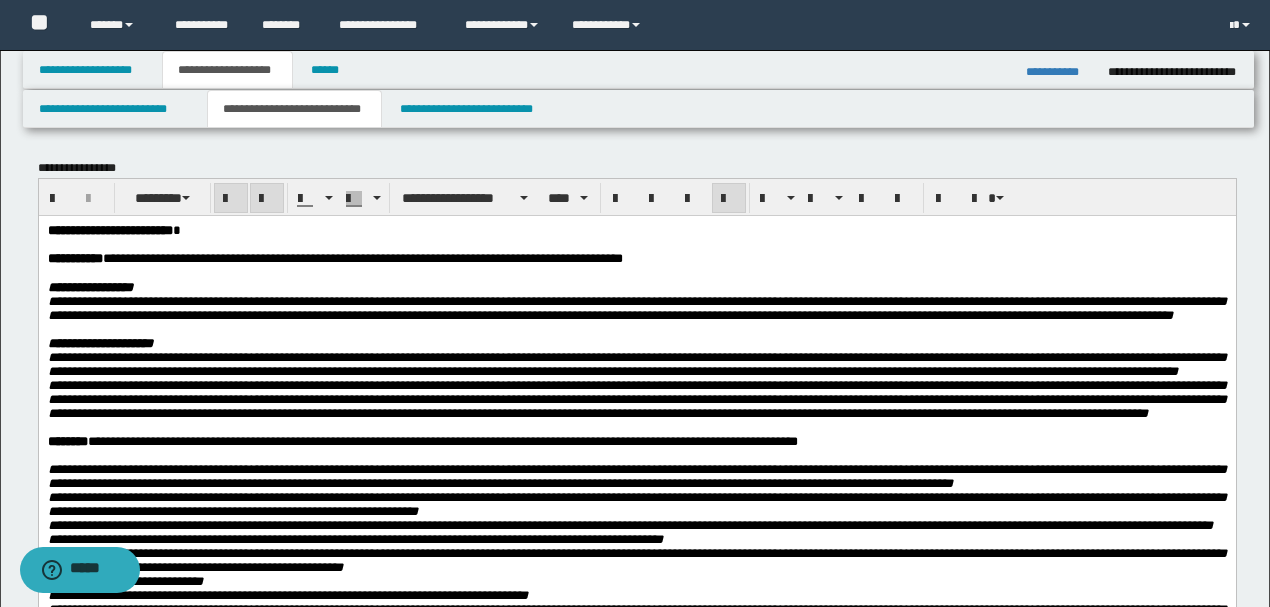click on "**********" at bounding box center [636, 343] 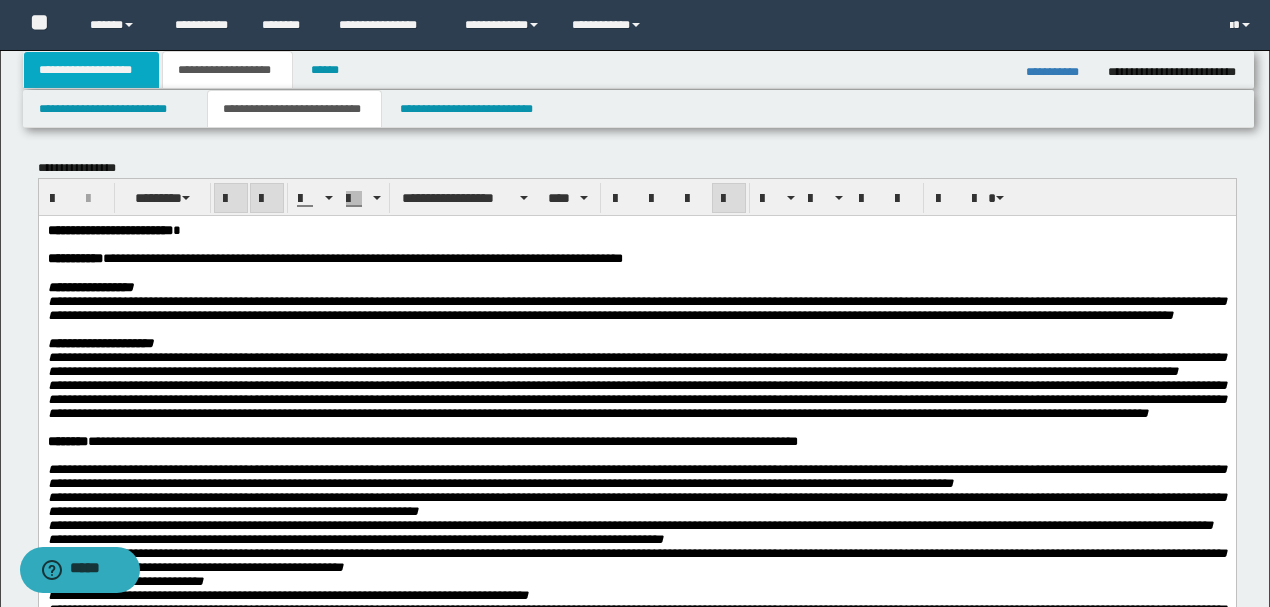 click on "**********" at bounding box center [92, 70] 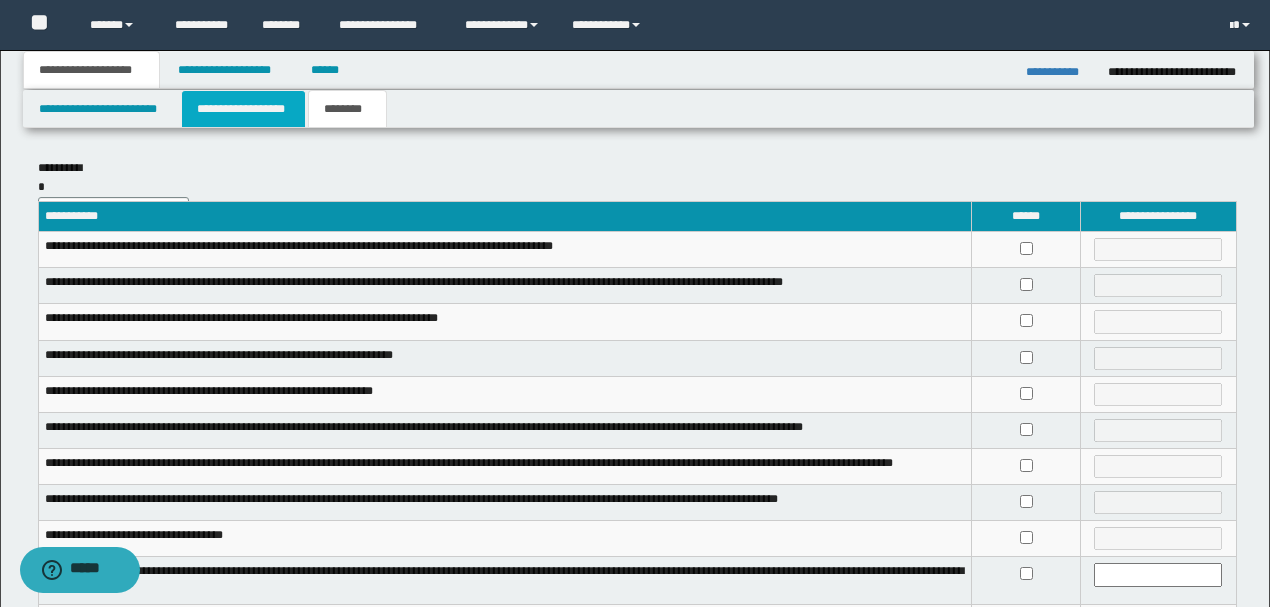 click on "**********" at bounding box center (243, 109) 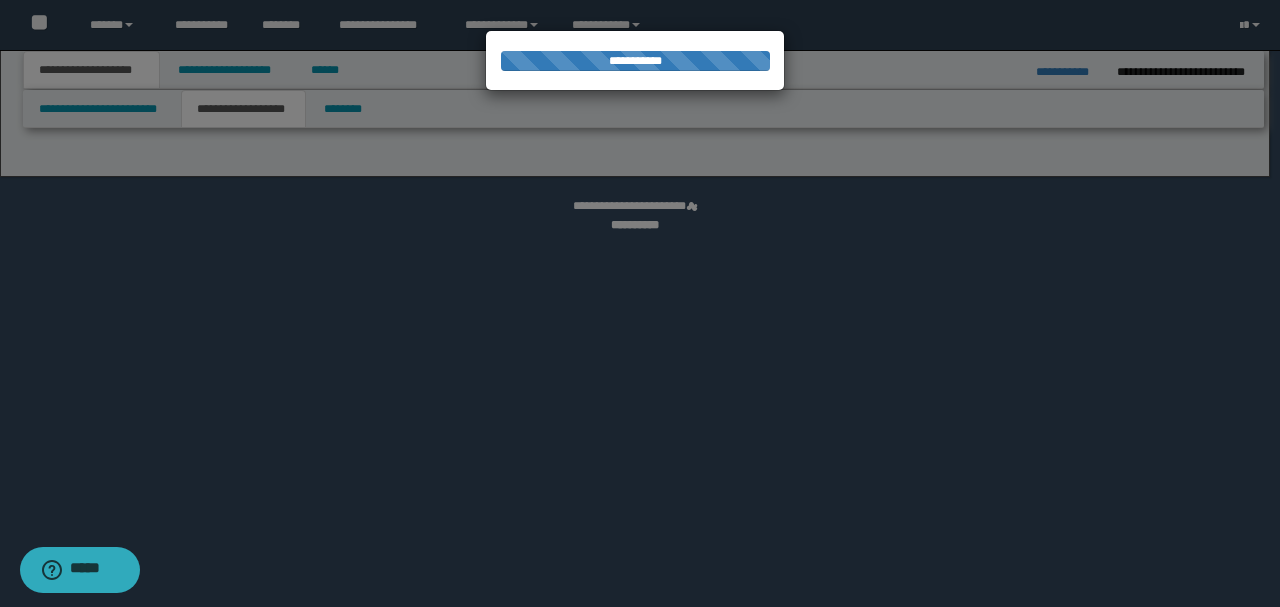 select on "*" 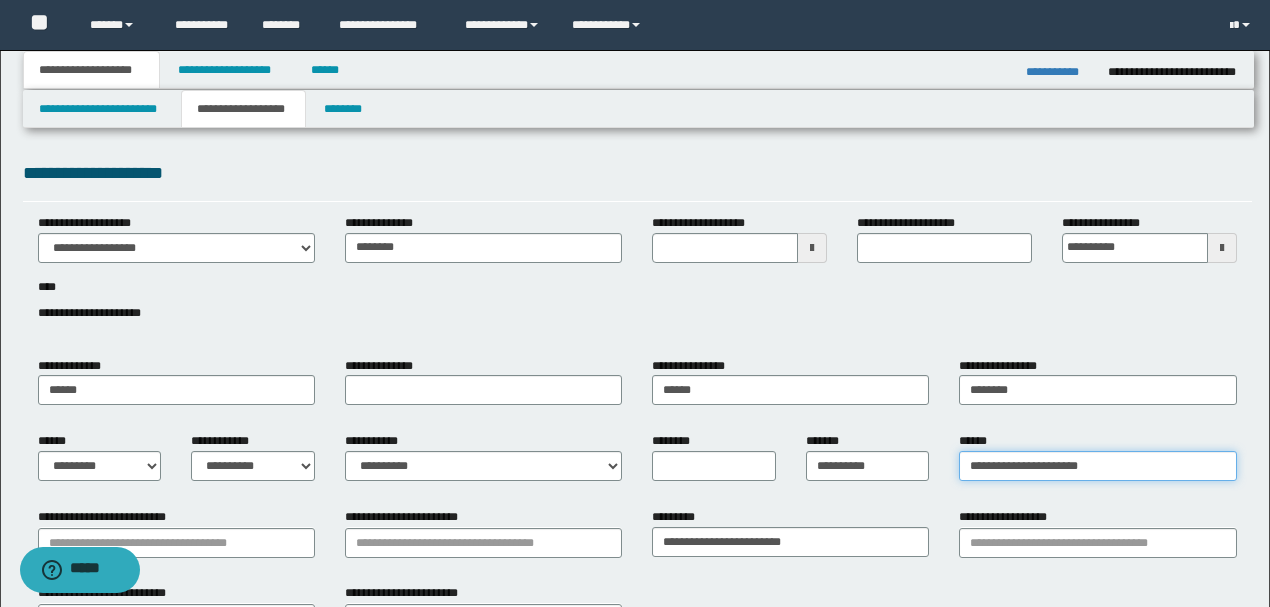 drag, startPoint x: 1100, startPoint y: 468, endPoint x: 876, endPoint y: 466, distance: 224.00893 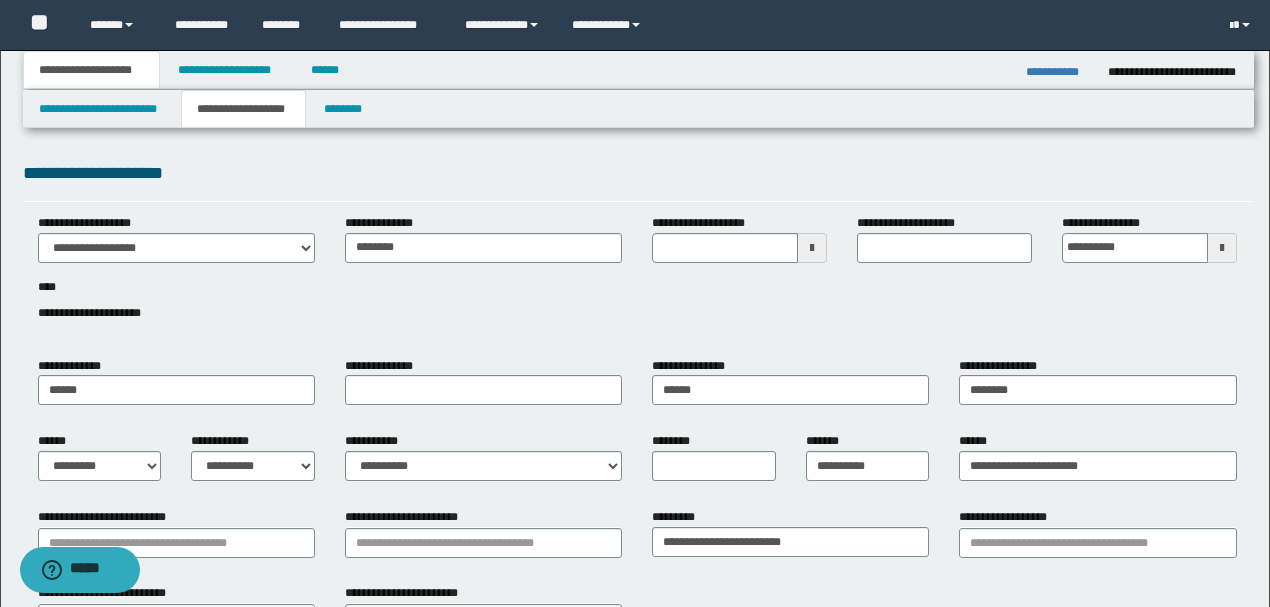 click on "**********" at bounding box center [637, 279] 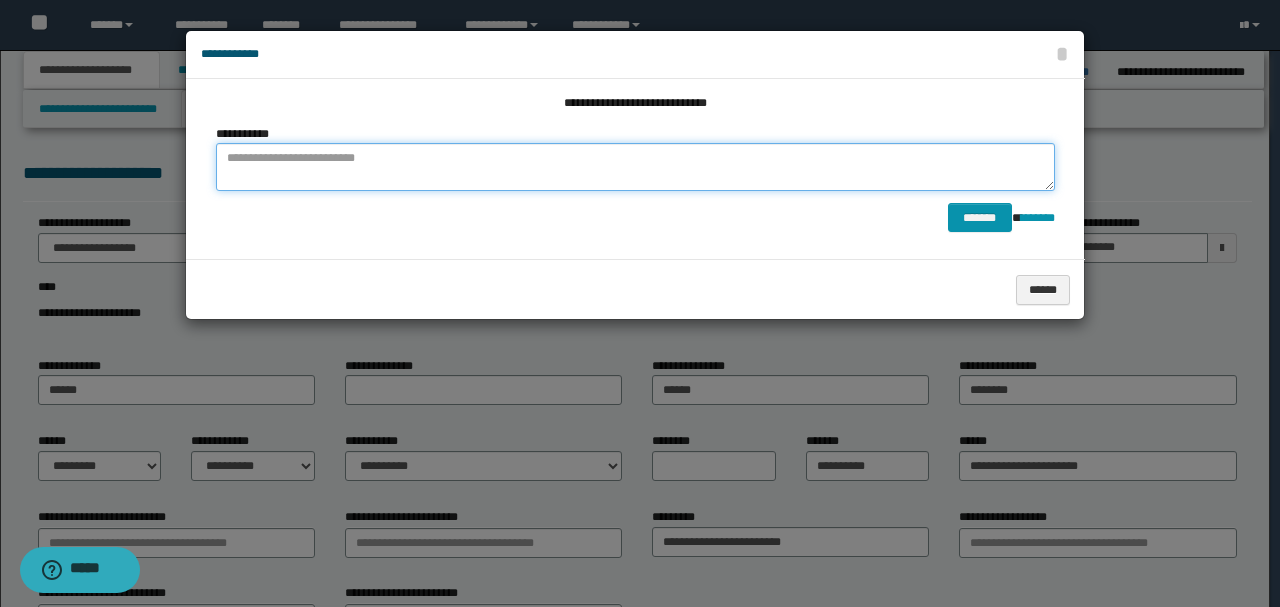 click at bounding box center (635, 167) 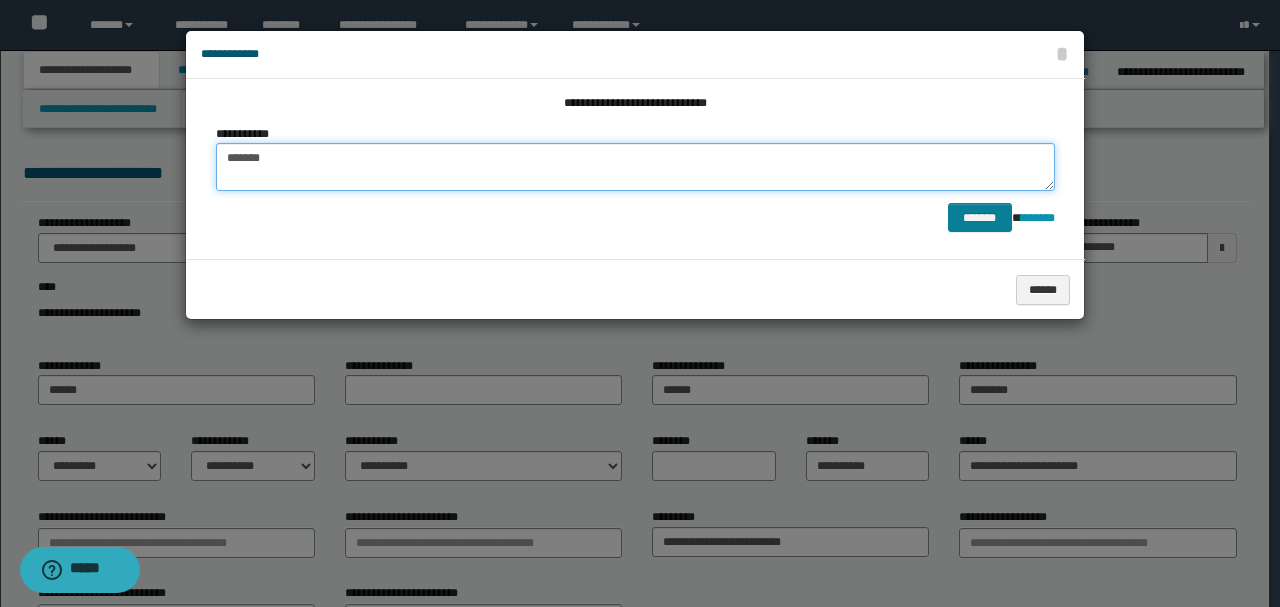 type on "*******" 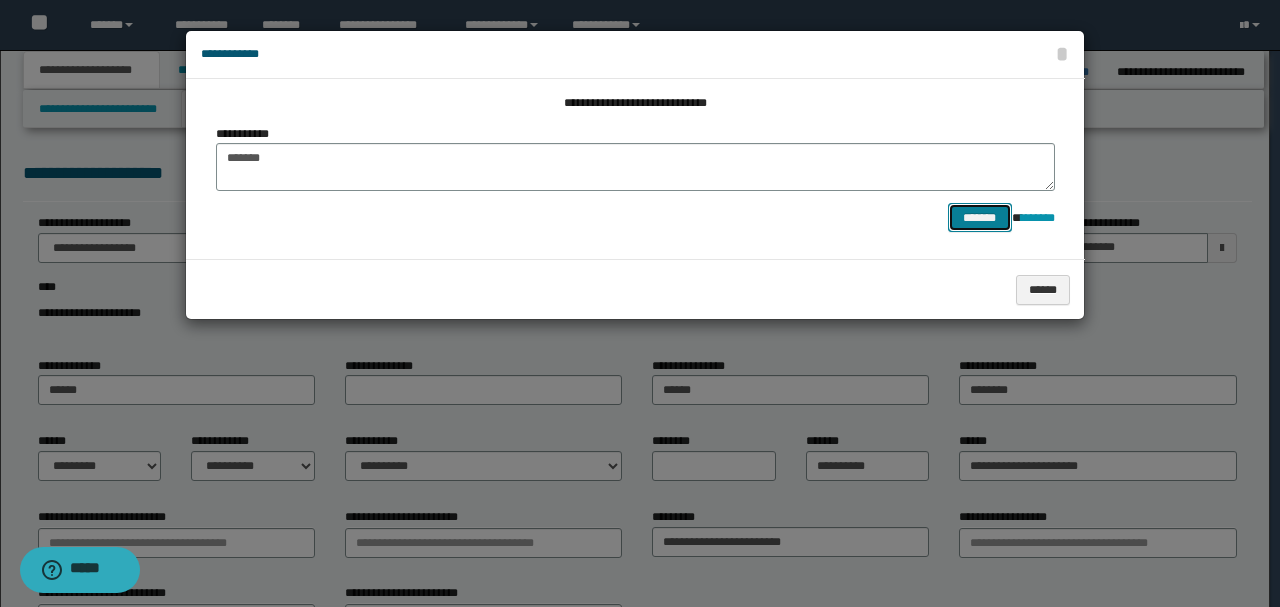 click on "*******" at bounding box center (980, 217) 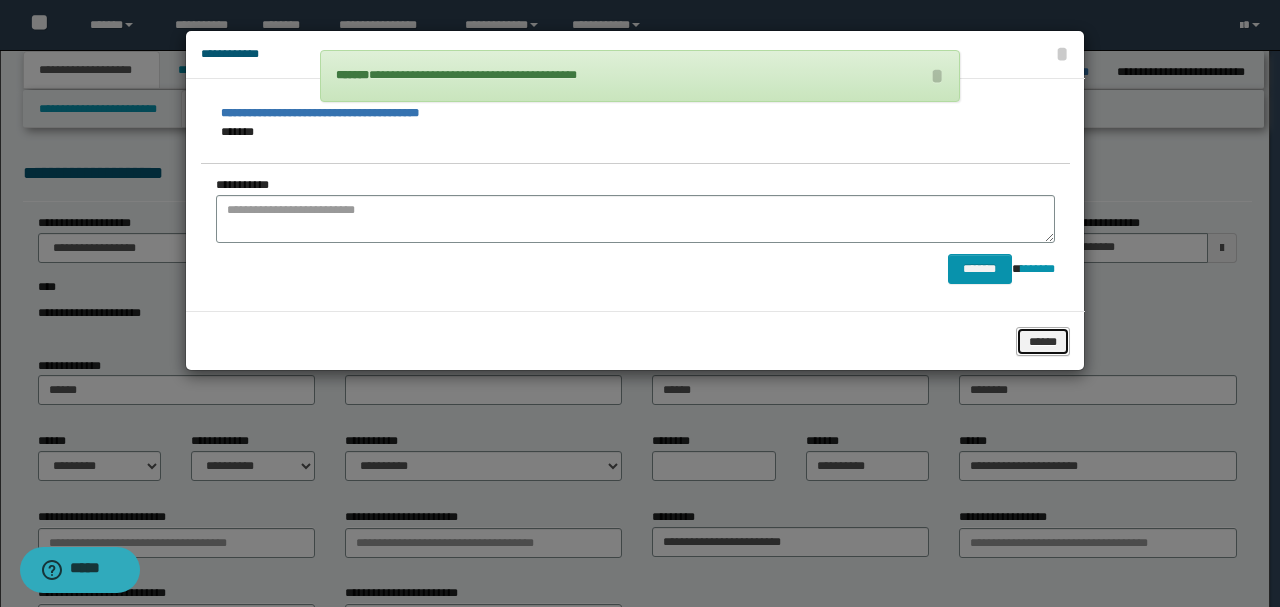 click on "******" at bounding box center (1043, 341) 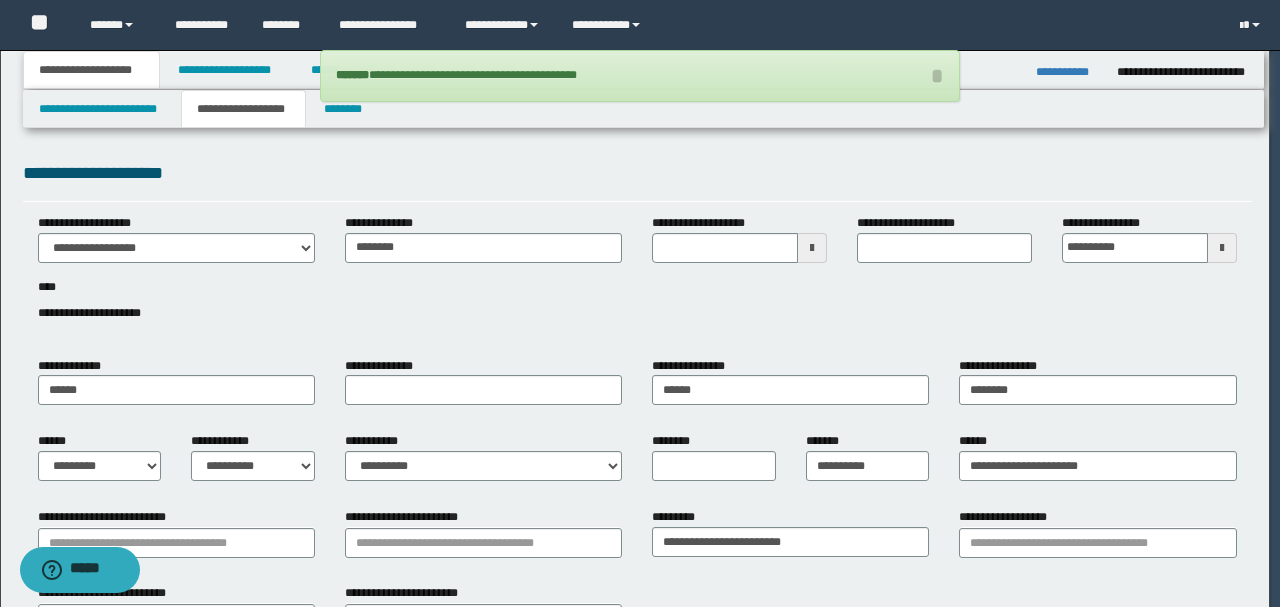 click on "**********" at bounding box center (637, 279) 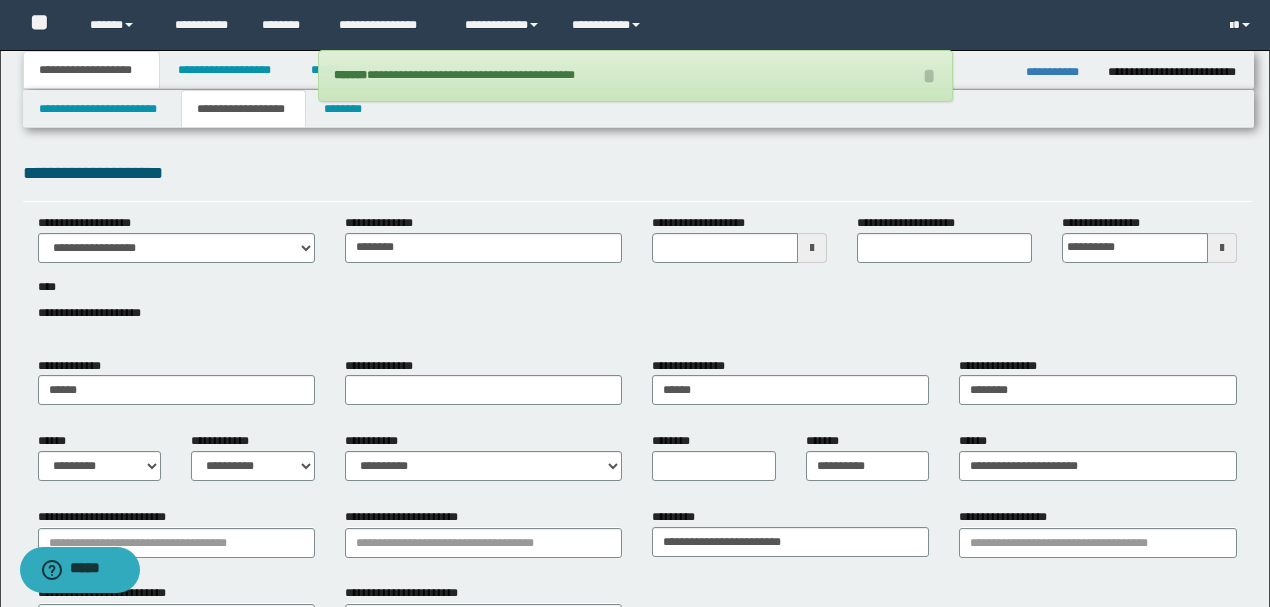 type 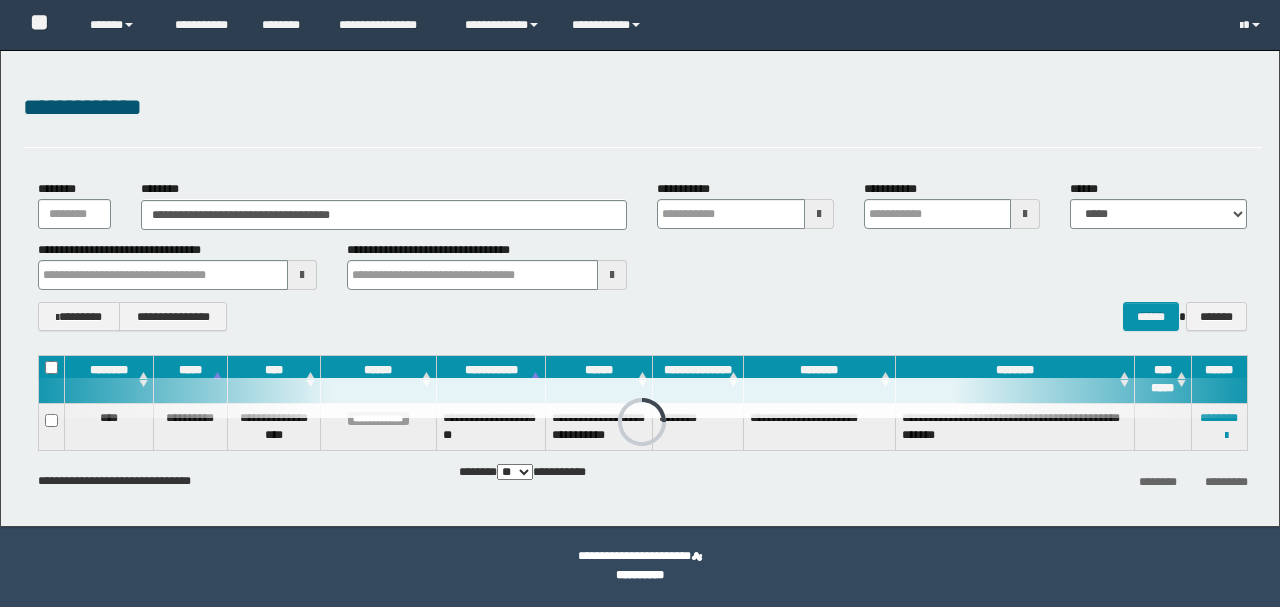 scroll, scrollTop: 0, scrollLeft: 0, axis: both 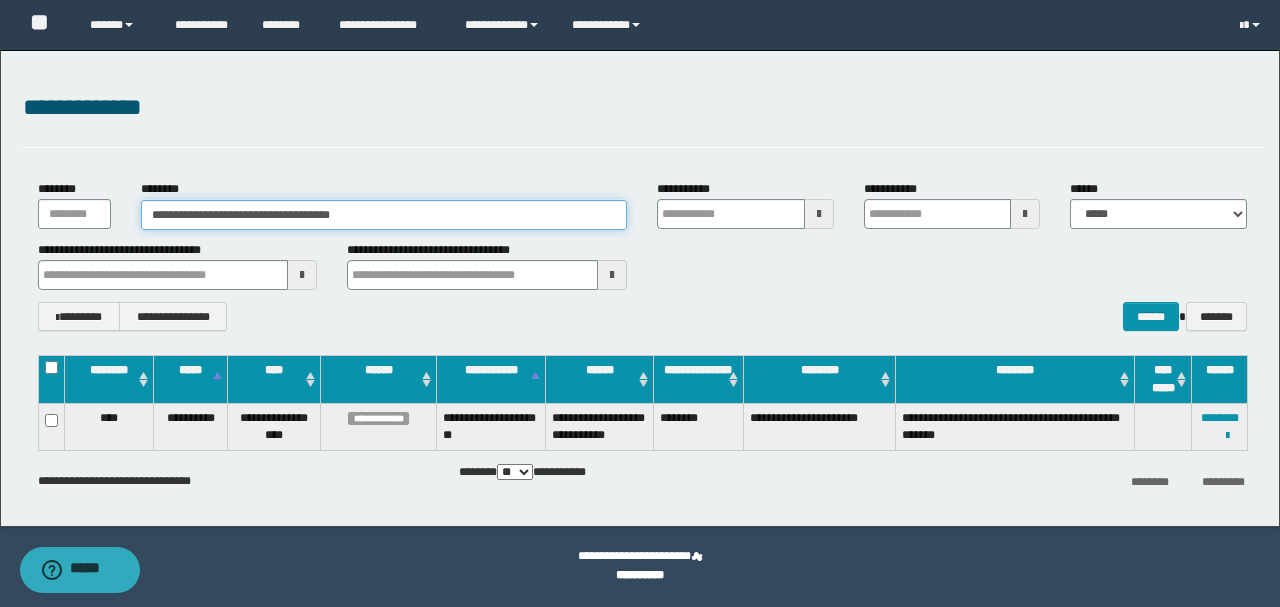 drag, startPoint x: 362, startPoint y: 212, endPoint x: 0, endPoint y: 236, distance: 362.7947 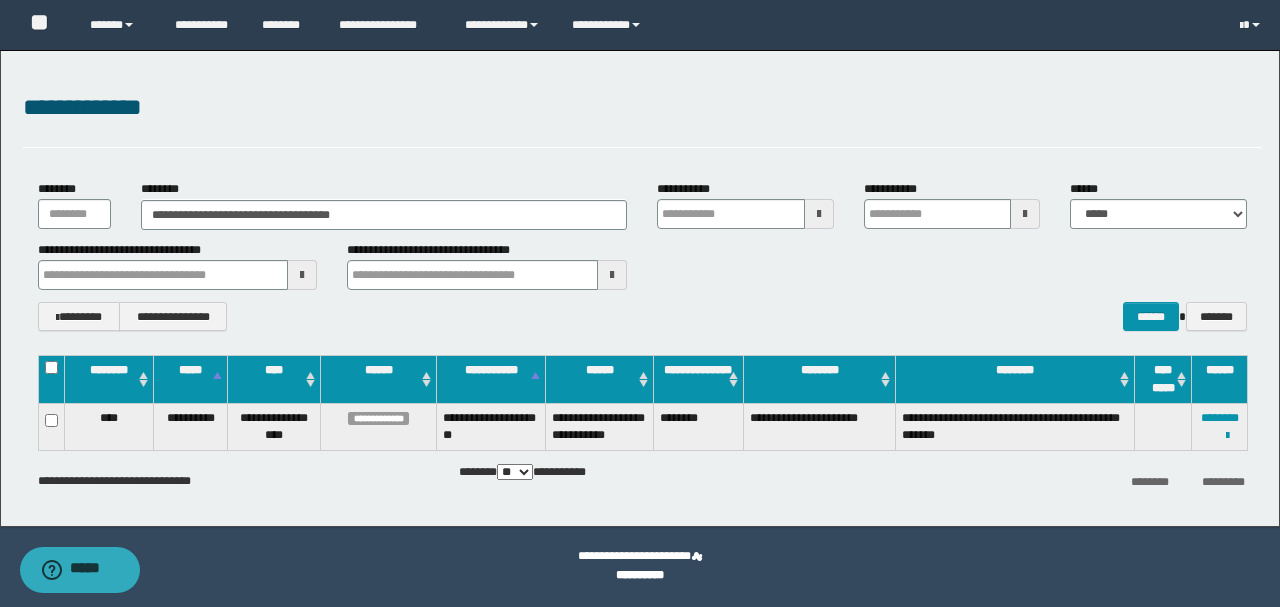 click on "**********" at bounding box center (642, 255) 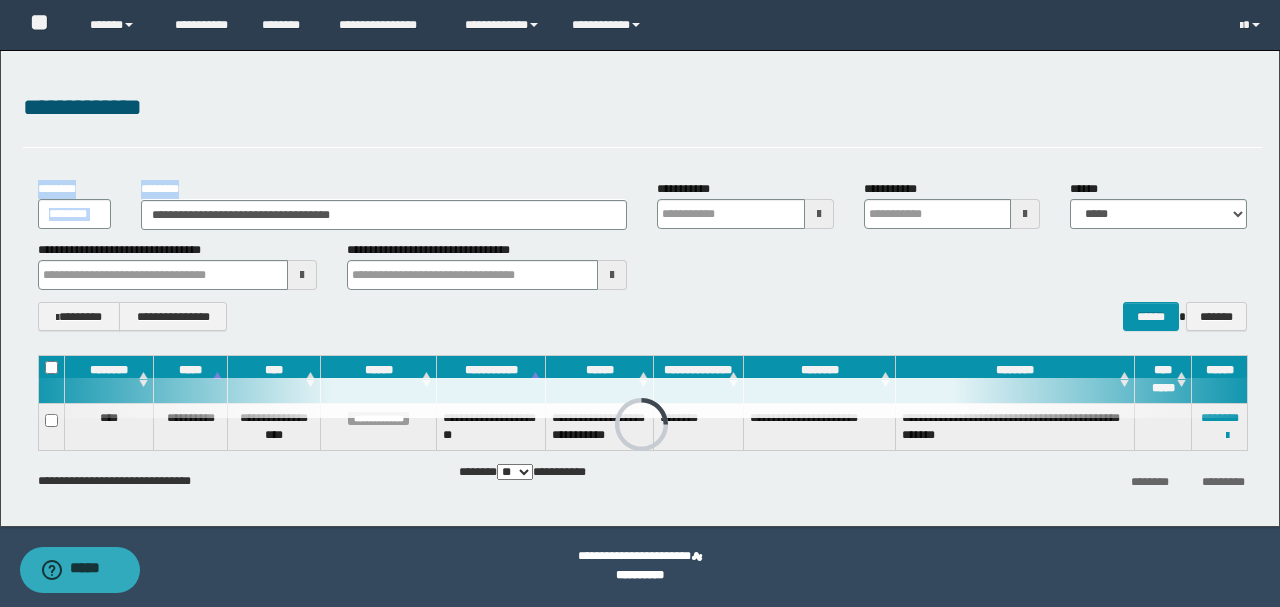 drag, startPoint x: 390, startPoint y: 148, endPoint x: 529, endPoint y: 370, distance: 261.92557 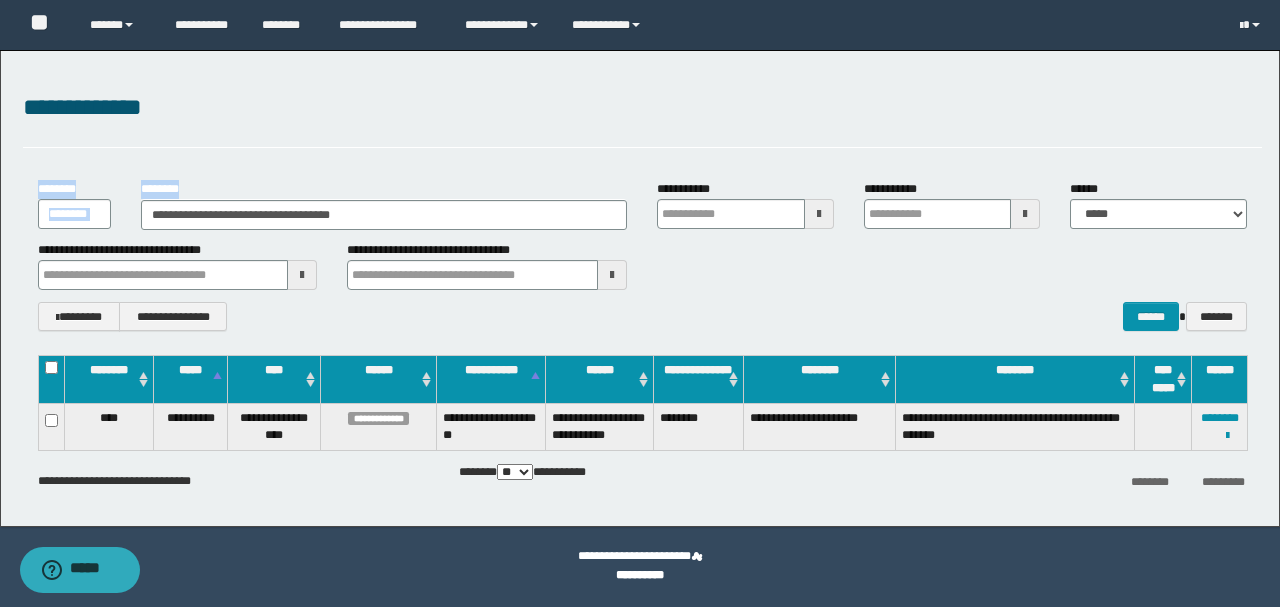 click on "**********" at bounding box center (640, 288) 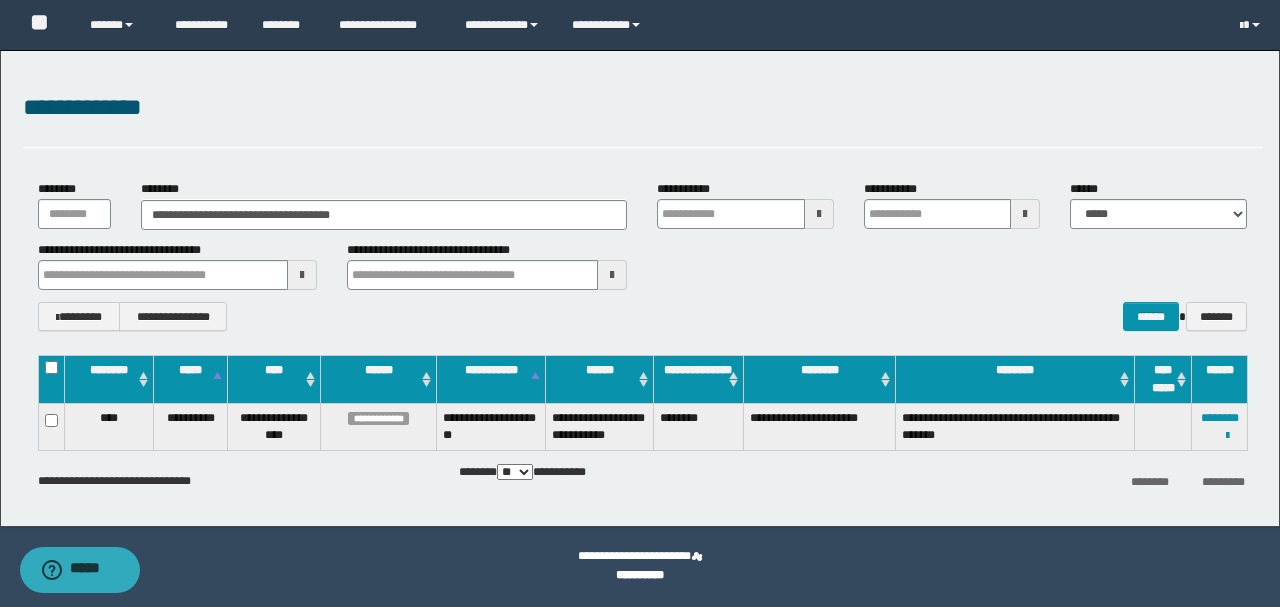 drag, startPoint x: 252, startPoint y: 114, endPoint x: 261, endPoint y: 106, distance: 12.0415945 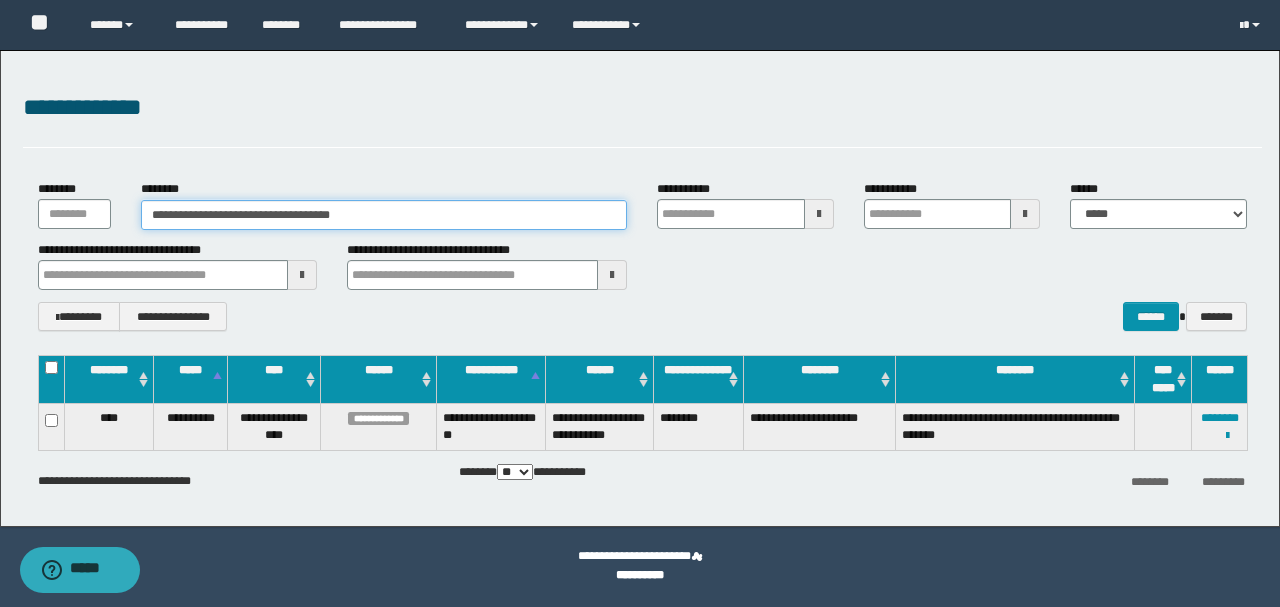drag, startPoint x: 390, startPoint y: 216, endPoint x: 0, endPoint y: 235, distance: 390.46255 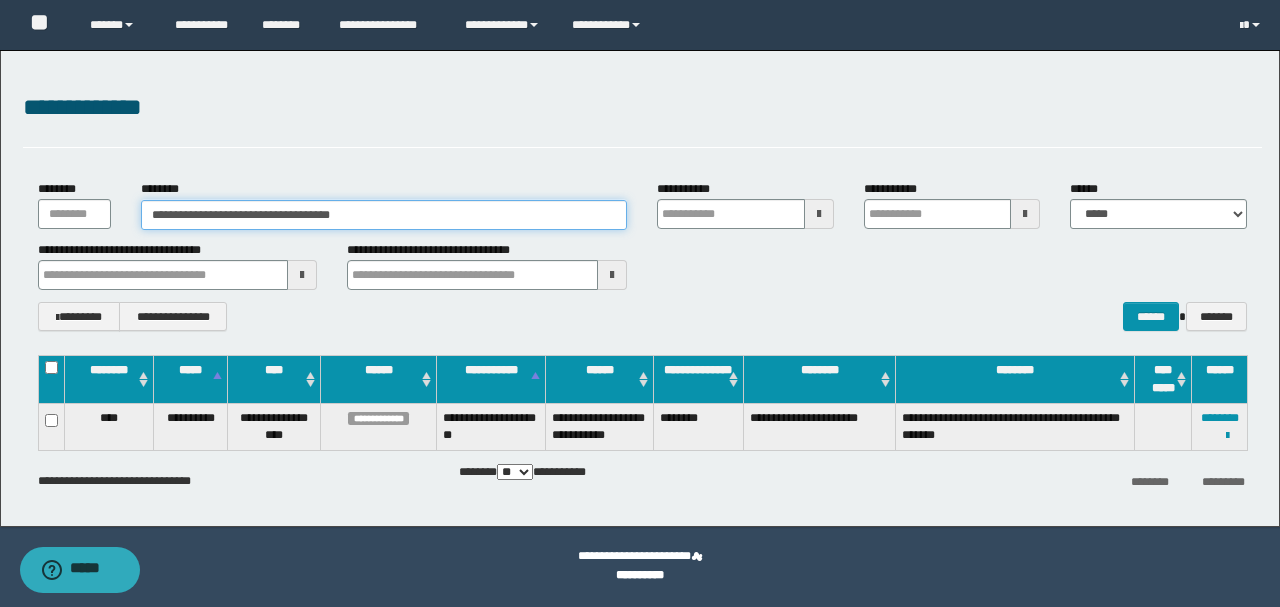 paste 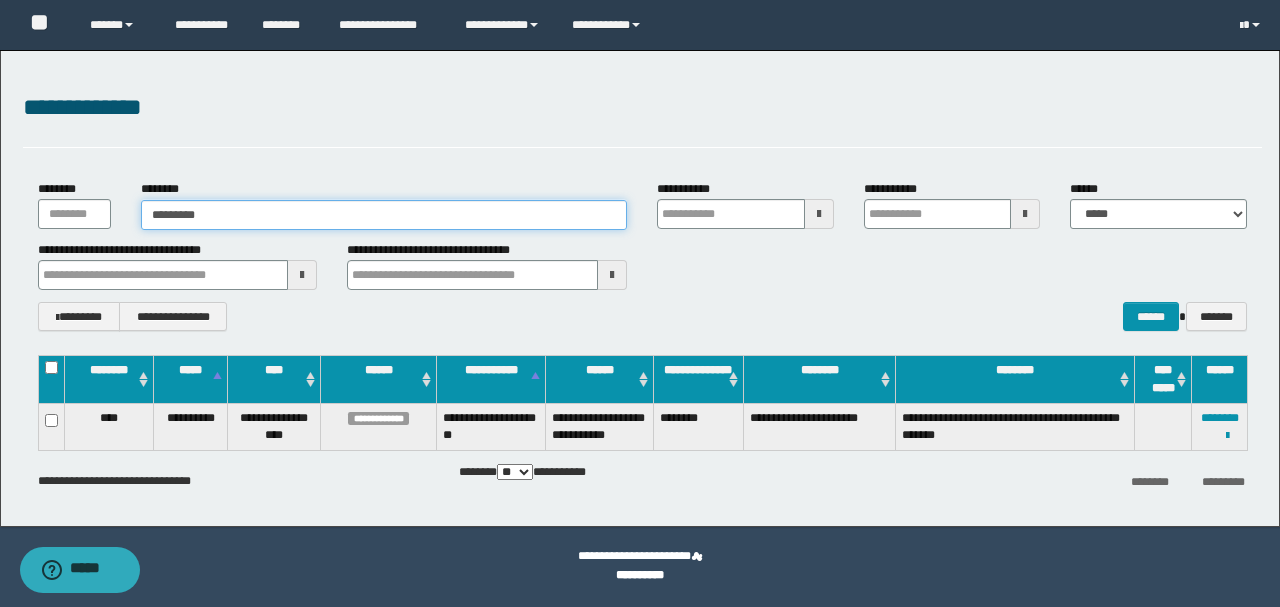 type on "********" 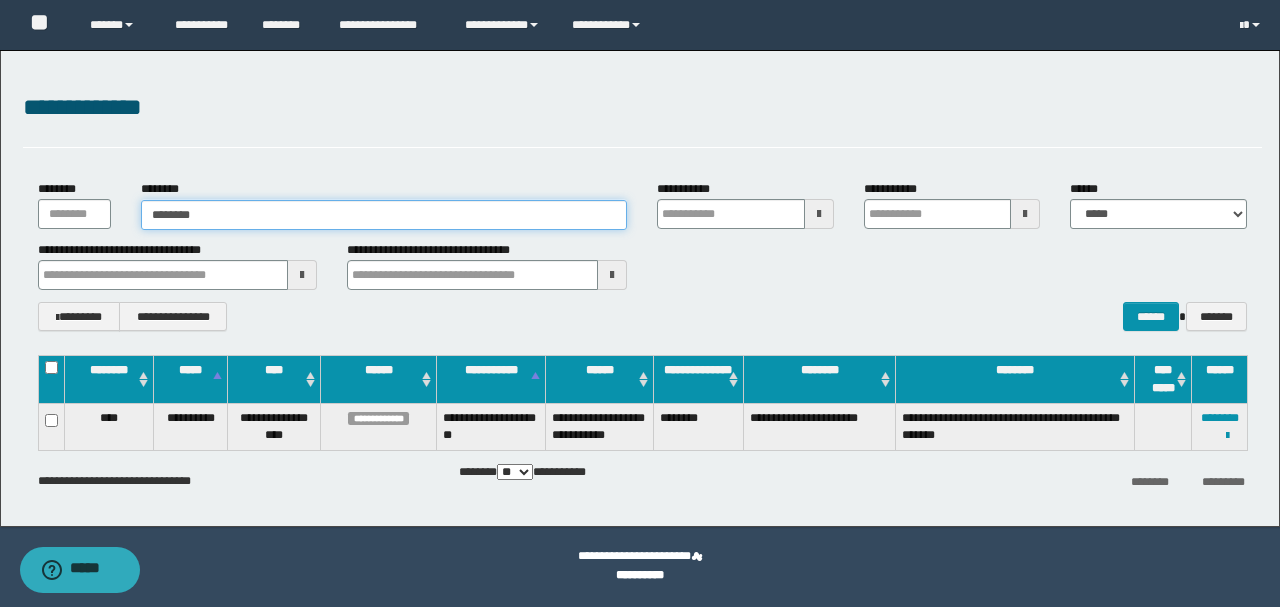 type on "********" 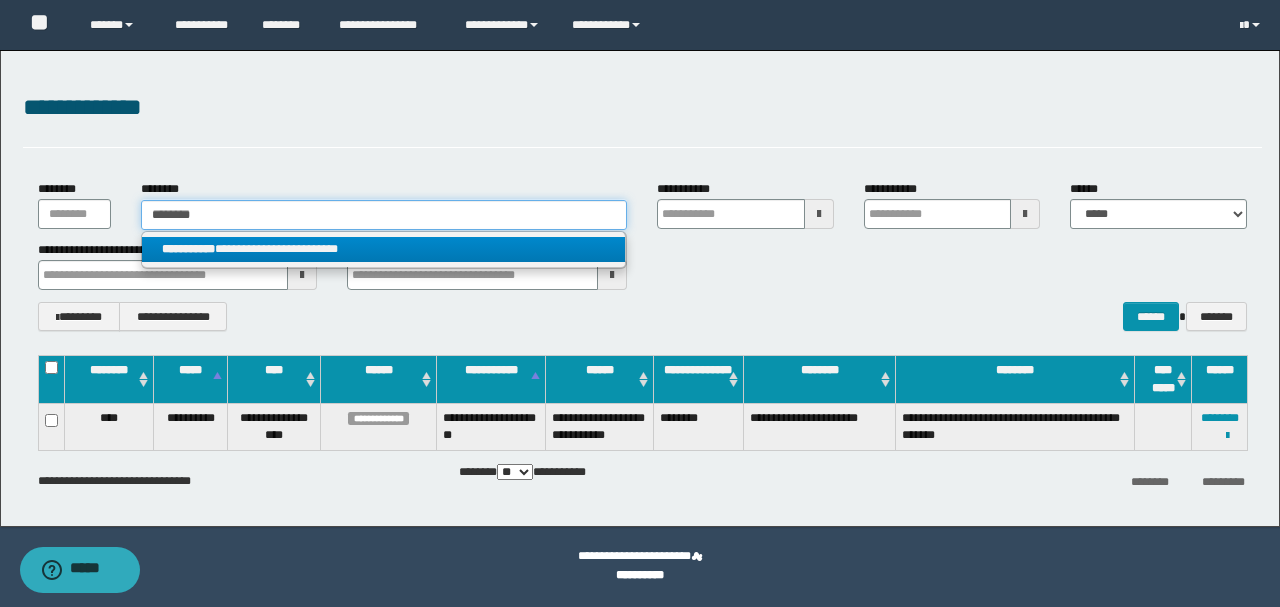type on "********" 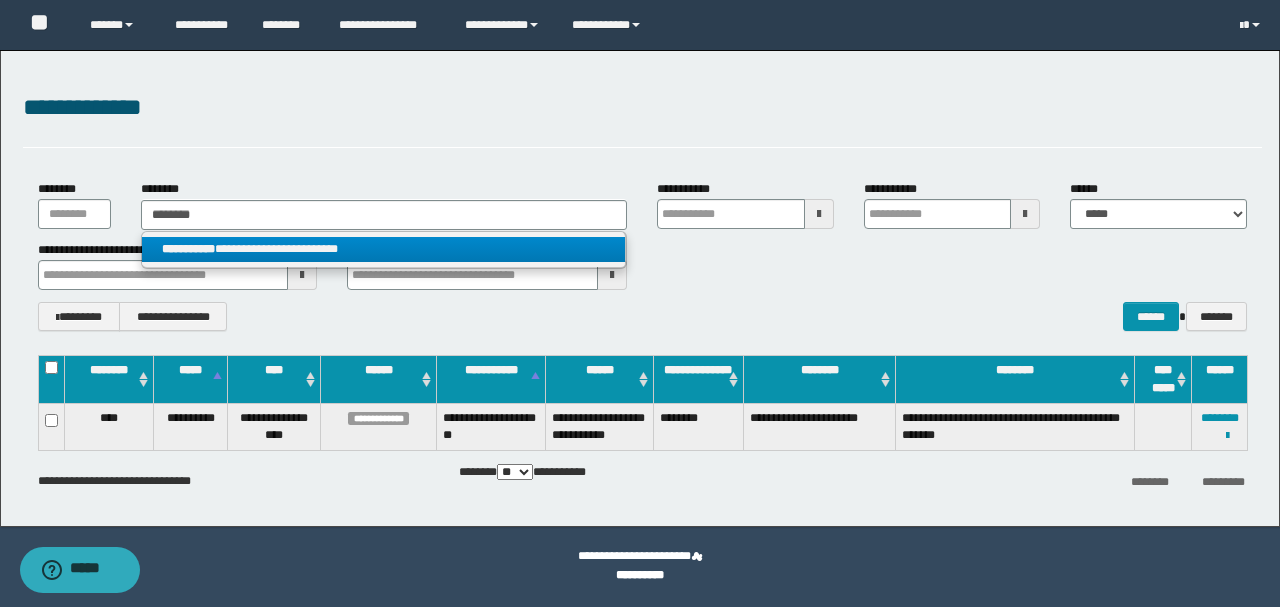 click on "**********" at bounding box center (384, 249) 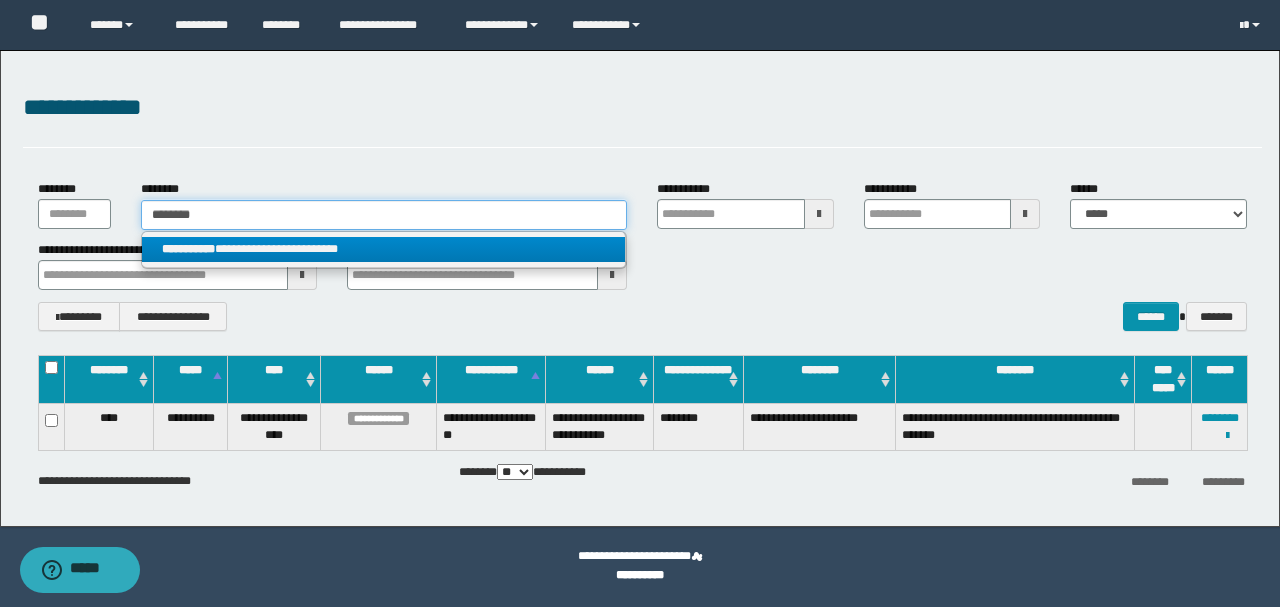 type 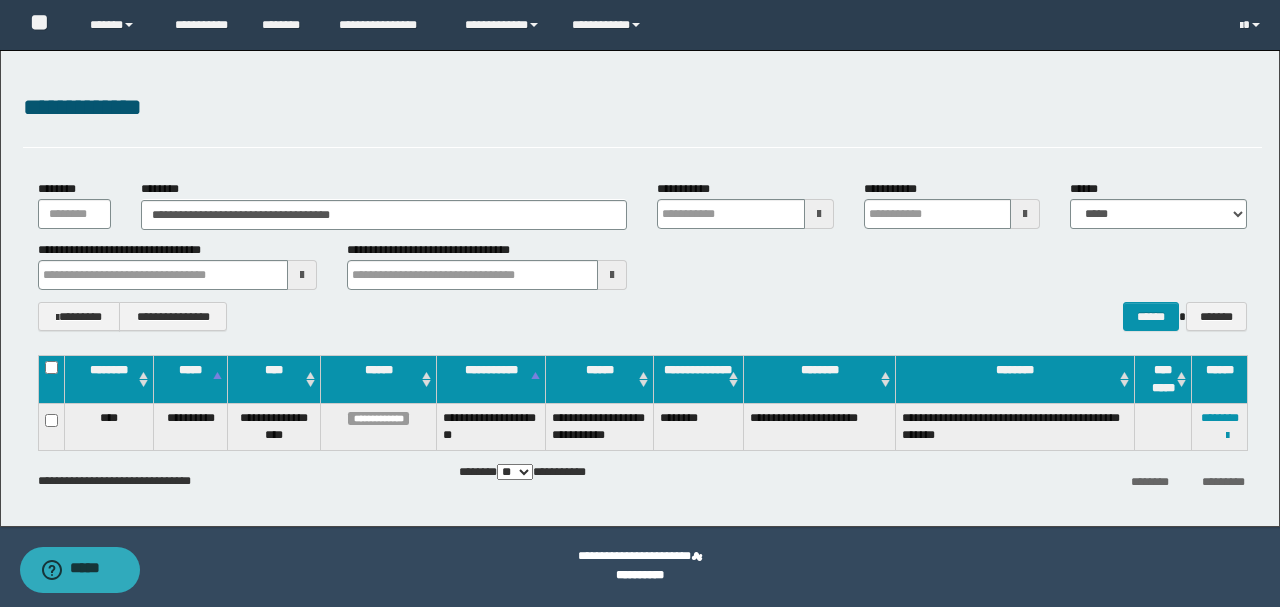 drag, startPoint x: 806, startPoint y: 302, endPoint x: 880, endPoint y: 314, distance: 74.96666 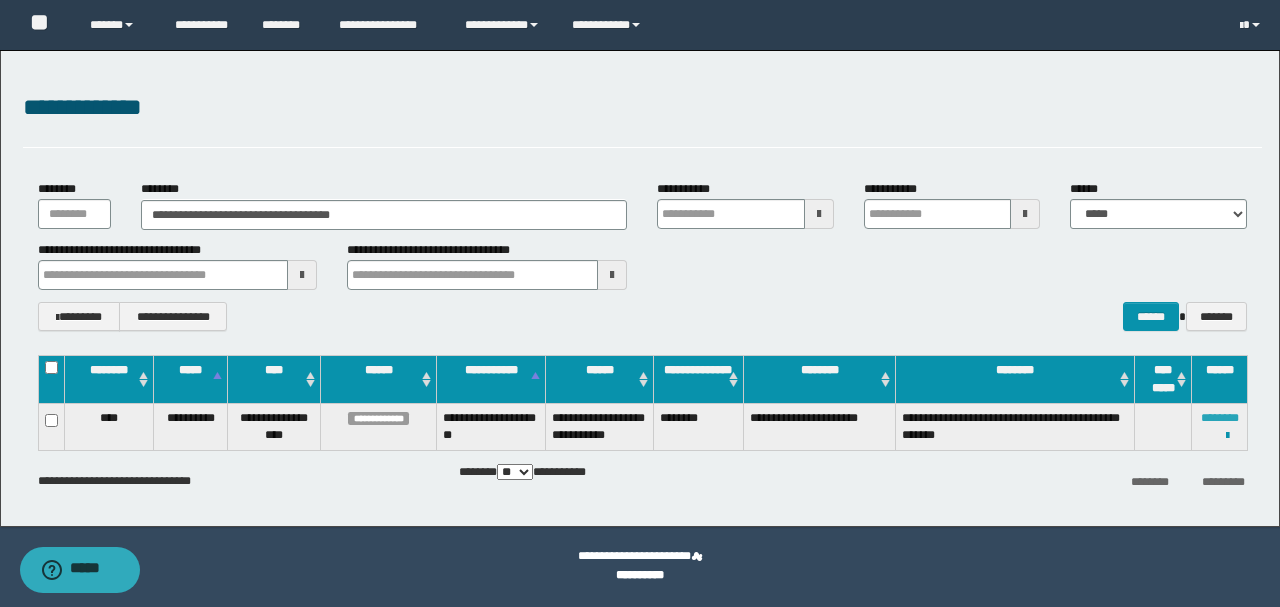 click on "********" at bounding box center [1220, 418] 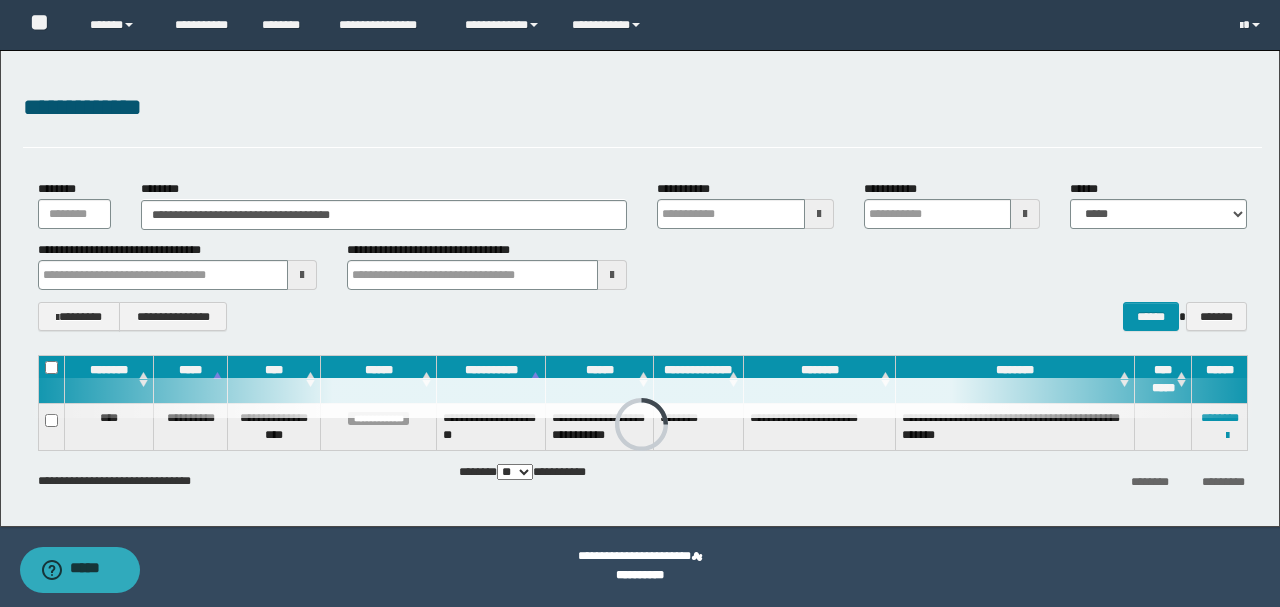 click on "**********" at bounding box center [642, 118] 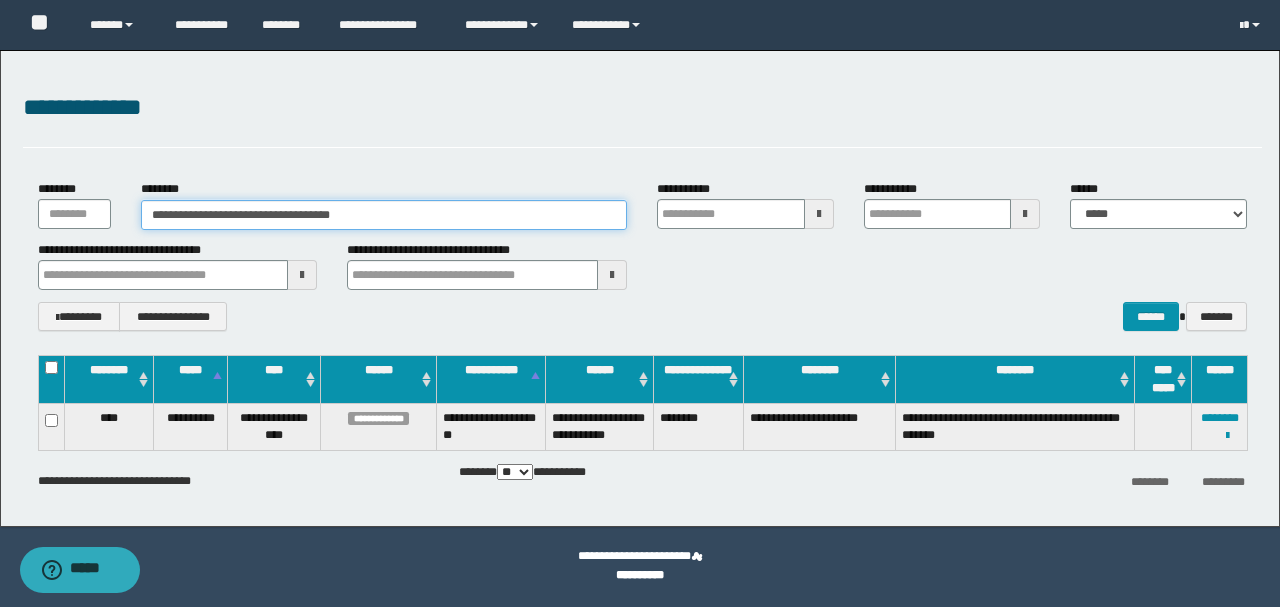 drag, startPoint x: 405, startPoint y: 222, endPoint x: 0, endPoint y: 217, distance: 405.03085 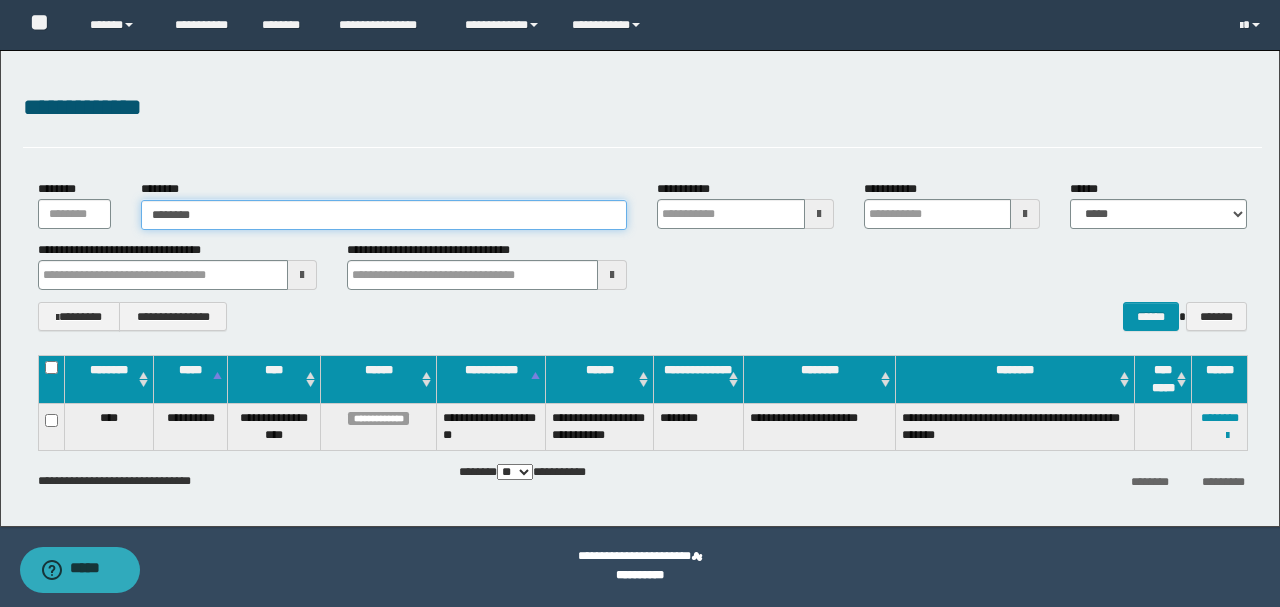 type on "********" 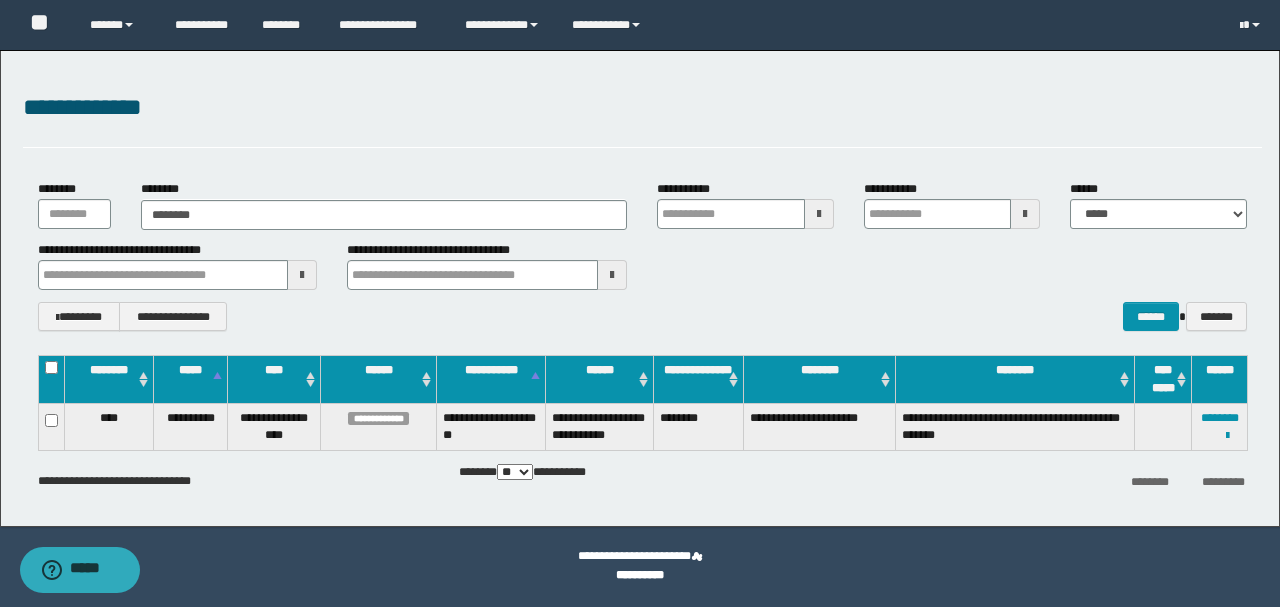 click on "**********" at bounding box center (642, 255) 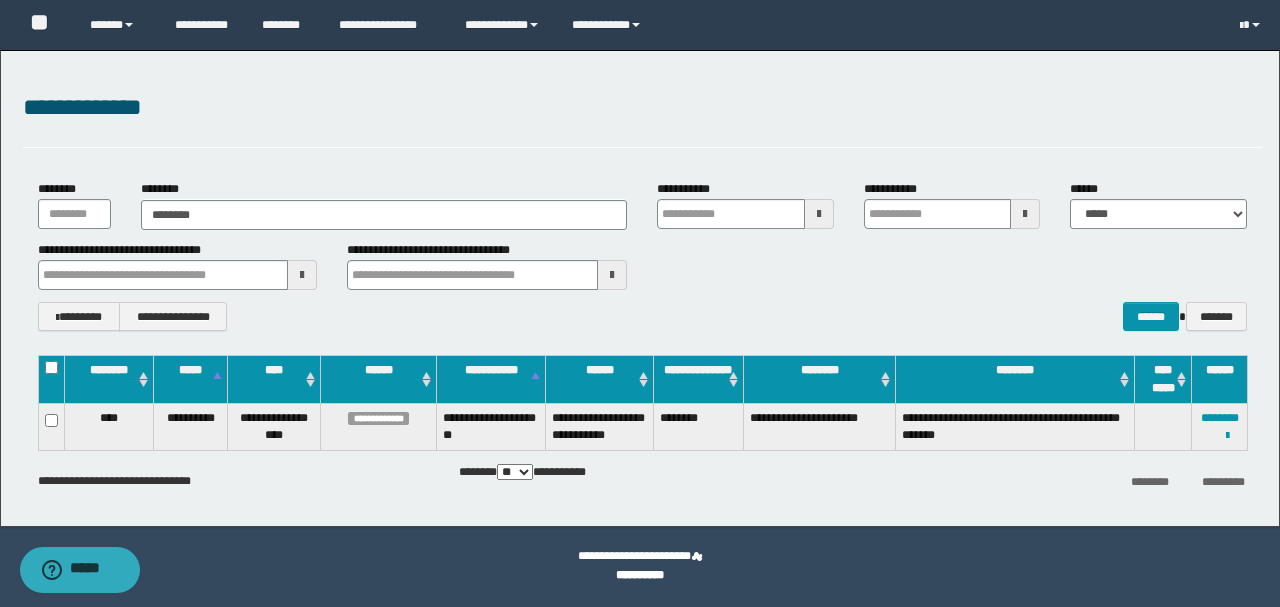 click on "**********" at bounding box center [642, 255] 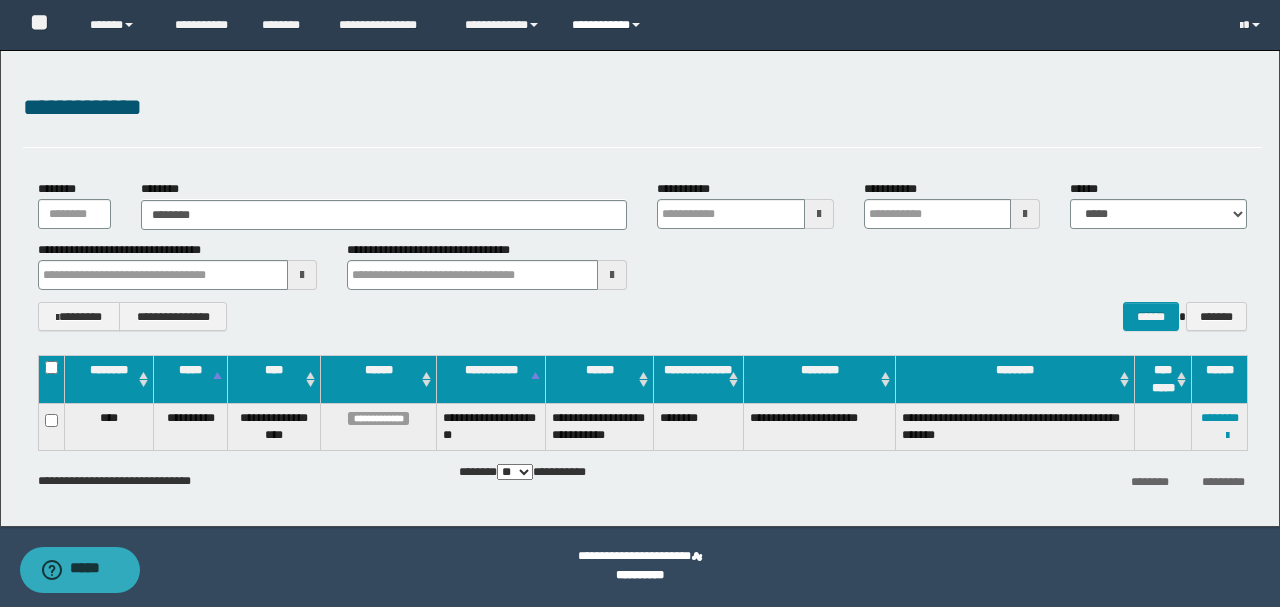 click on "**********" at bounding box center [609, 25] 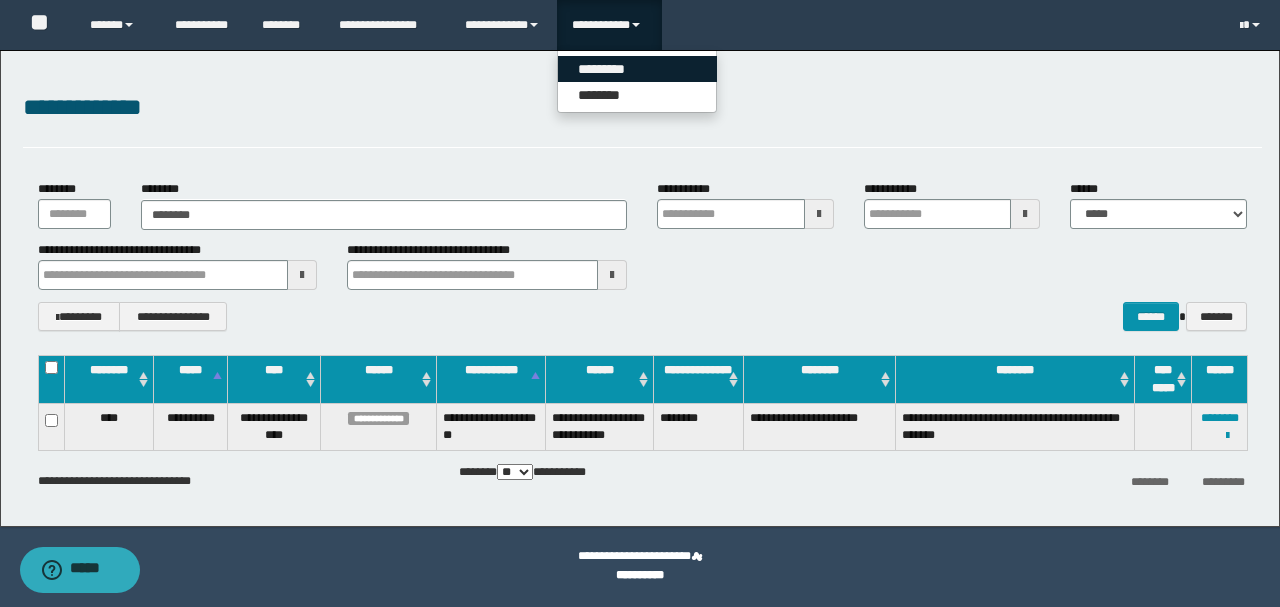 click on "*********" at bounding box center (637, 69) 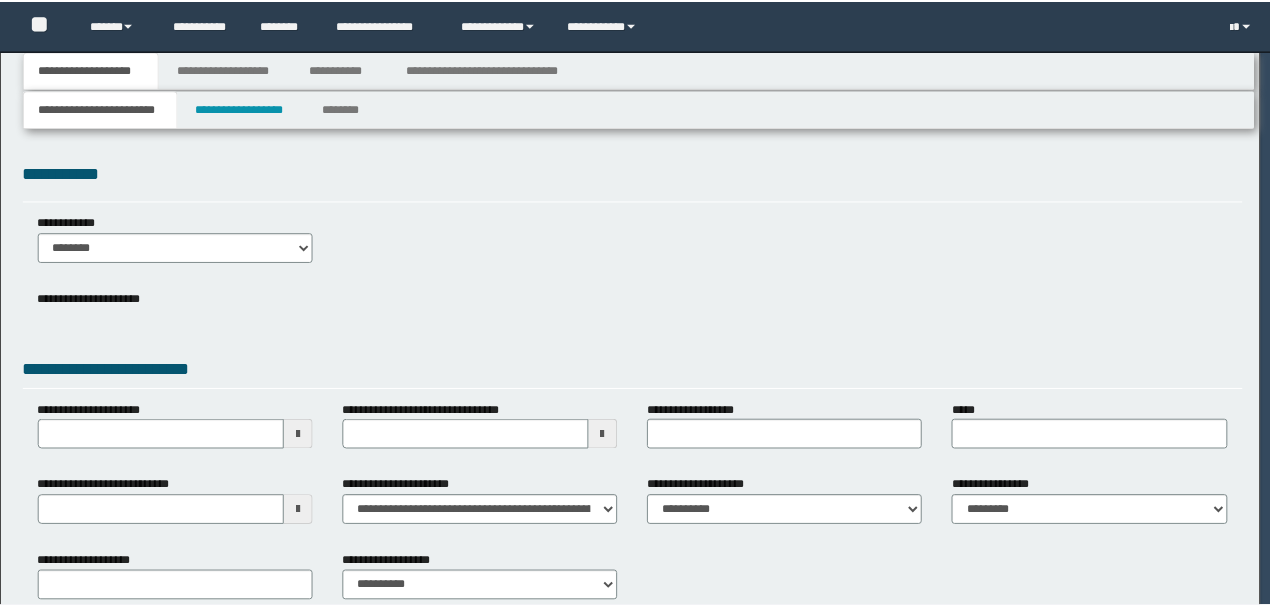 scroll, scrollTop: 0, scrollLeft: 0, axis: both 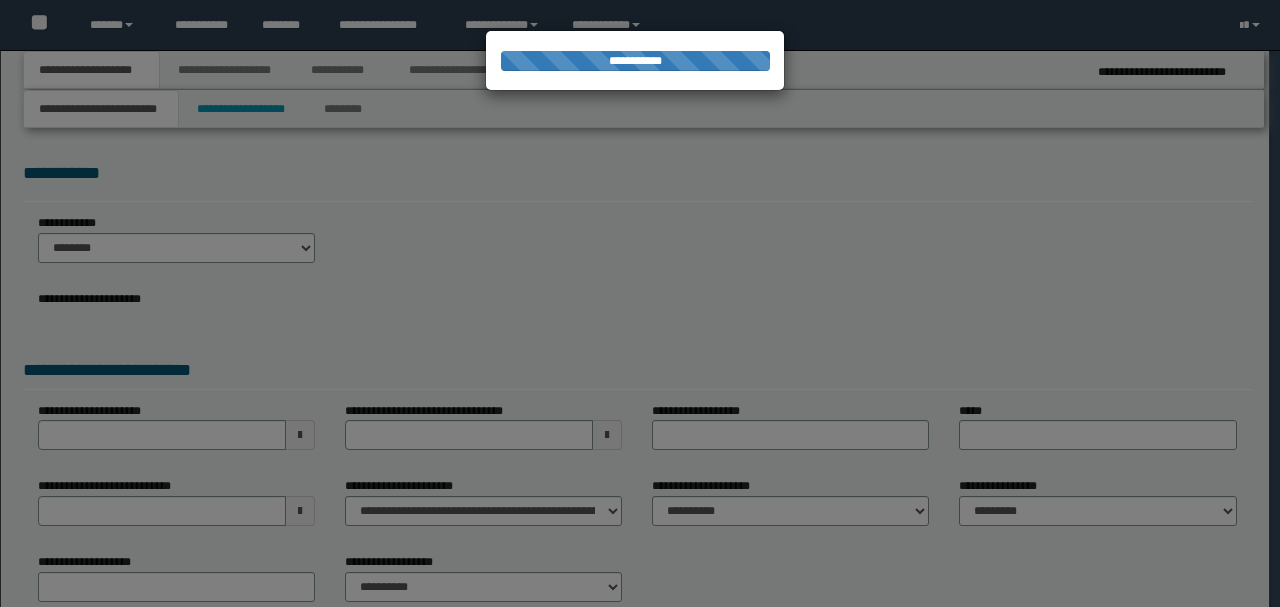 type on "**********" 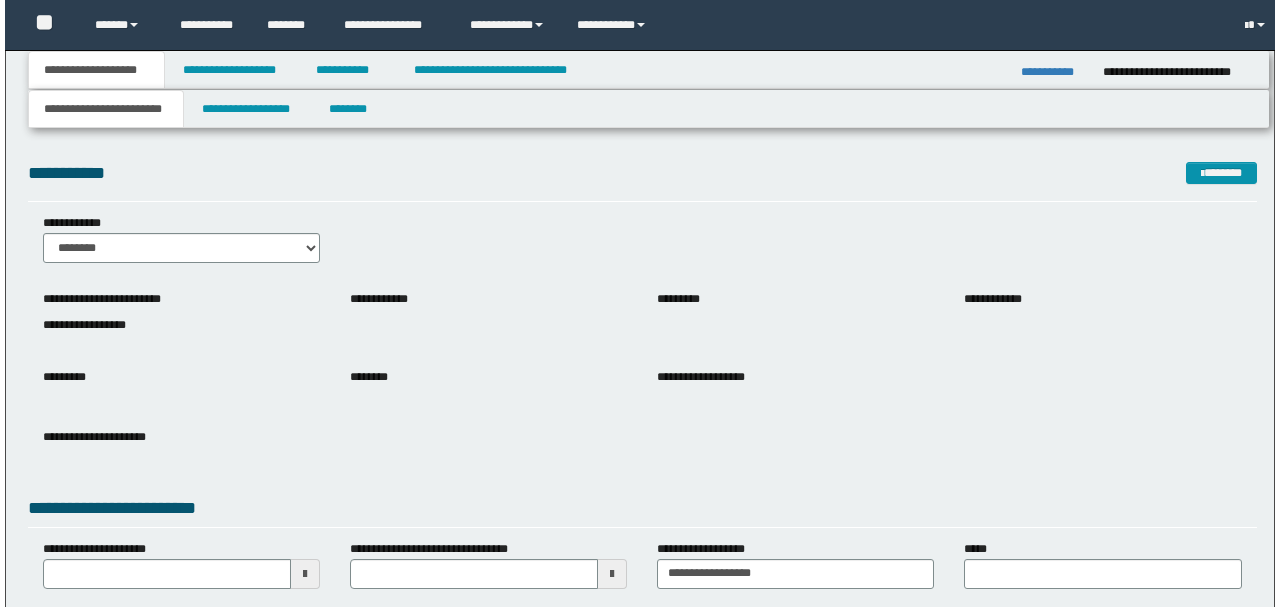 scroll, scrollTop: 0, scrollLeft: 0, axis: both 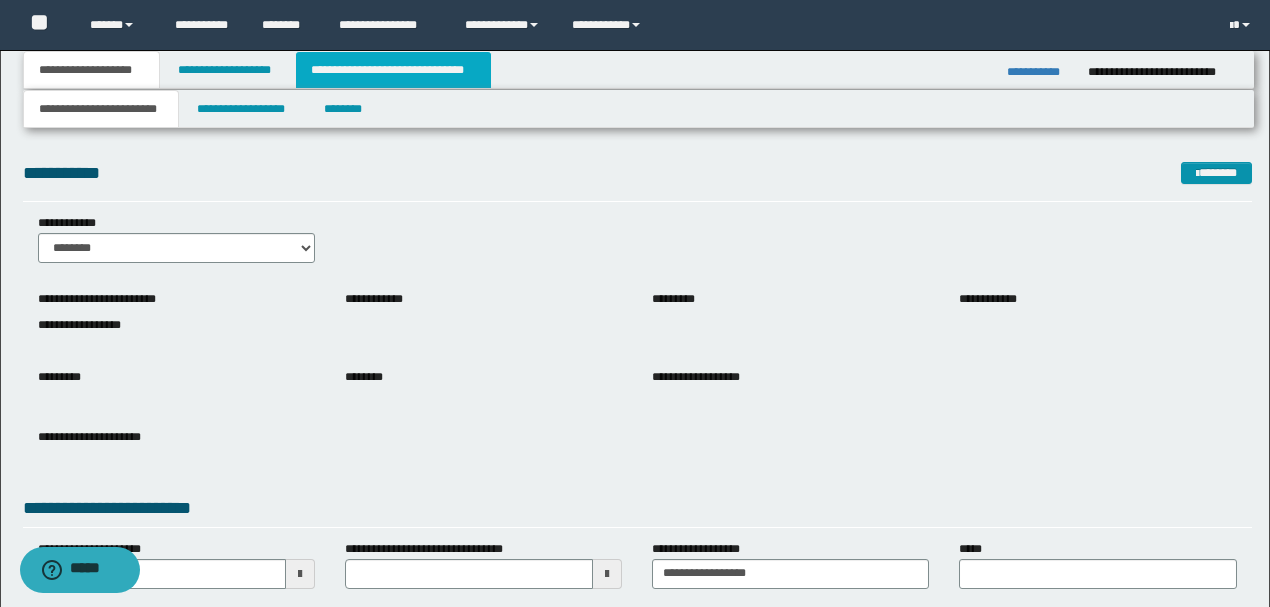click on "**********" at bounding box center (393, 70) 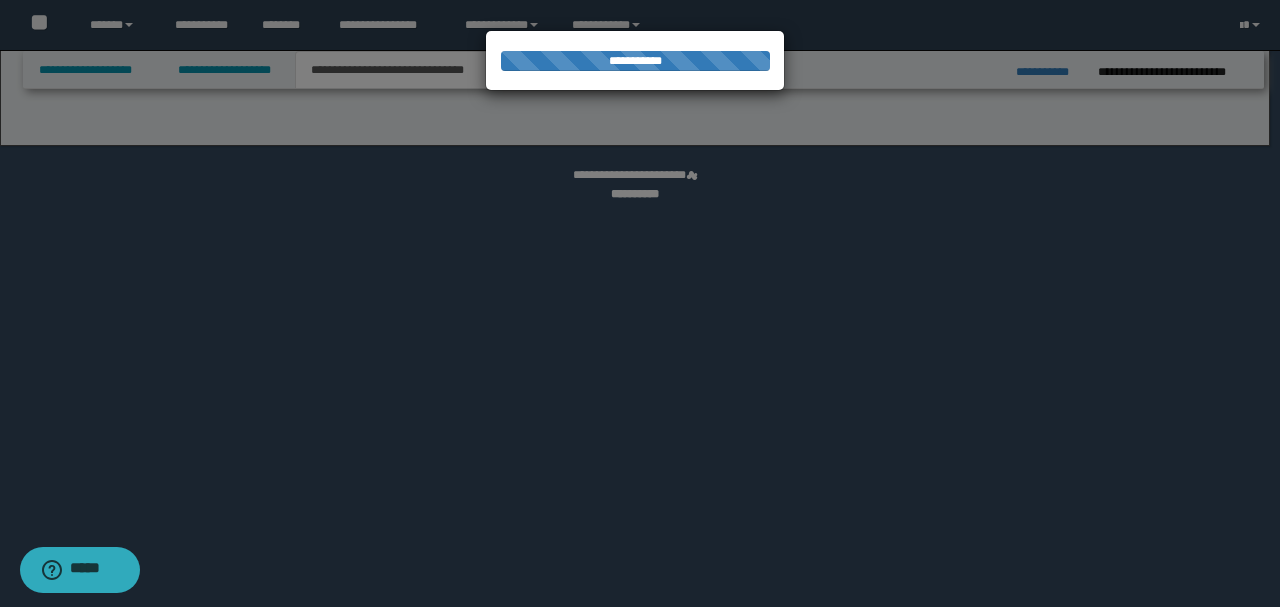 select on "*" 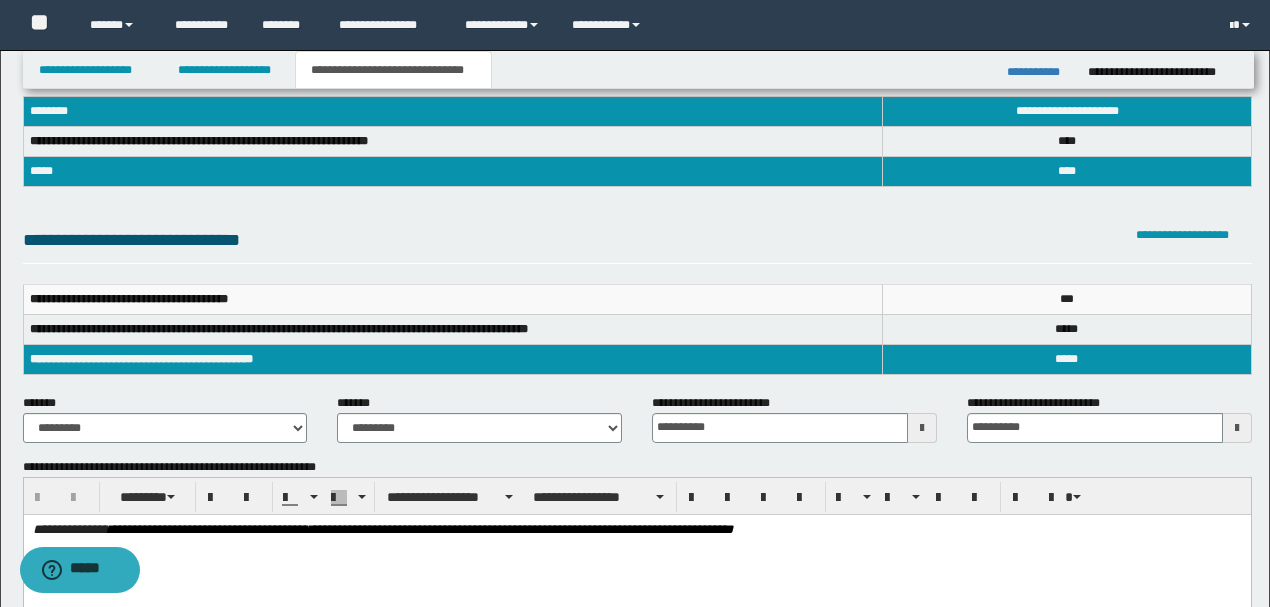 scroll, scrollTop: 66, scrollLeft: 0, axis: vertical 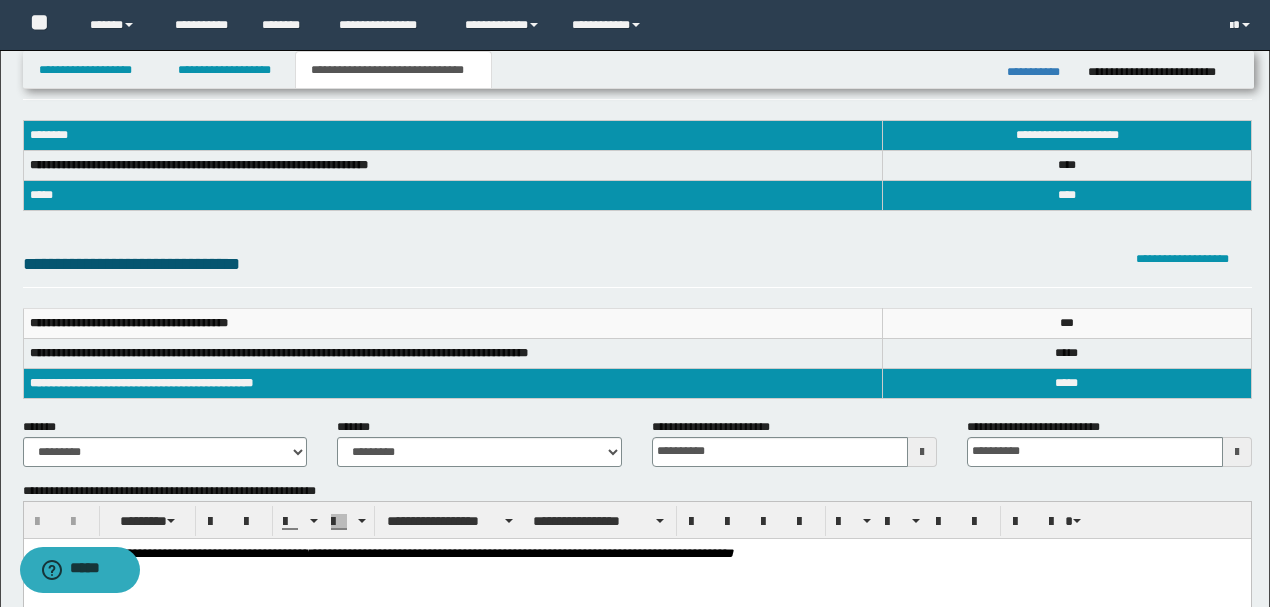 click on "**********" at bounding box center (637, 269) 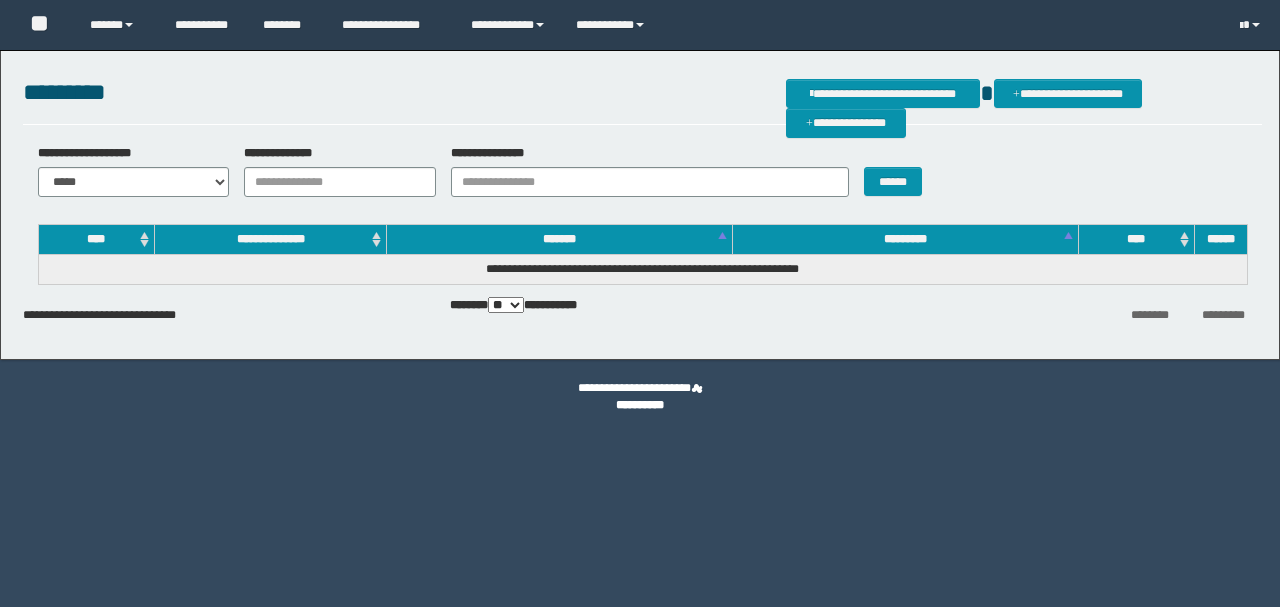 scroll, scrollTop: 0, scrollLeft: 0, axis: both 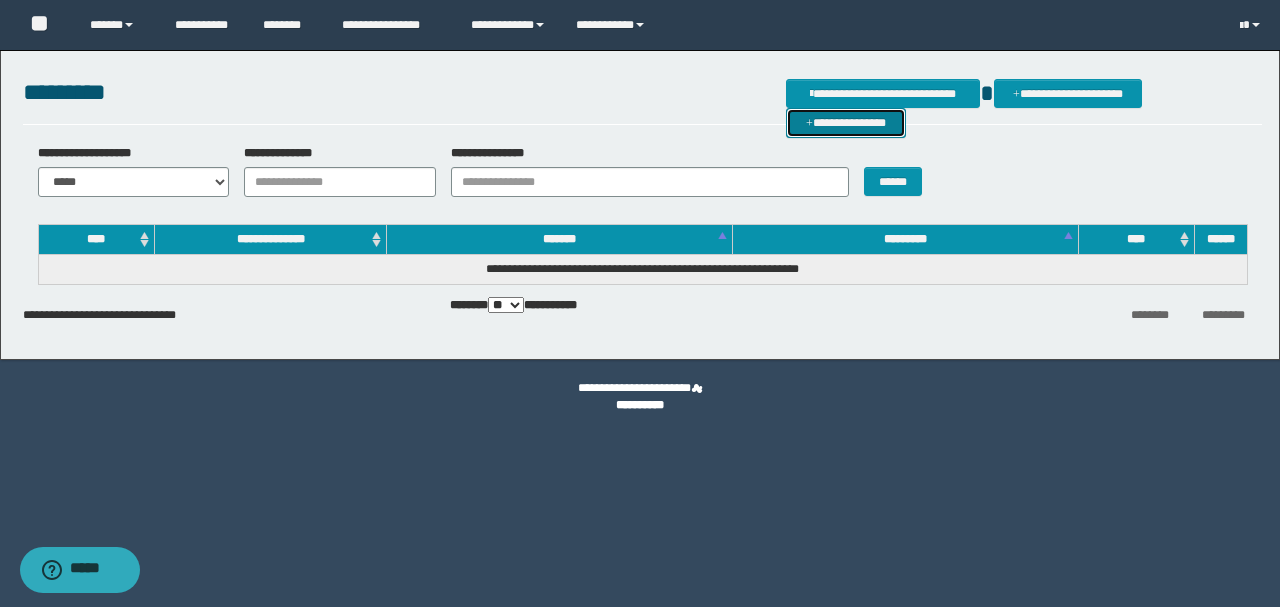 drag, startPoint x: 1192, startPoint y: 94, endPoint x: 1162, endPoint y: 109, distance: 33.54102 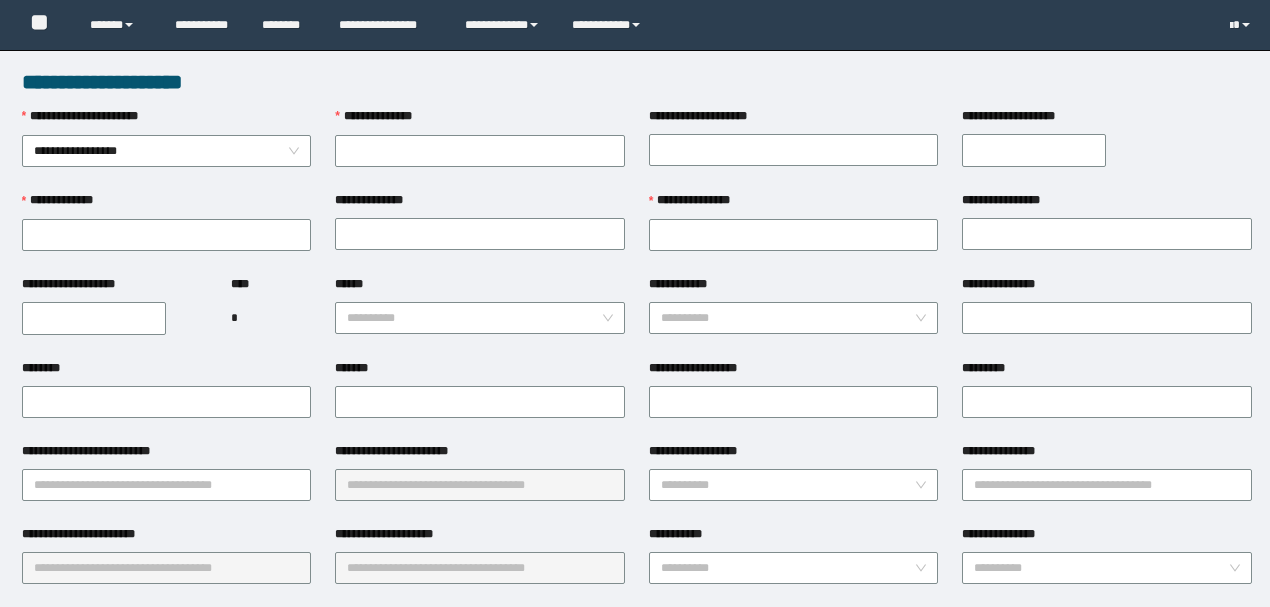 scroll, scrollTop: 0, scrollLeft: 0, axis: both 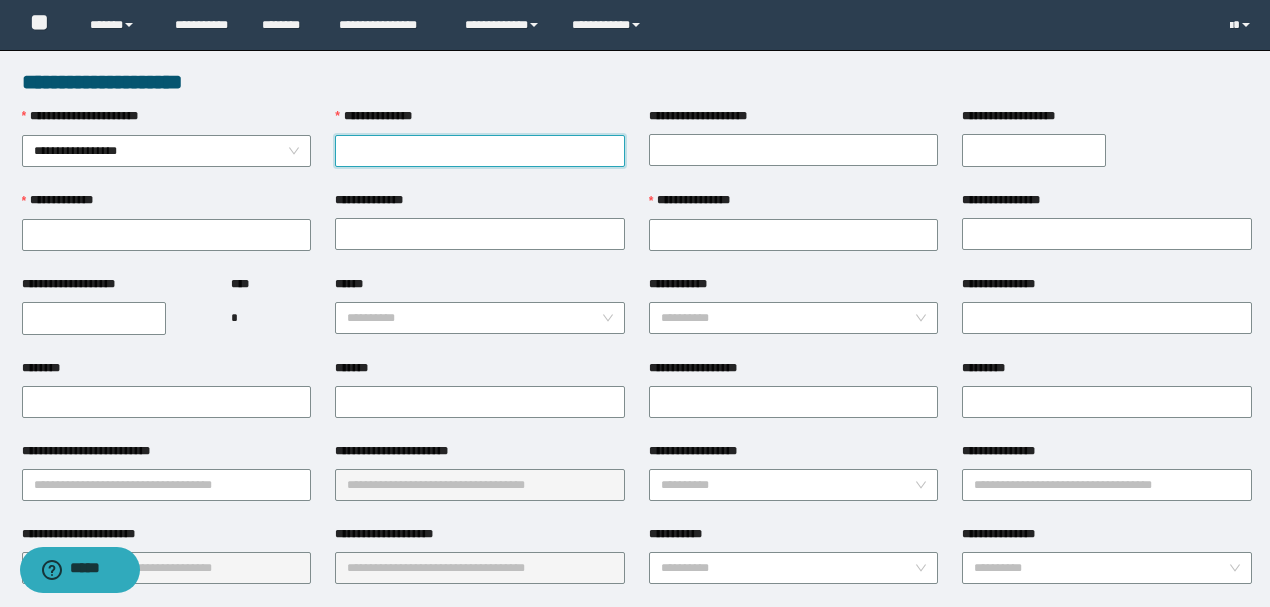 paste on "********" 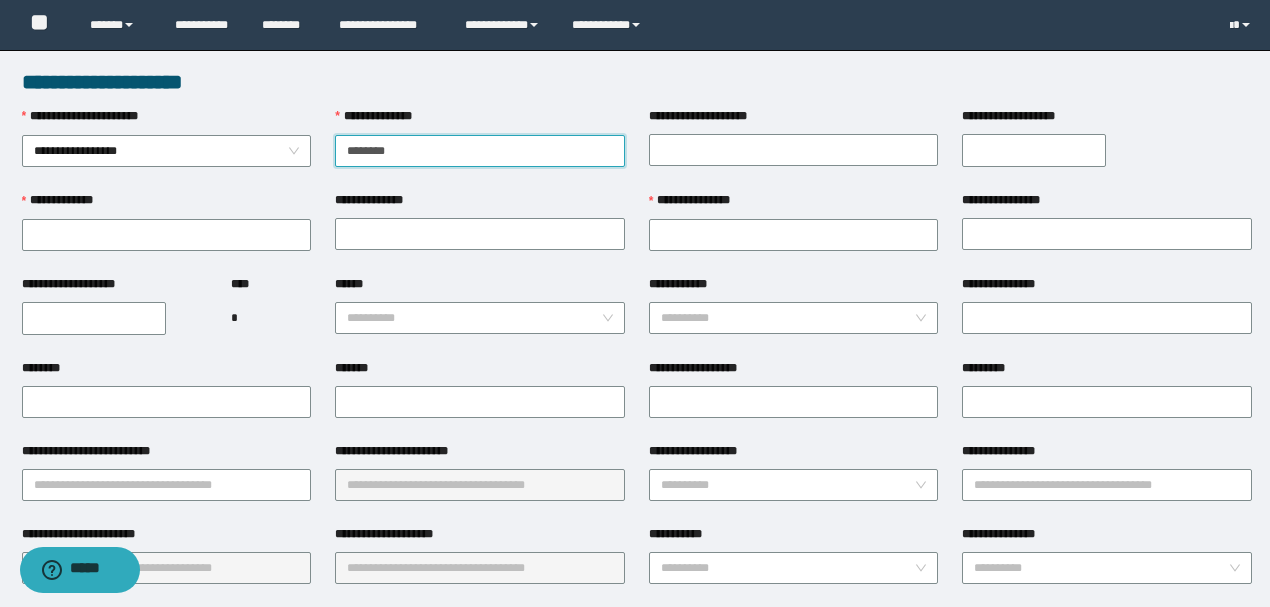 type on "********" 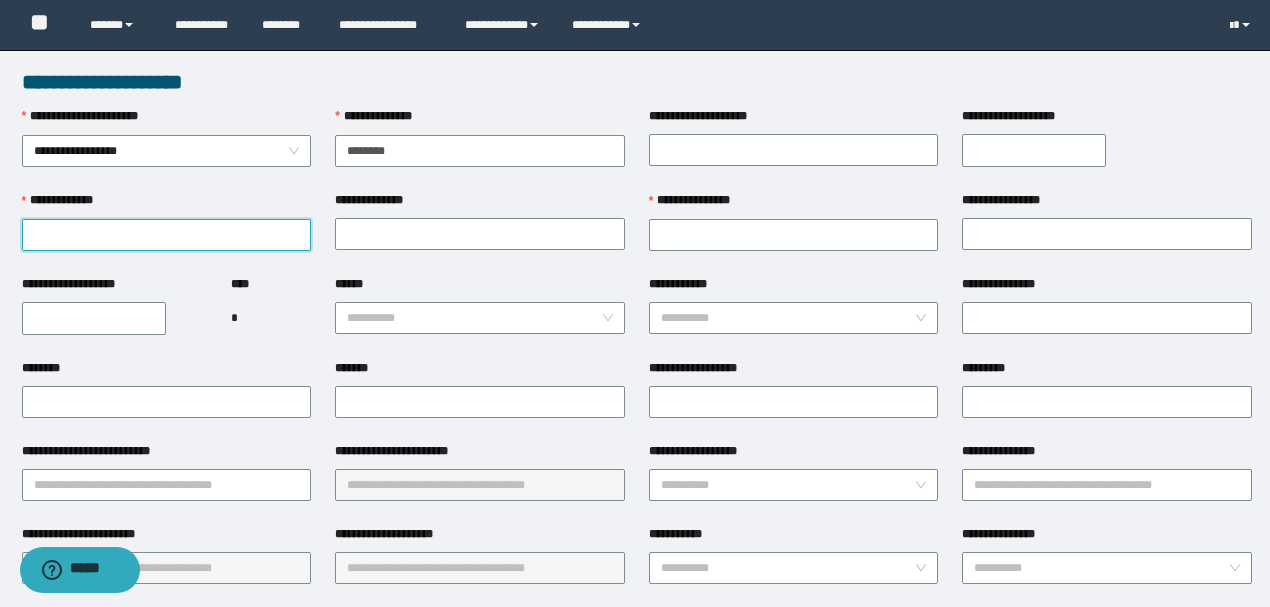 click on "**********" at bounding box center (167, 235) 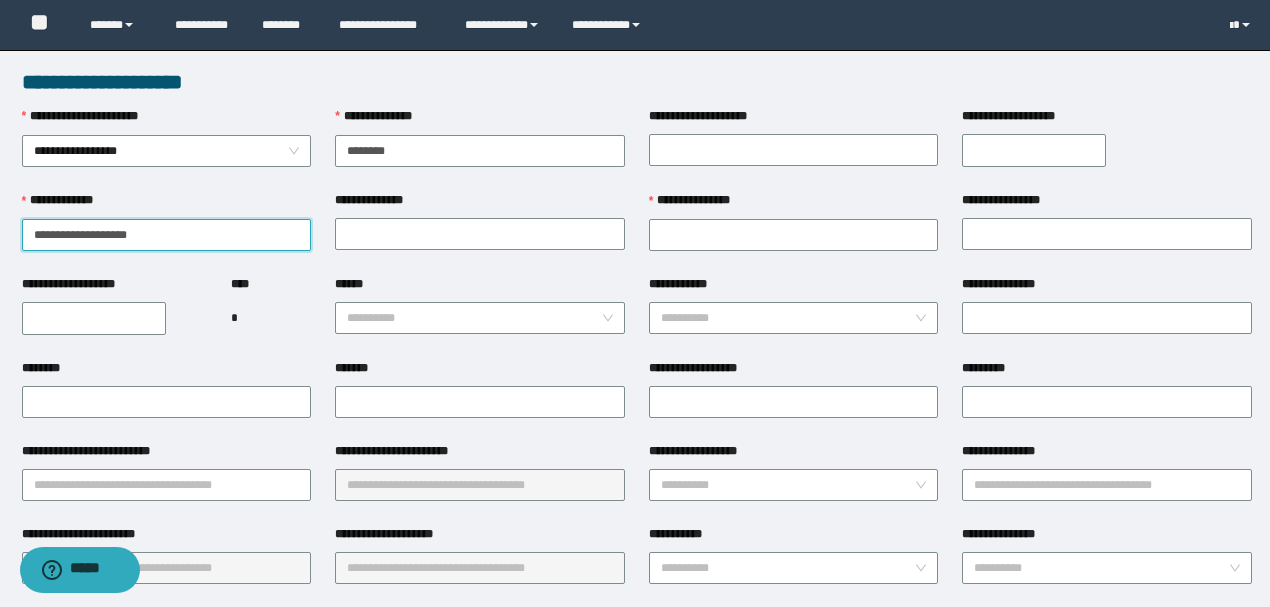 drag, startPoint x: 199, startPoint y: 234, endPoint x: 69, endPoint y: 227, distance: 130.18832 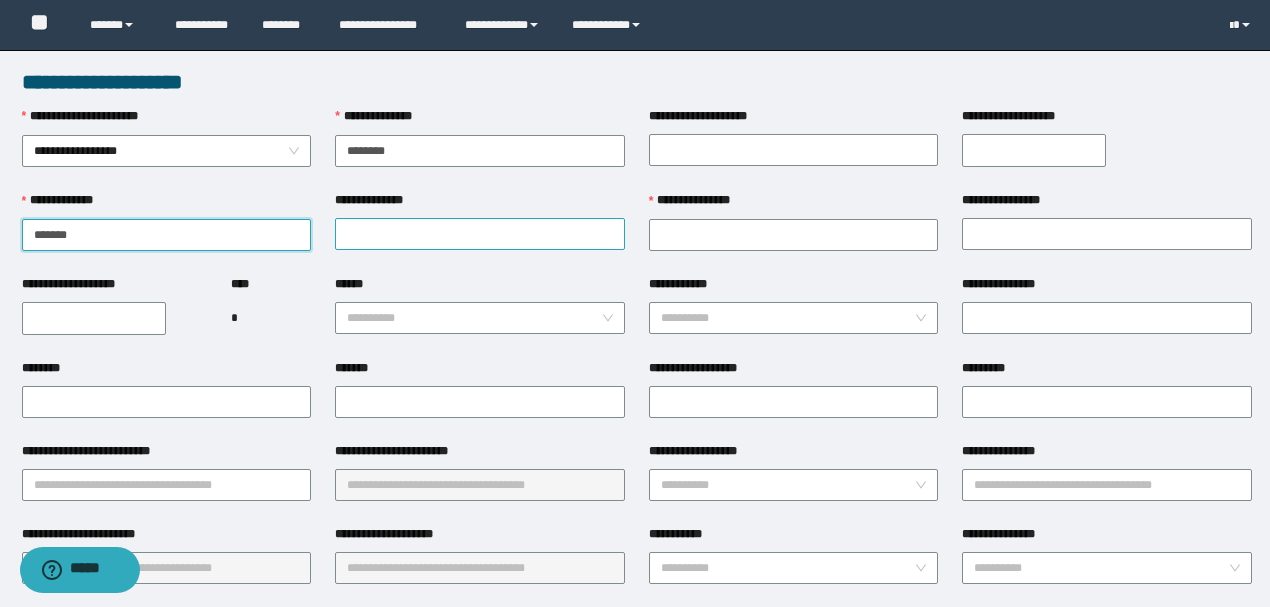 type on "******" 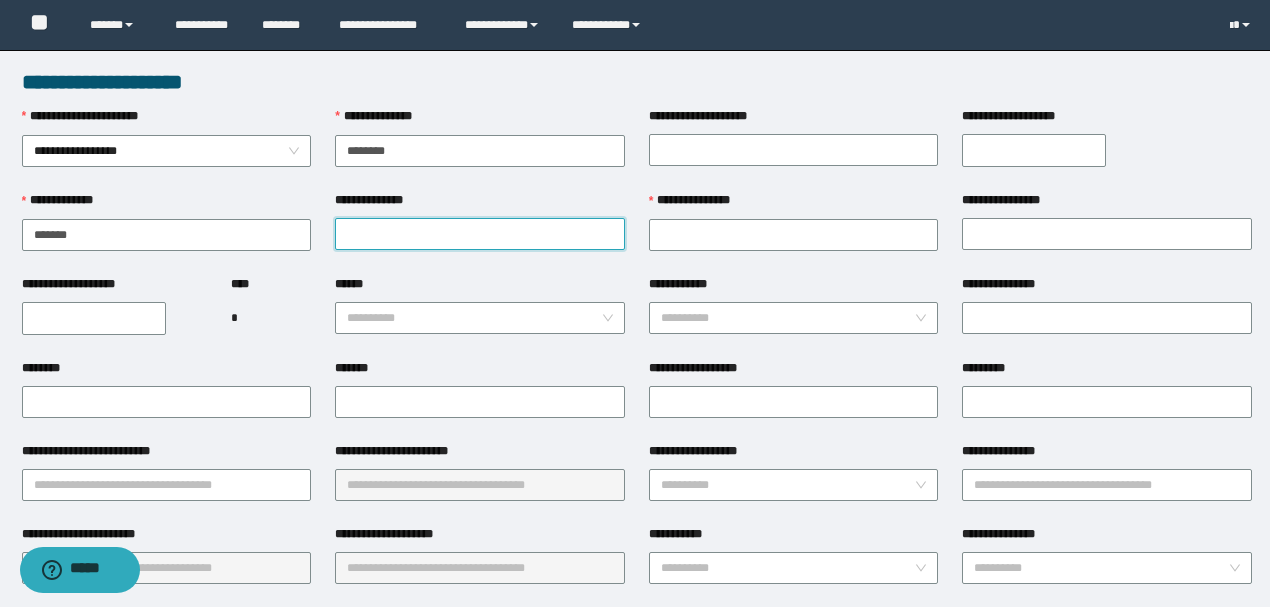 click on "**********" at bounding box center (480, 234) 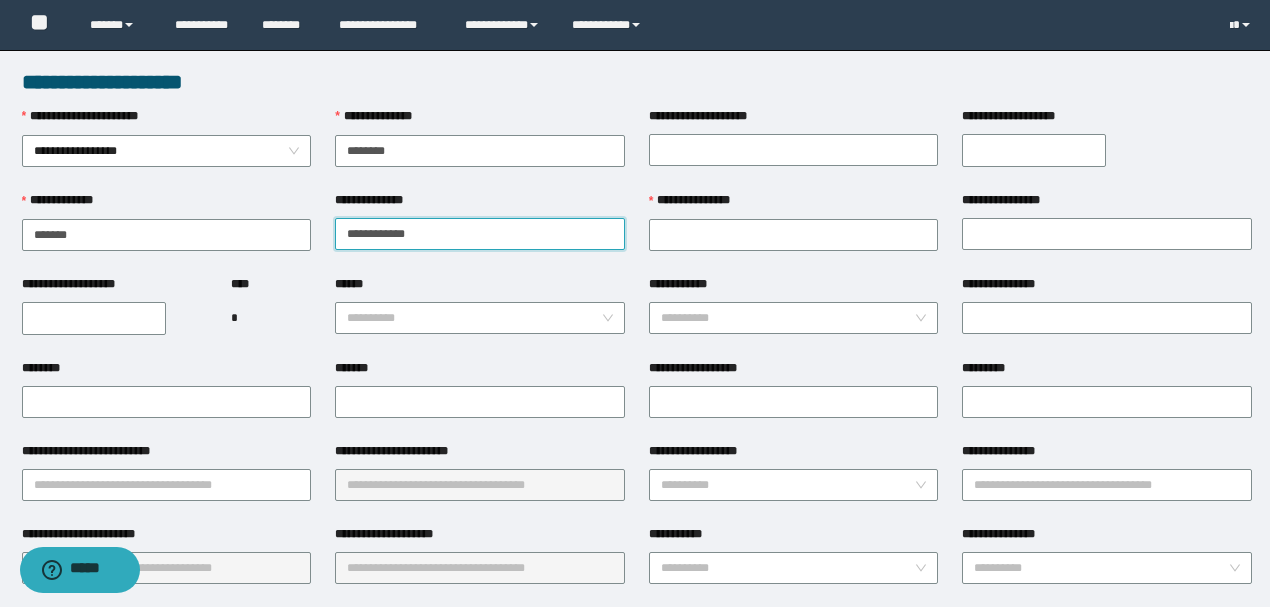 drag, startPoint x: 434, startPoint y: 232, endPoint x: 374, endPoint y: 226, distance: 60.299255 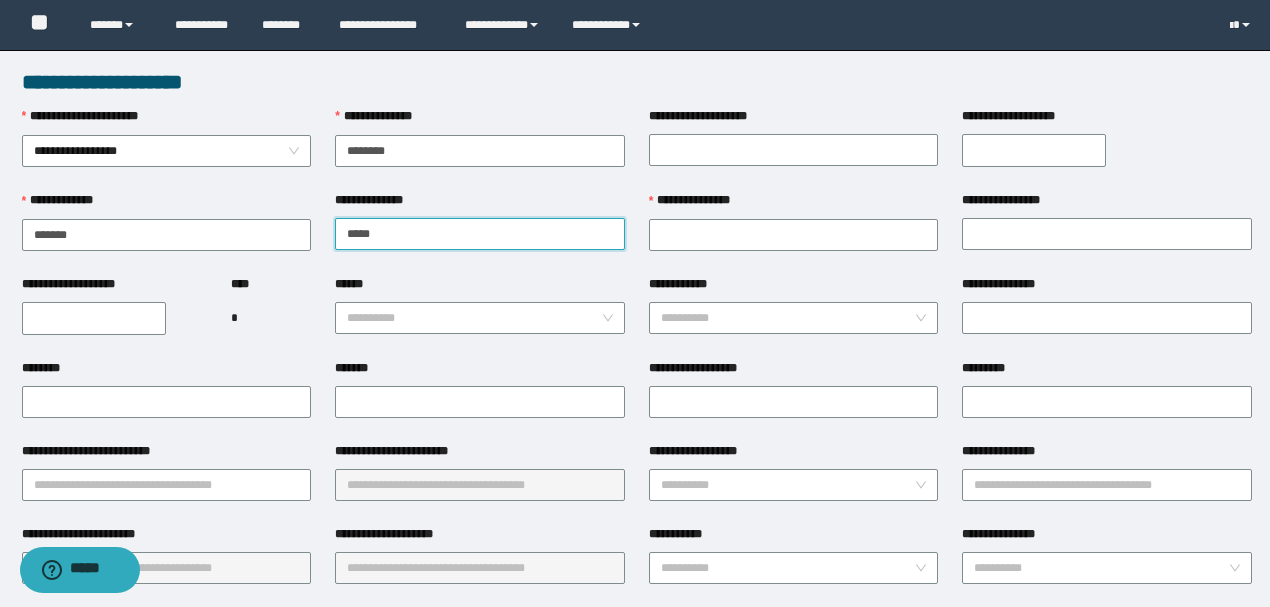 type on "****" 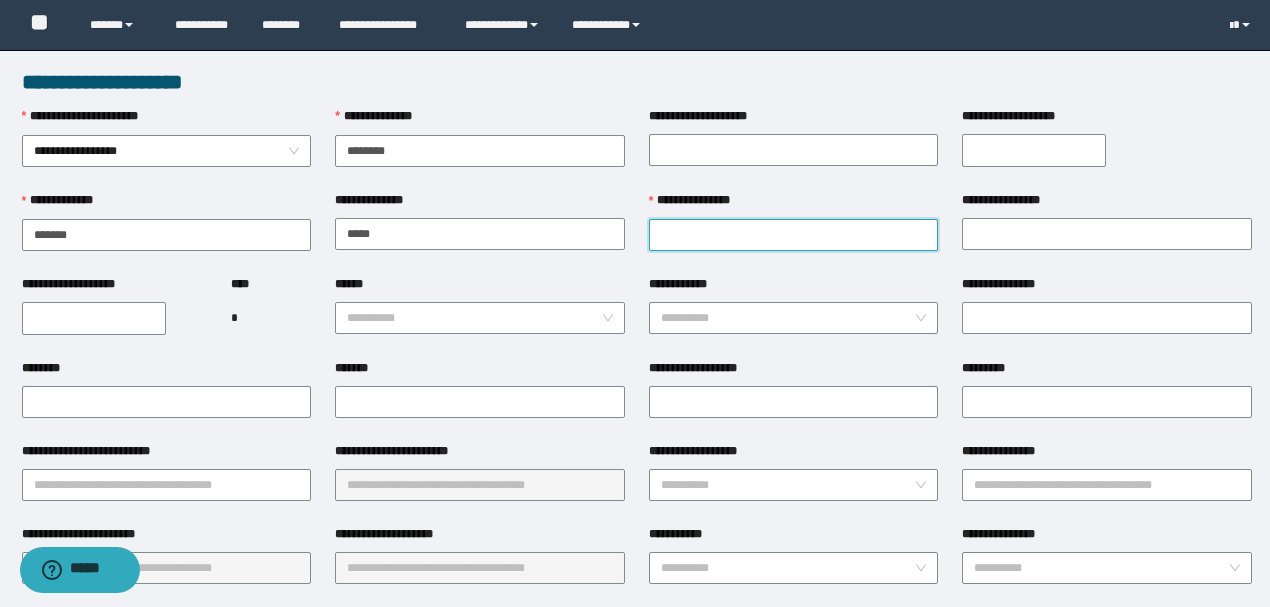 click on "**********" at bounding box center (794, 235) 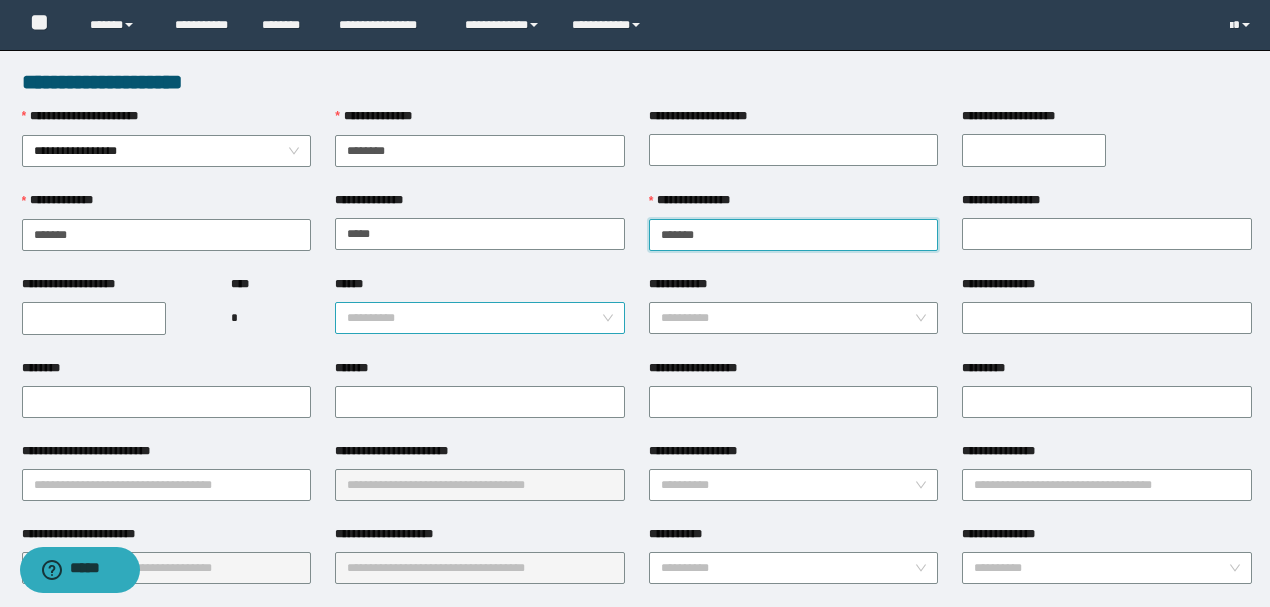 type on "*******" 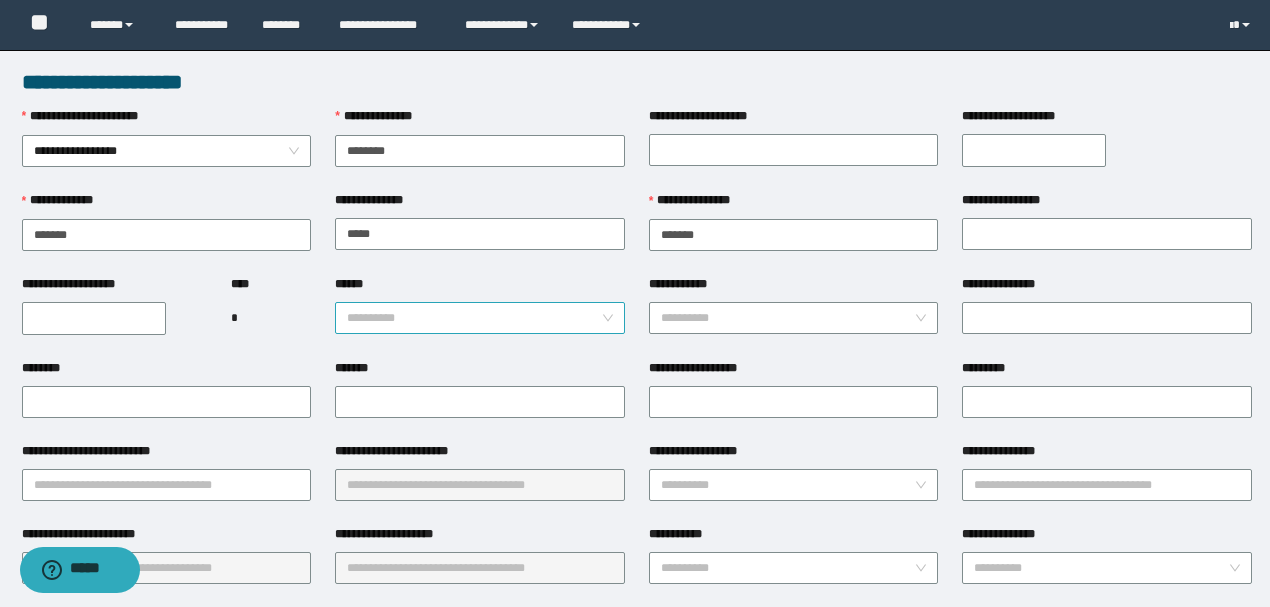 click on "******" at bounding box center [474, 318] 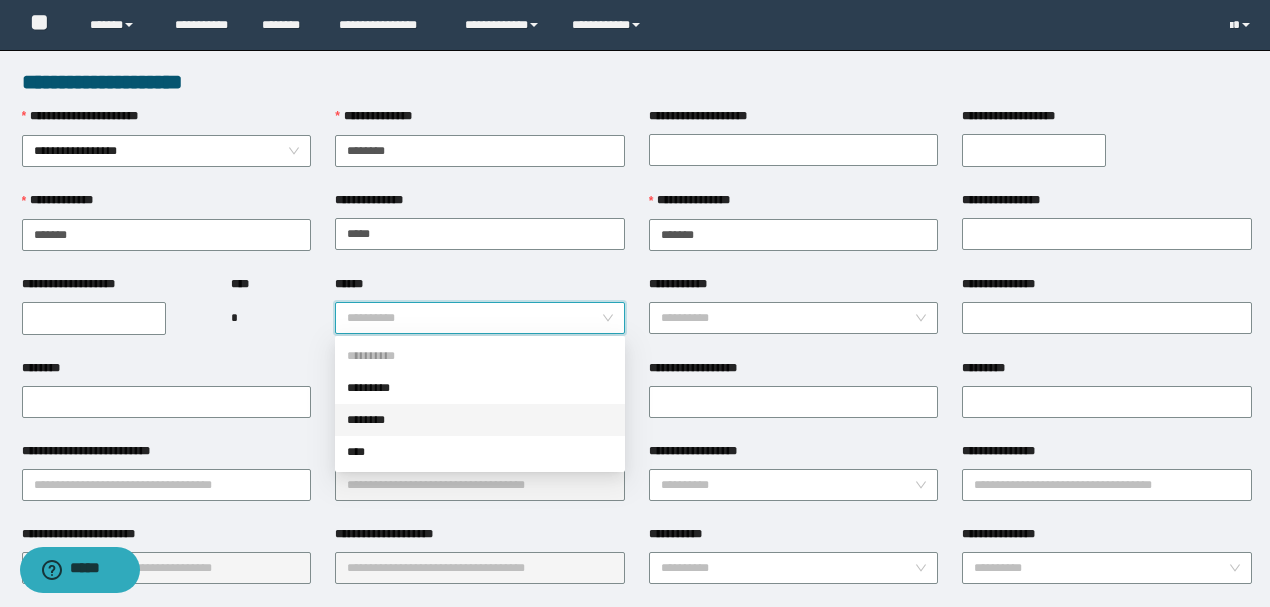 click on "********" at bounding box center (480, 420) 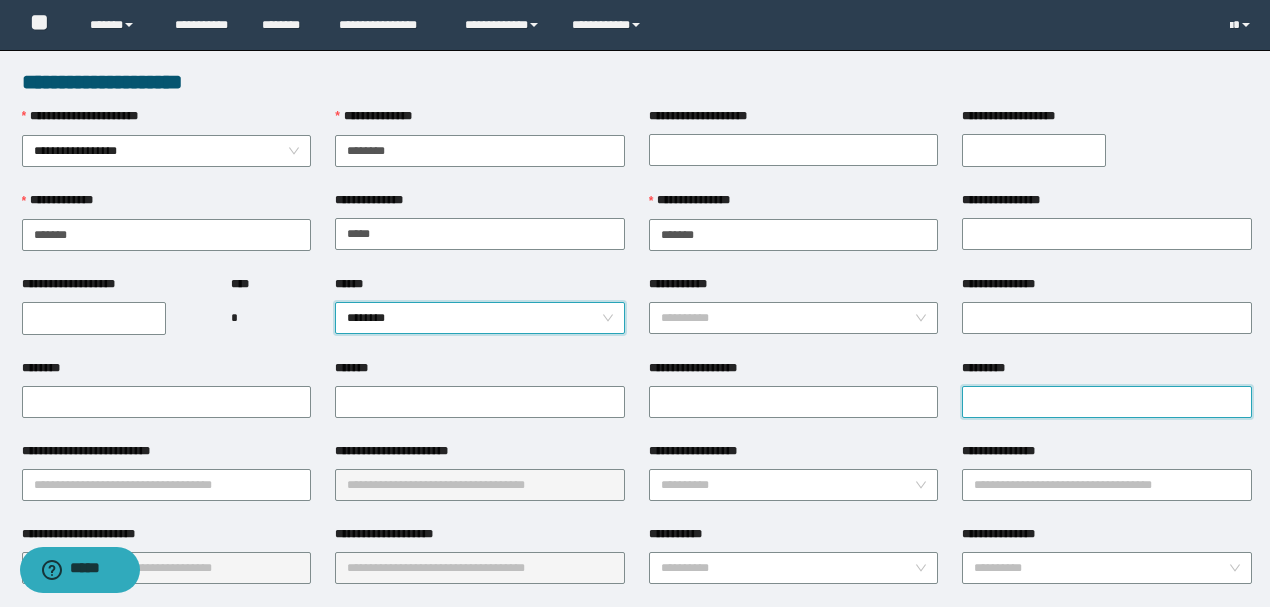 click on "*********" at bounding box center [1107, 402] 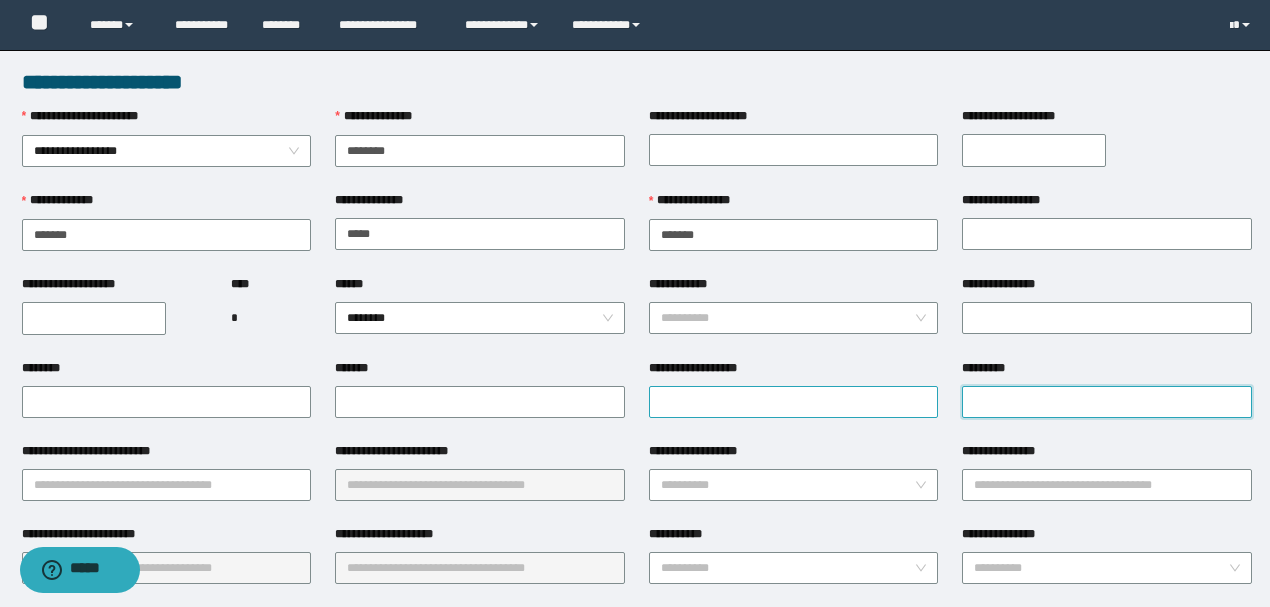 paste on "**********" 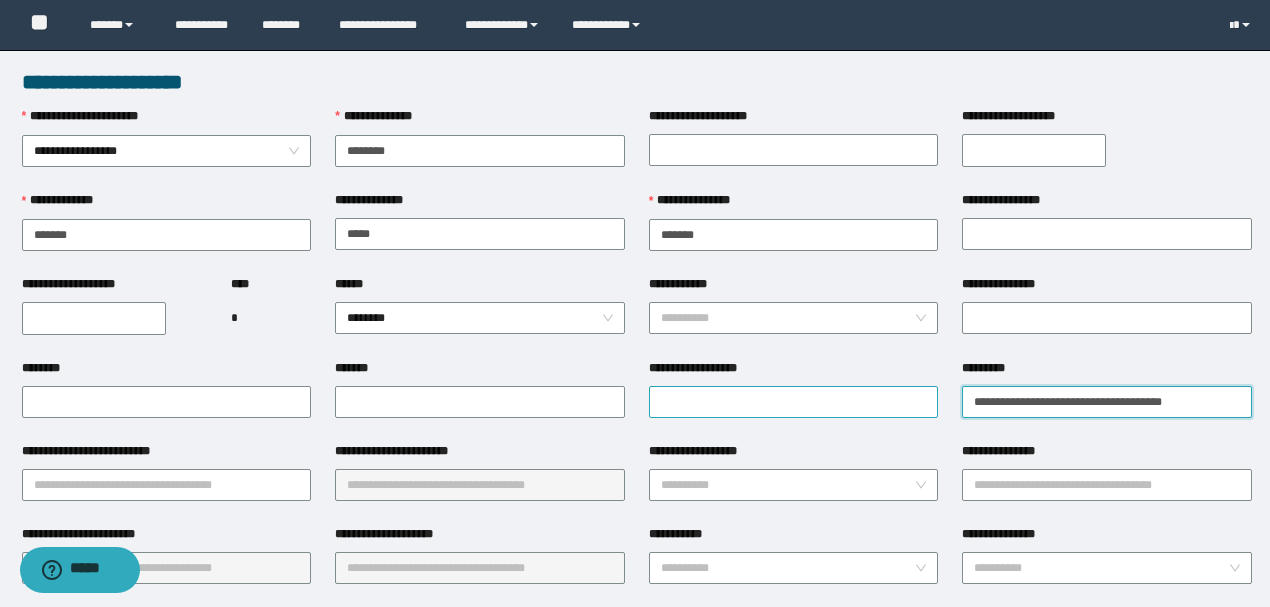 type on "**********" 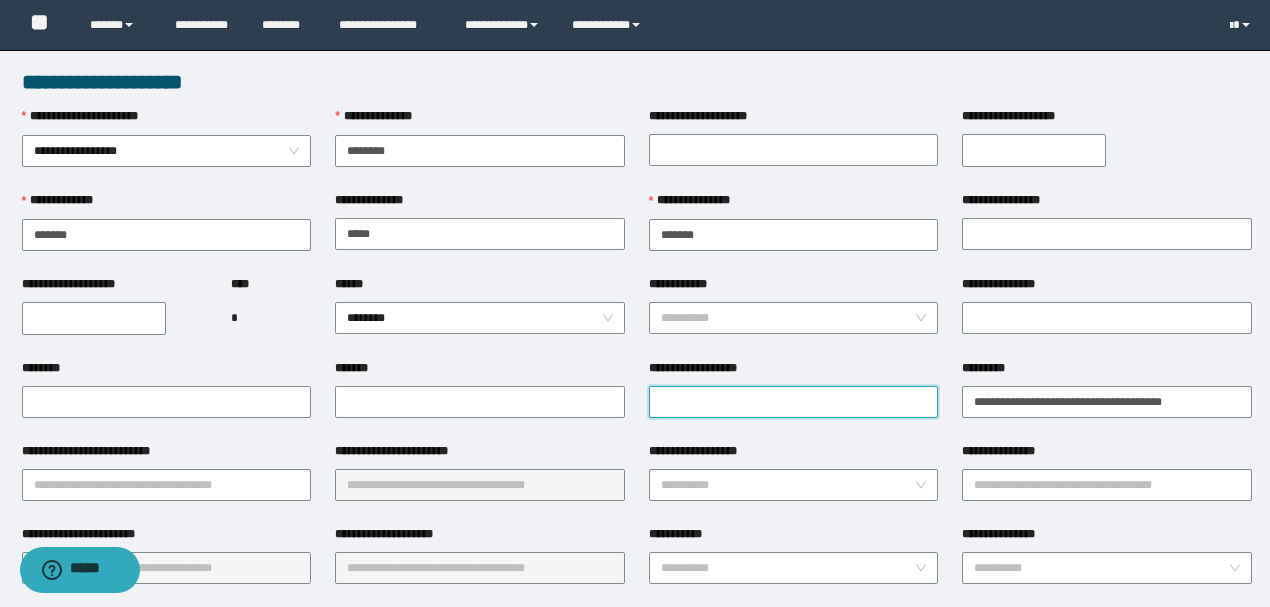 click on "**********" at bounding box center [794, 402] 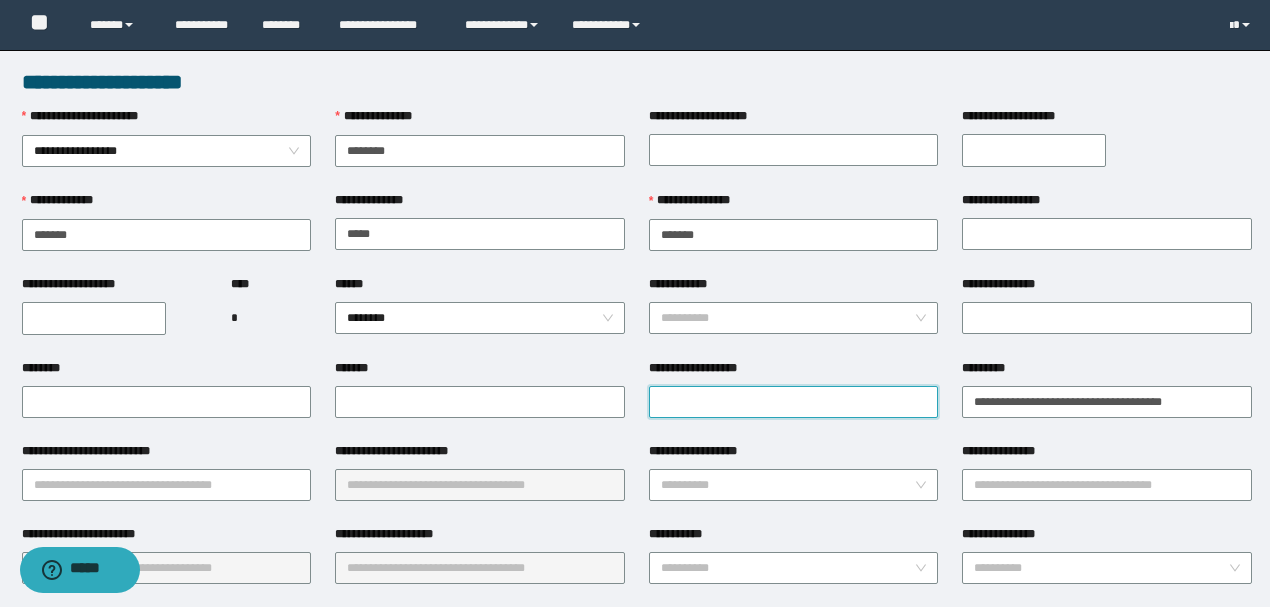 paste on "**********" 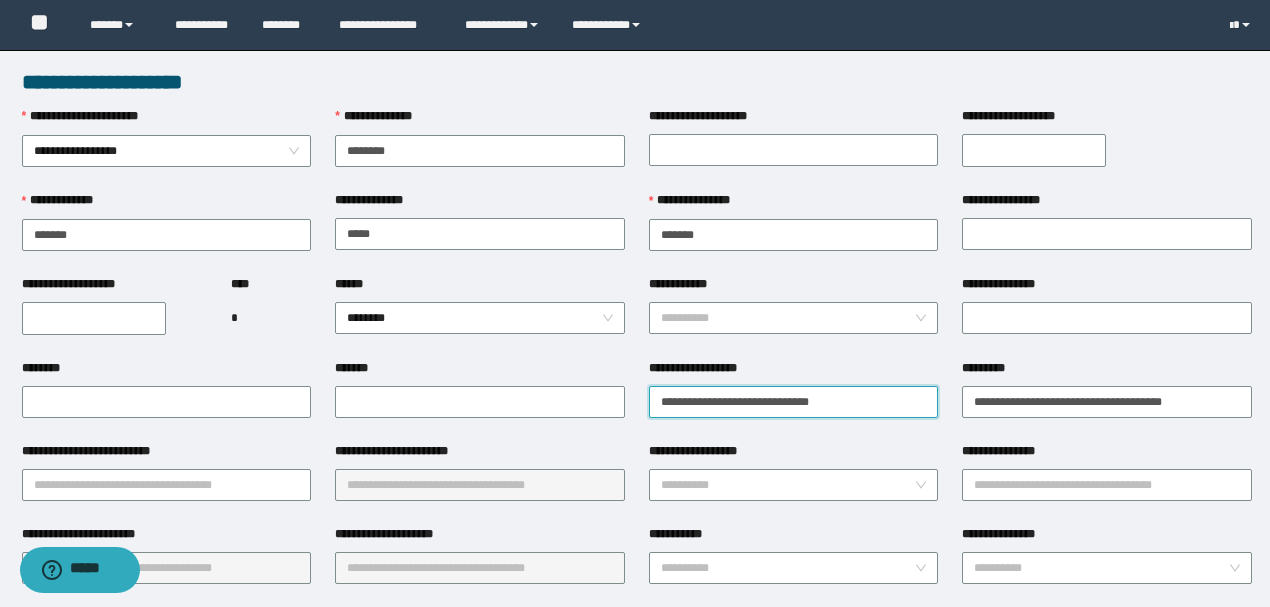 type on "**********" 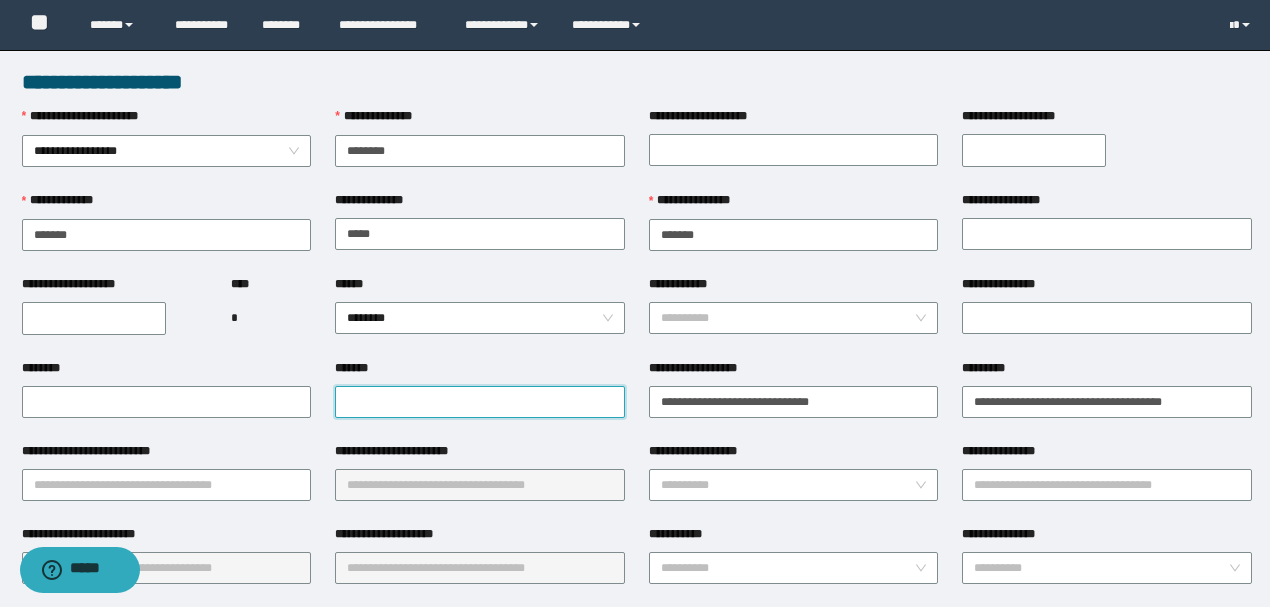 click on "*******" at bounding box center (480, 402) 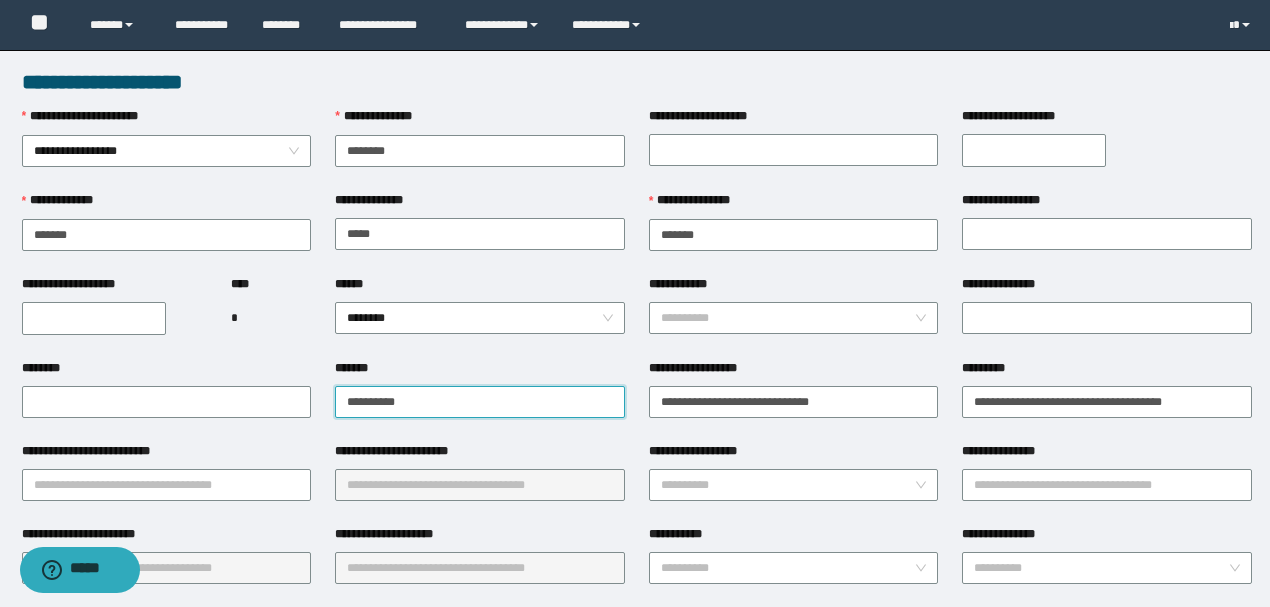 type on "**********" 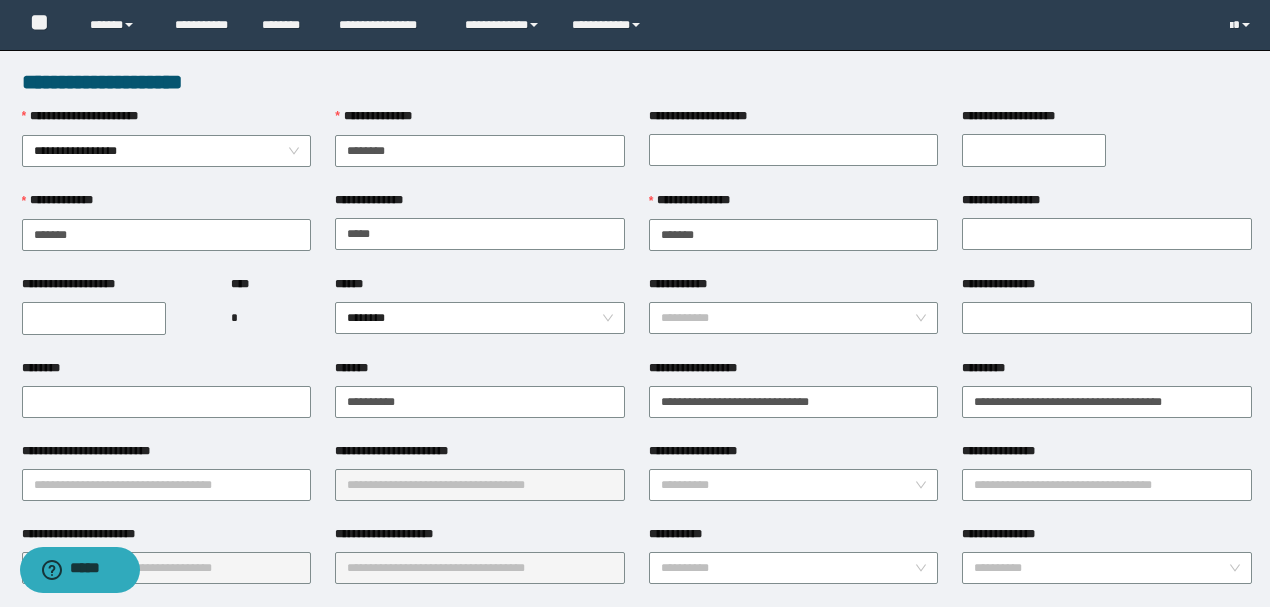 click on "**********" at bounding box center (794, 400) 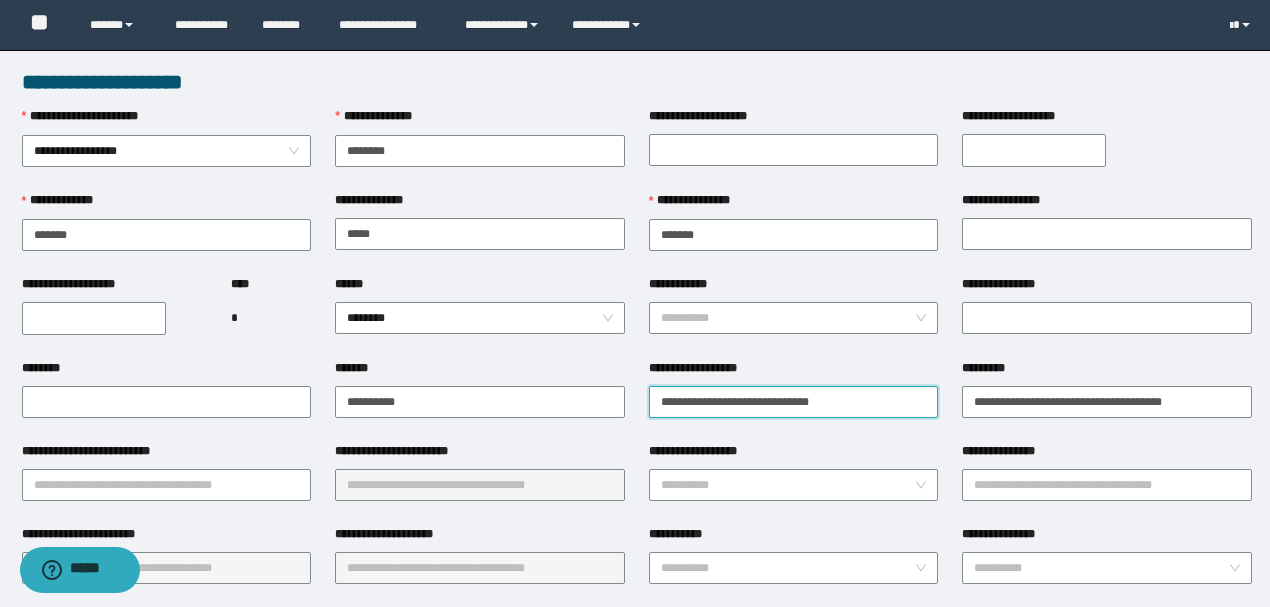click on "**********" at bounding box center [794, 402] 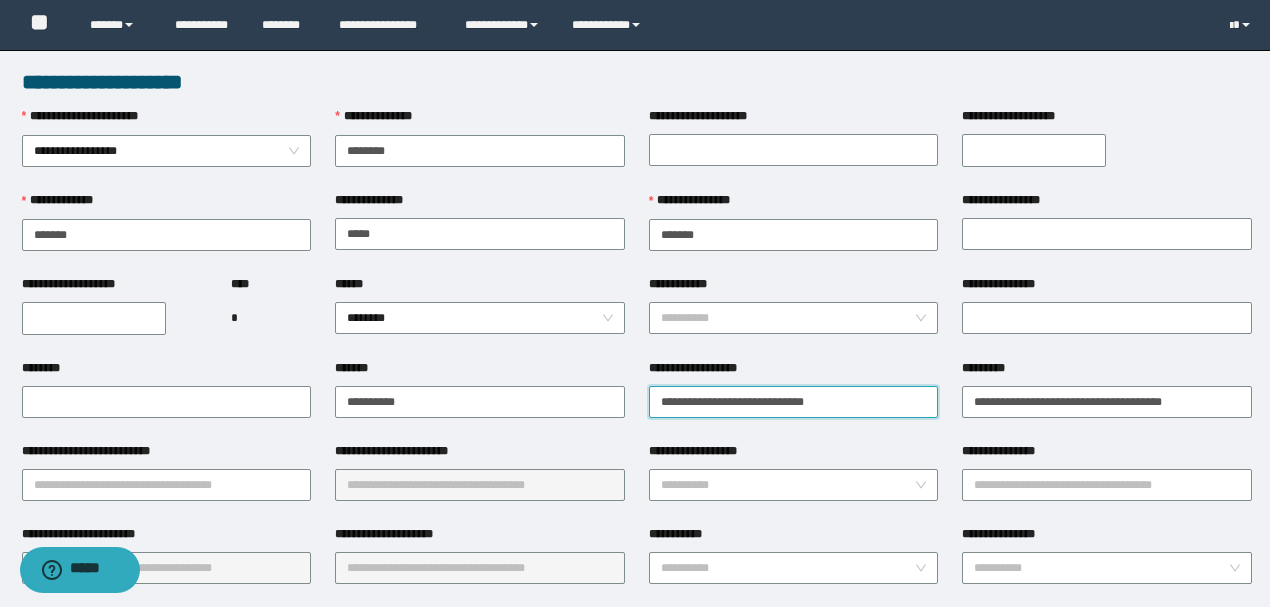 type on "**********" 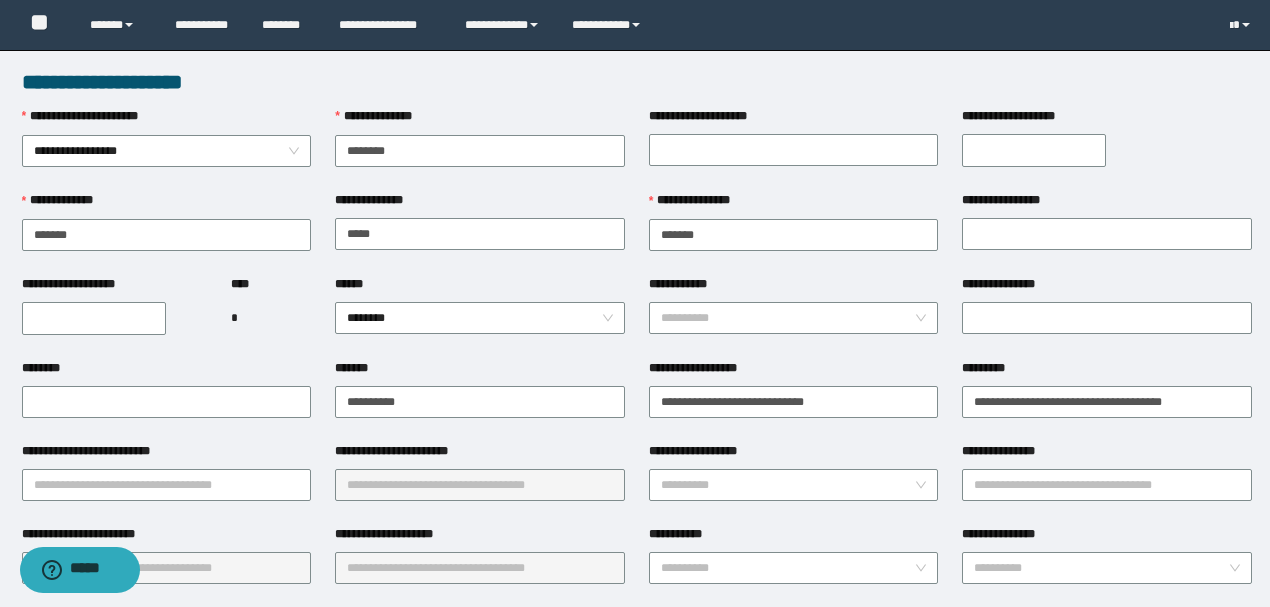 click on "*********" at bounding box center (1107, 372) 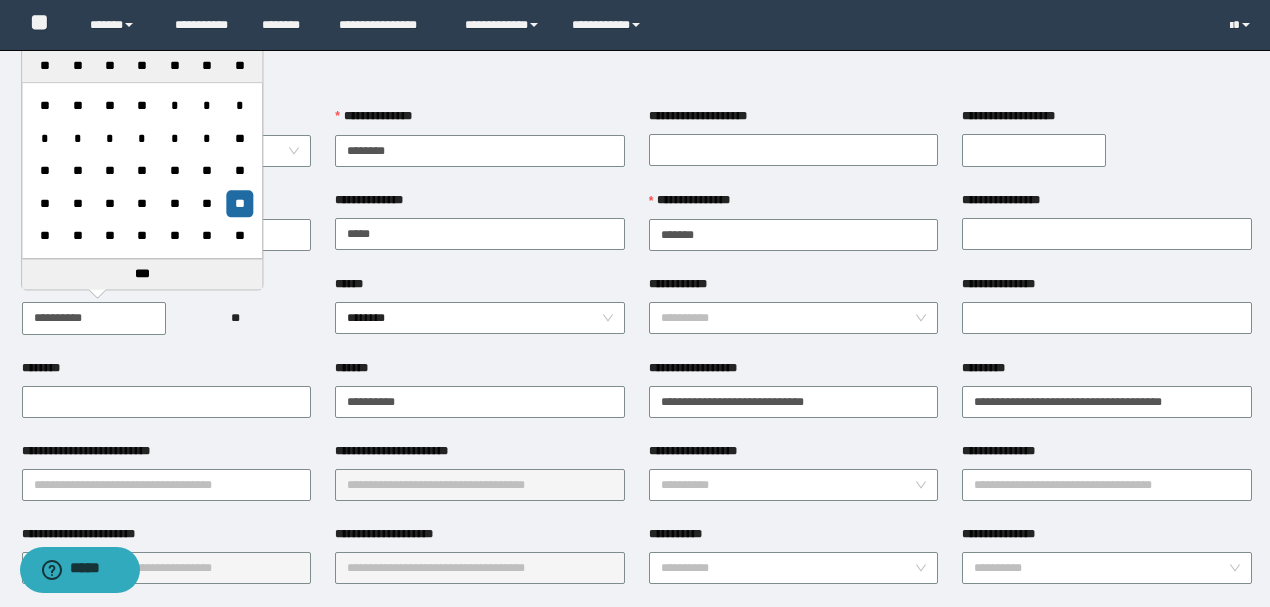 type on "**********" 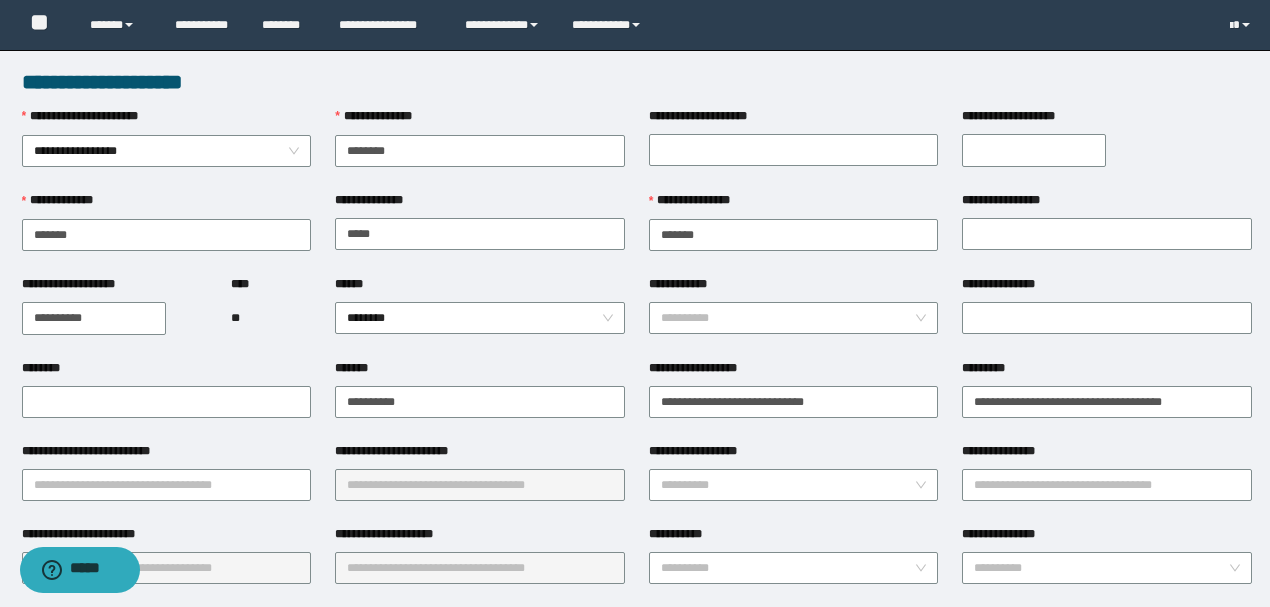 click on "**** **" at bounding box center [271, 317] 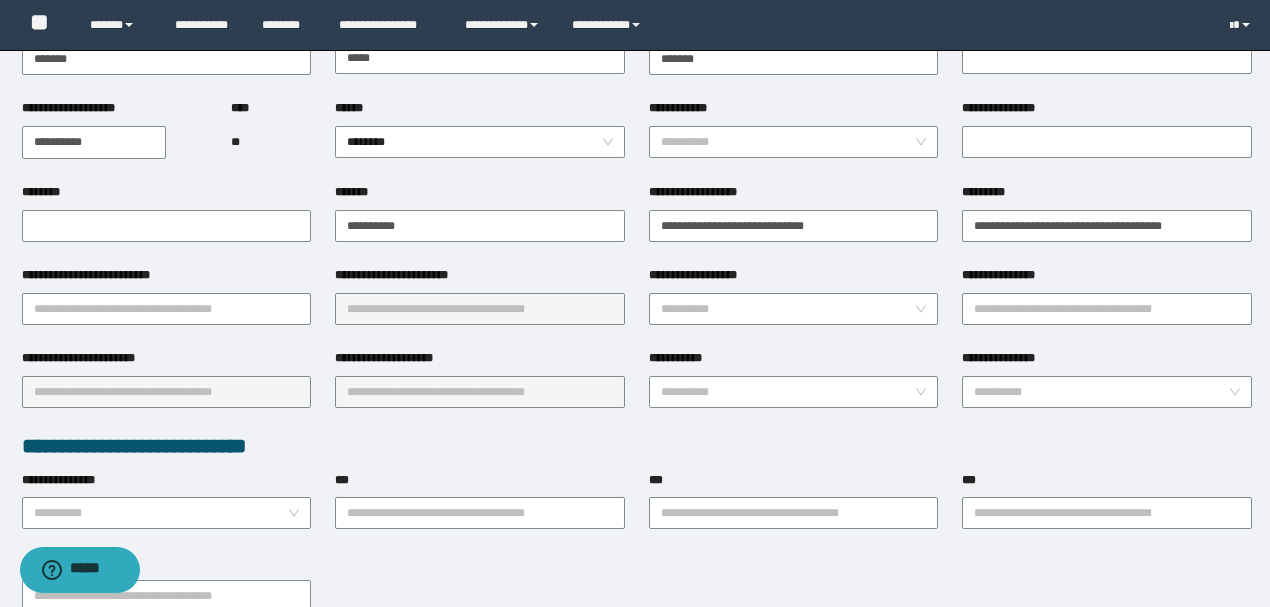 scroll, scrollTop: 200, scrollLeft: 0, axis: vertical 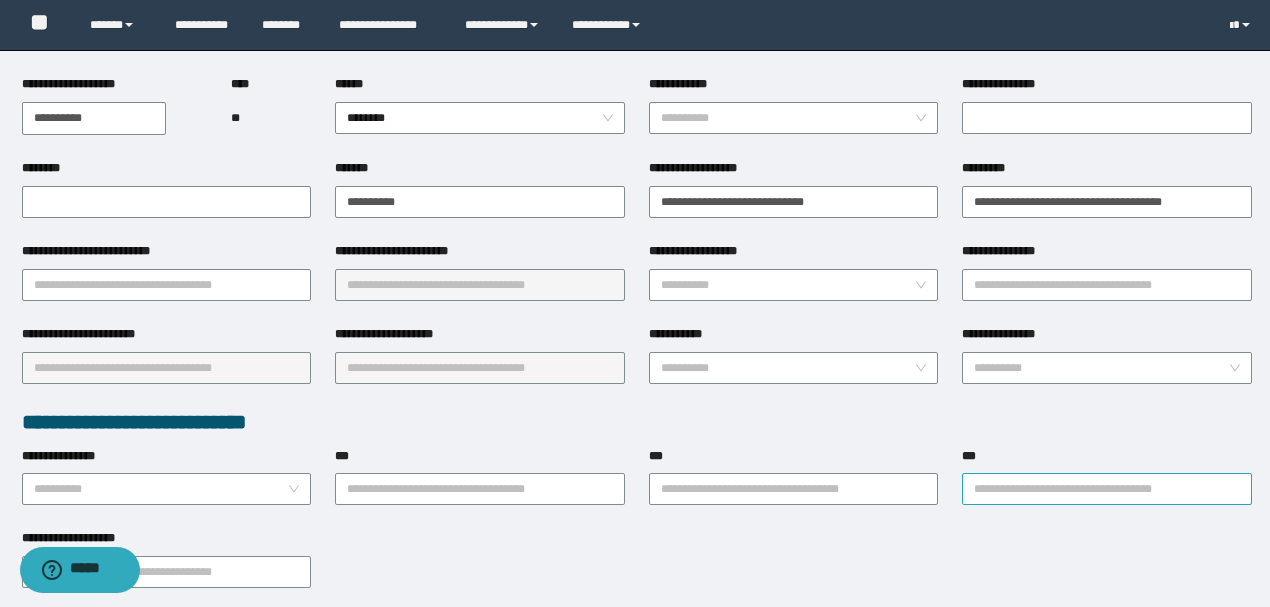 click on "***" at bounding box center (1107, 489) 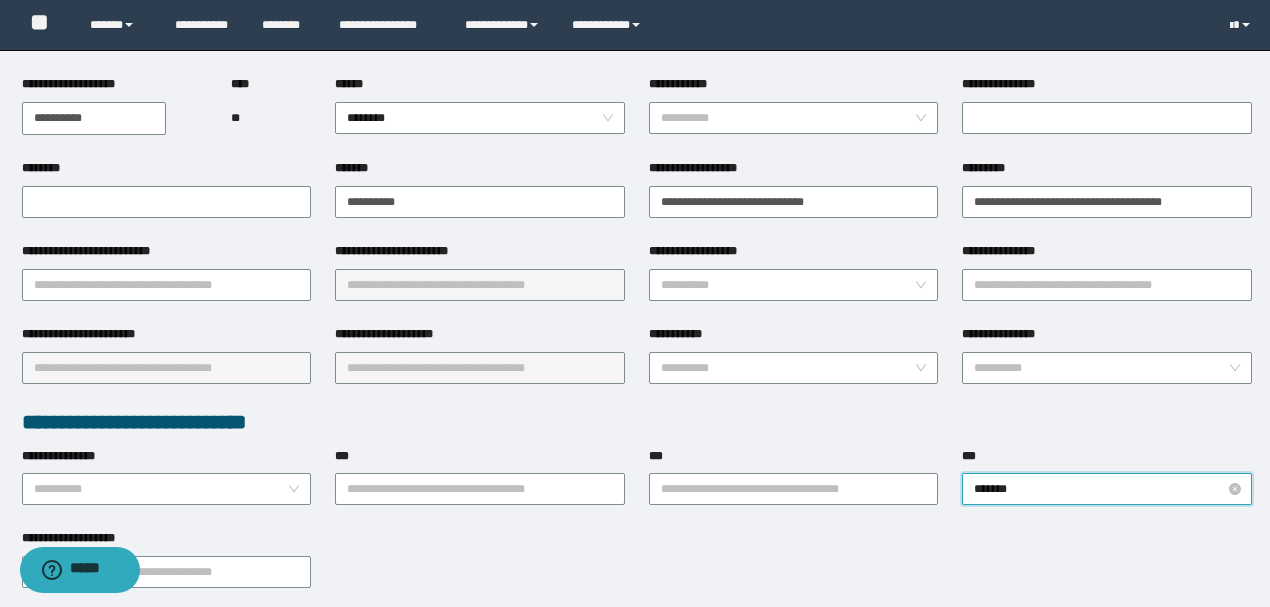 type on "********" 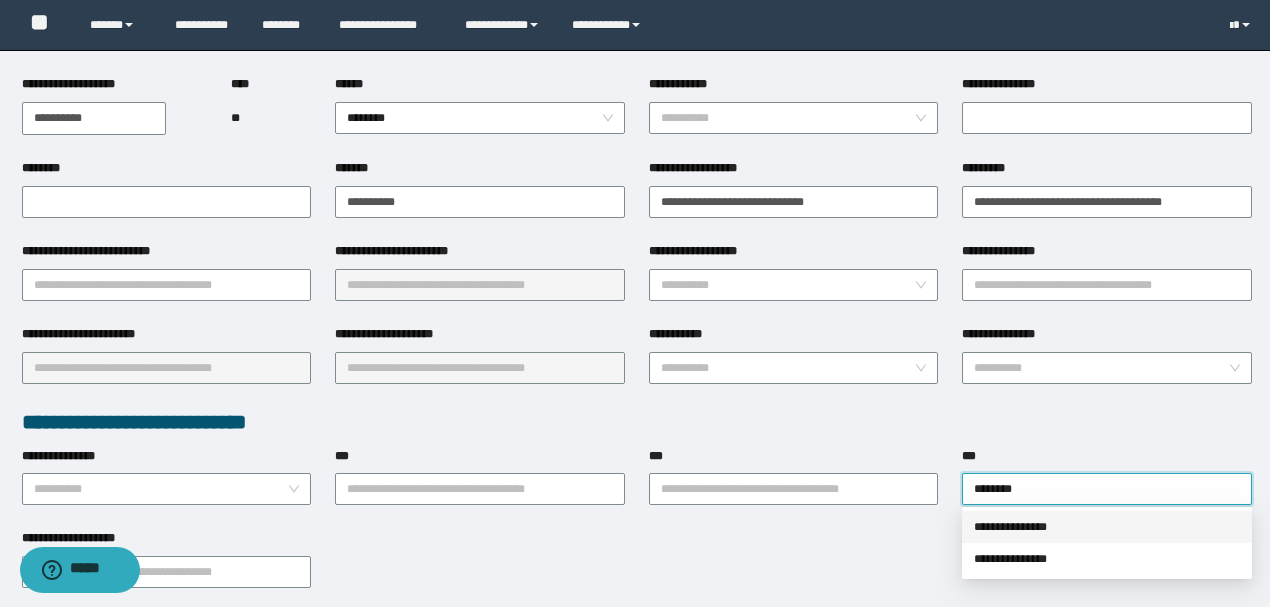 click on "**********" at bounding box center [1107, 527] 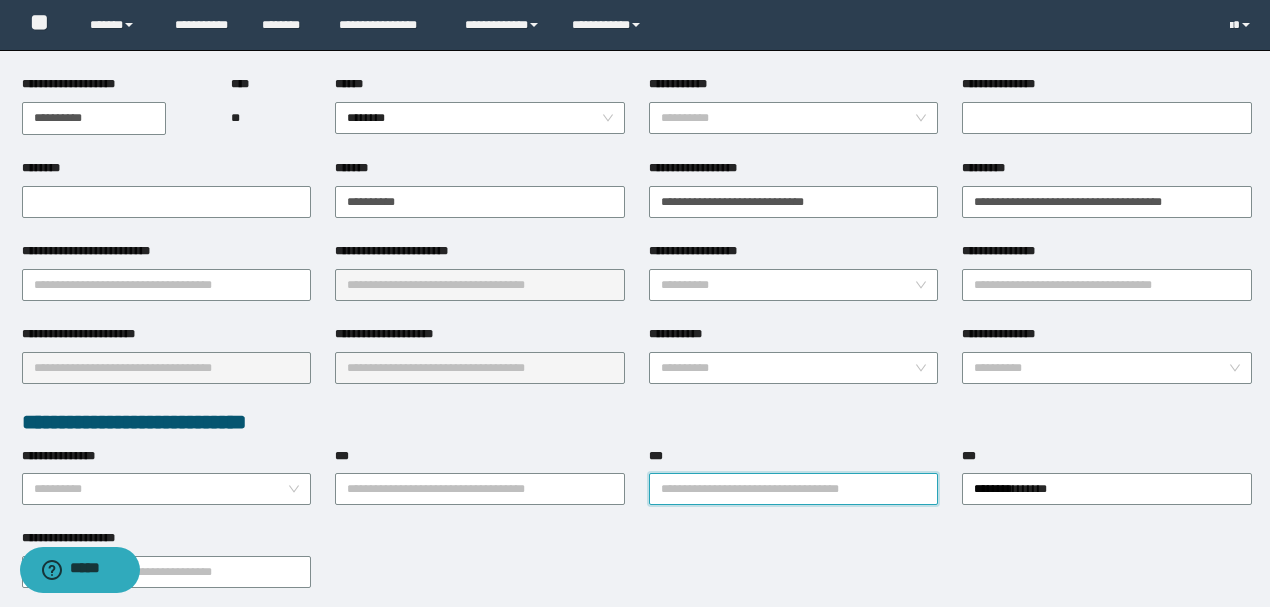 click on "***" at bounding box center [794, 489] 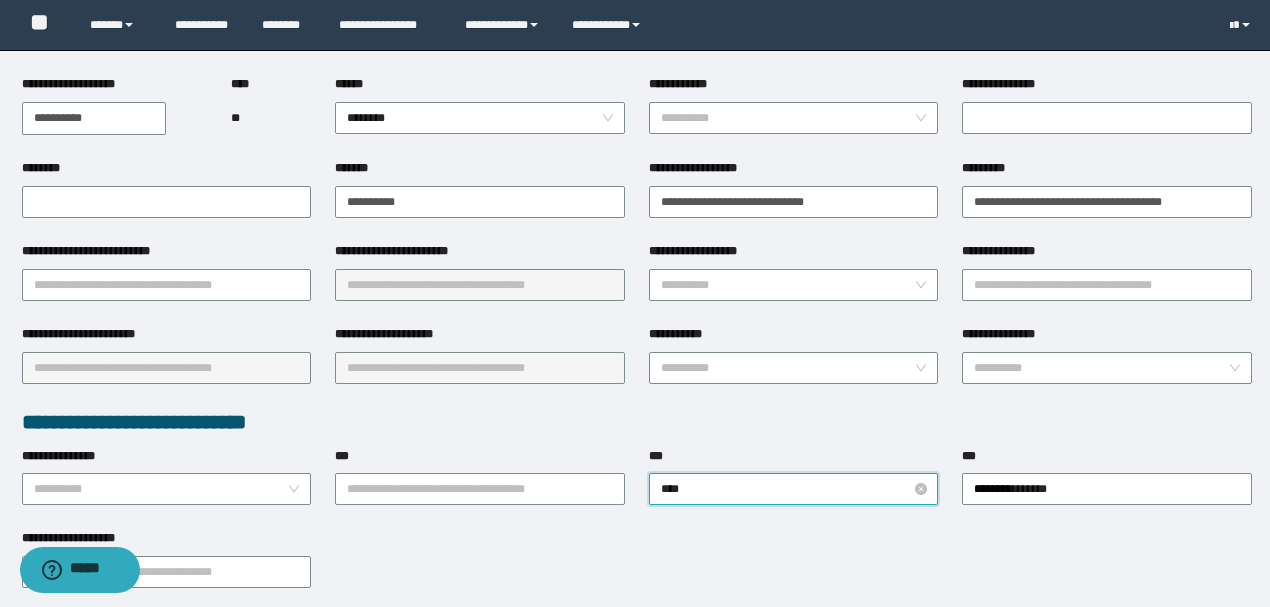 type on "*****" 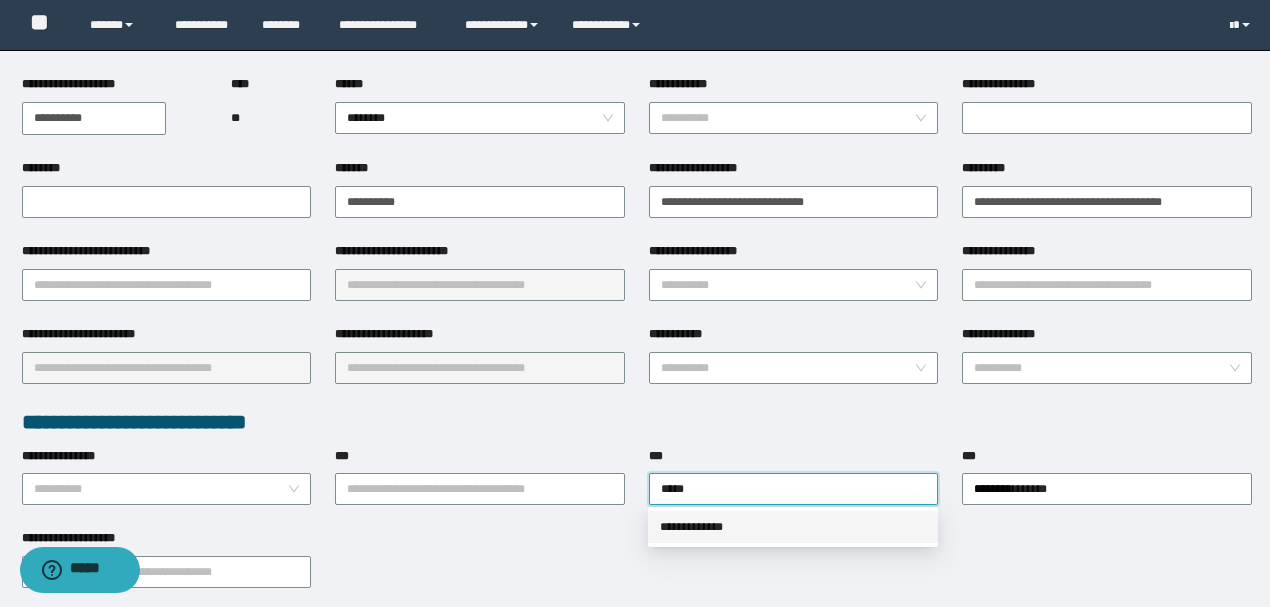 click on "**********" at bounding box center [793, 527] 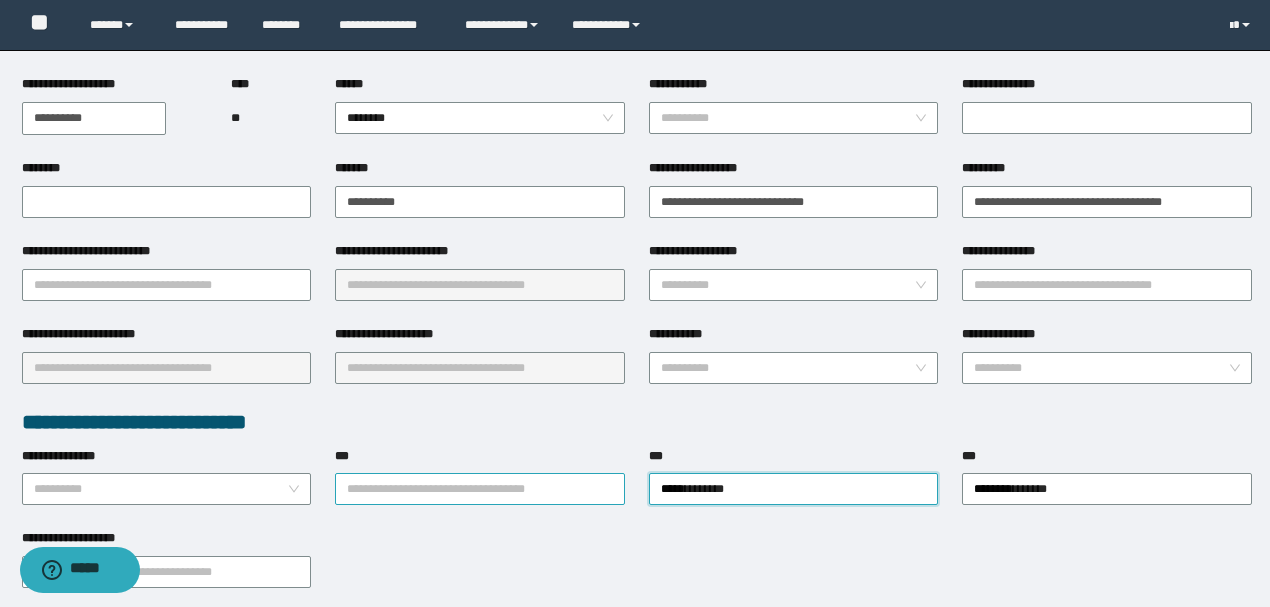 click on "***" at bounding box center (480, 489) 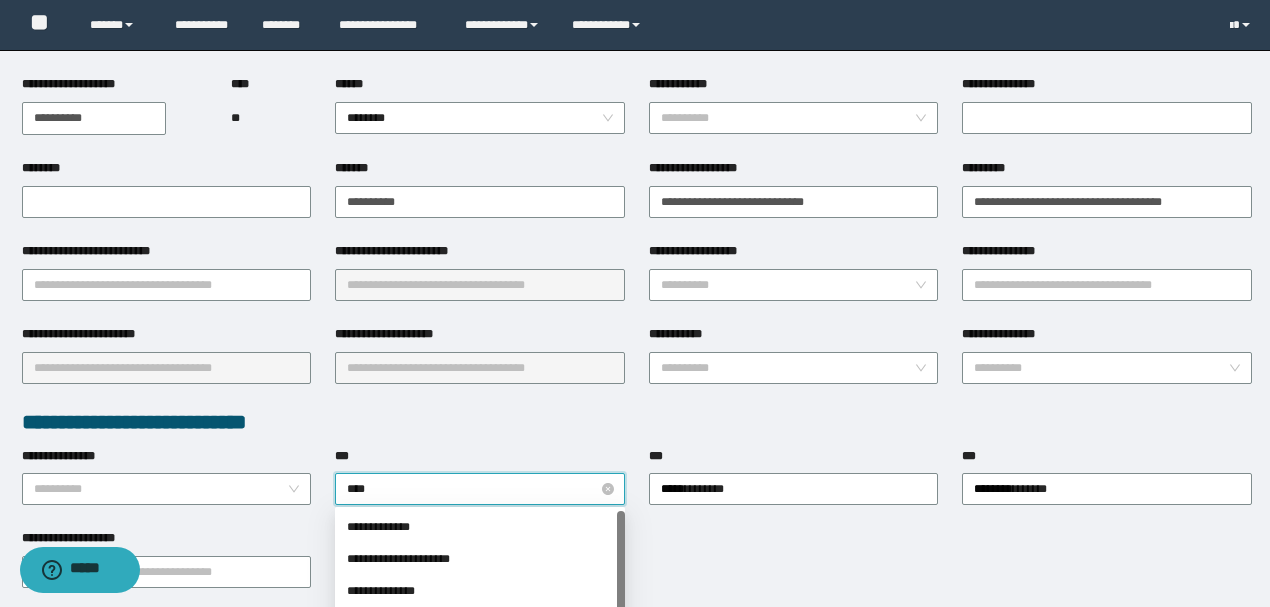 type on "*****" 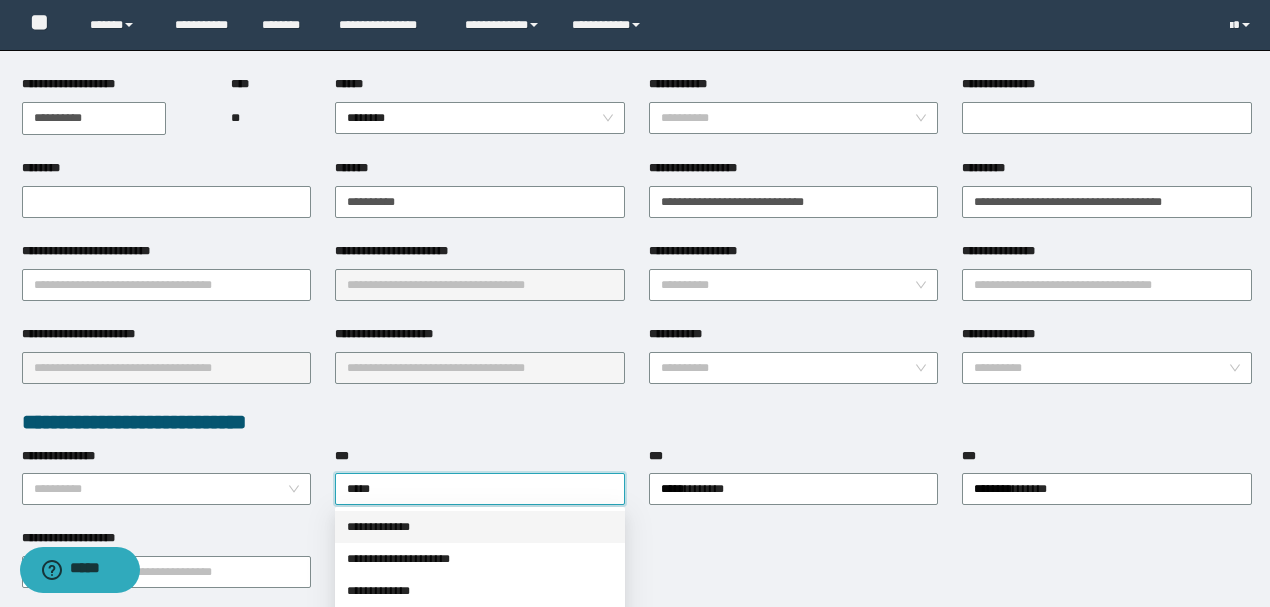 click on "**********" at bounding box center [480, 527] 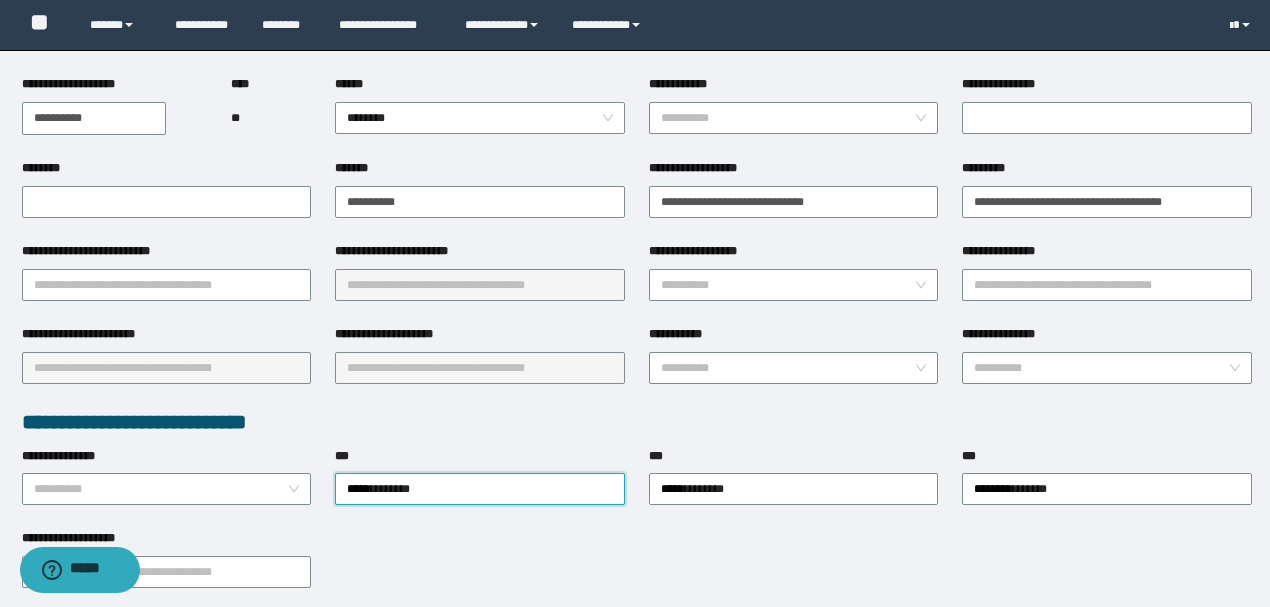 click on "**********" at bounding box center (637, 422) 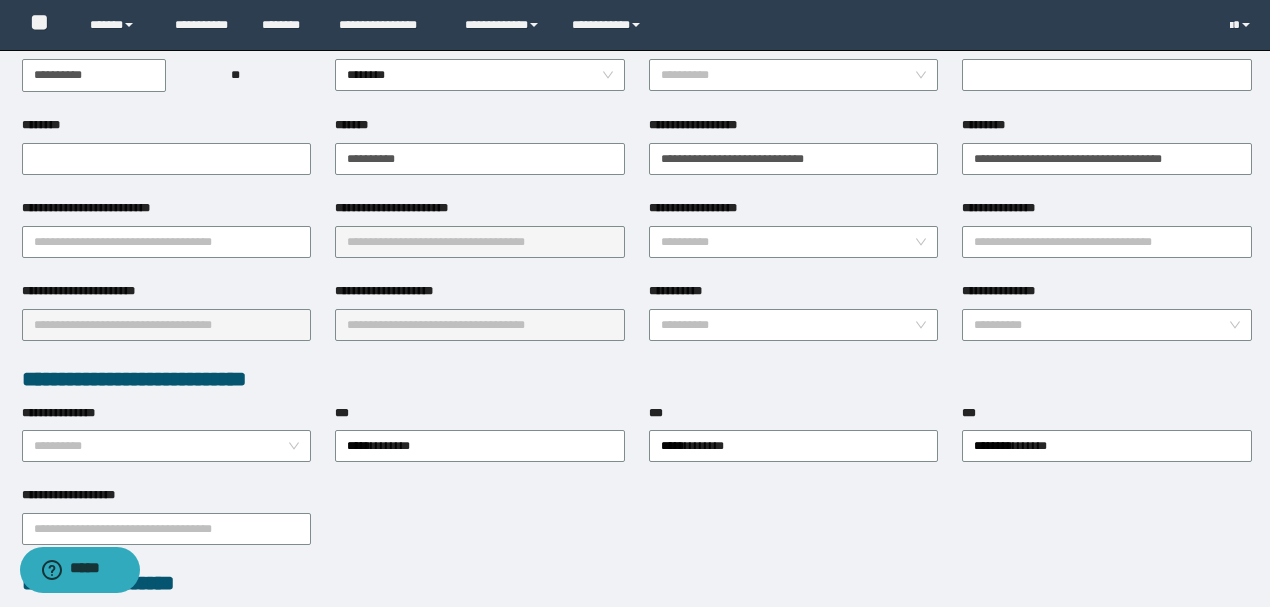 scroll, scrollTop: 266, scrollLeft: 0, axis: vertical 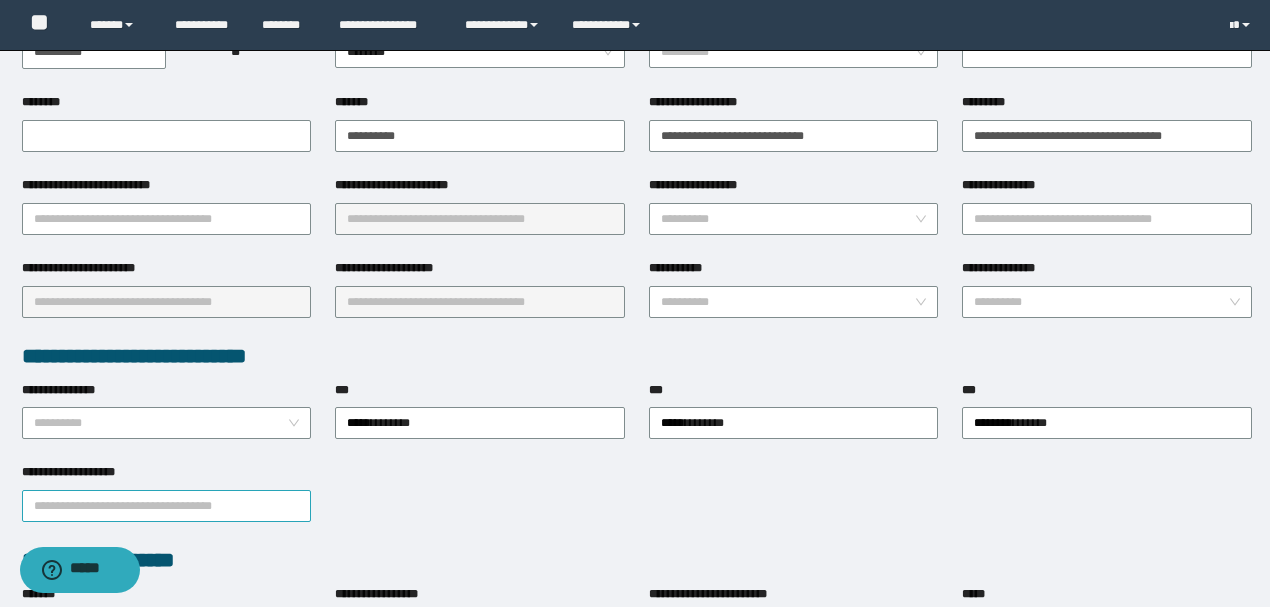 click on "**********" at bounding box center (167, 506) 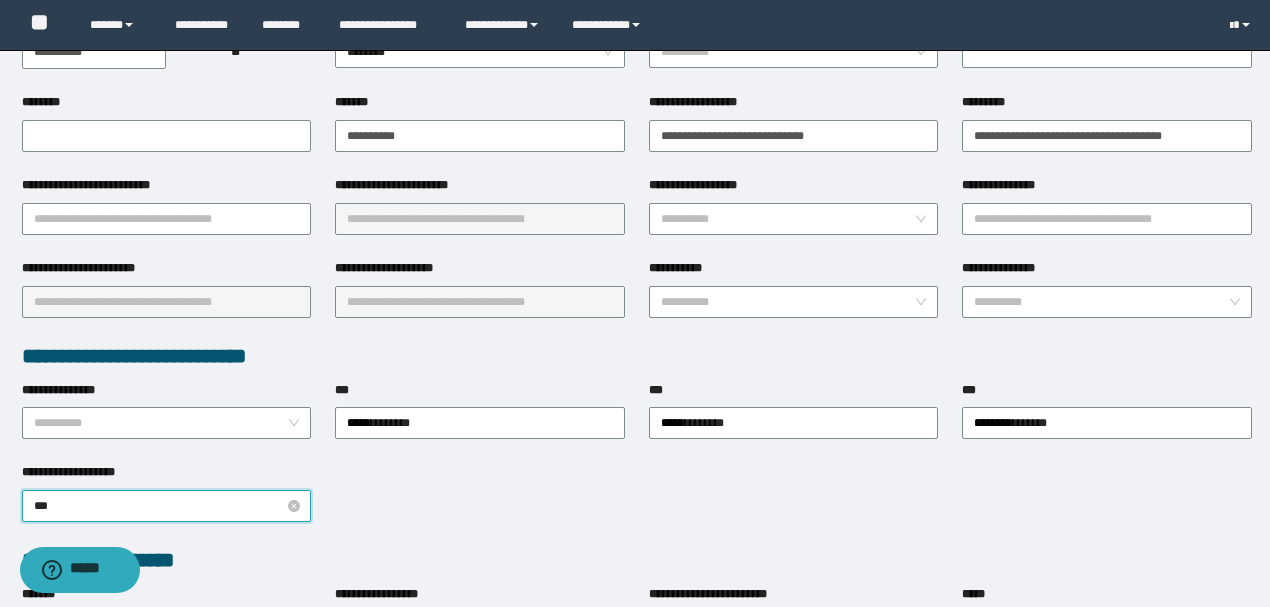 type on "****" 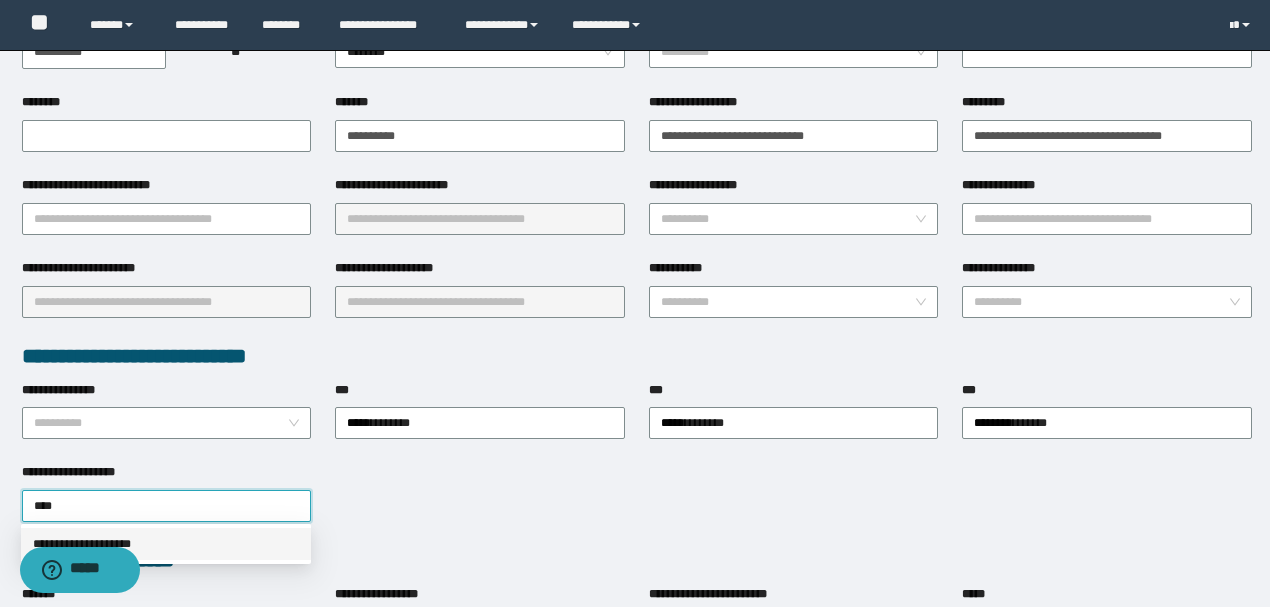 click on "**********" at bounding box center (166, 544) 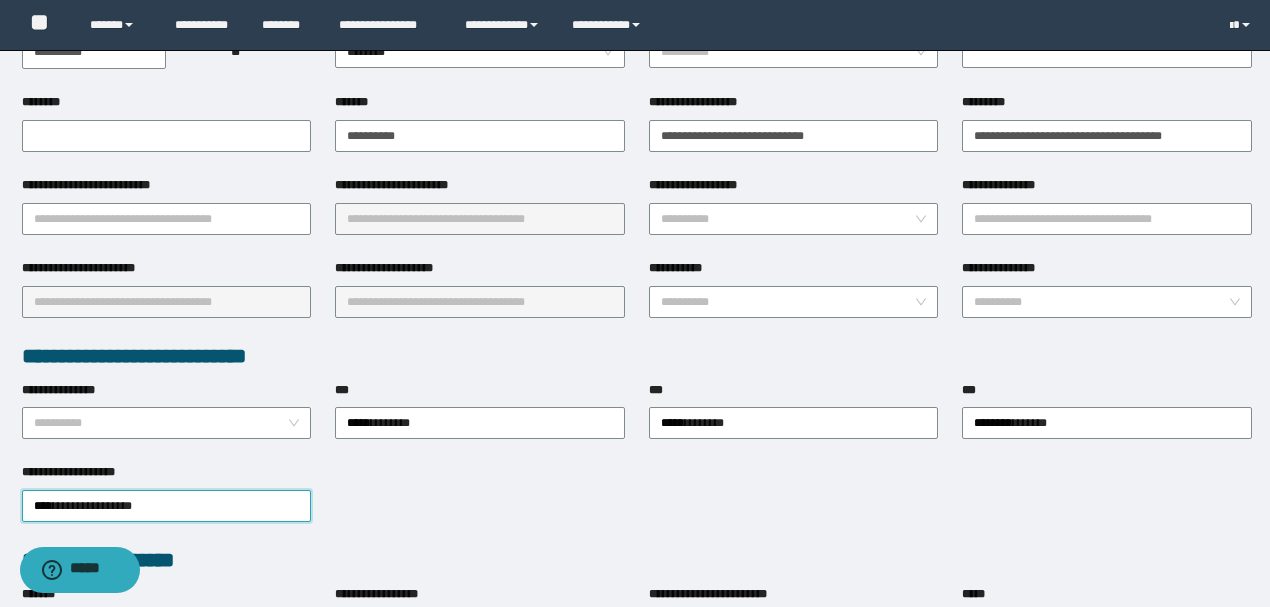 click on "**********" at bounding box center (637, 504) 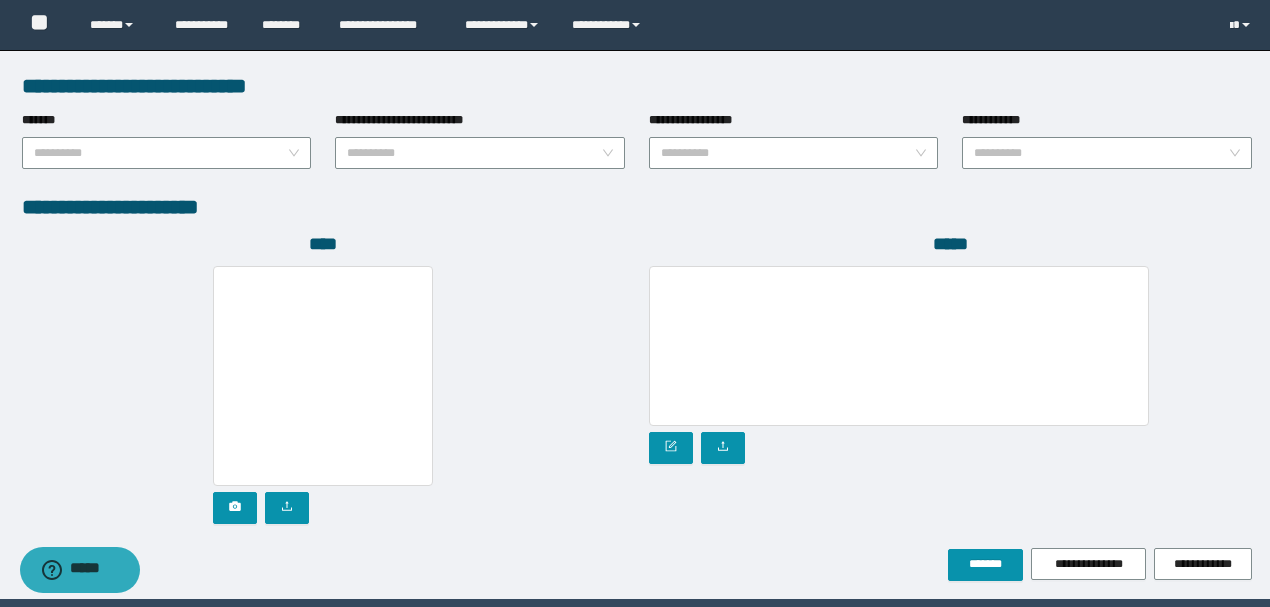 scroll, scrollTop: 1094, scrollLeft: 0, axis: vertical 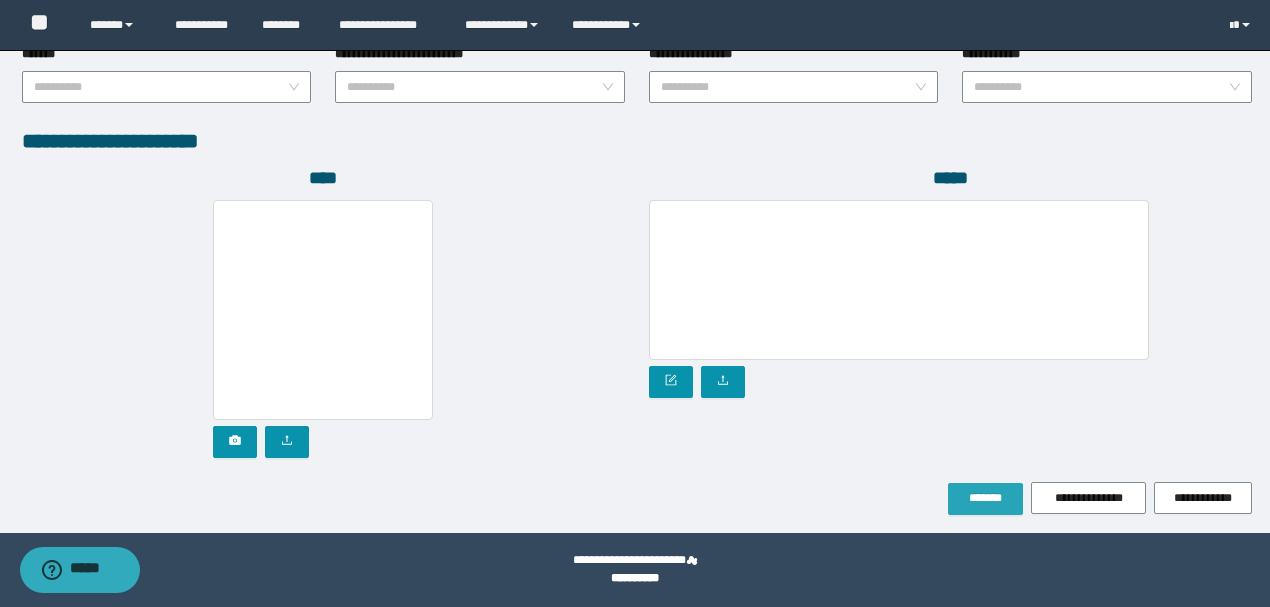 click on "*******" at bounding box center (985, 498) 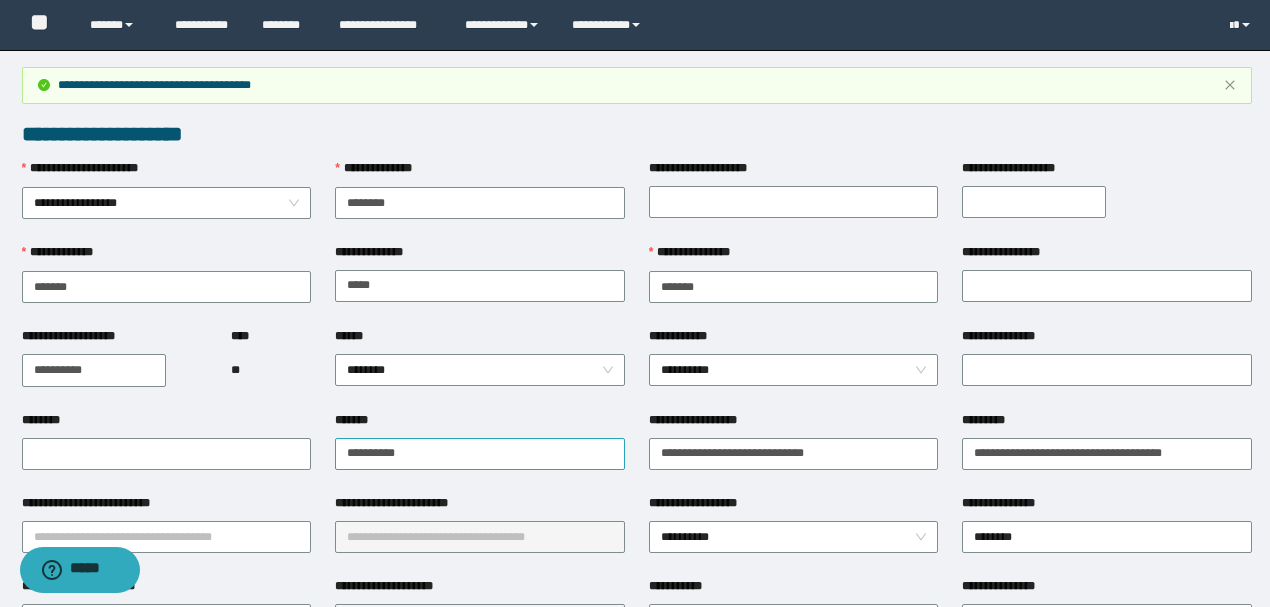 scroll, scrollTop: 0, scrollLeft: 0, axis: both 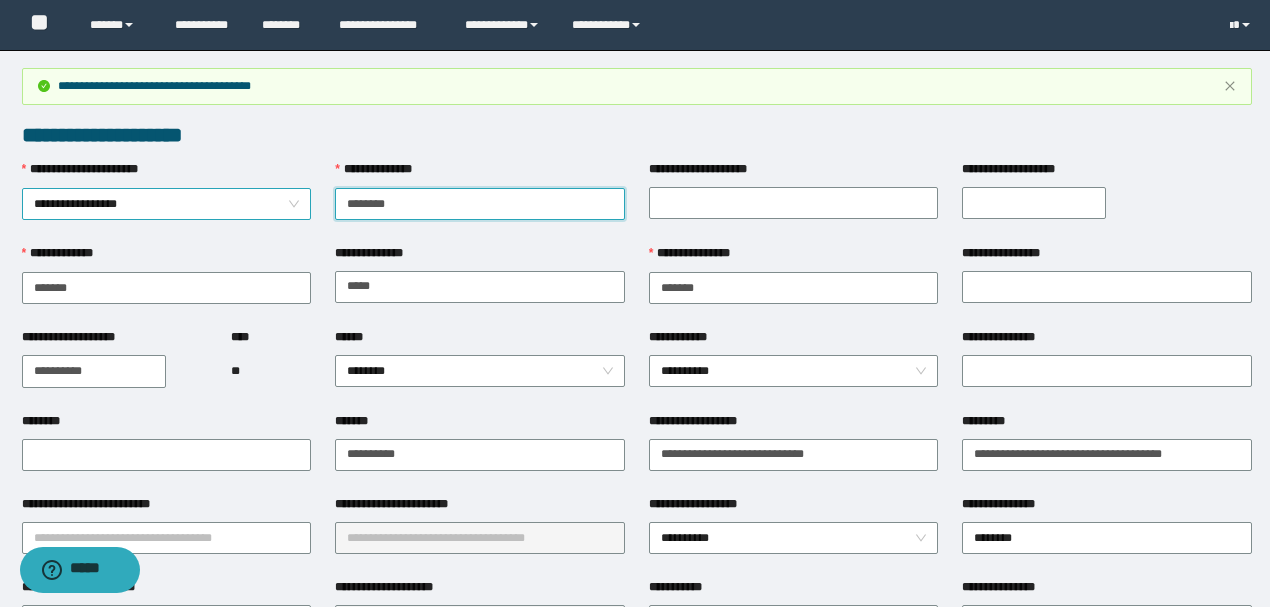 drag, startPoint x: 410, startPoint y: 206, endPoint x: 254, endPoint y: 209, distance: 156.02884 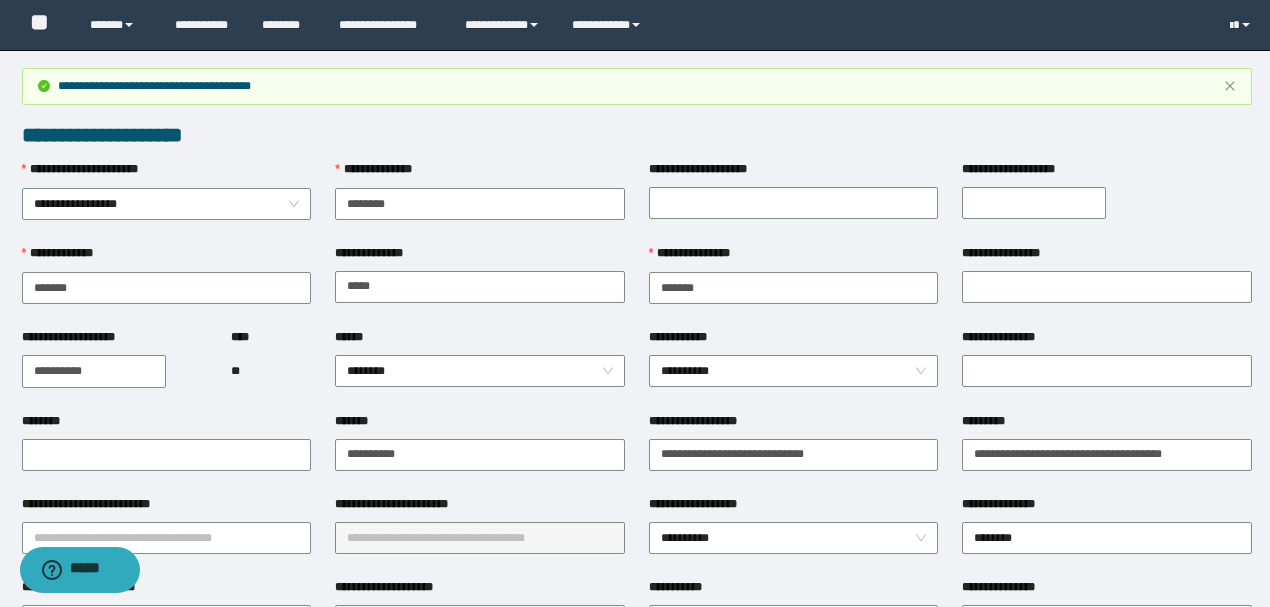 click on "**********" at bounding box center [637, 135] 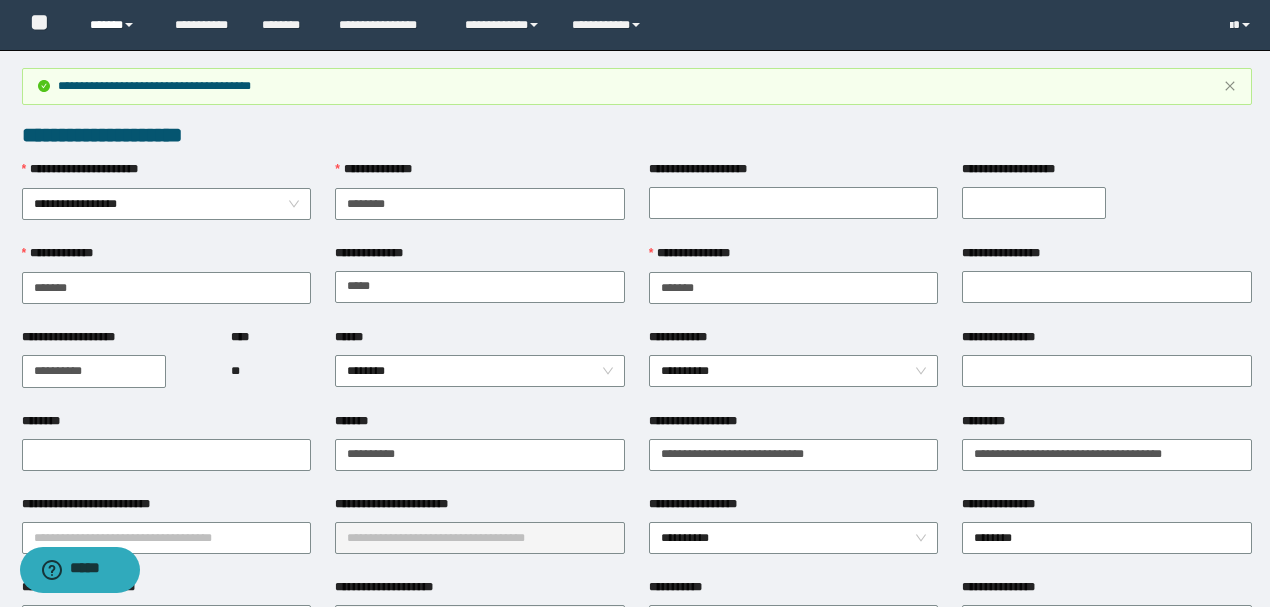click on "******" at bounding box center [117, 25] 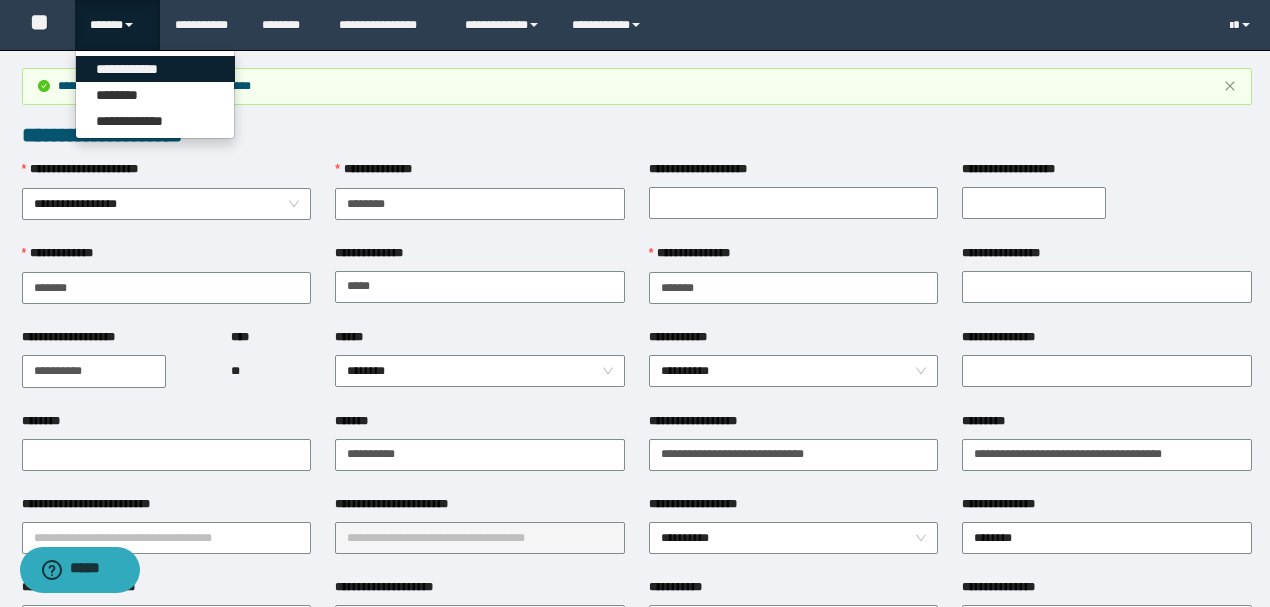 click on "**********" at bounding box center [155, 69] 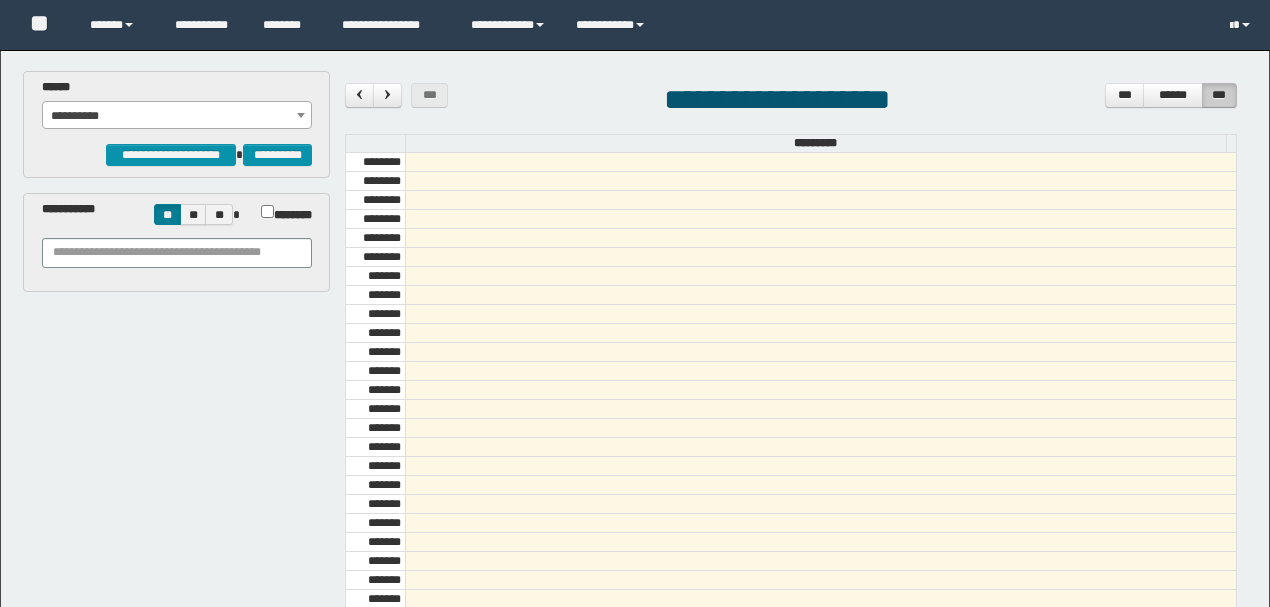 scroll, scrollTop: 0, scrollLeft: 0, axis: both 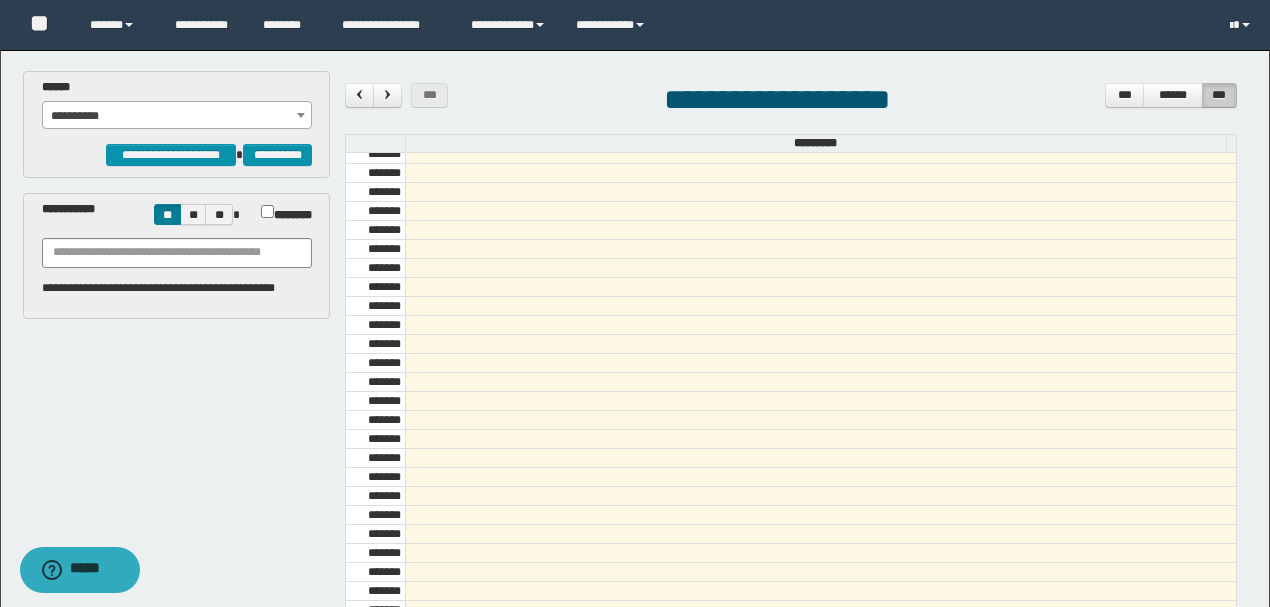 click on "**********" at bounding box center [177, 116] 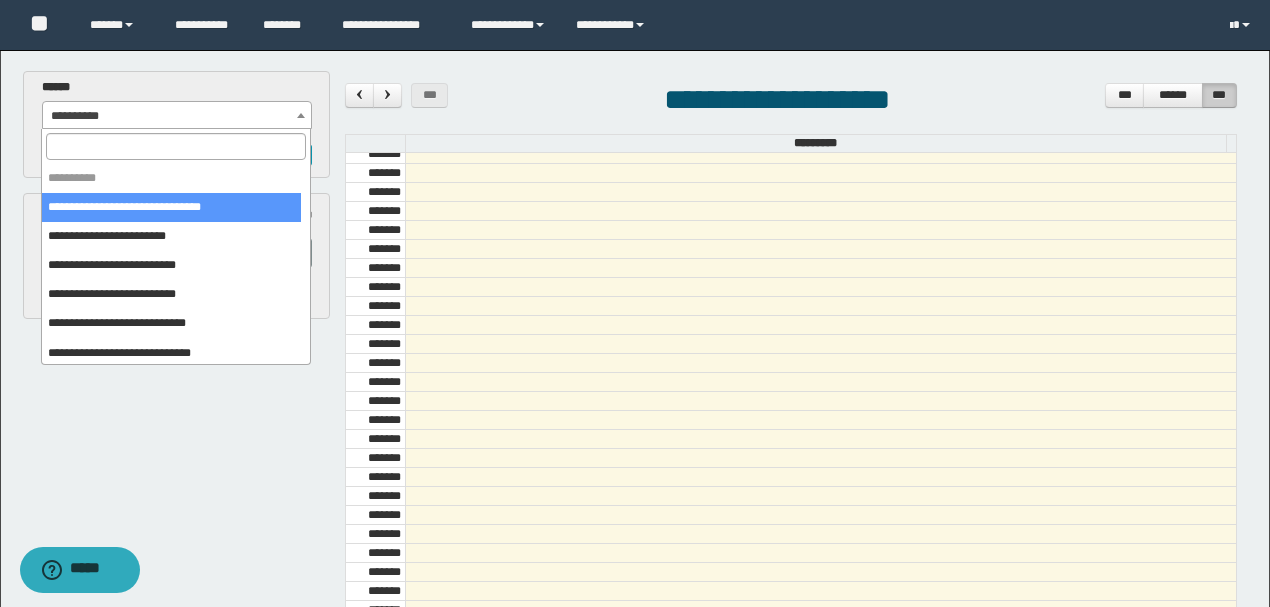 select on "******" 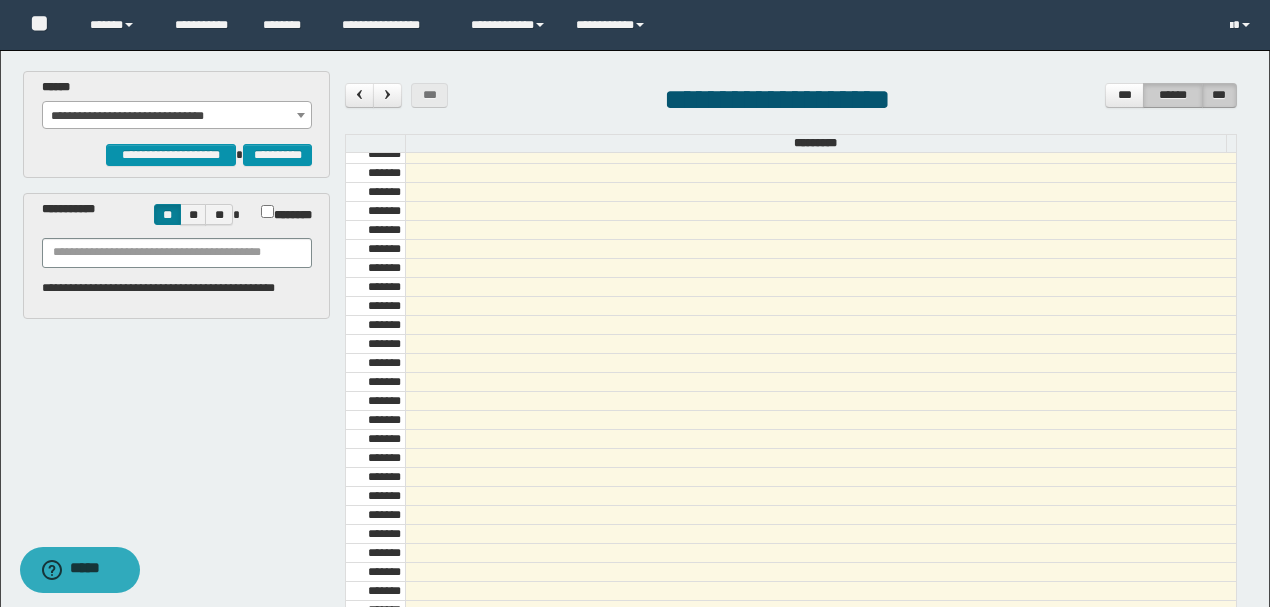 click on "******" at bounding box center (1173, 95) 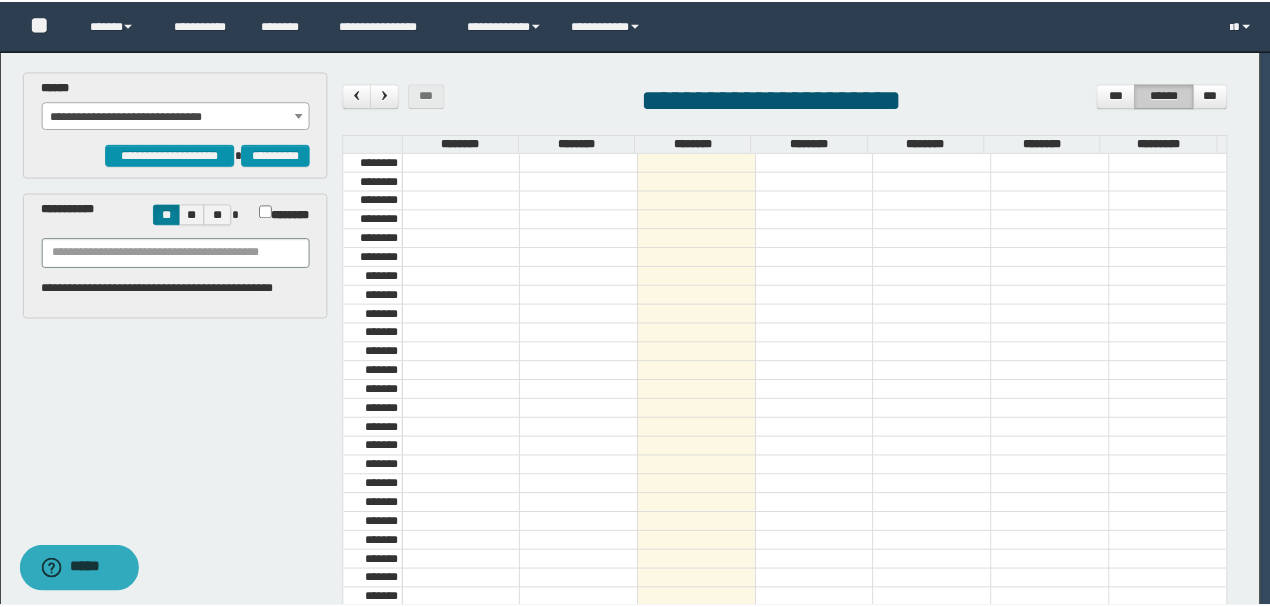 scroll, scrollTop: 673, scrollLeft: 0, axis: vertical 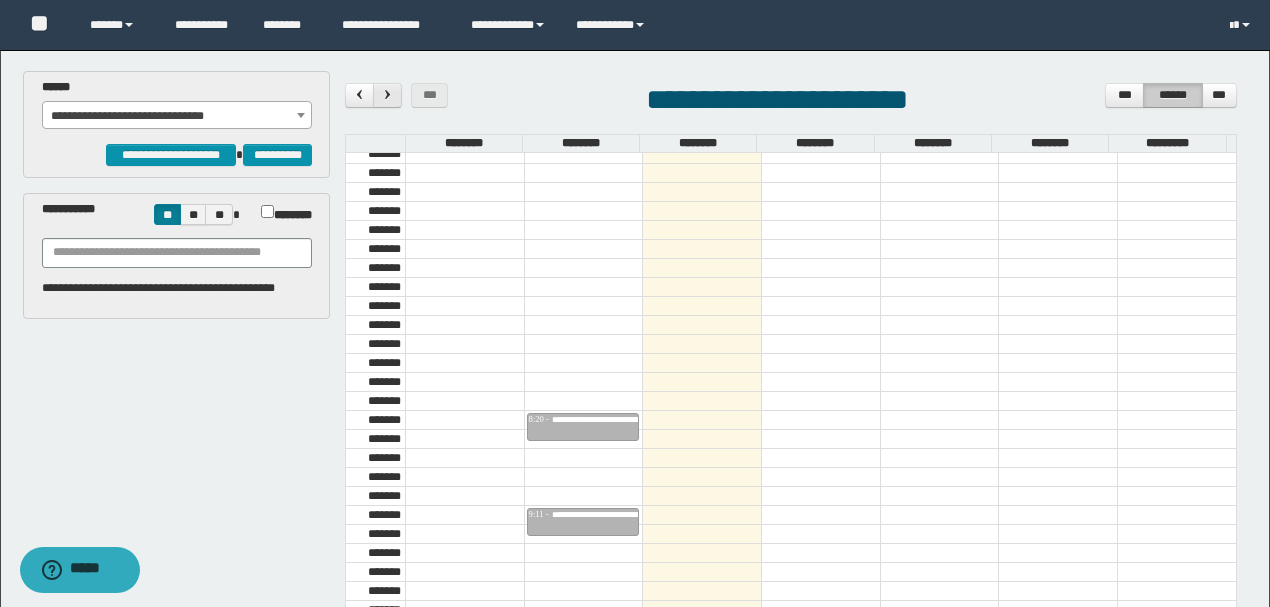 click at bounding box center (388, 94) 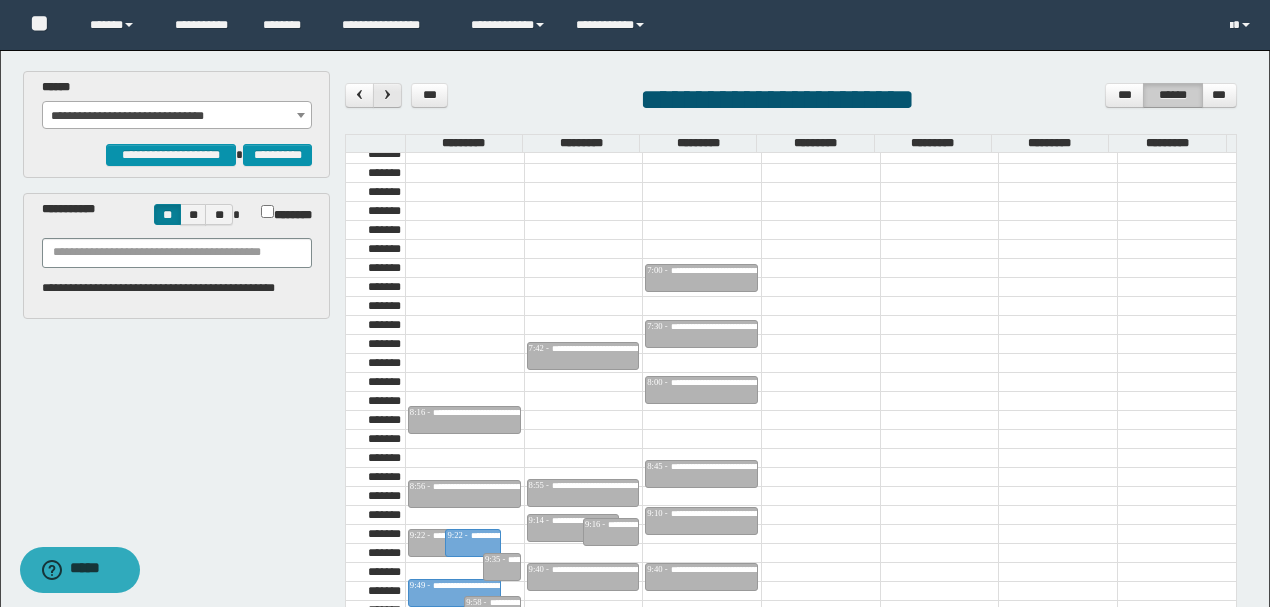 click at bounding box center (388, 94) 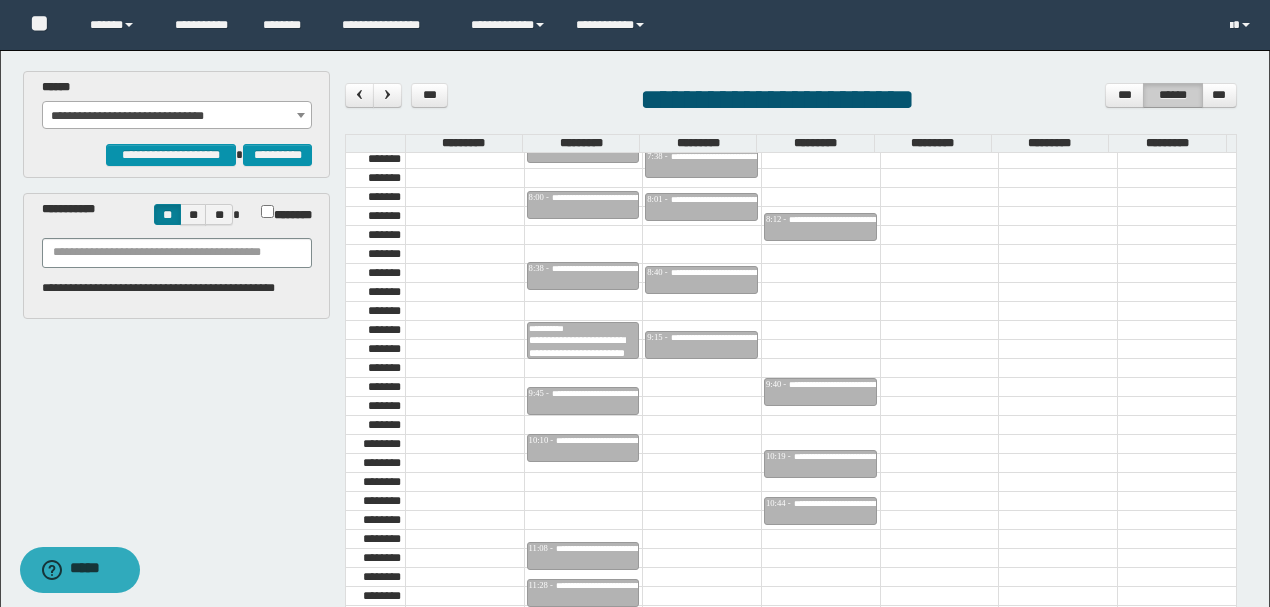 scroll, scrollTop: 873, scrollLeft: 0, axis: vertical 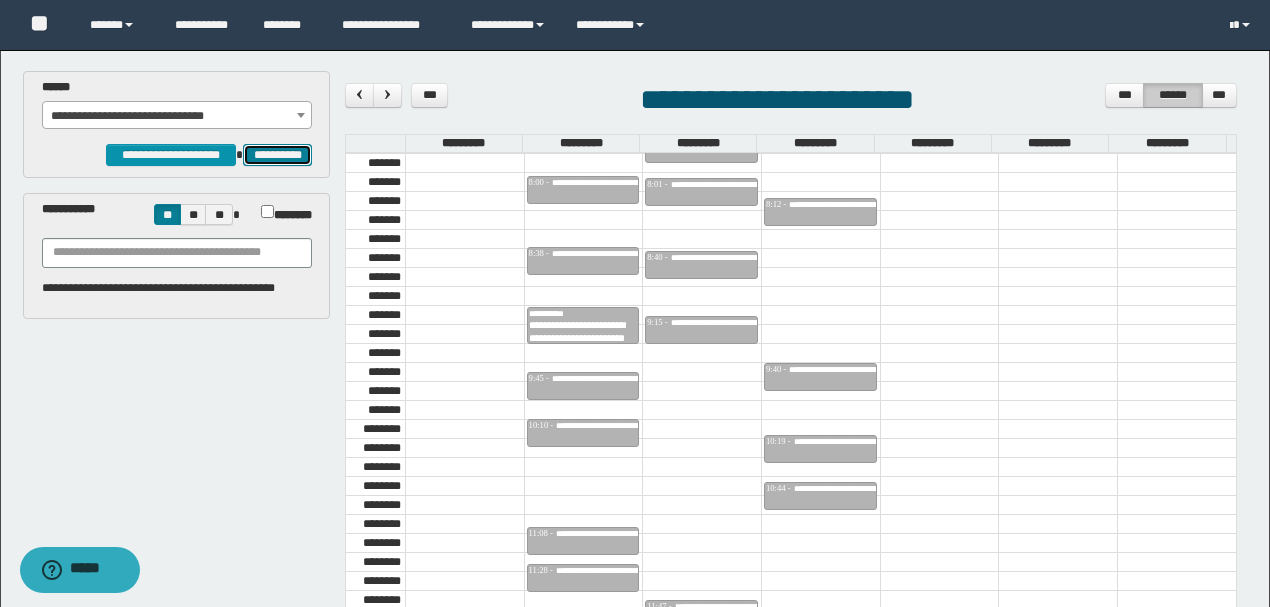 click on "**********" at bounding box center (277, 154) 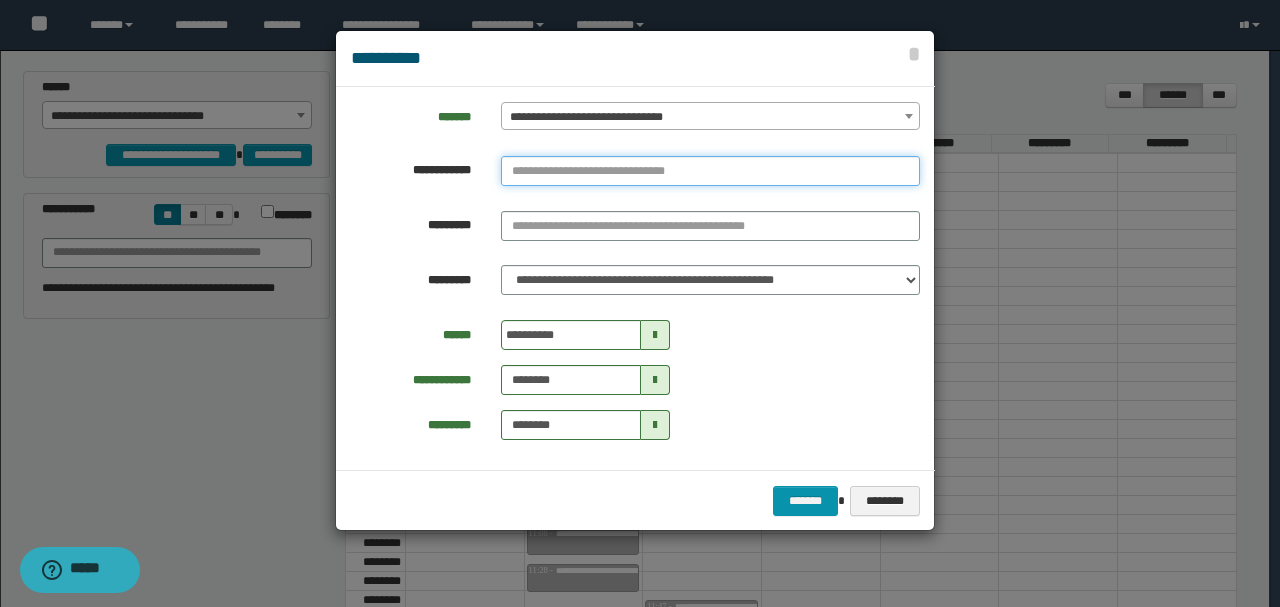 click at bounding box center [710, 171] 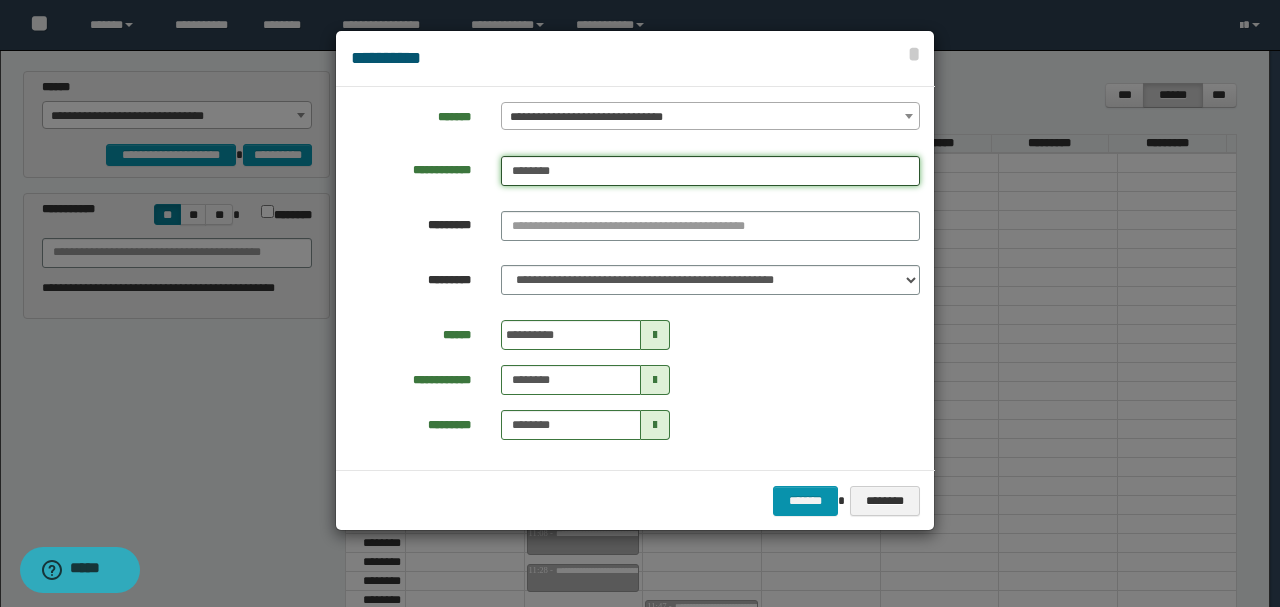 type on "********" 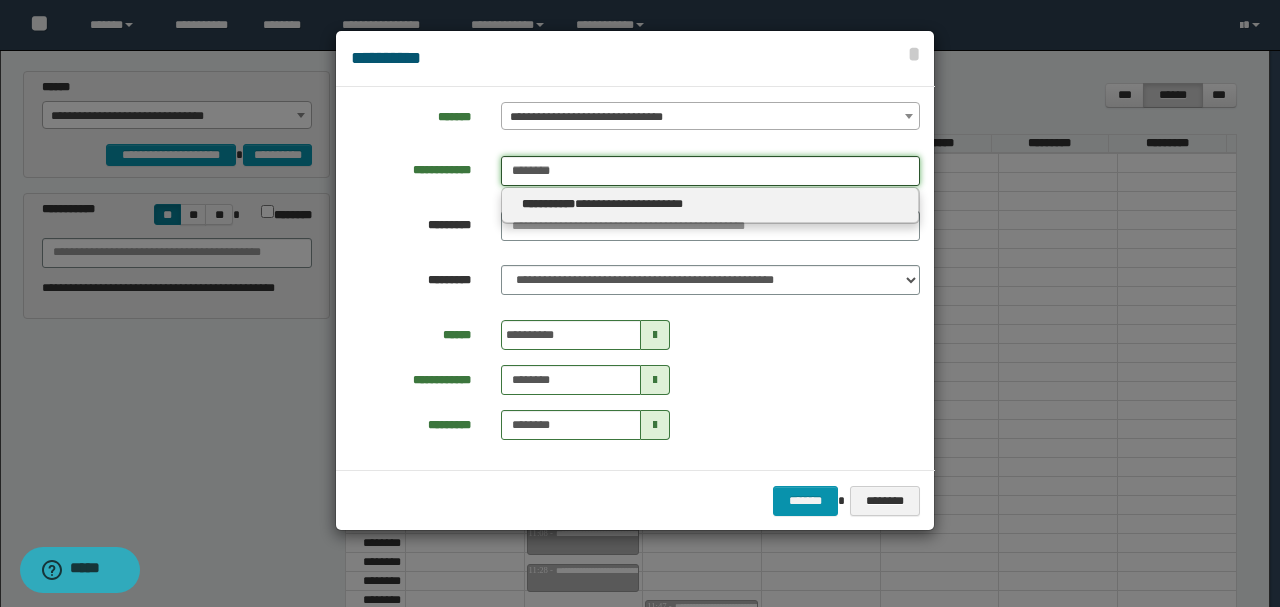 type on "********" 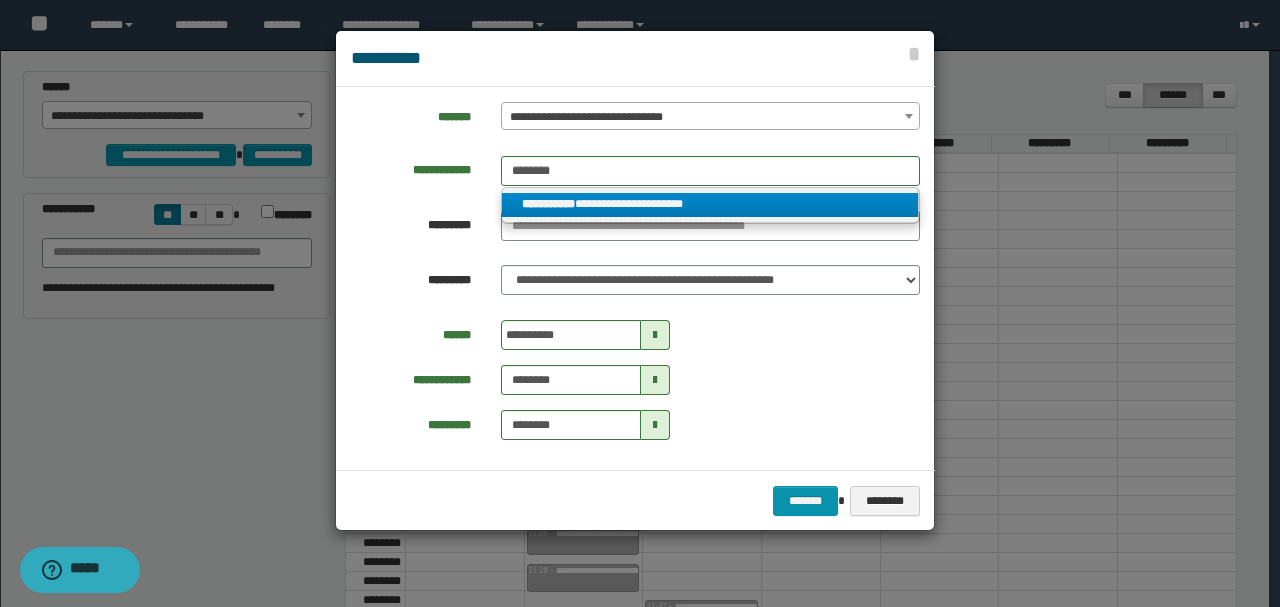 click on "**********" at bounding box center (710, 204) 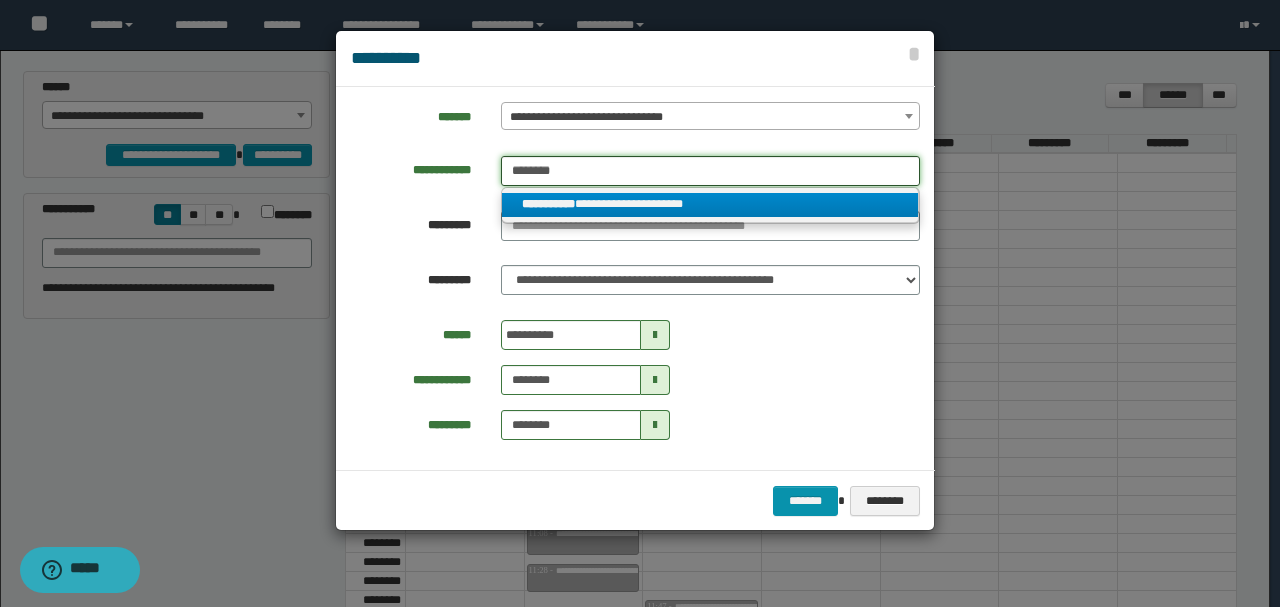 type 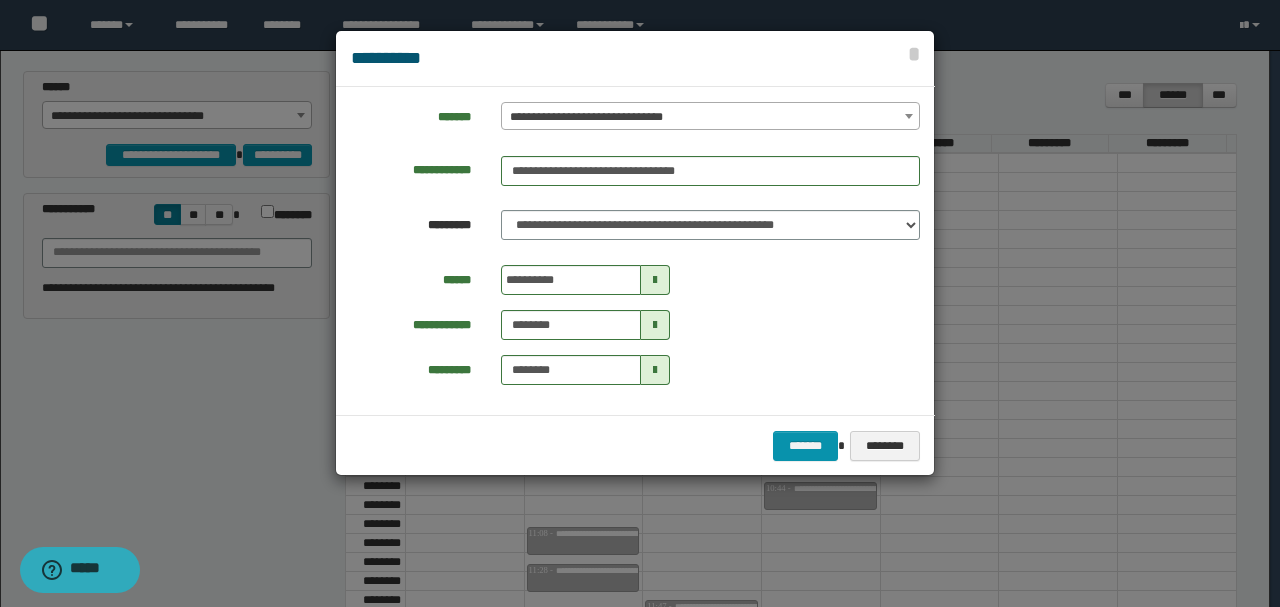 drag, startPoint x: 648, startPoint y: 284, endPoint x: 641, endPoint y: 292, distance: 10.630146 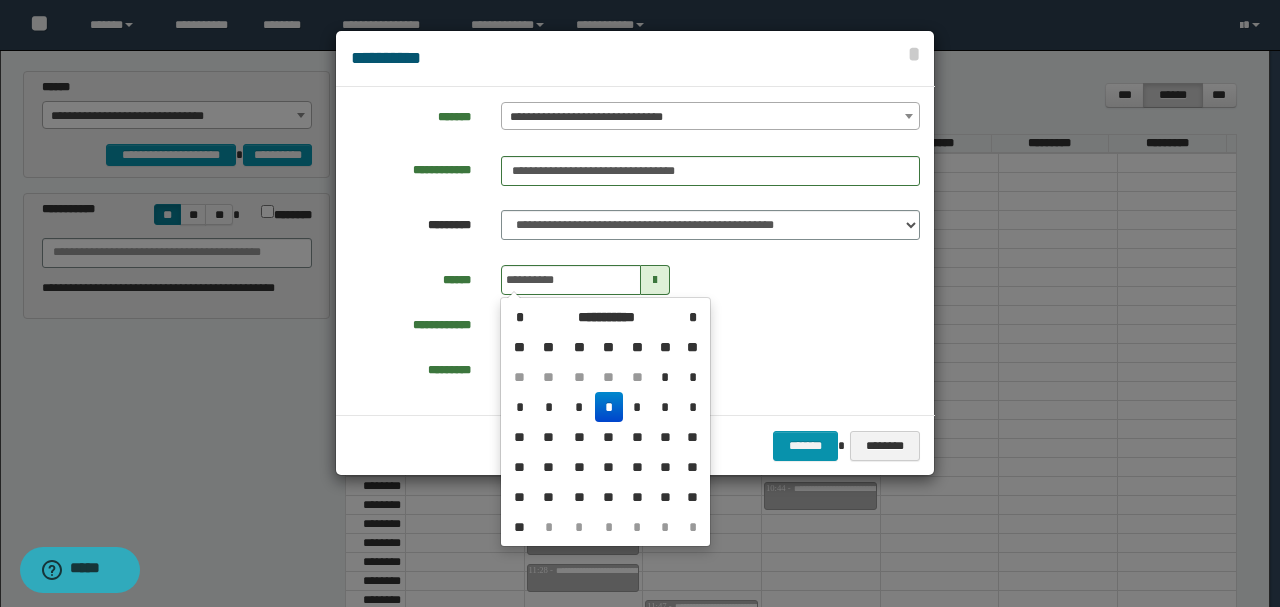 click on "**" at bounding box center [609, 467] 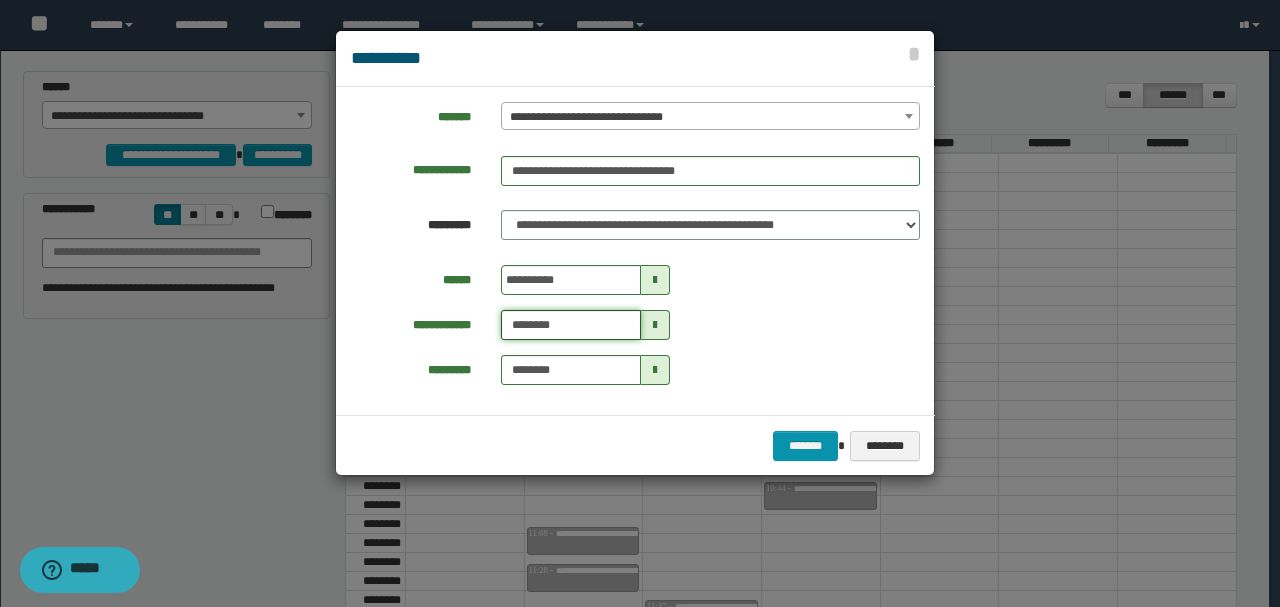 click on "********" at bounding box center [571, 325] 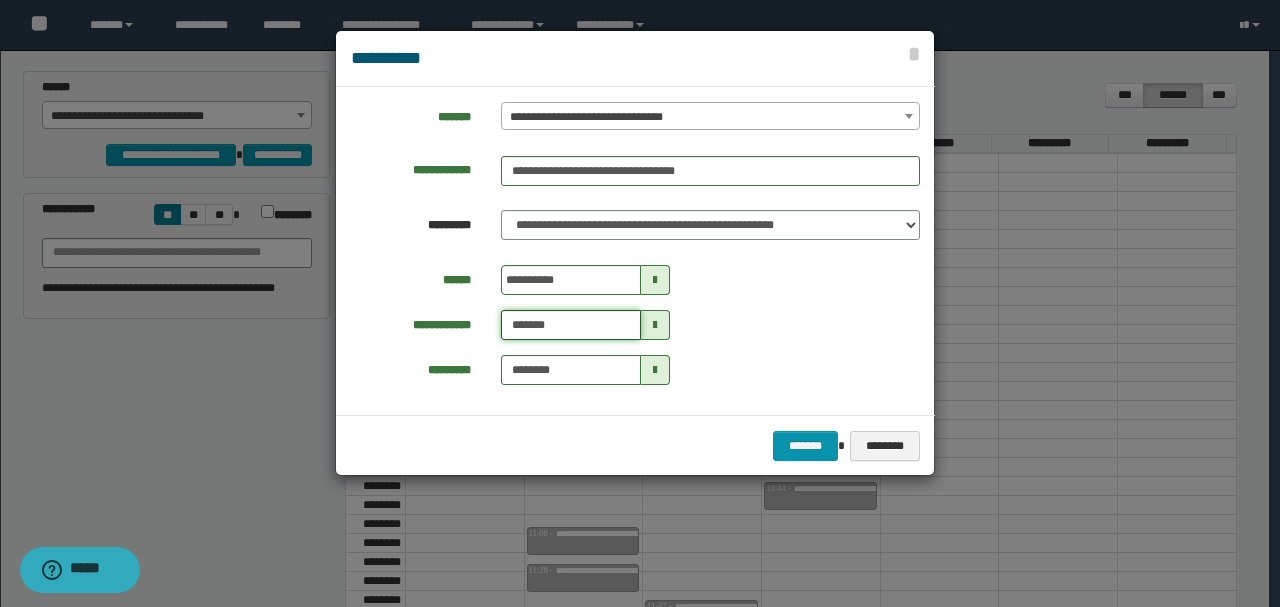 type on "*******" 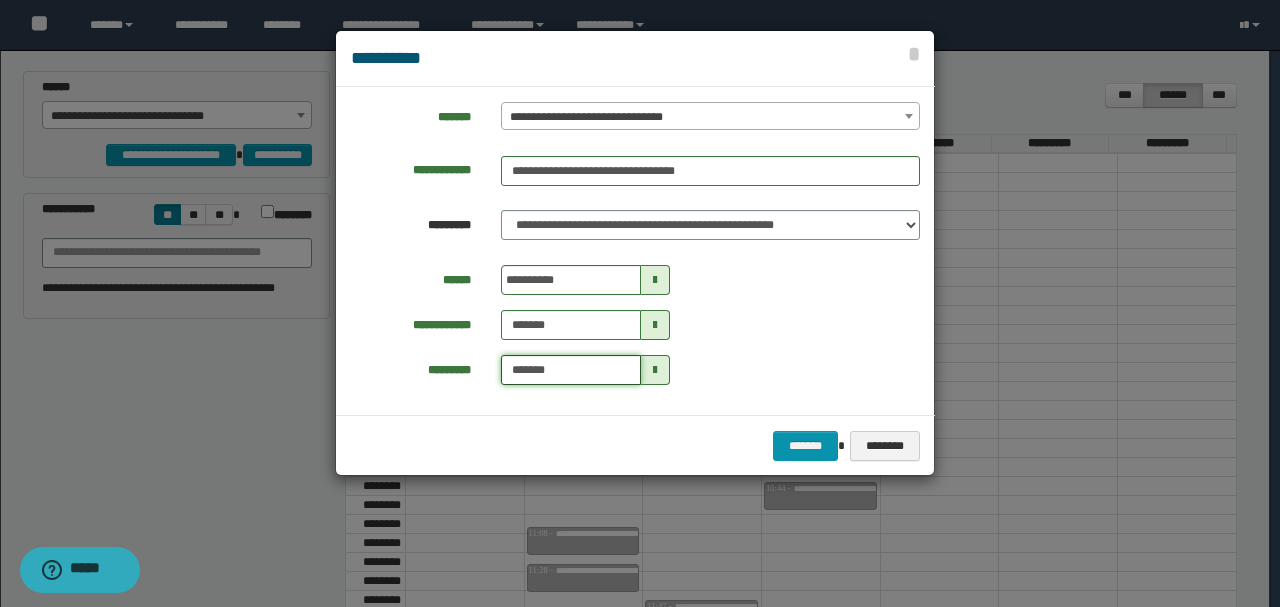 type on "*******" 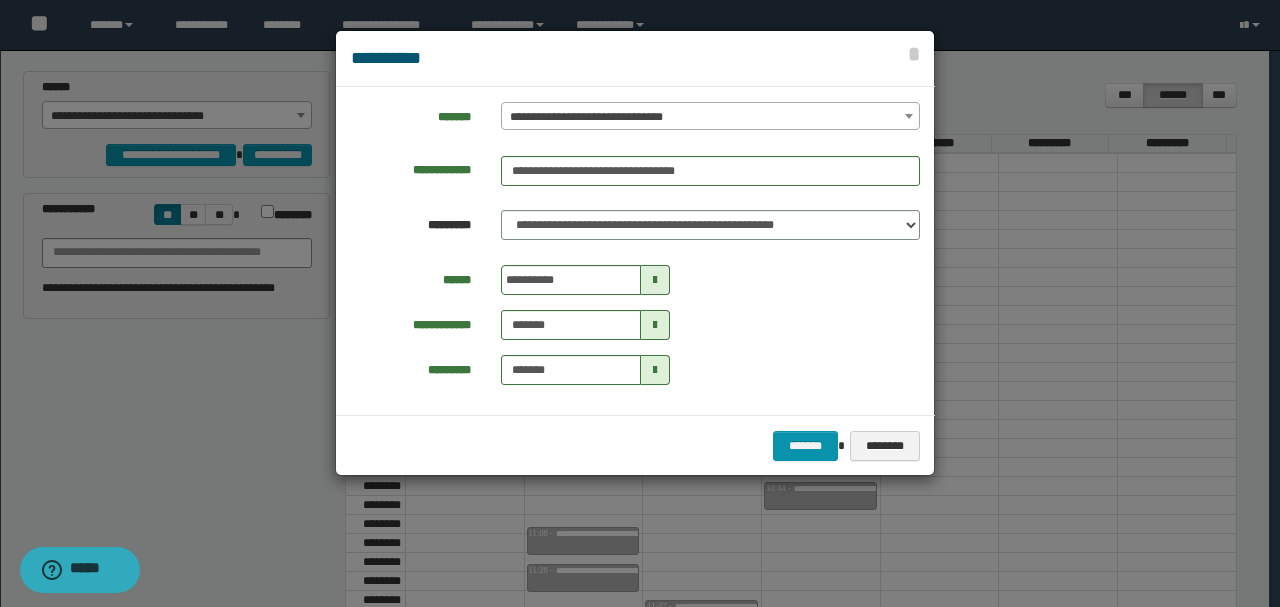 click on "**********" at bounding box center [635, 325] 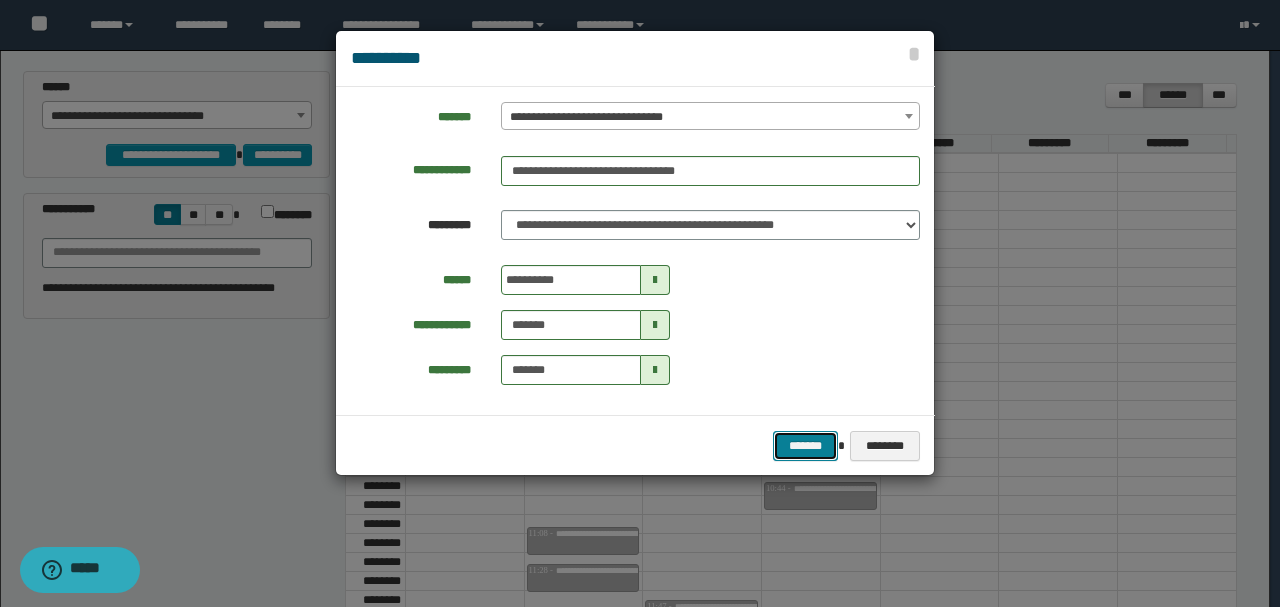 click on "*******" at bounding box center [805, 445] 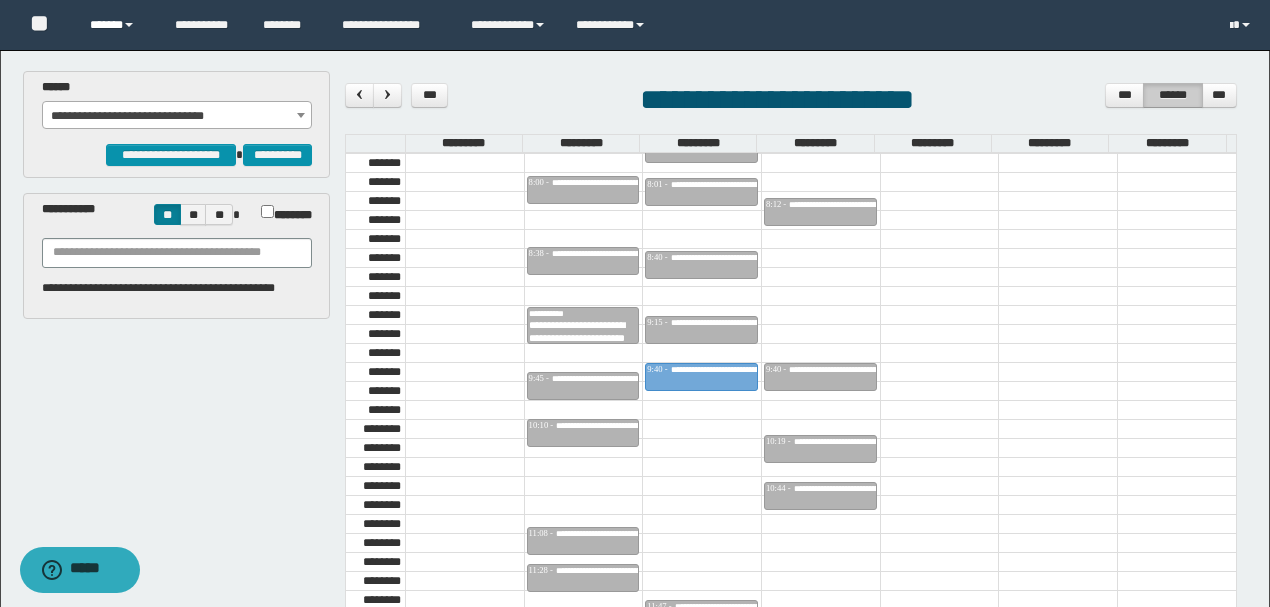 click on "******" at bounding box center [117, 25] 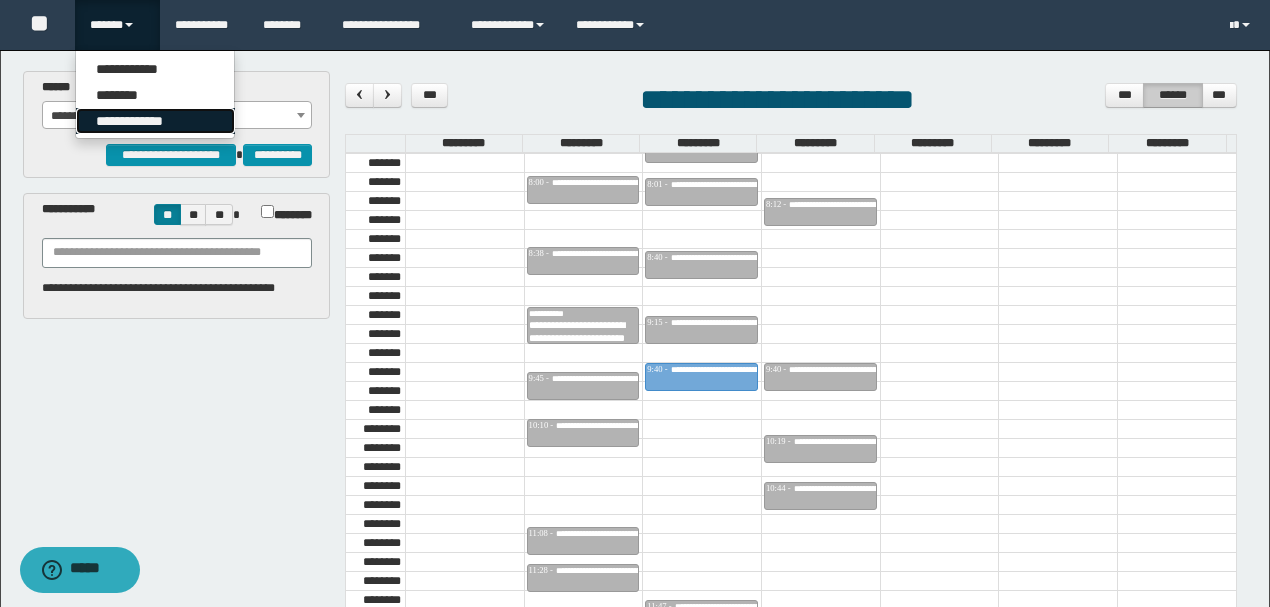 click on "**********" at bounding box center [155, 121] 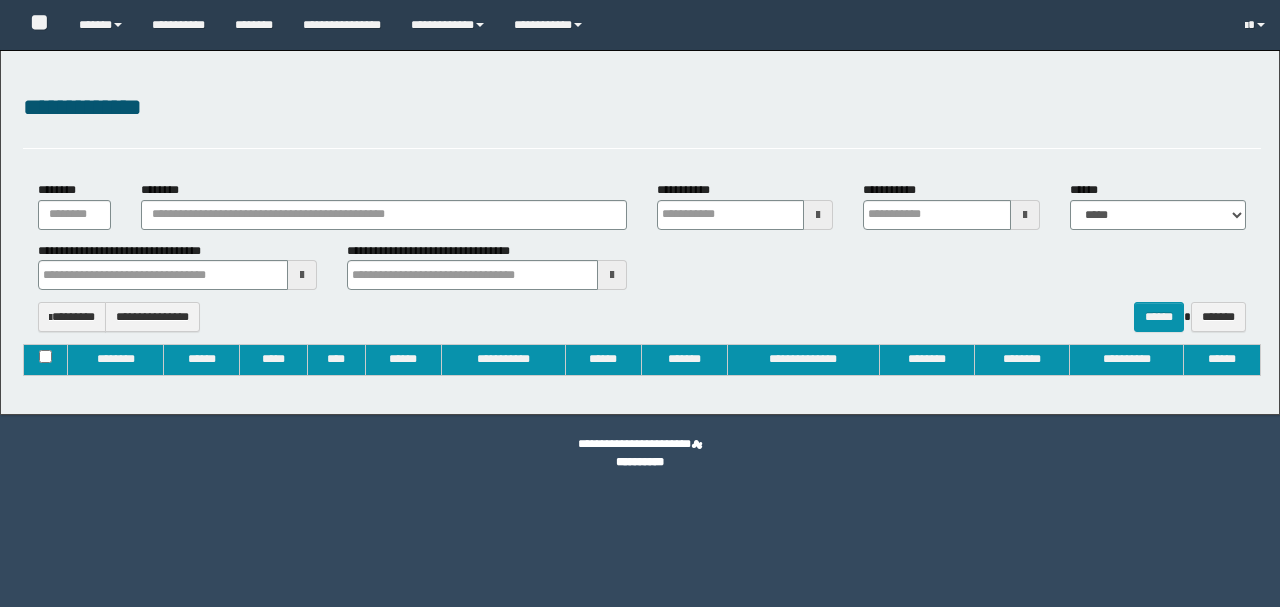 type on "**********" 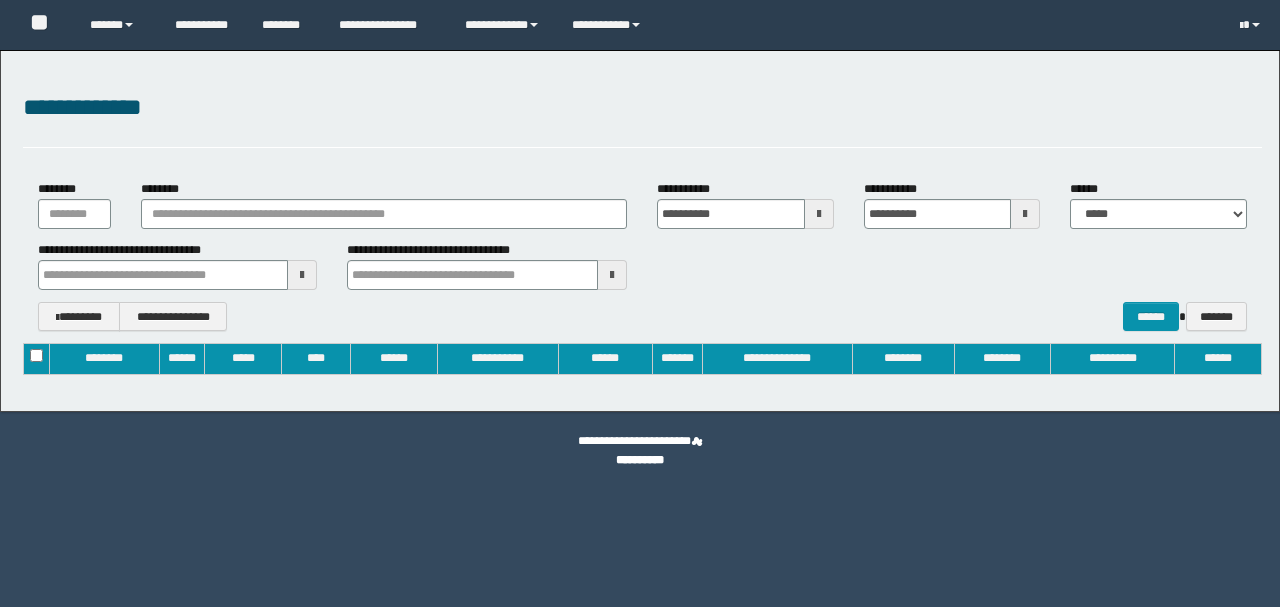scroll, scrollTop: 0, scrollLeft: 0, axis: both 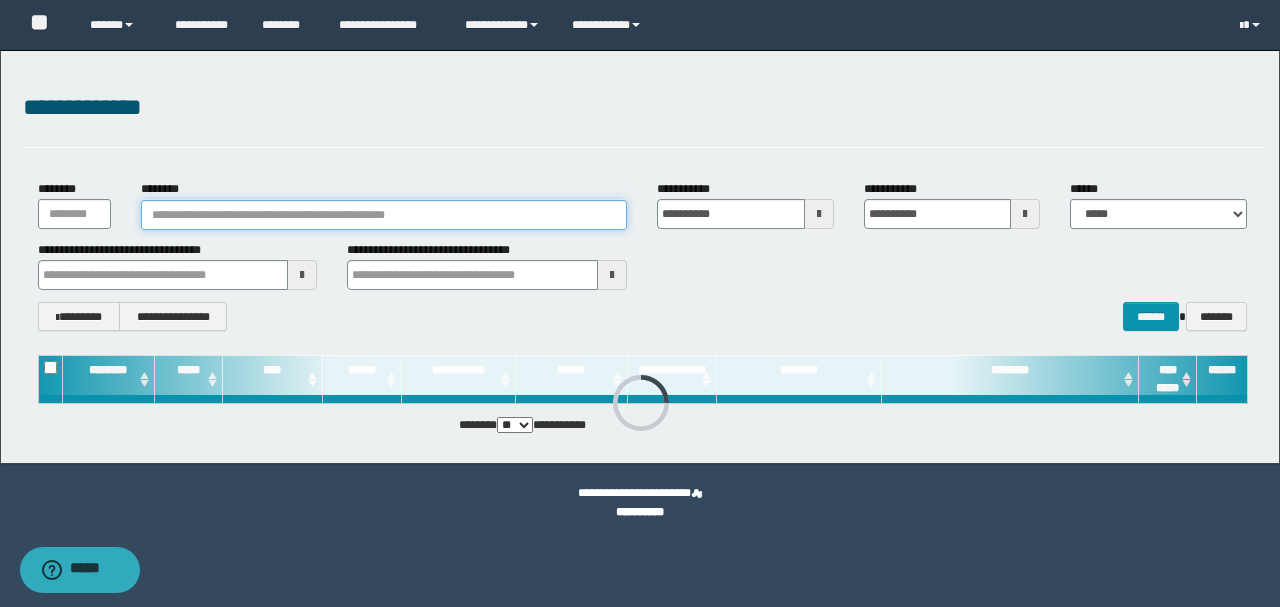 click on "********" at bounding box center (384, 215) 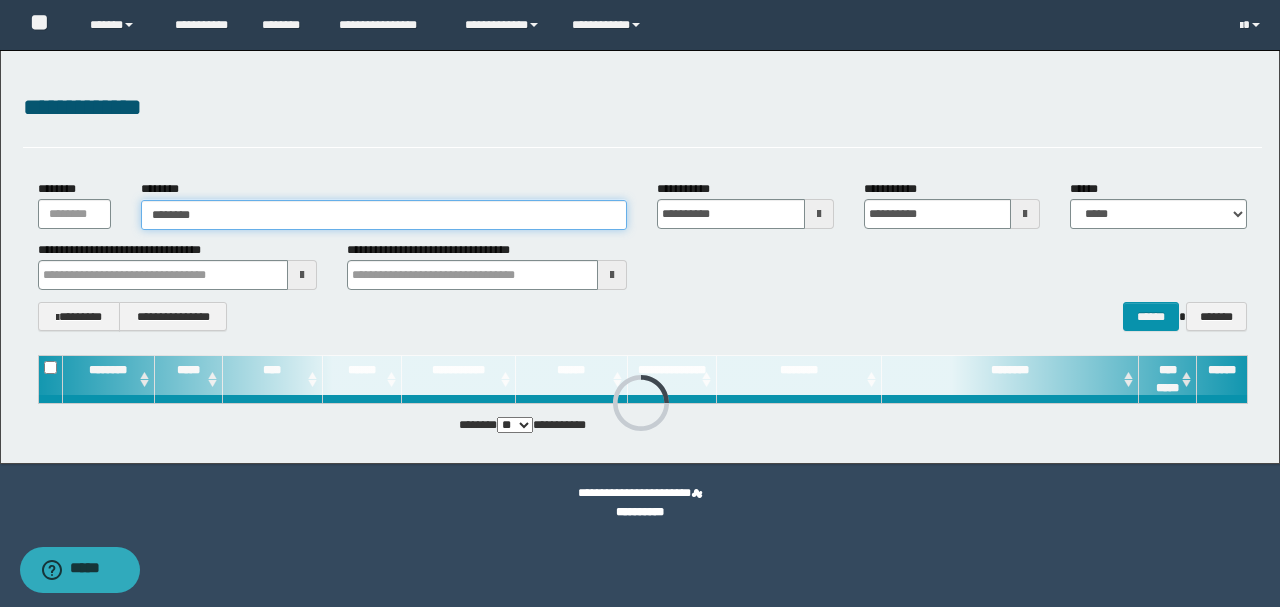 type on "********" 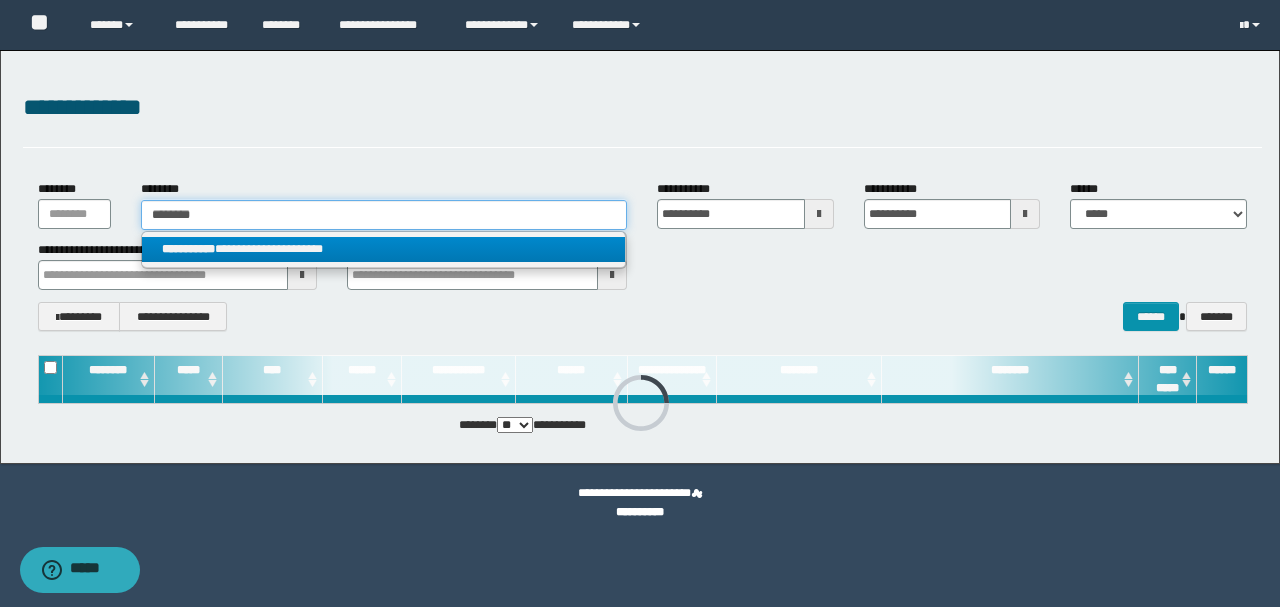 type on "********" 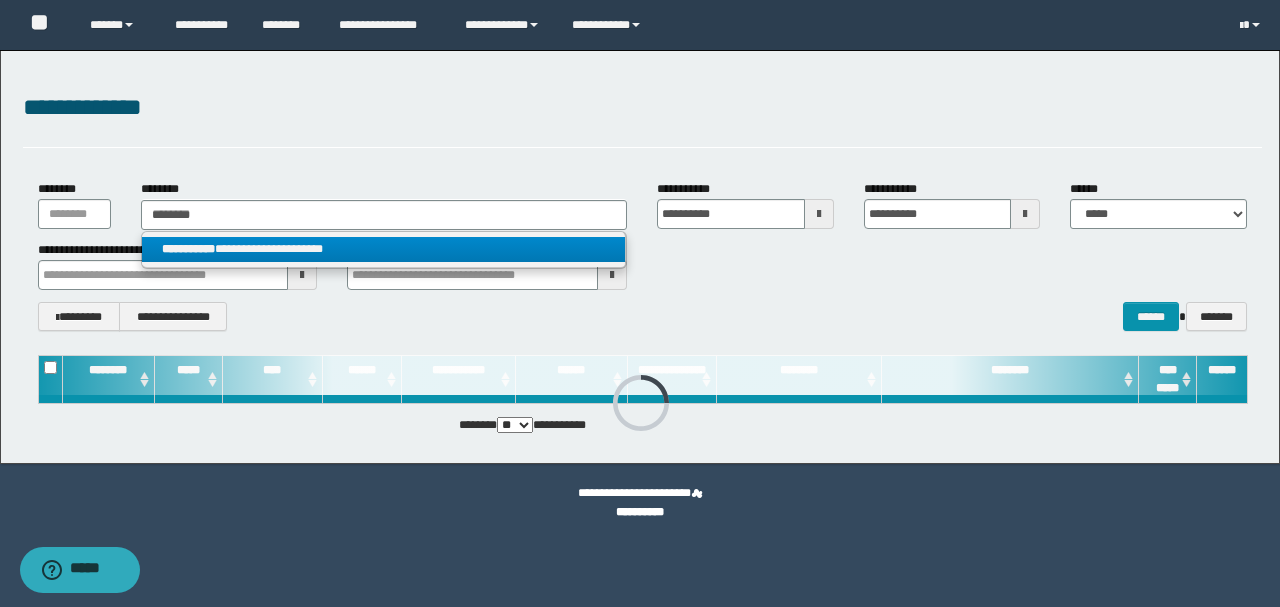 click on "**********" at bounding box center (384, 249) 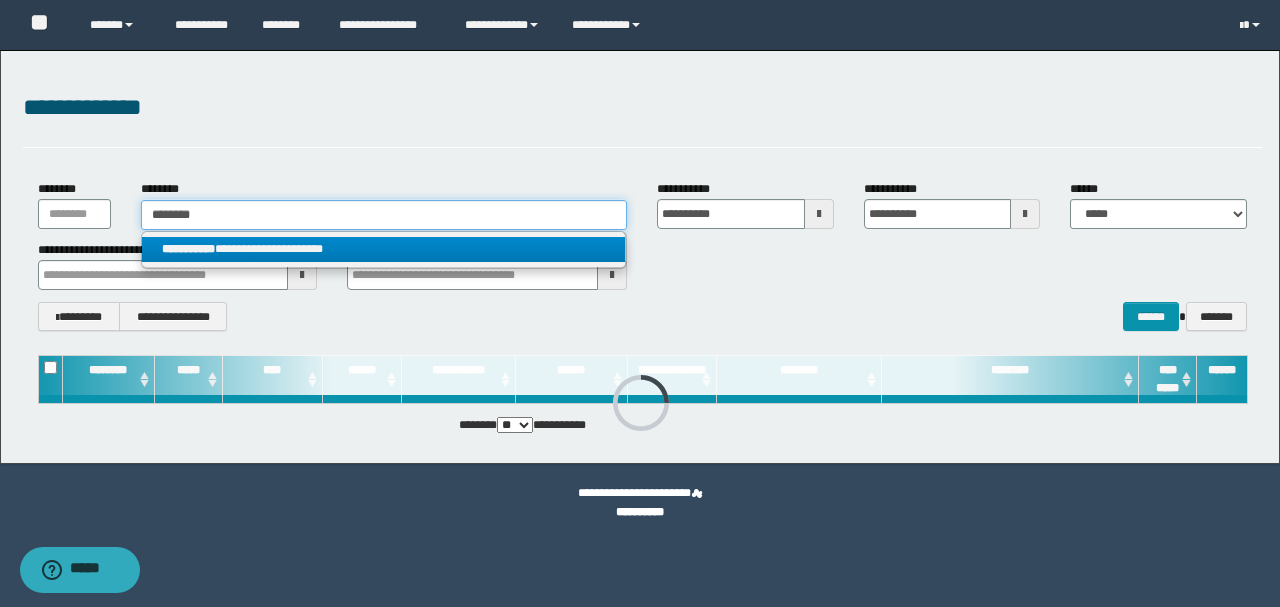 type 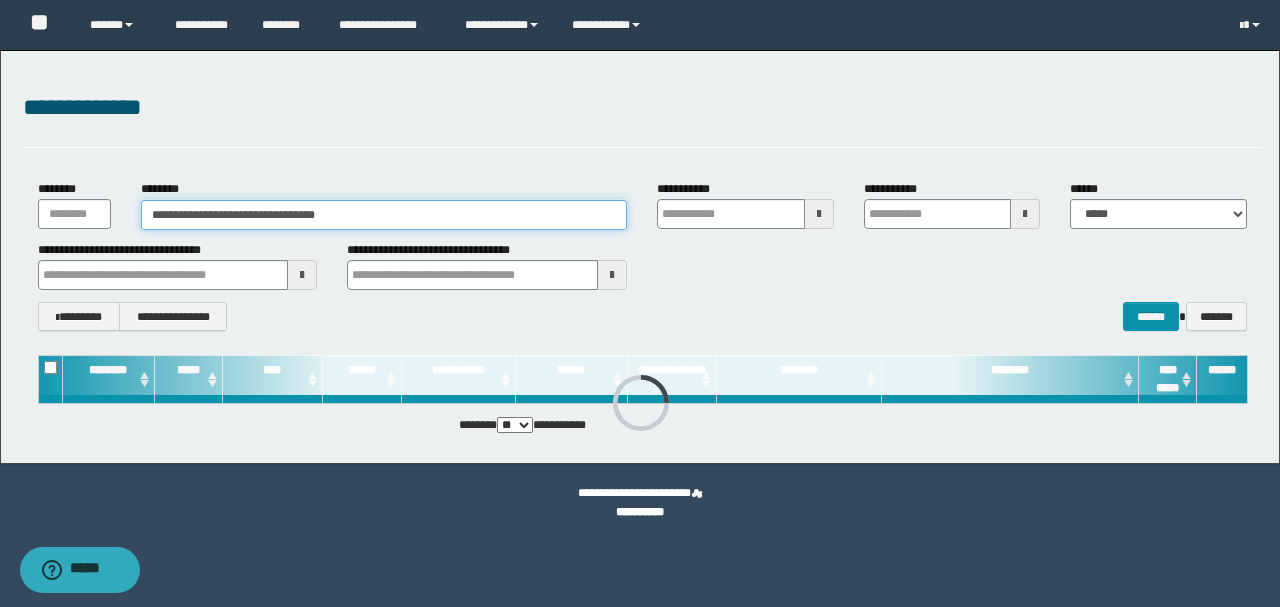 type 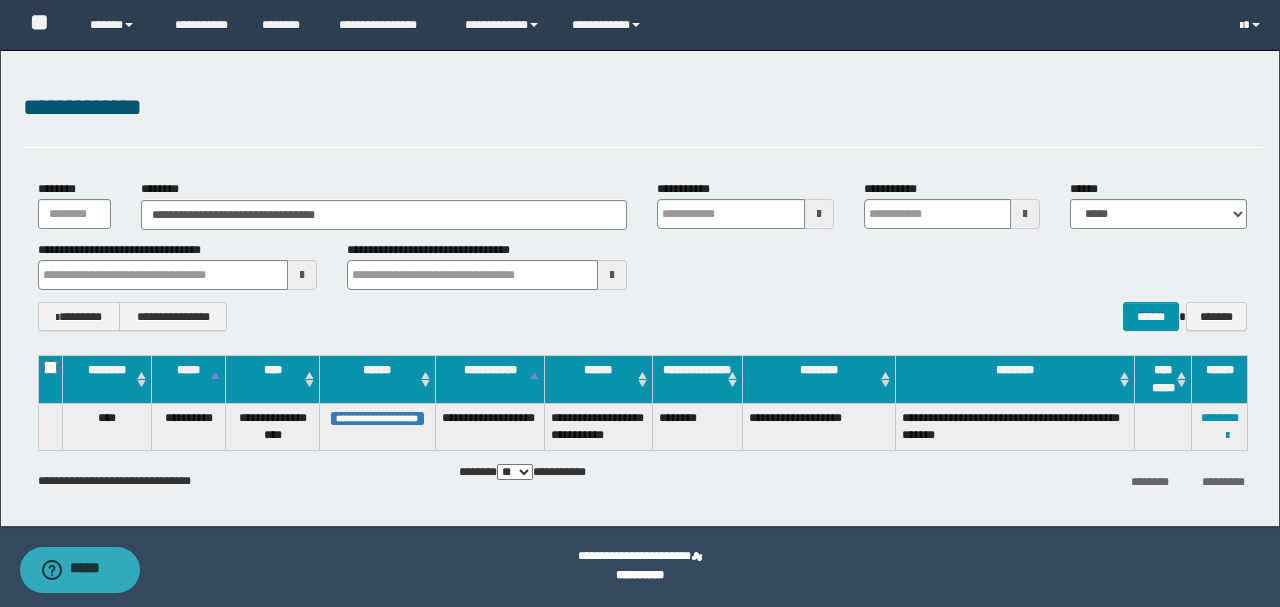 click on "**********" at bounding box center (642, 316) 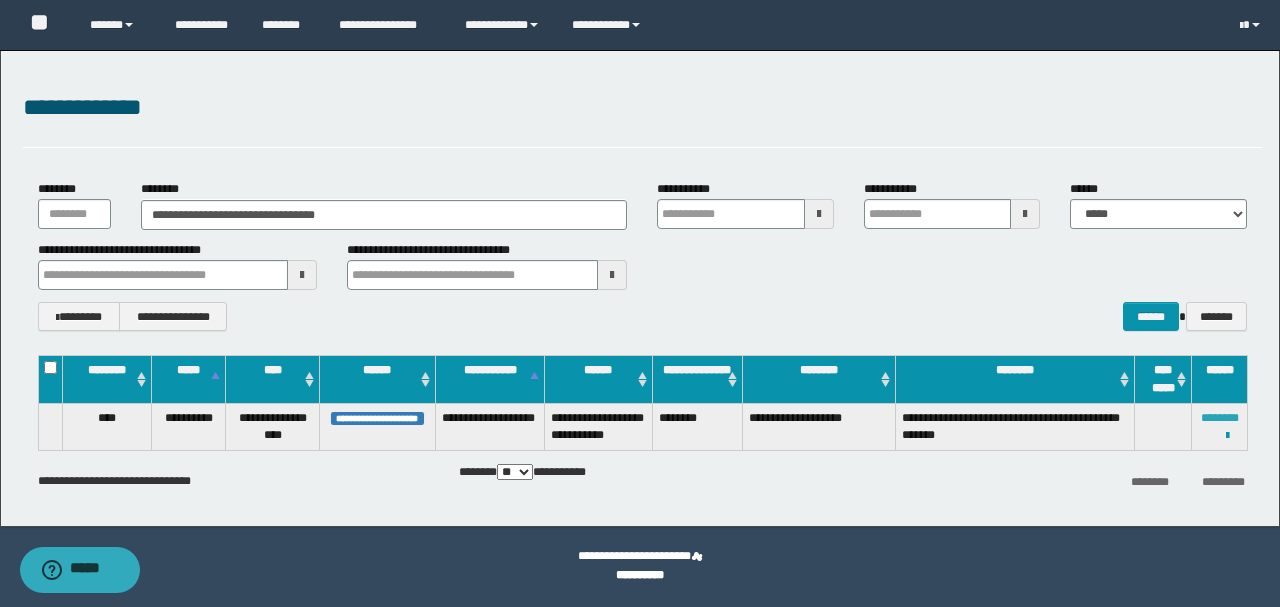 click on "********" at bounding box center (1220, 418) 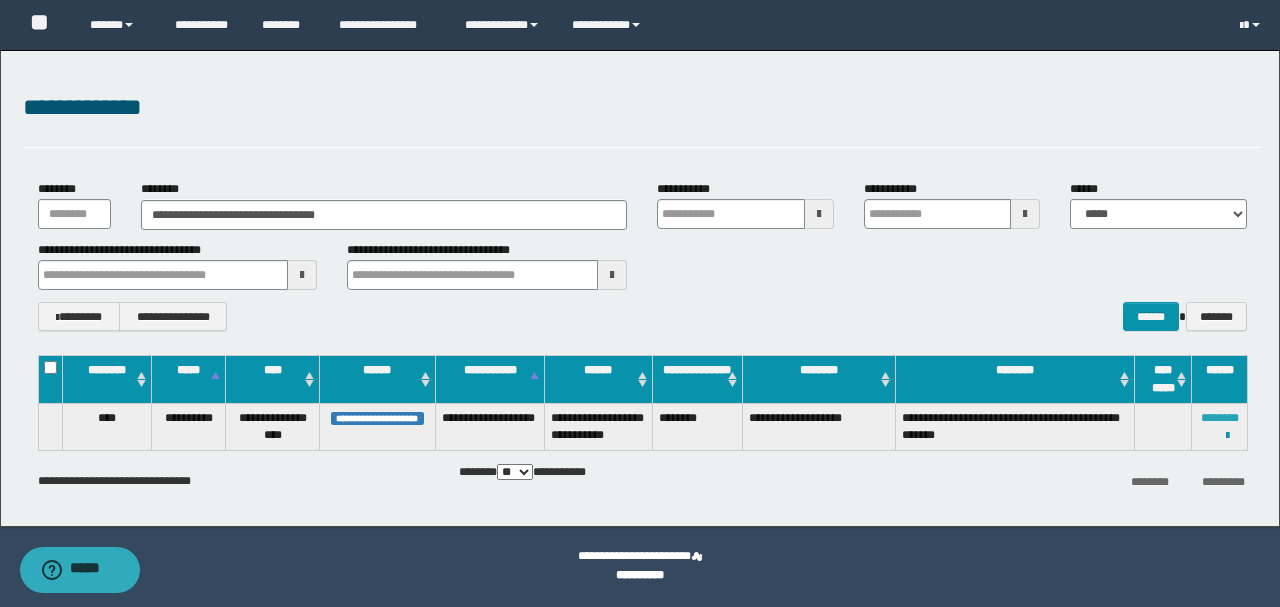 type 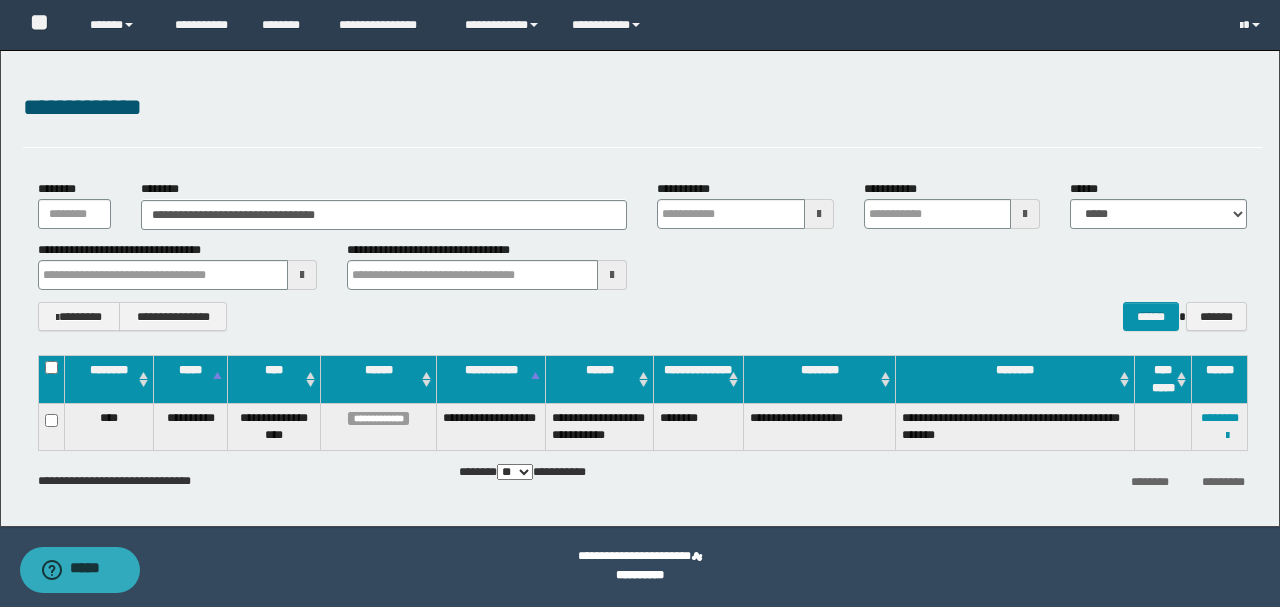 click on "**********" at bounding box center (640, 288) 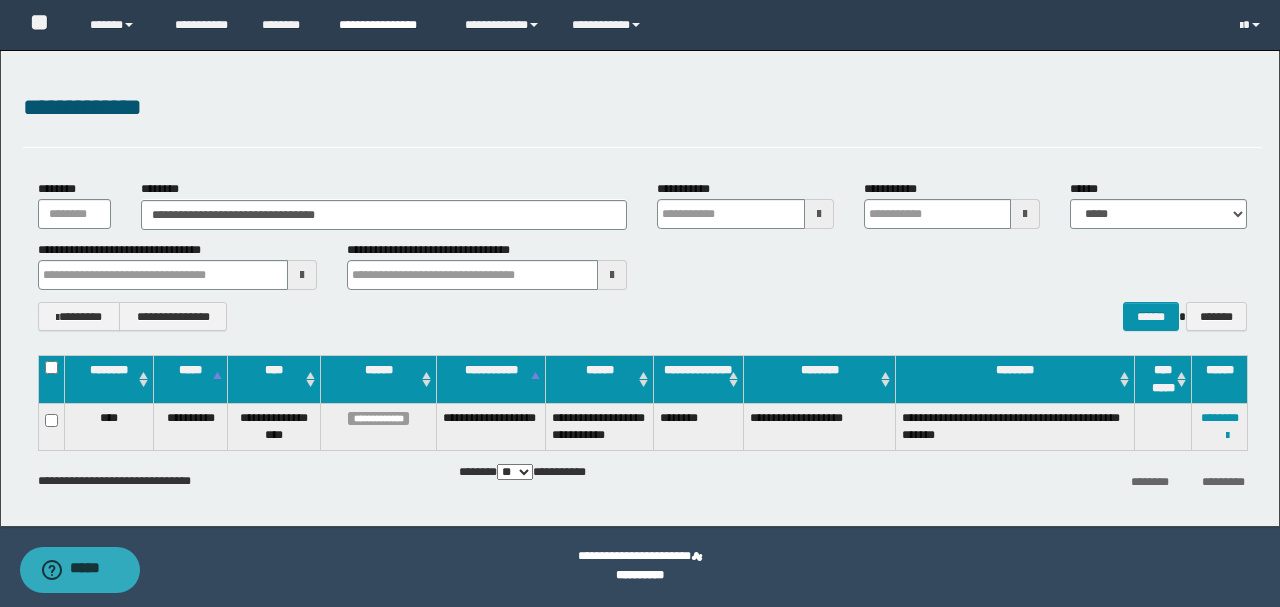 type 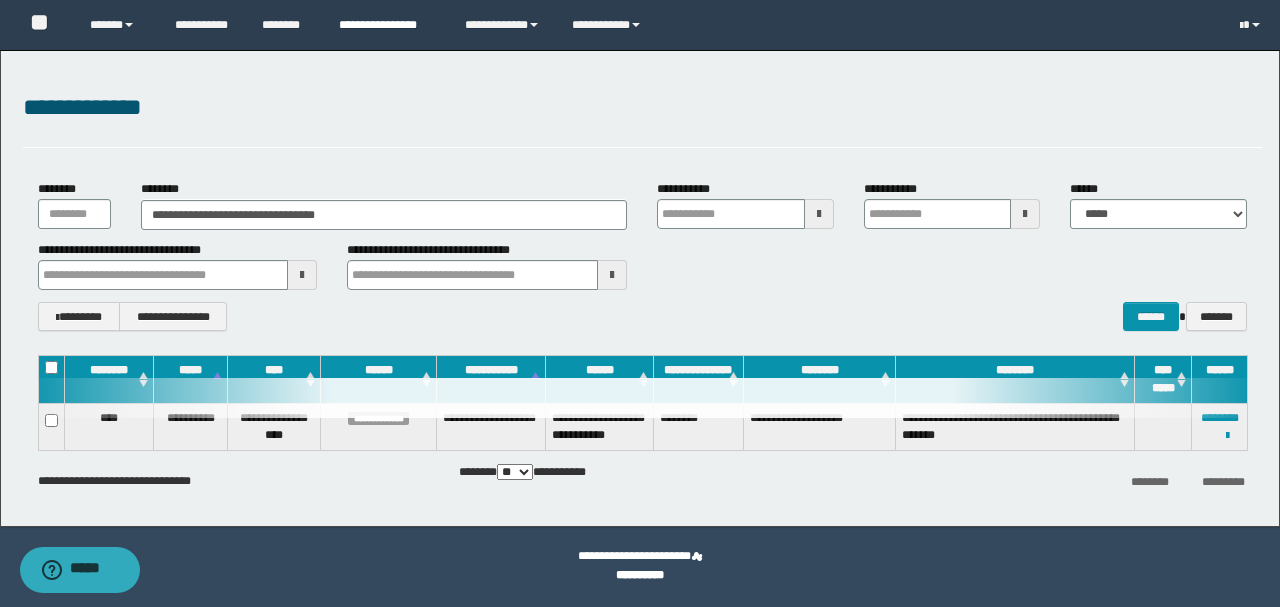 type 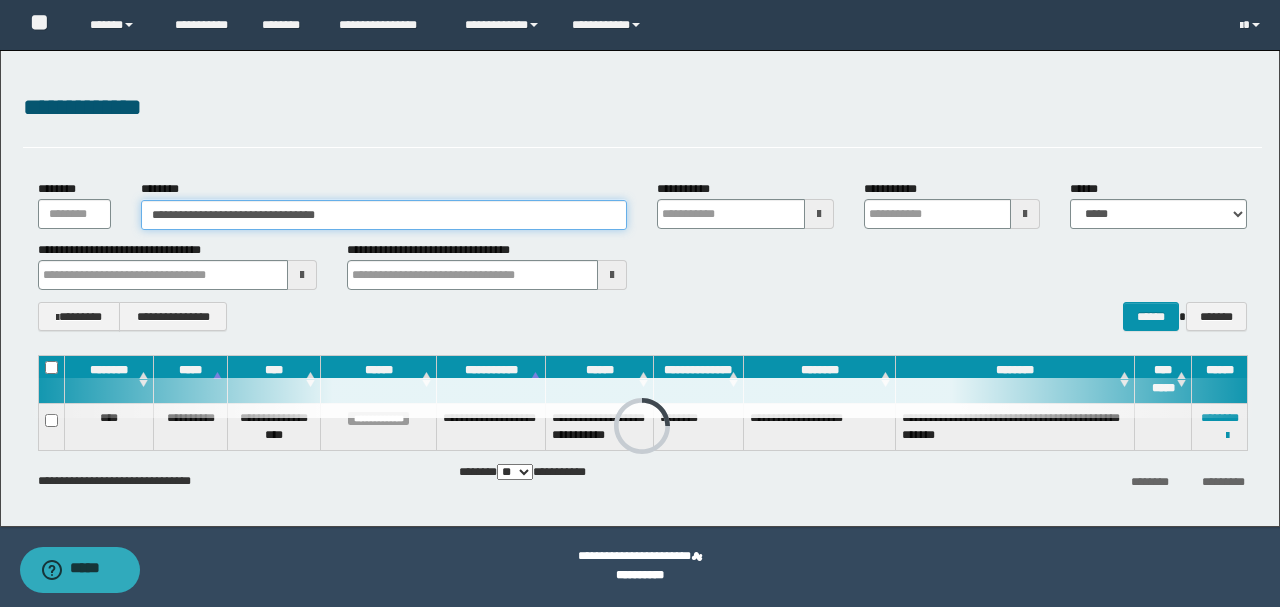 drag, startPoint x: 84, startPoint y: 225, endPoint x: 0, endPoint y: 230, distance: 84.14868 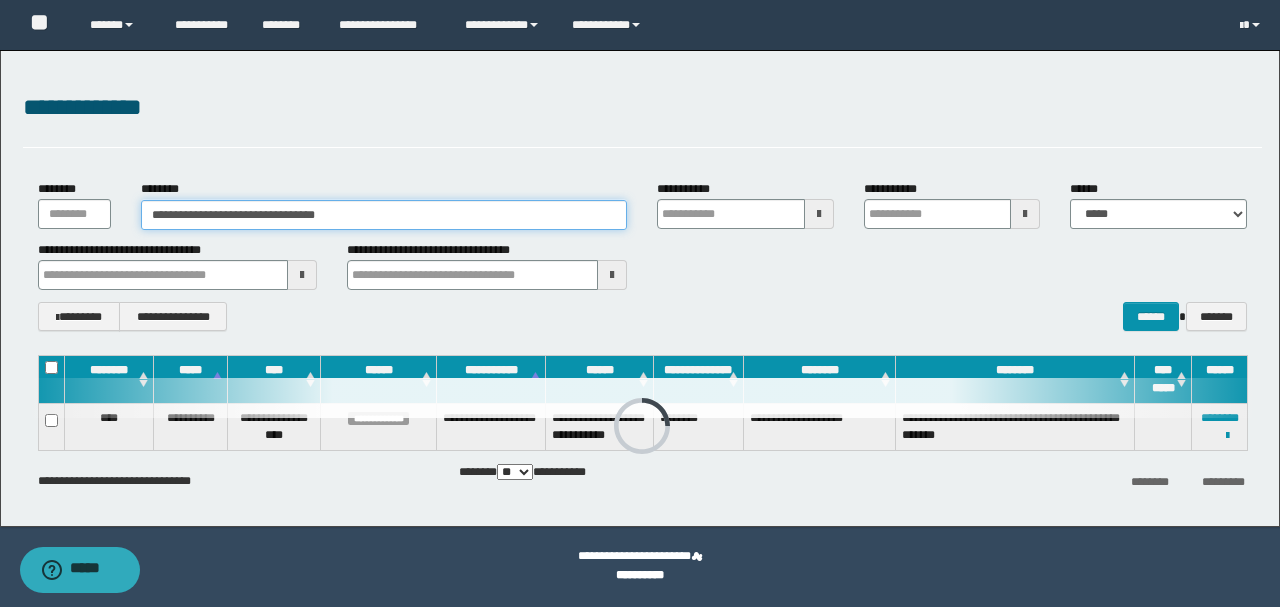 click on "**********" at bounding box center [640, 288] 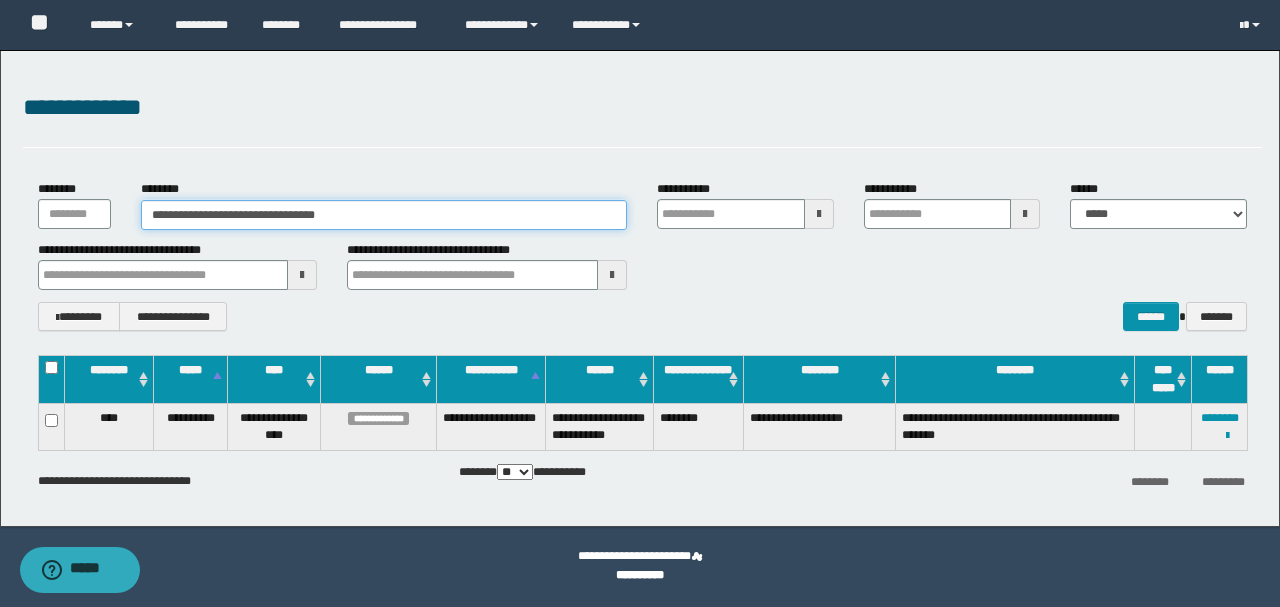paste 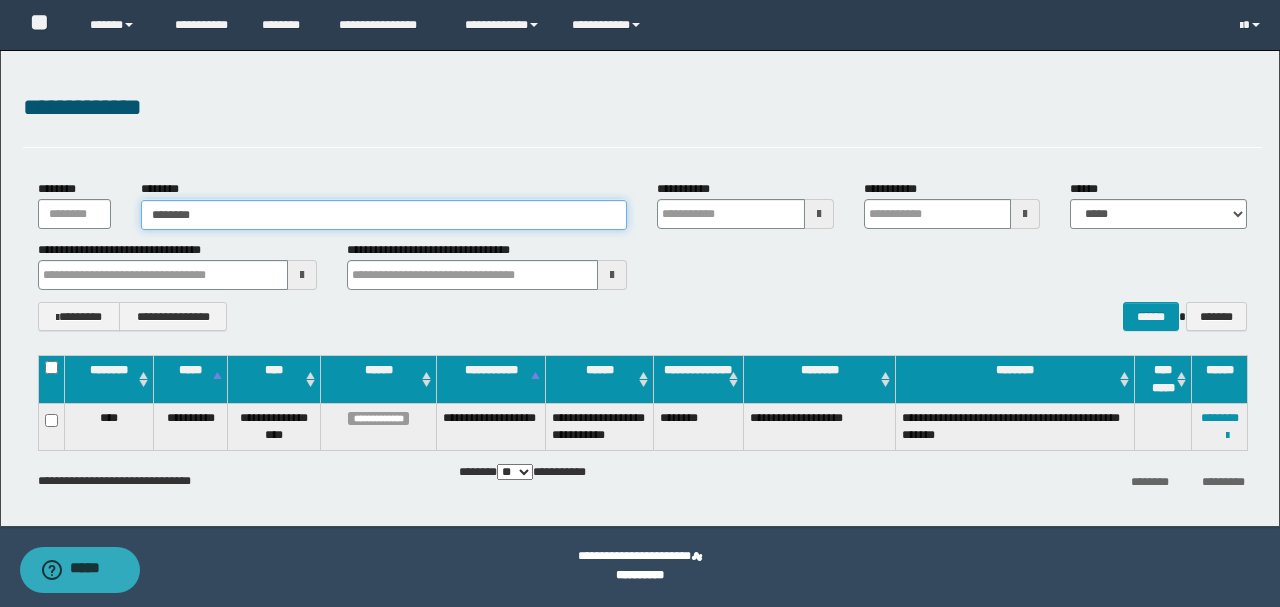 type on "********" 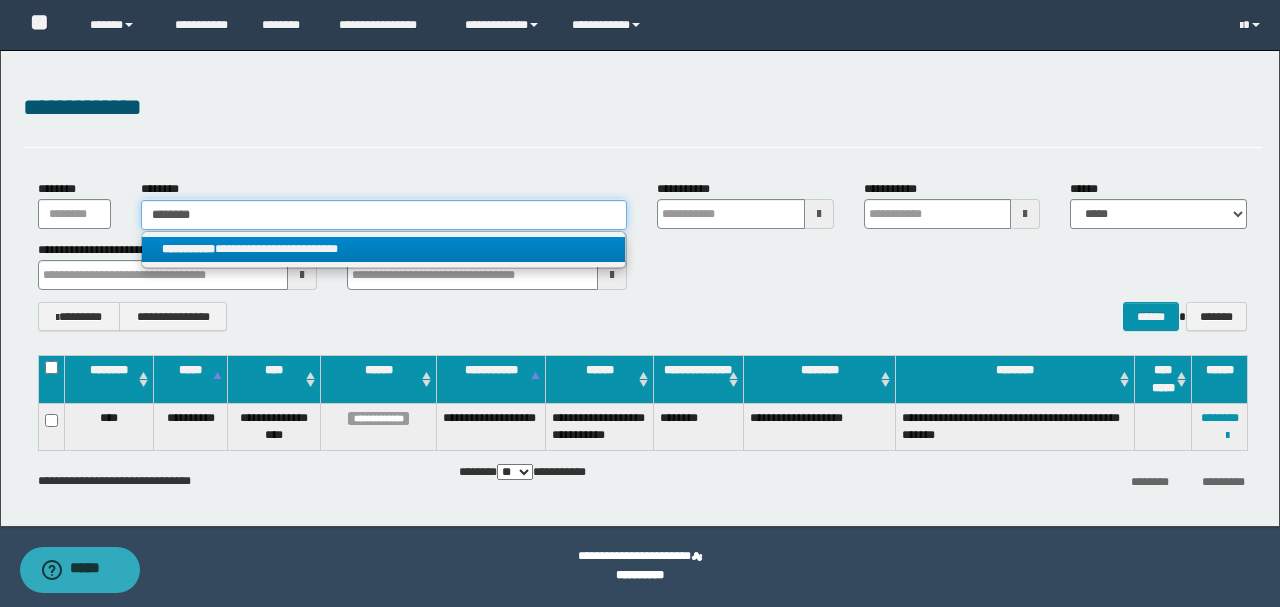type on "********" 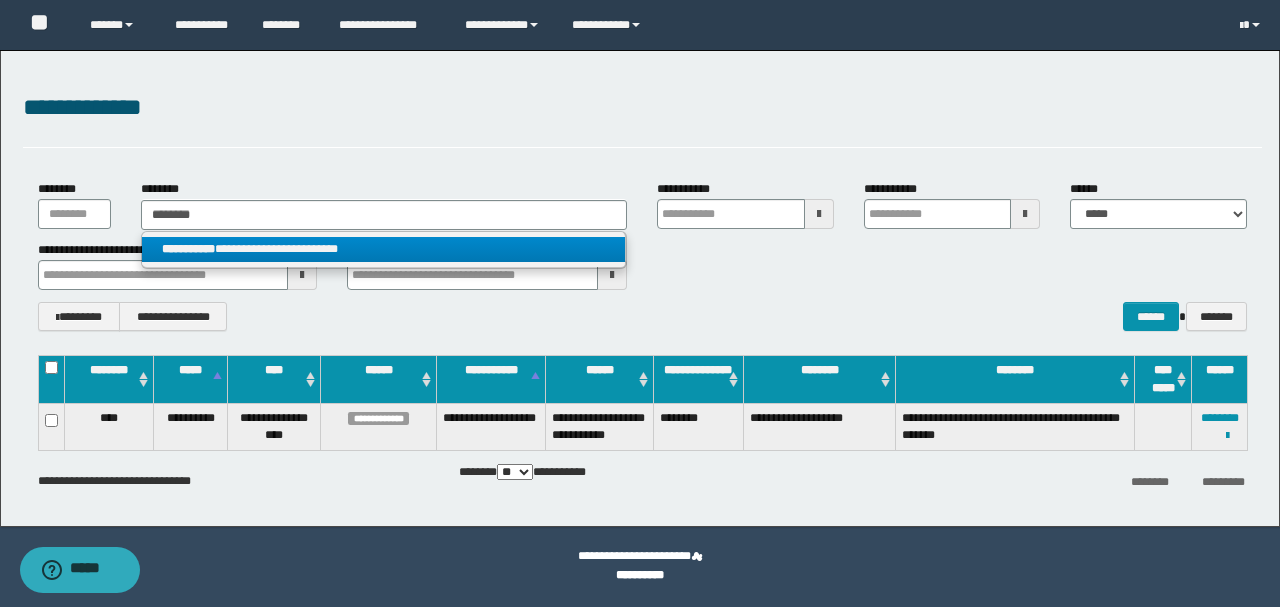 click on "**********" at bounding box center [384, 249] 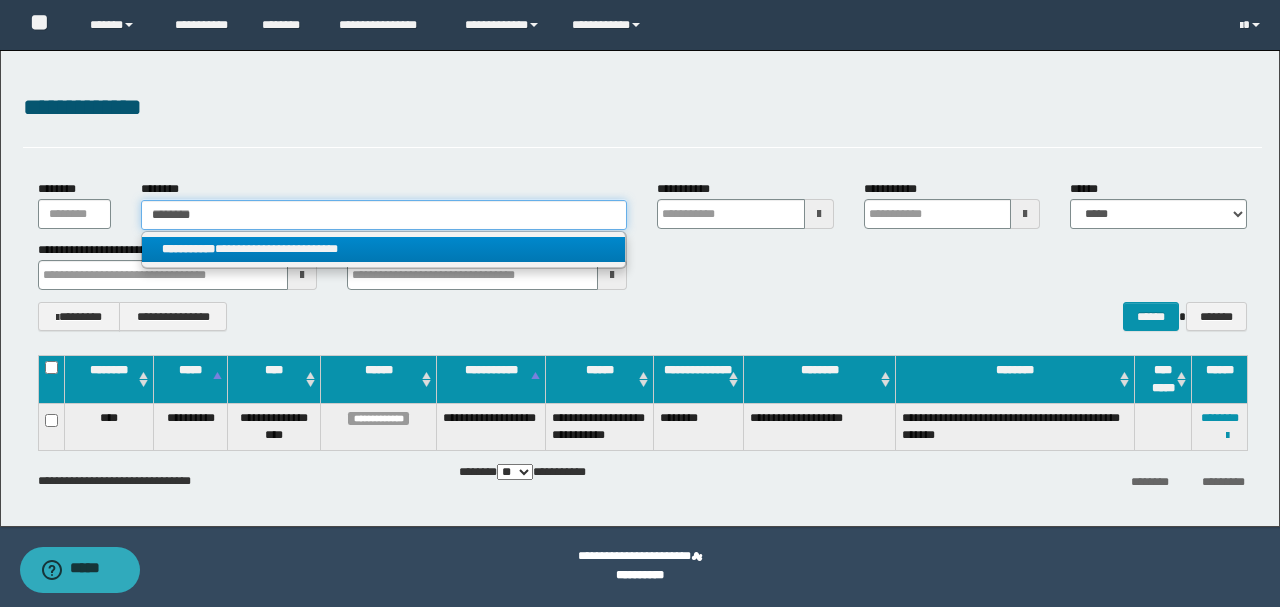 type 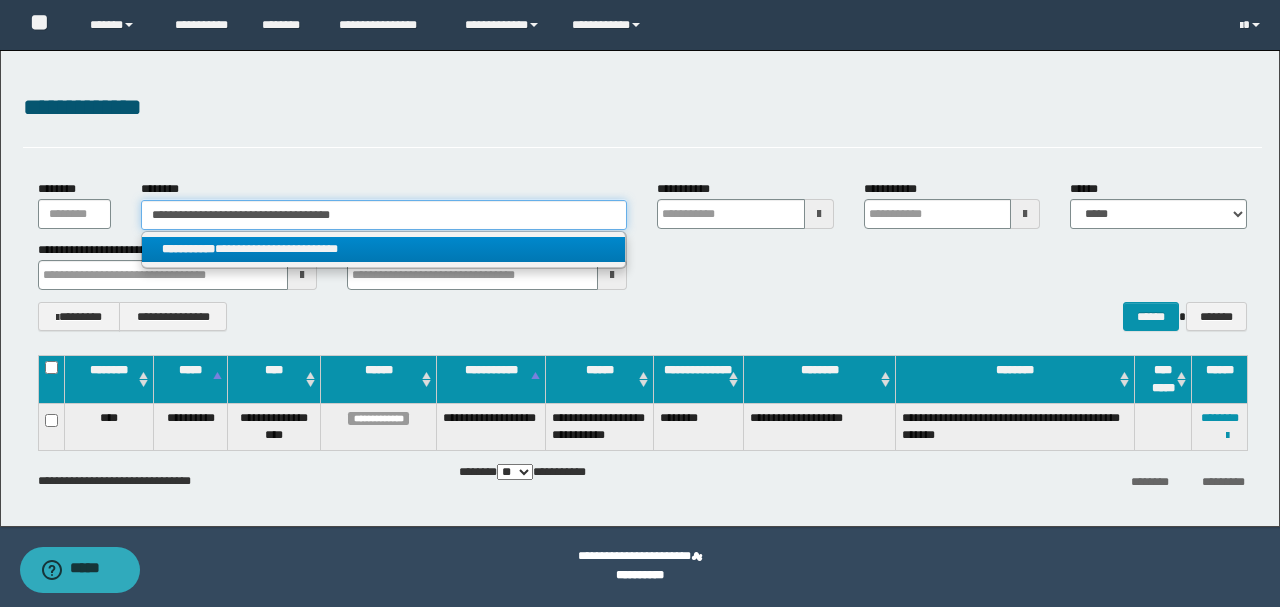 type 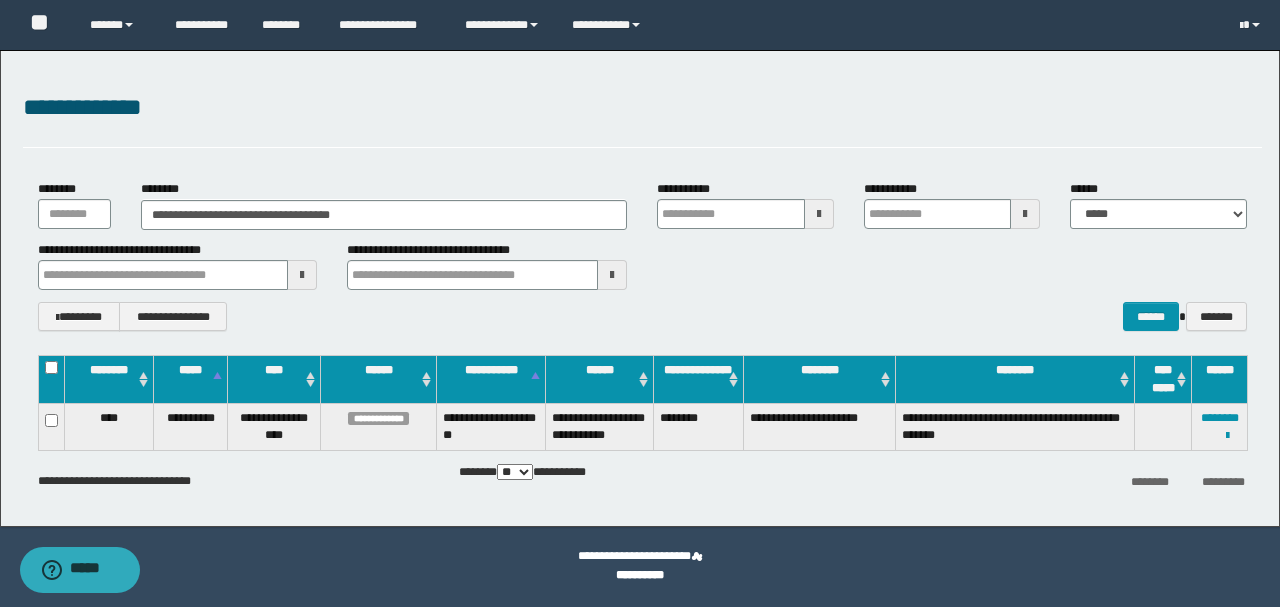 drag, startPoint x: 714, startPoint y: 315, endPoint x: 988, endPoint y: 348, distance: 275.98007 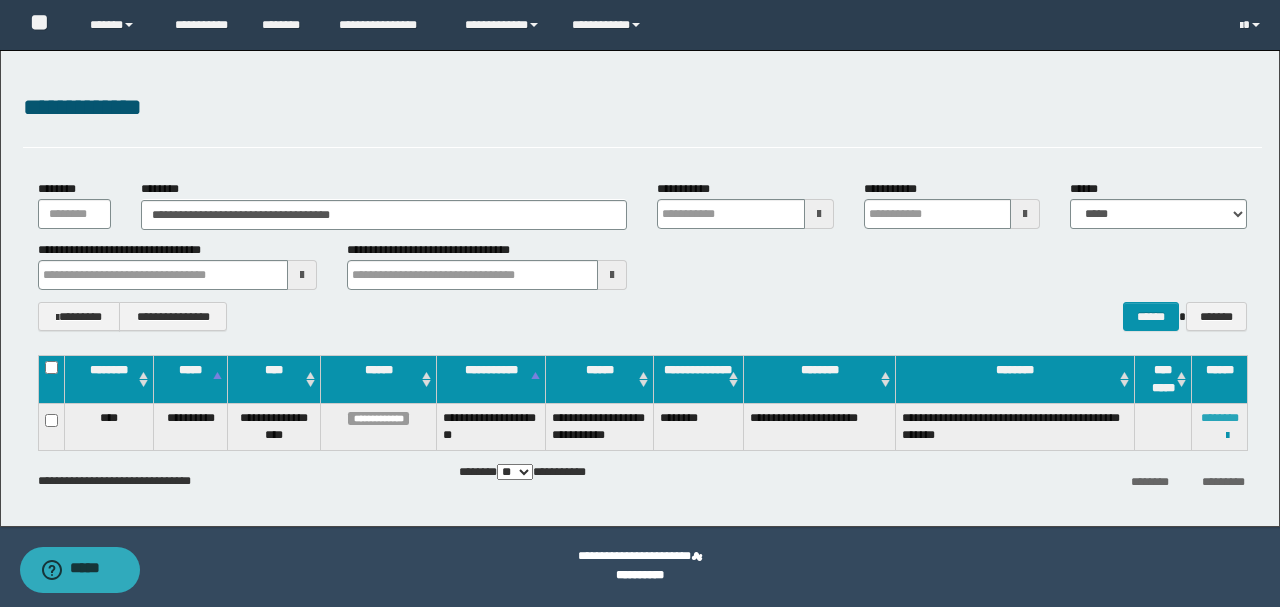 click on "********" at bounding box center [1220, 418] 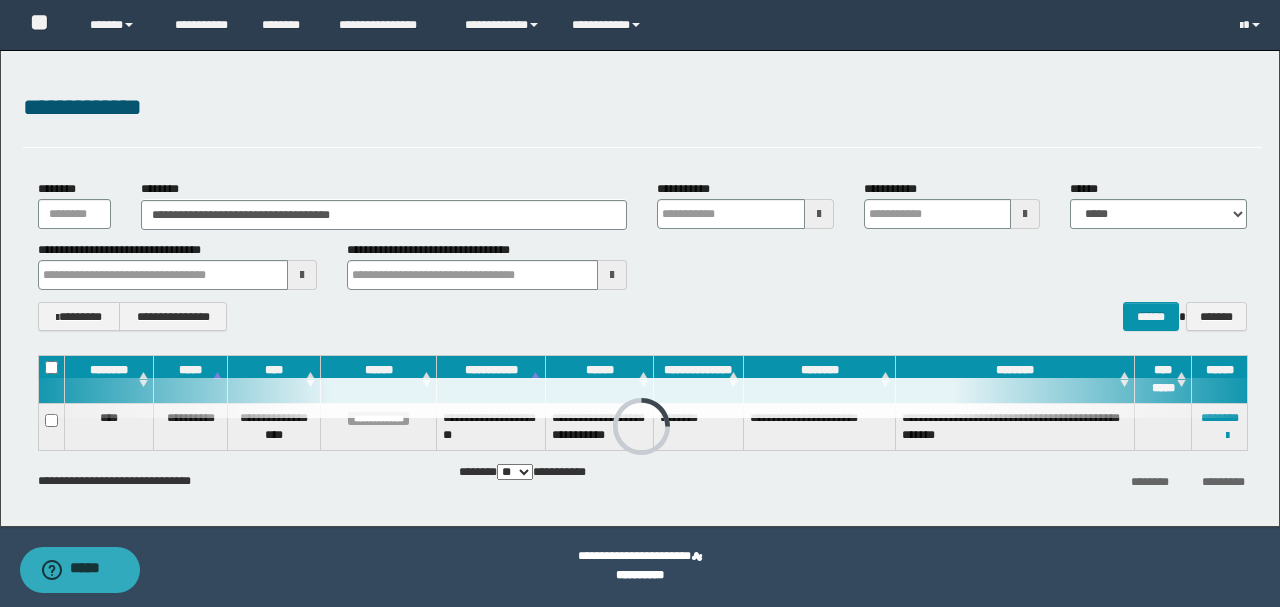 click on "**********" at bounding box center [640, 288] 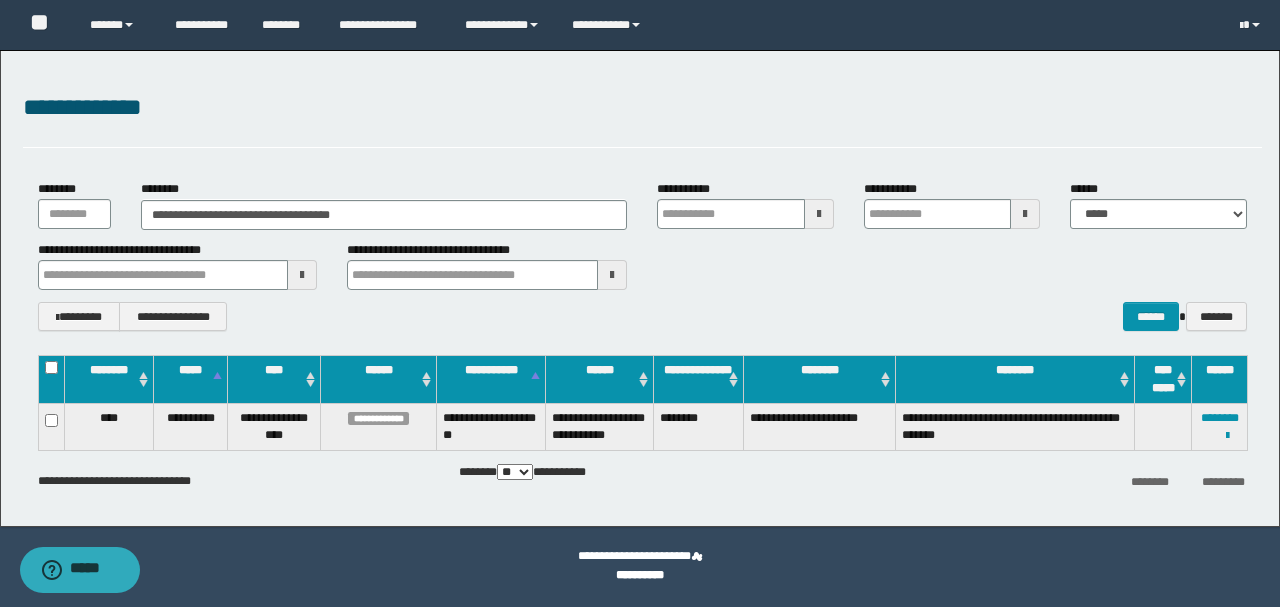 type 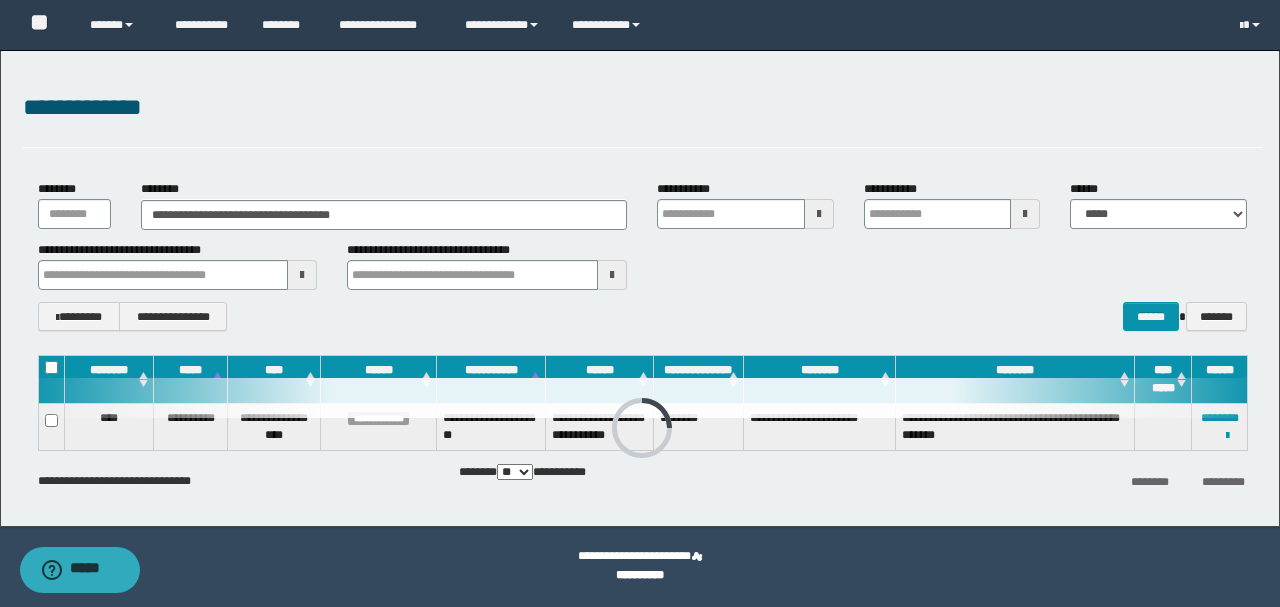 type 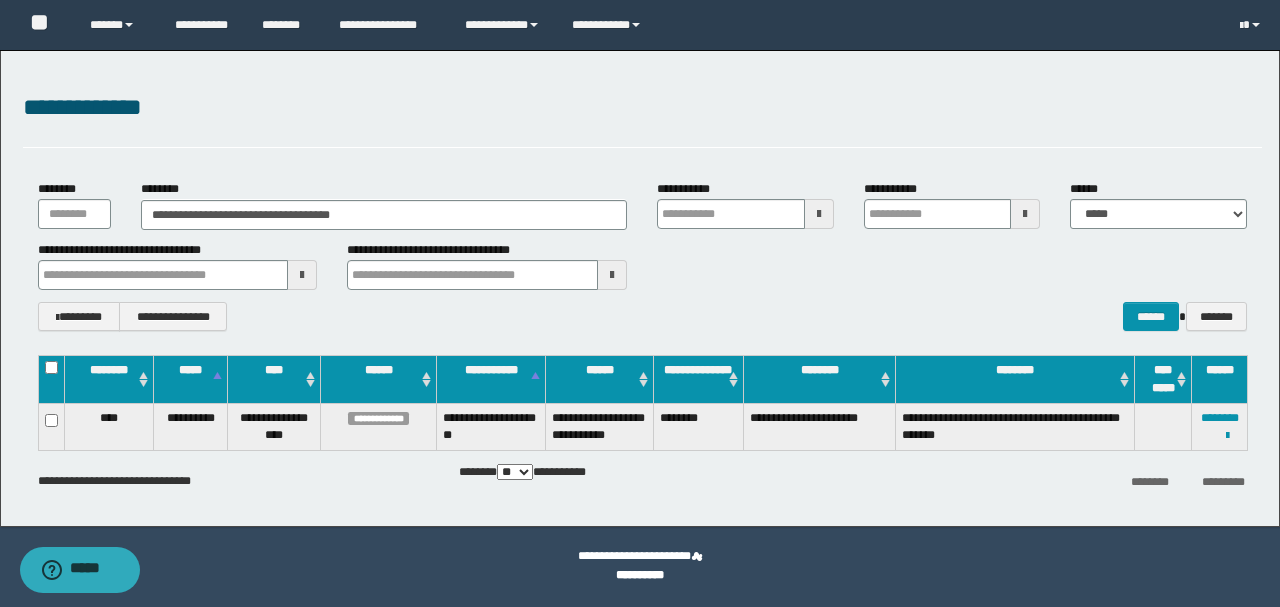 type 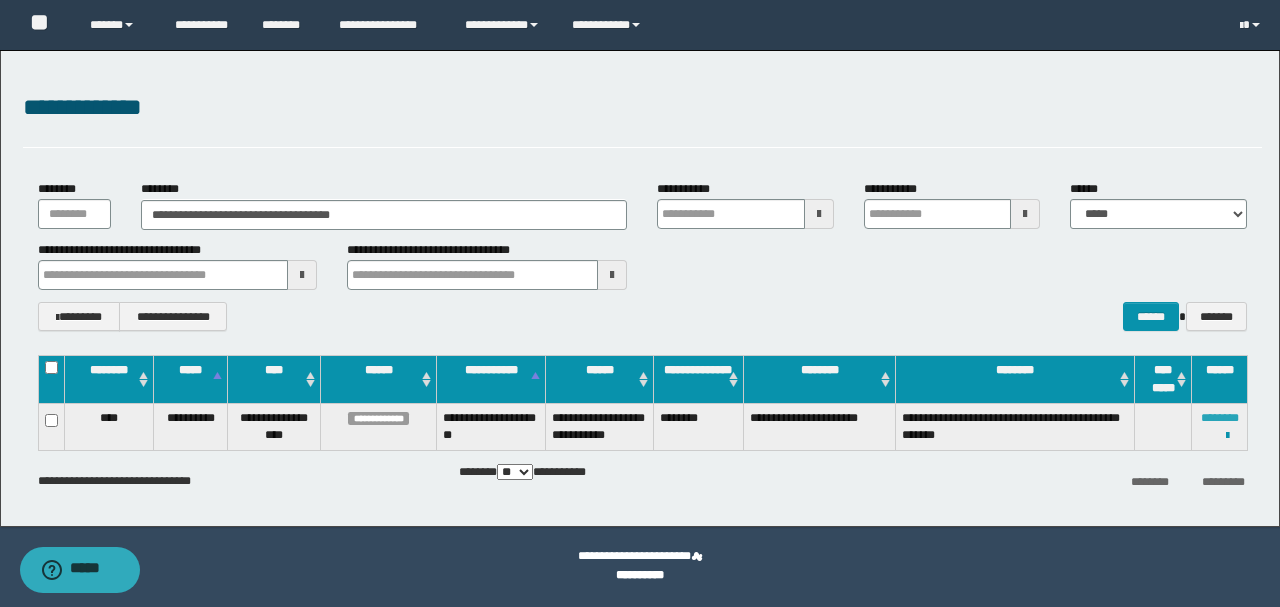 click on "********" at bounding box center (1220, 418) 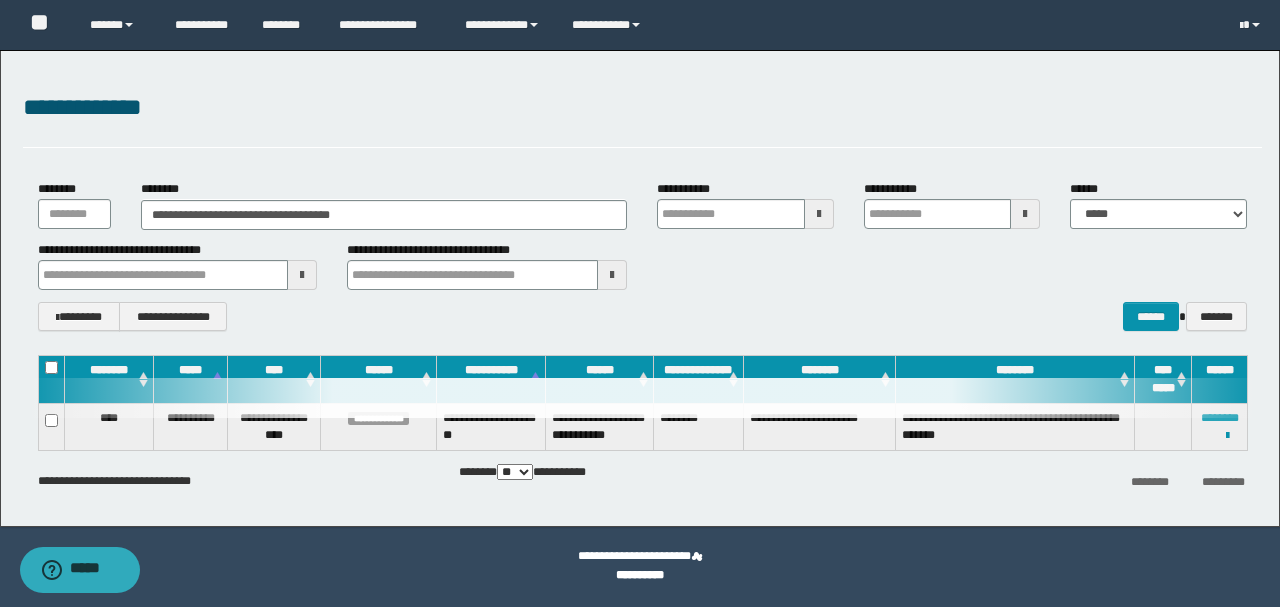 type 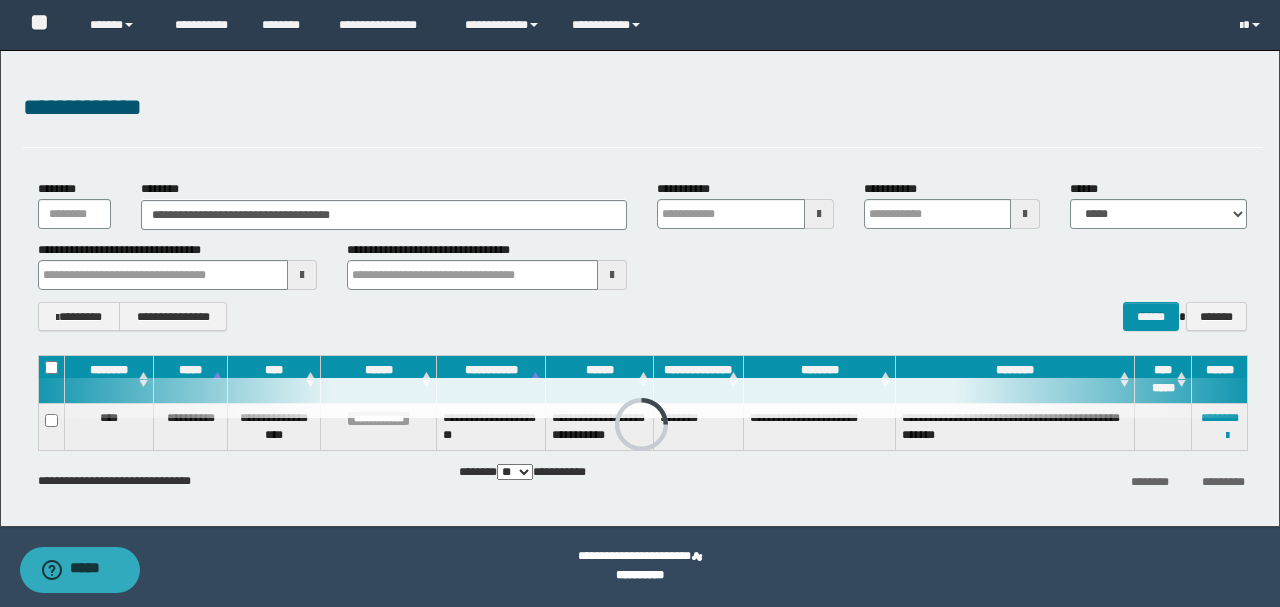 click on "**********" at bounding box center (642, 108) 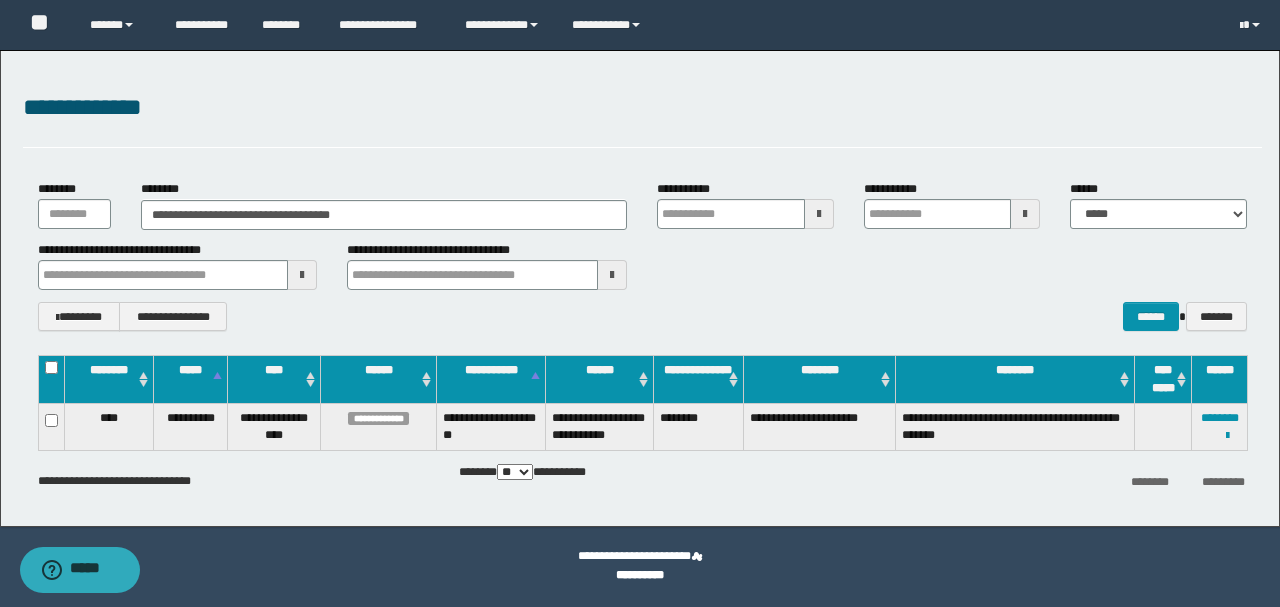 type 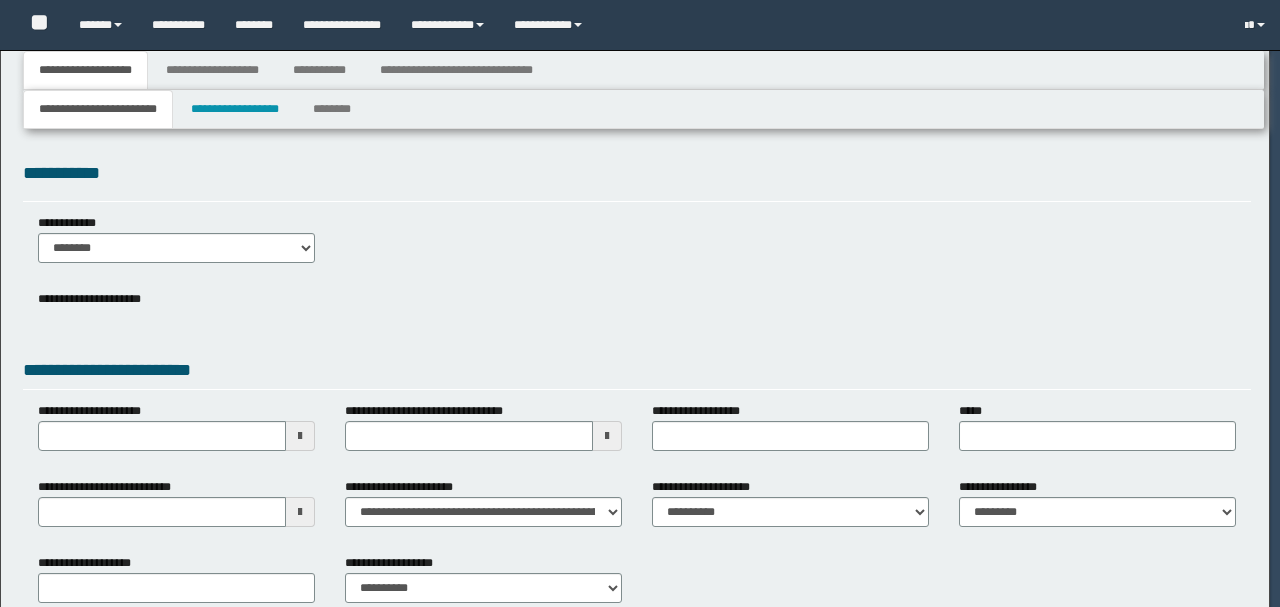 scroll, scrollTop: 0, scrollLeft: 0, axis: both 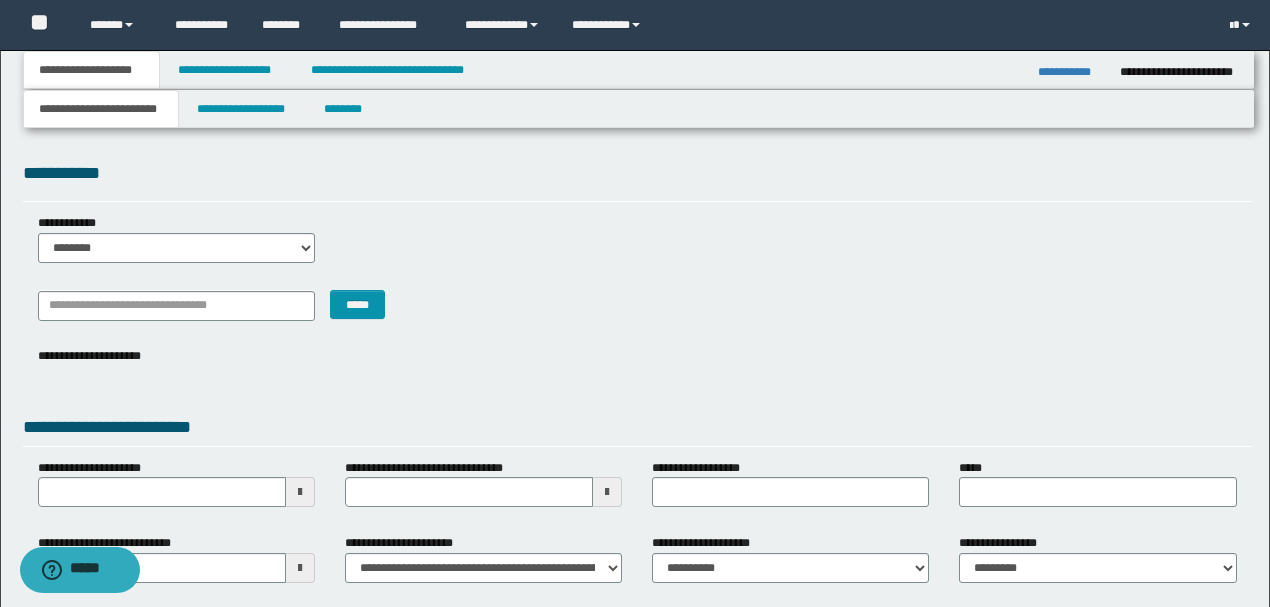 click on "*****" at bounding box center (637, 304) 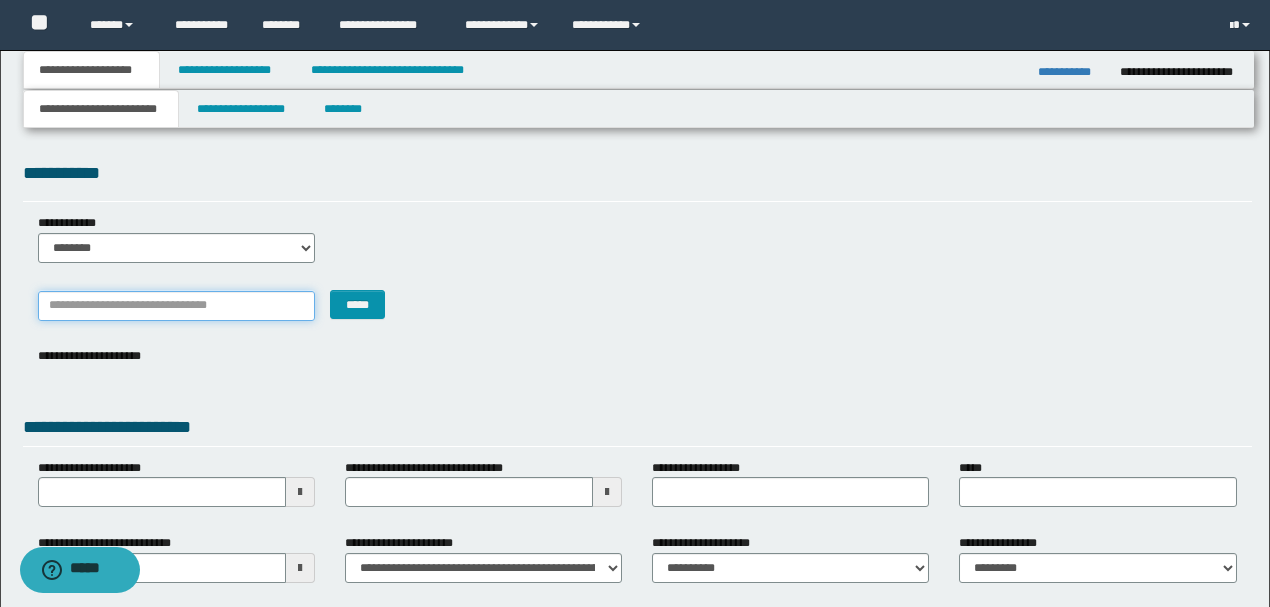 click on "*******" at bounding box center [176, 306] 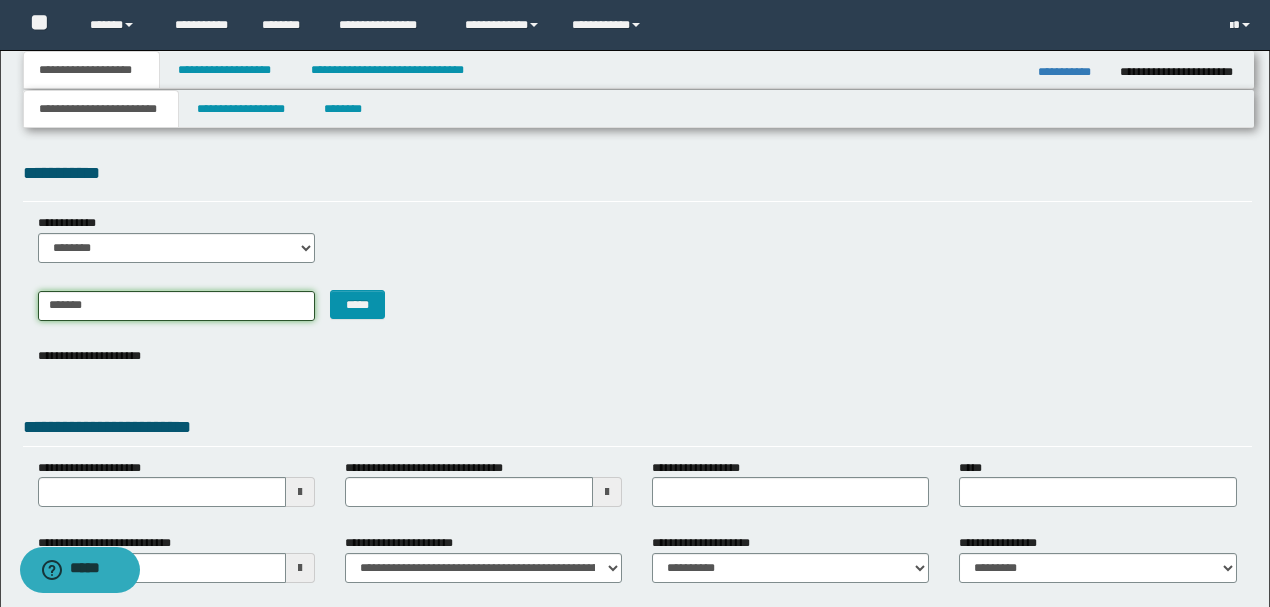 type on "********" 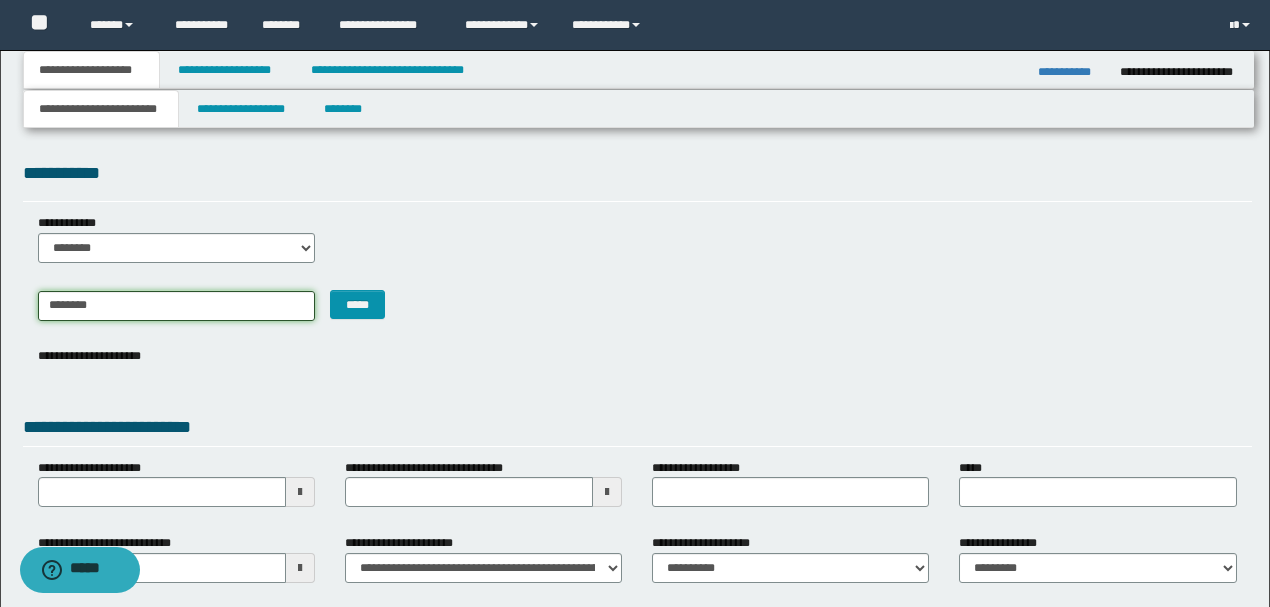 type on "**********" 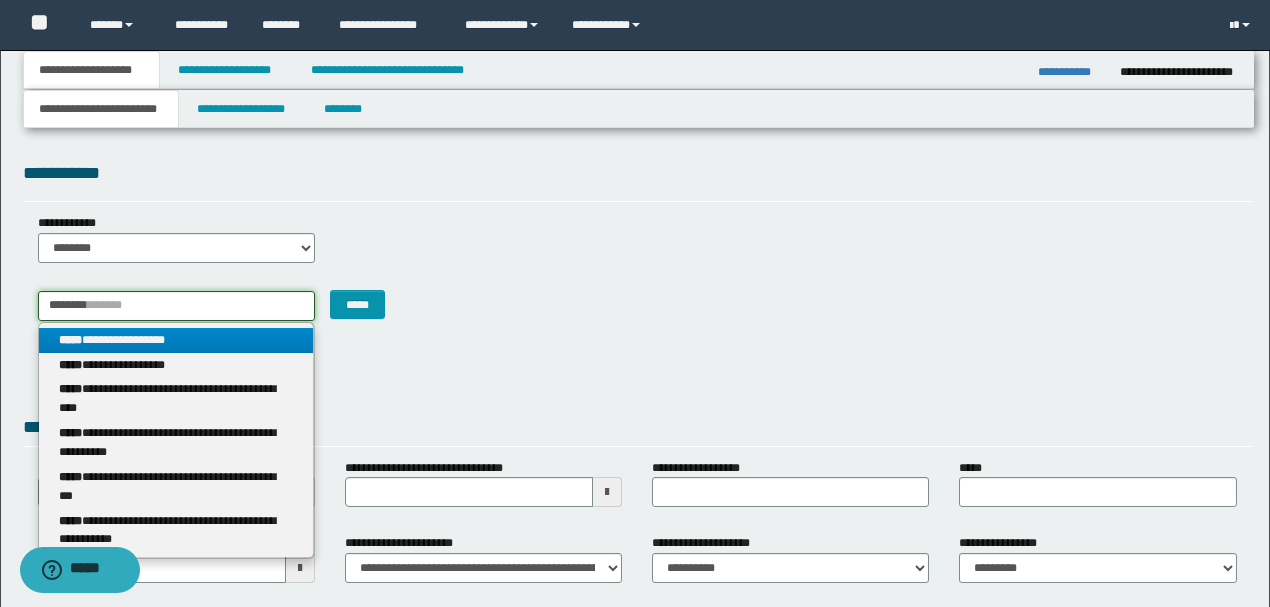 type on "********" 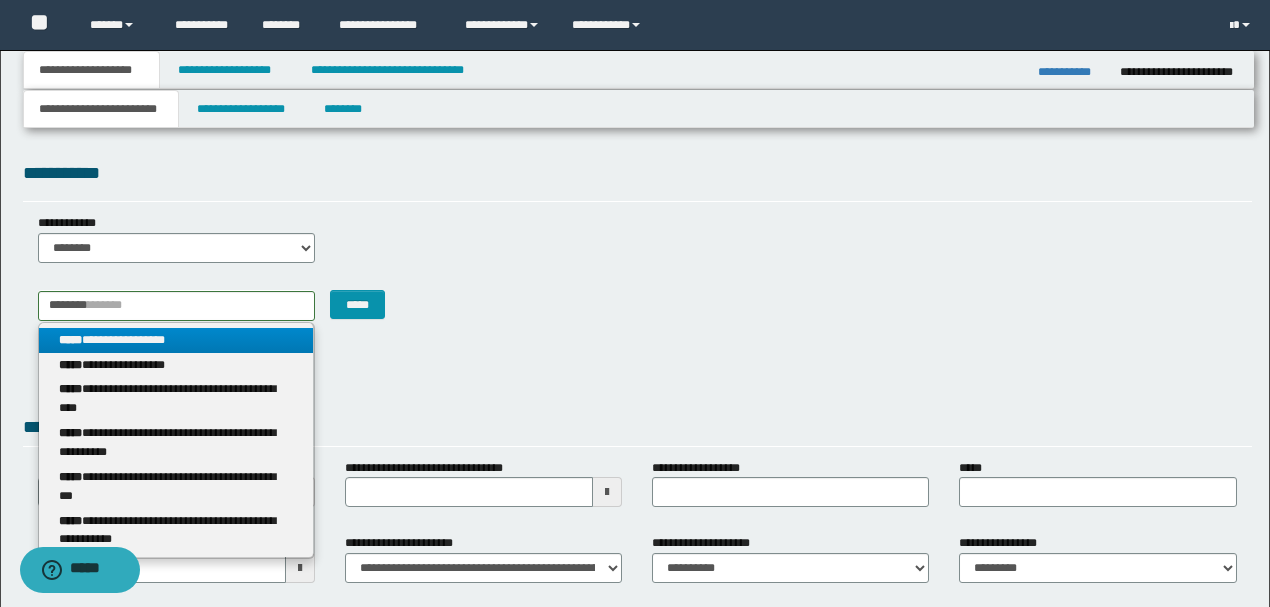 click on "**********" at bounding box center [176, 340] 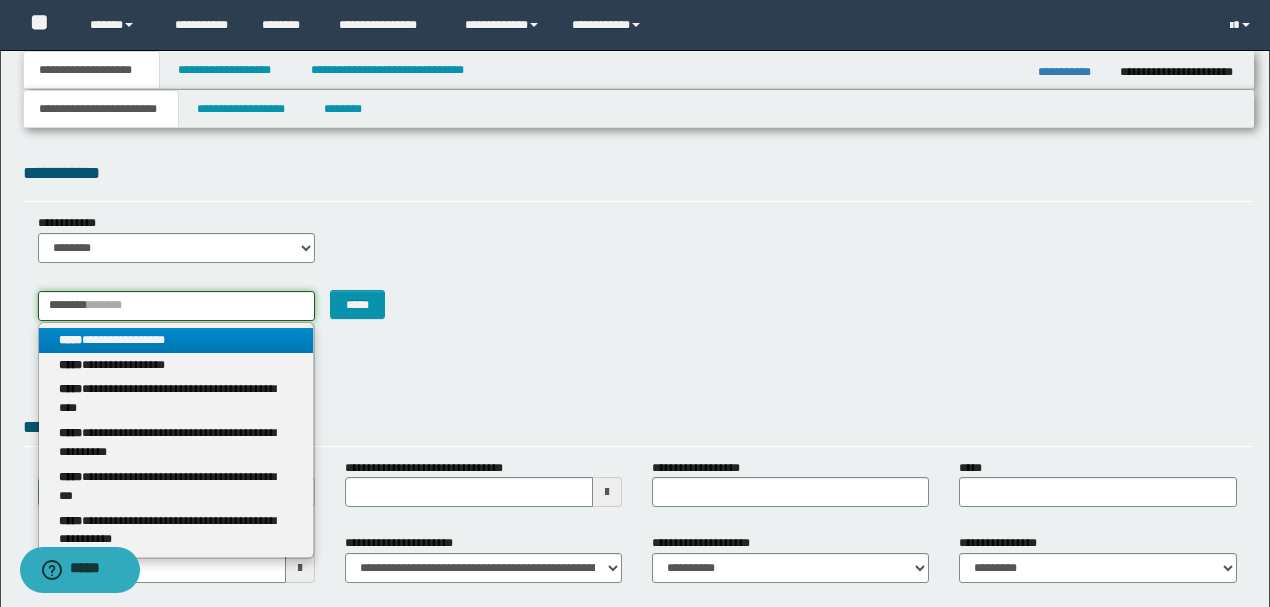 type 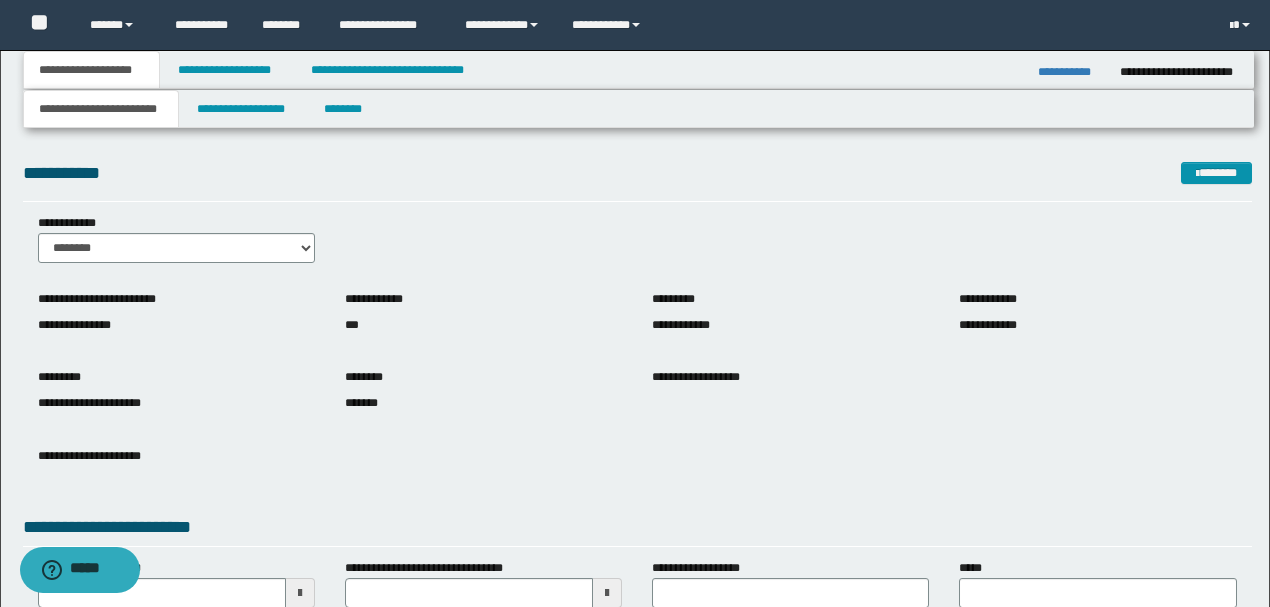 click on "**********" at bounding box center [637, 362] 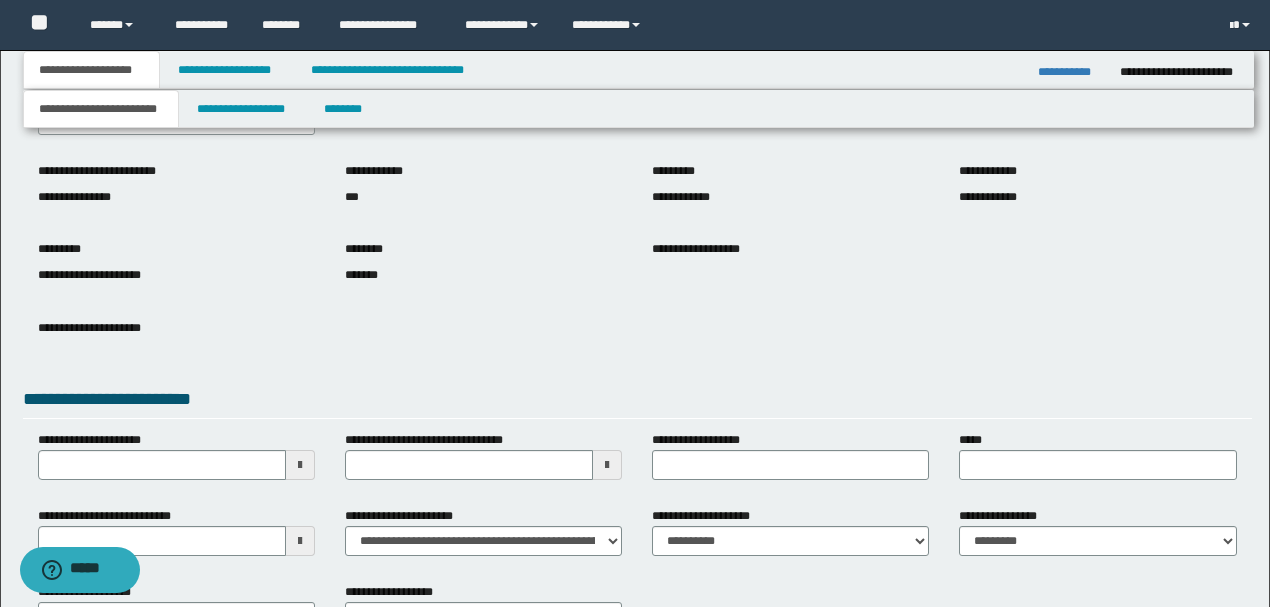 scroll, scrollTop: 133, scrollLeft: 0, axis: vertical 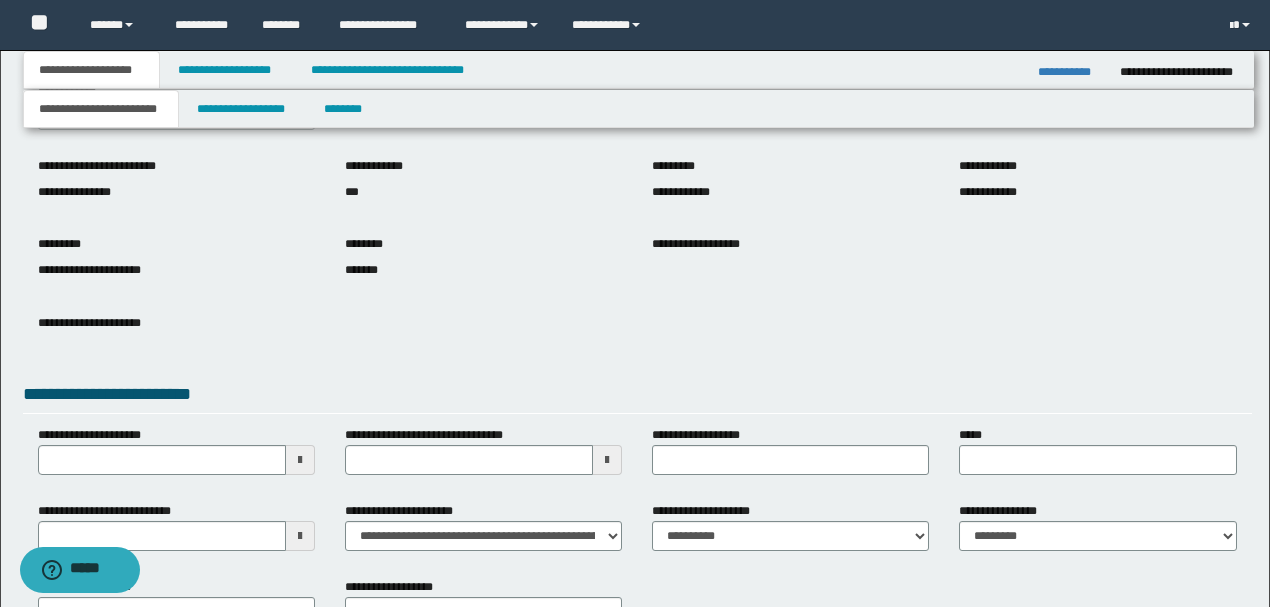 click on "**********" at bounding box center (637, 338) 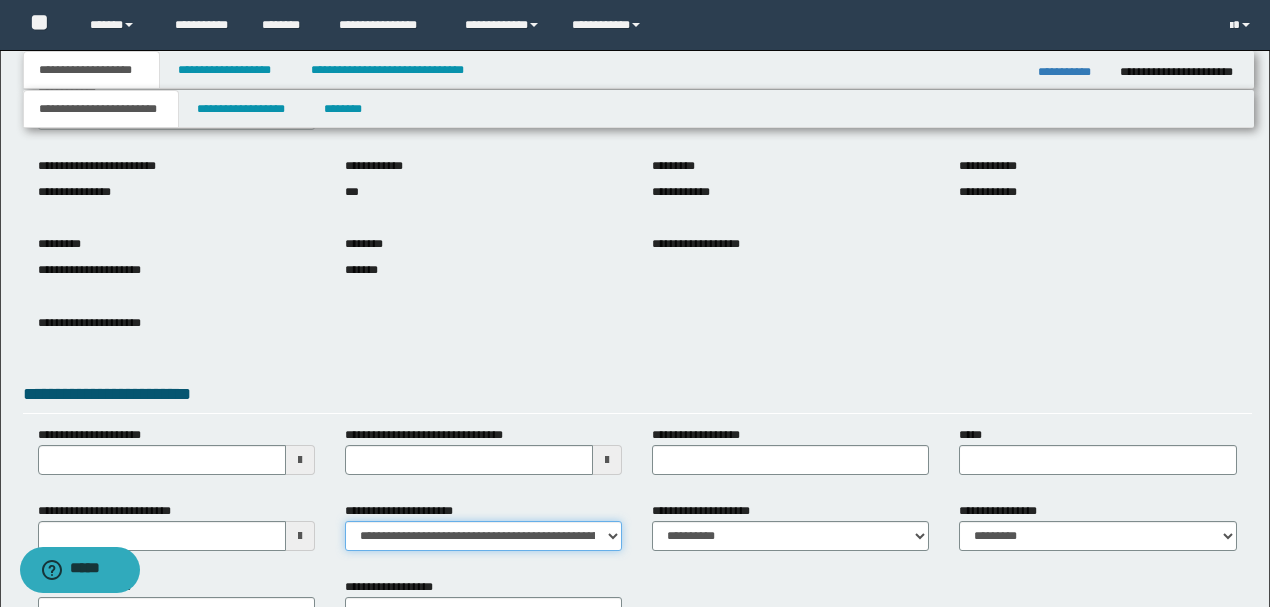 click on "**********" at bounding box center [483, 536] 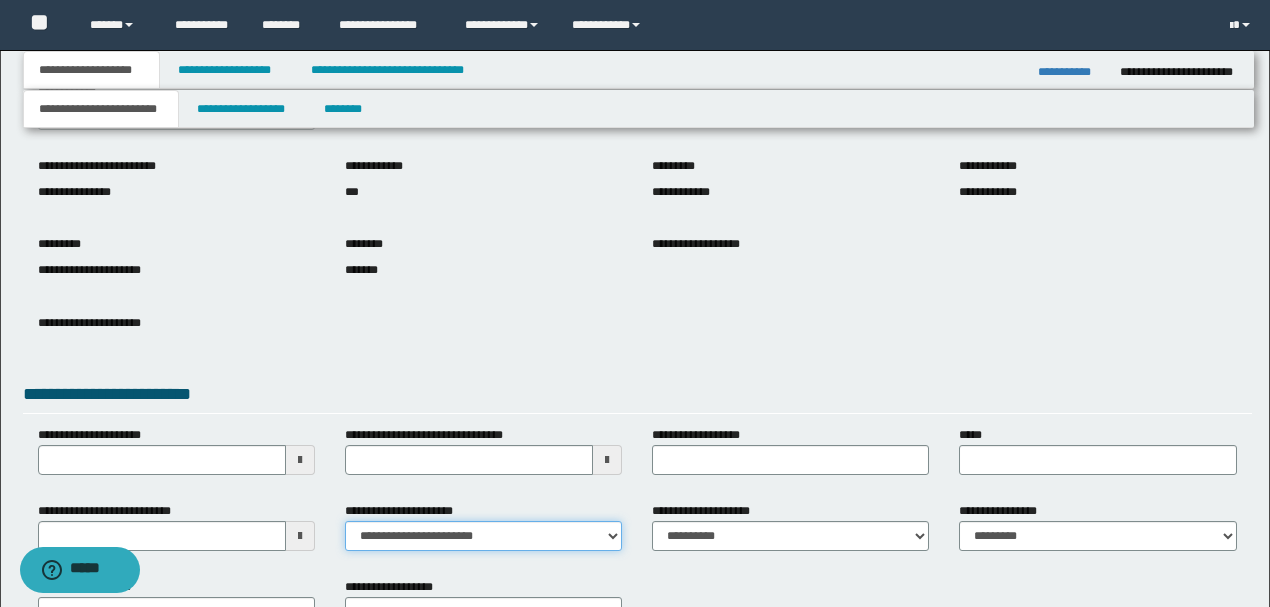 click on "**********" at bounding box center [483, 536] 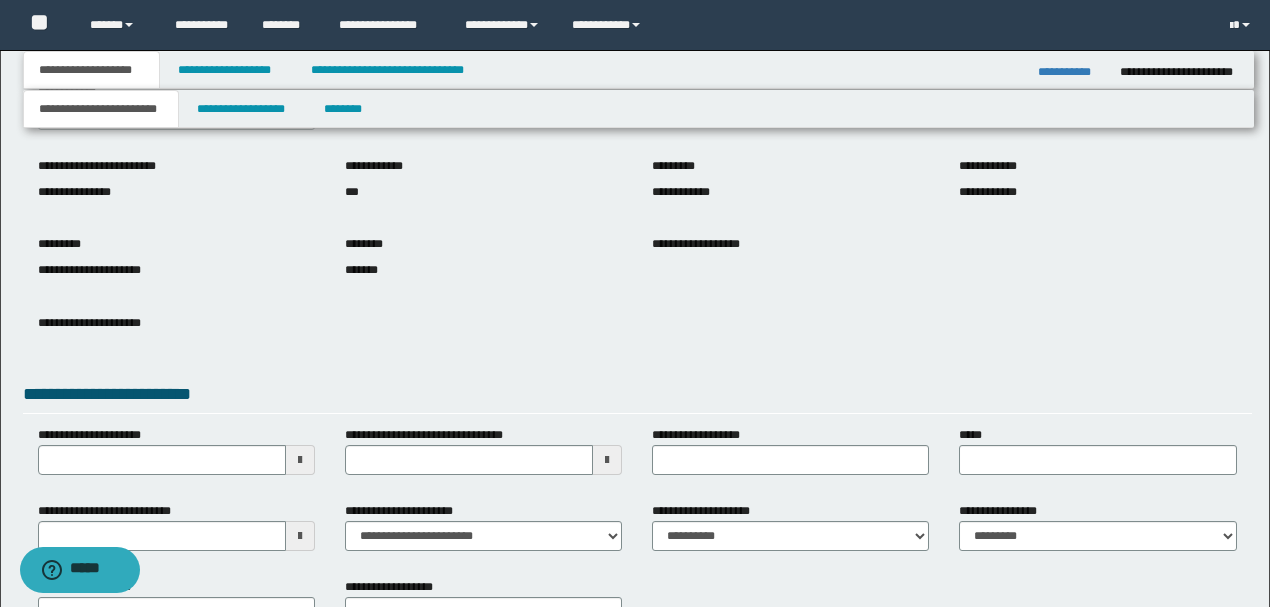 click on "**********" at bounding box center [637, 334] 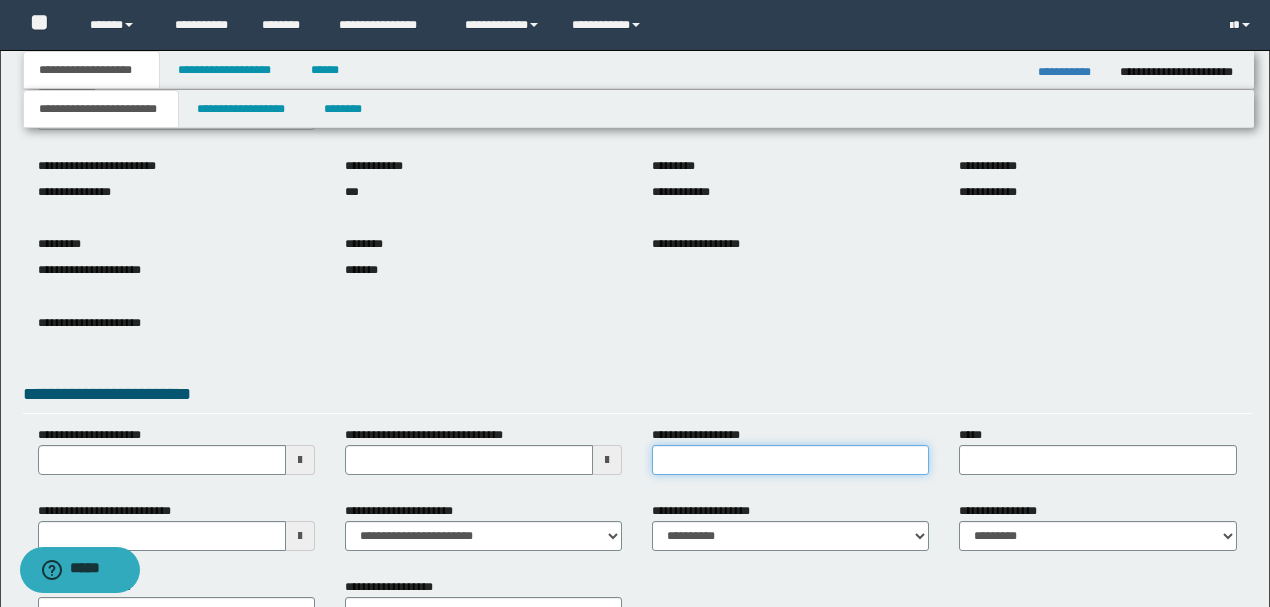 click on "**********" at bounding box center (790, 460) 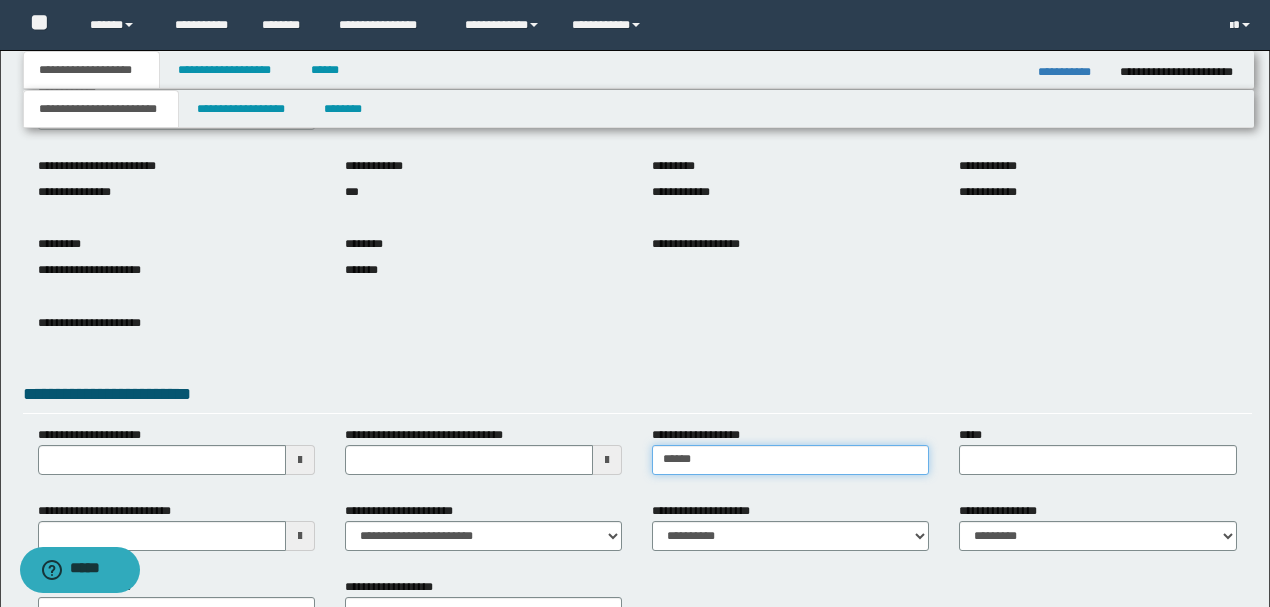 type on "**********" 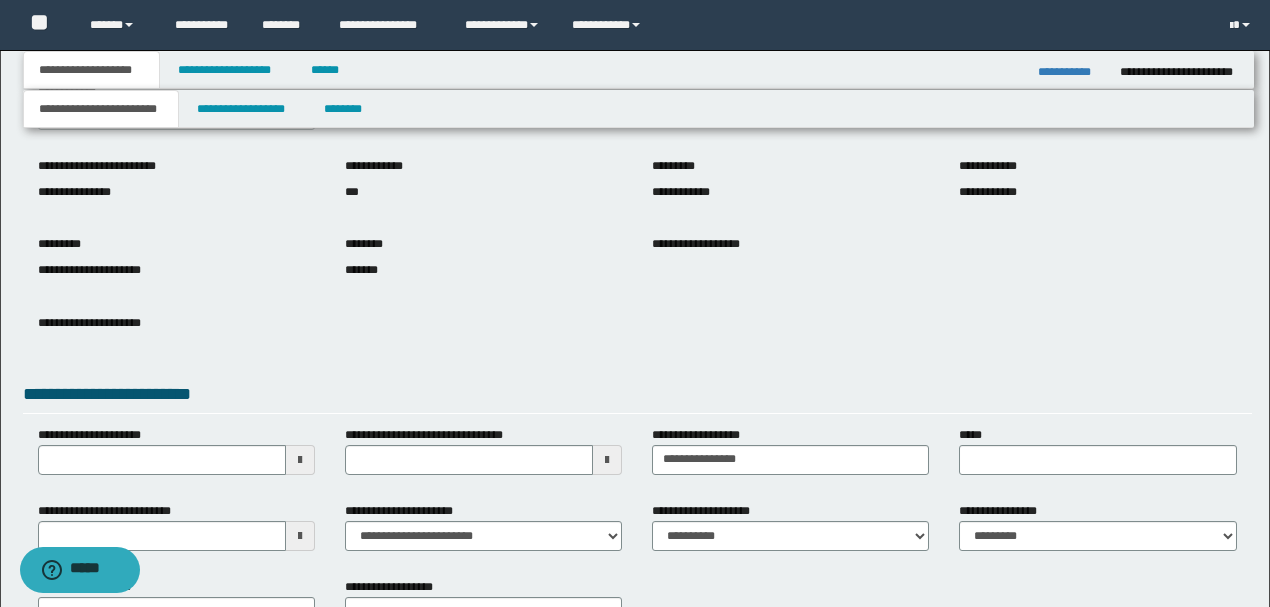 click at bounding box center (790, 261) 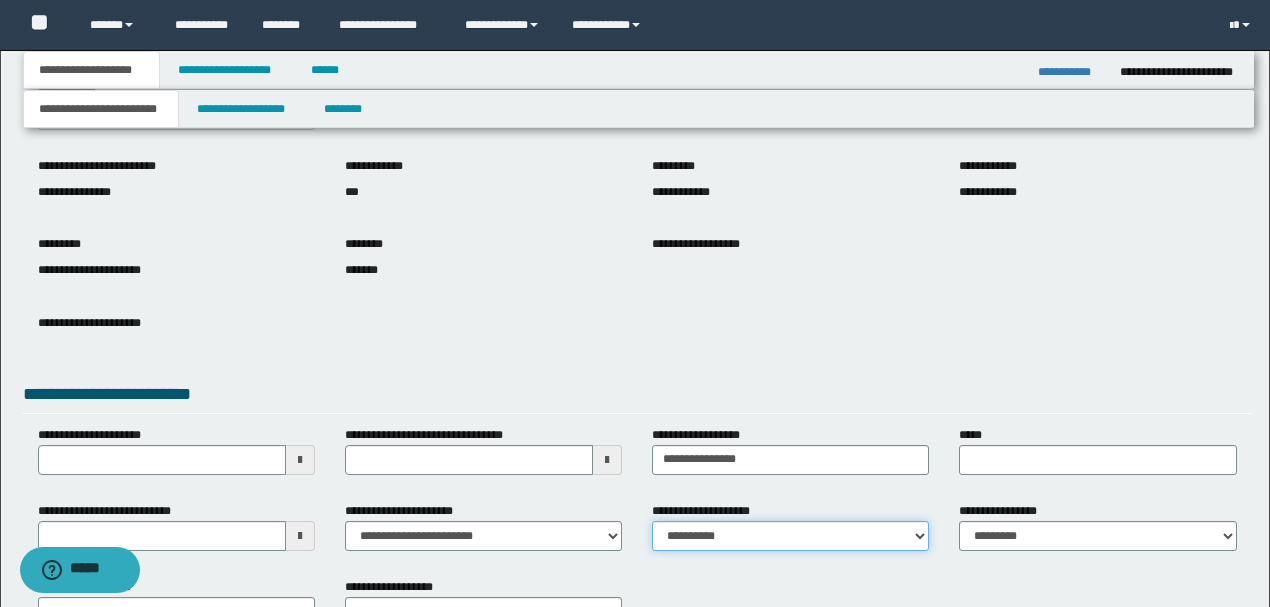 click on "**********" at bounding box center [790, 536] 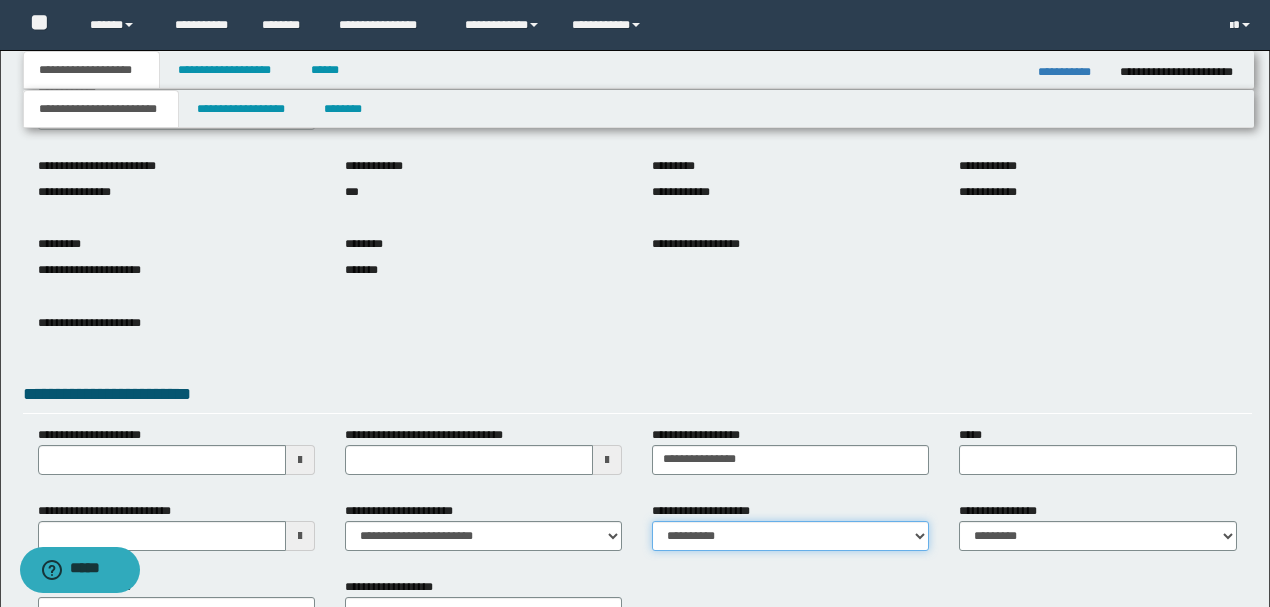 select on "**" 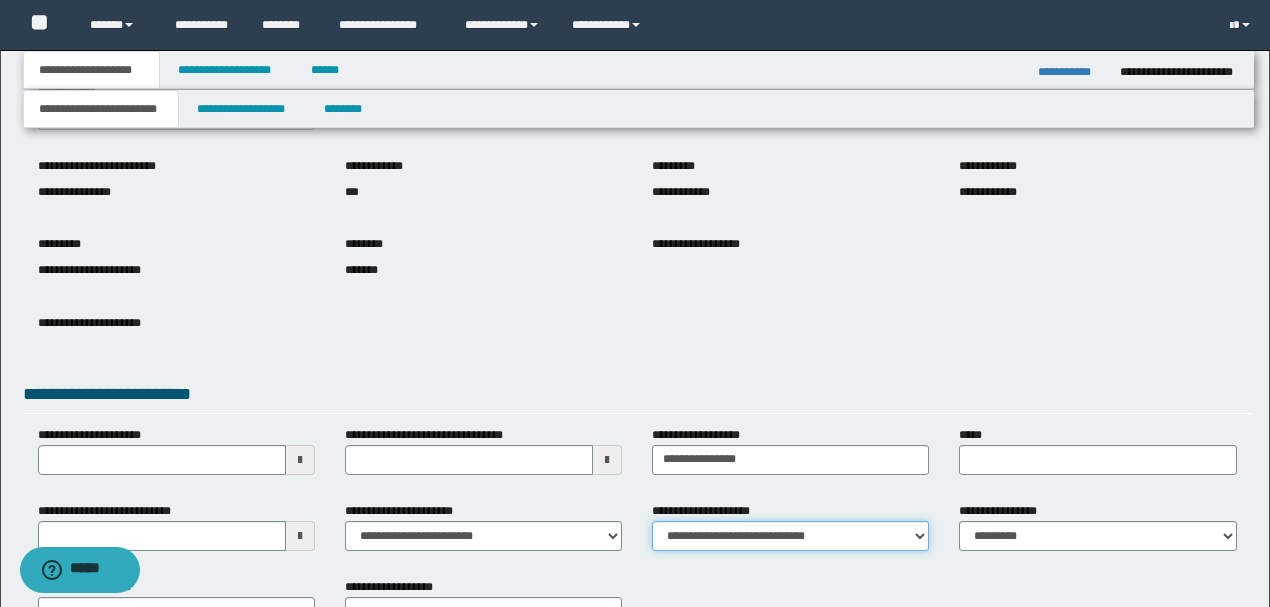 click on "**********" at bounding box center (790, 536) 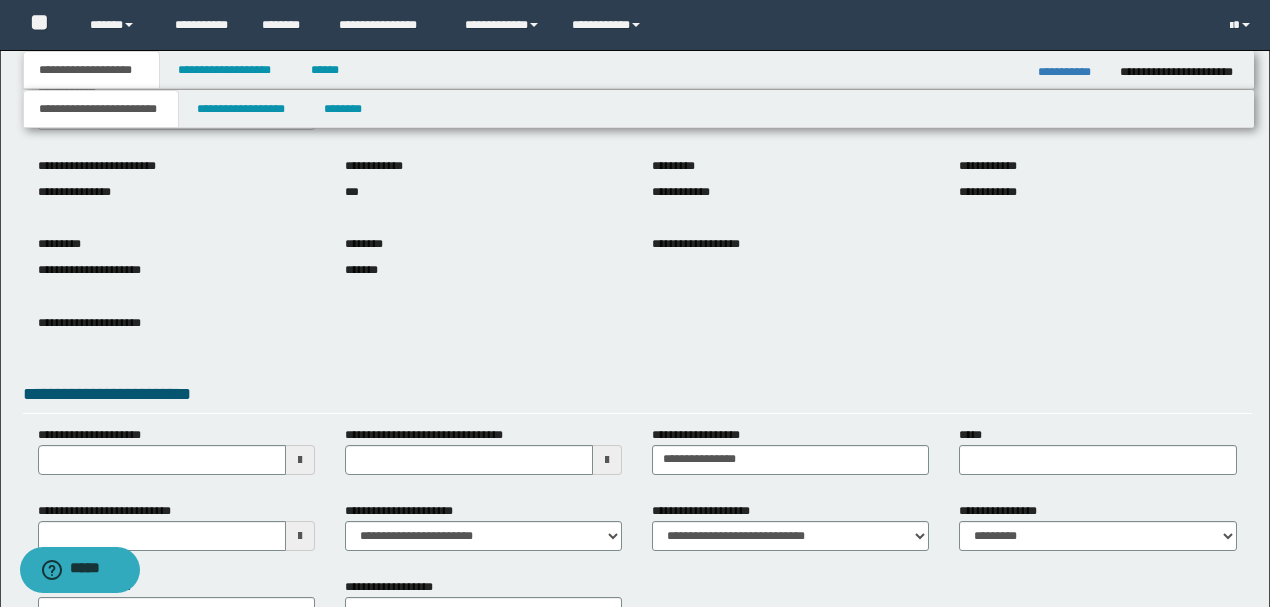 click on "**********" at bounding box center (637, 338) 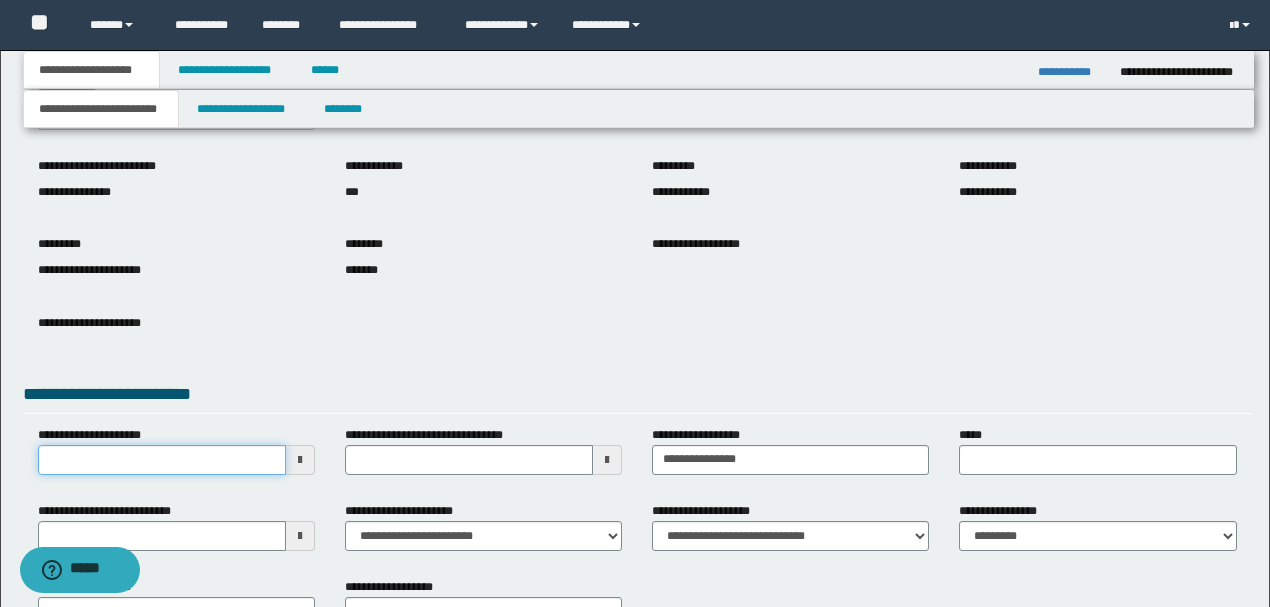 click on "**********" at bounding box center [162, 460] 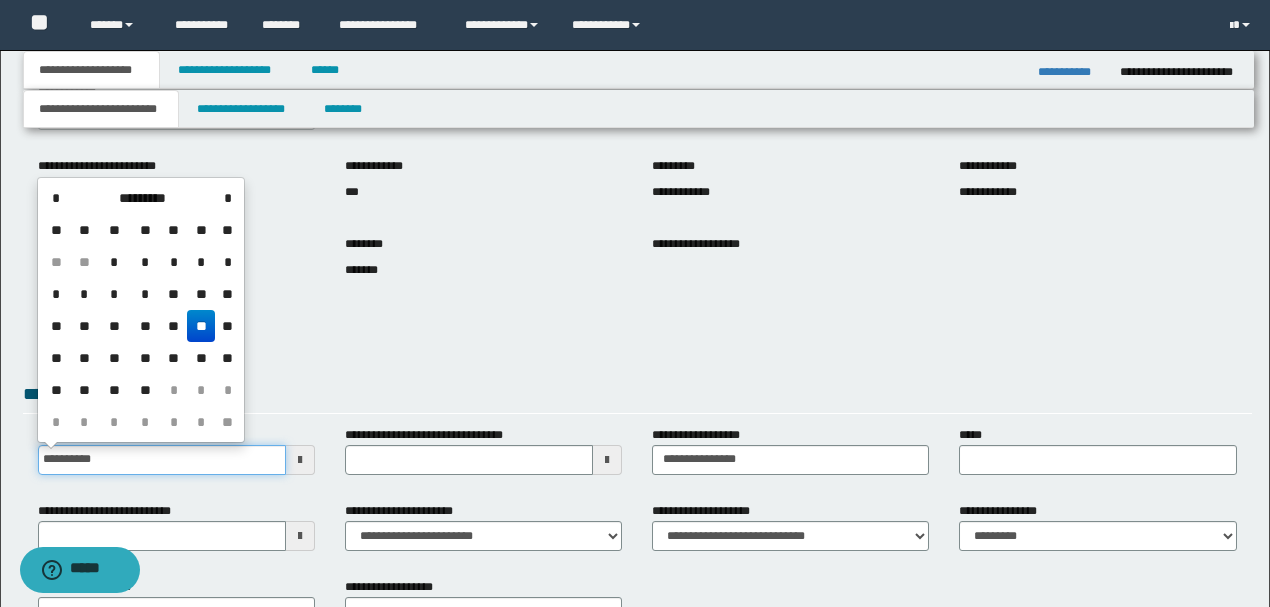 type on "**********" 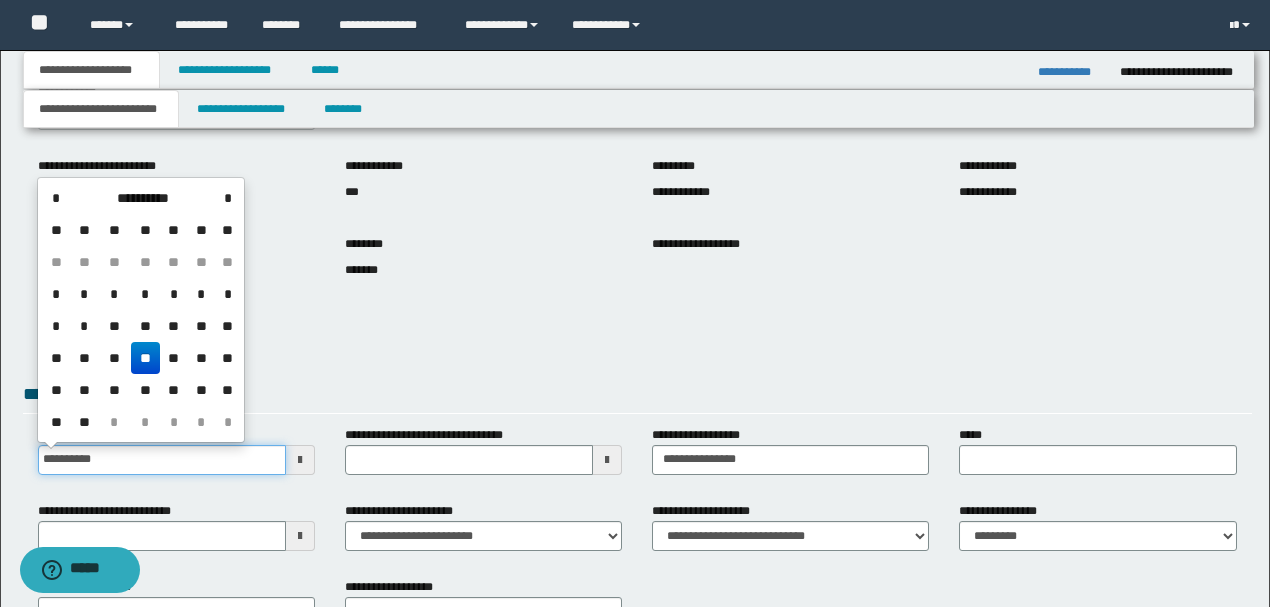 click on "**********" at bounding box center [635, 294] 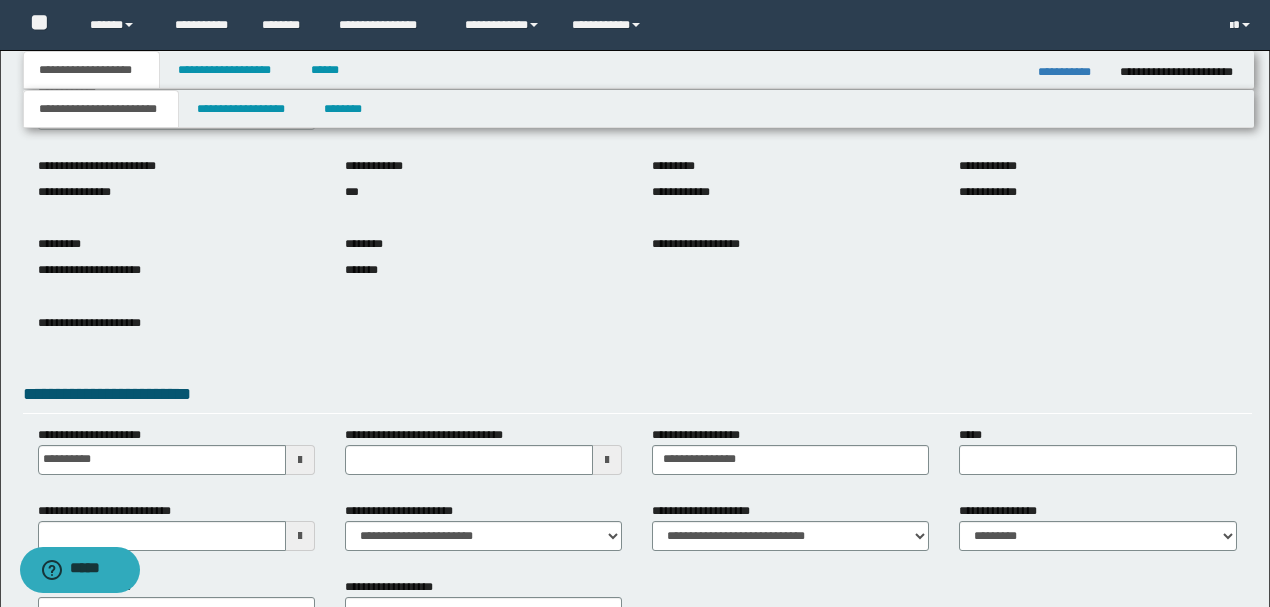 click on "**********" at bounding box center (637, 334) 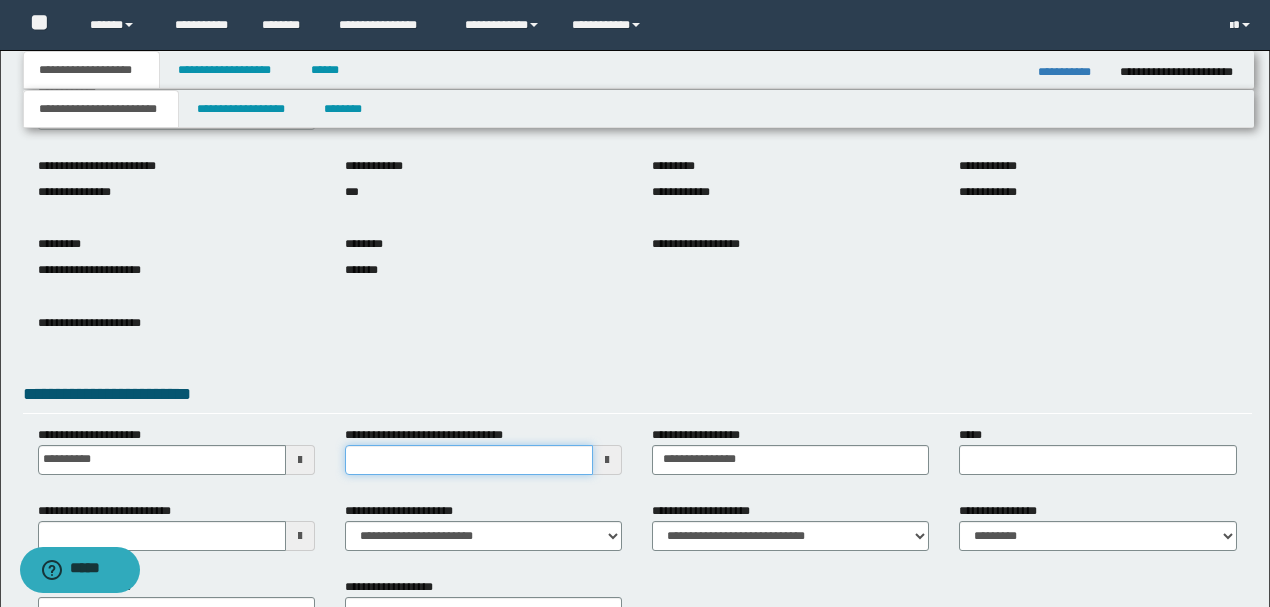 click on "**********" at bounding box center [469, 460] 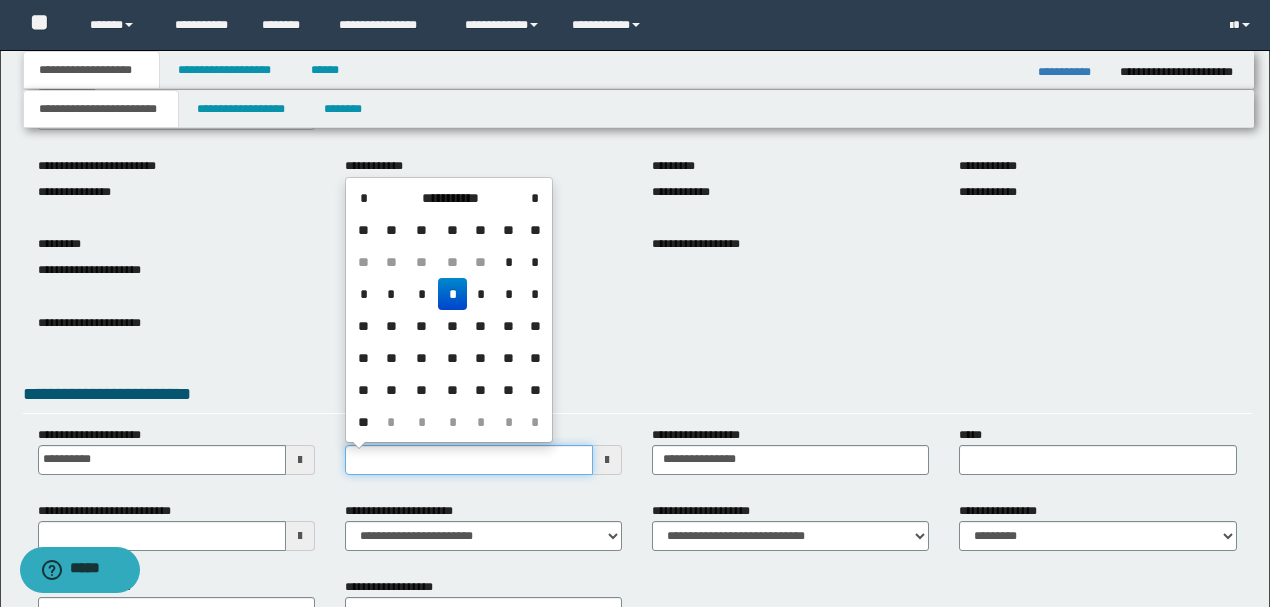 type on "**********" 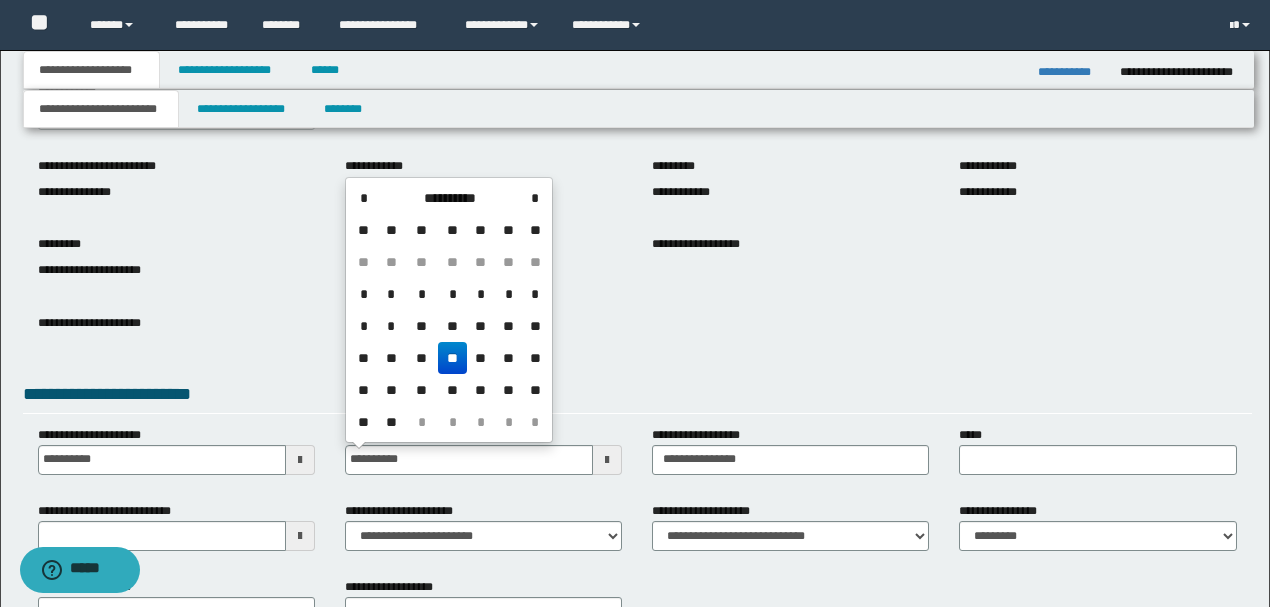 click on "**********" at bounding box center [637, 397] 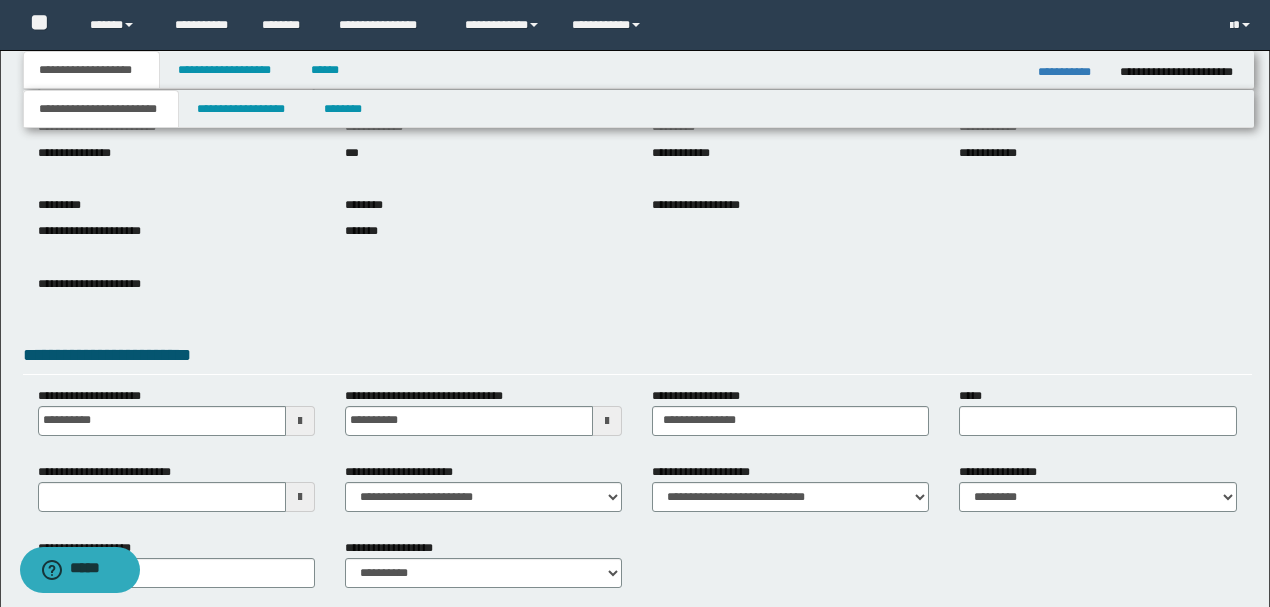 scroll, scrollTop: 75, scrollLeft: 0, axis: vertical 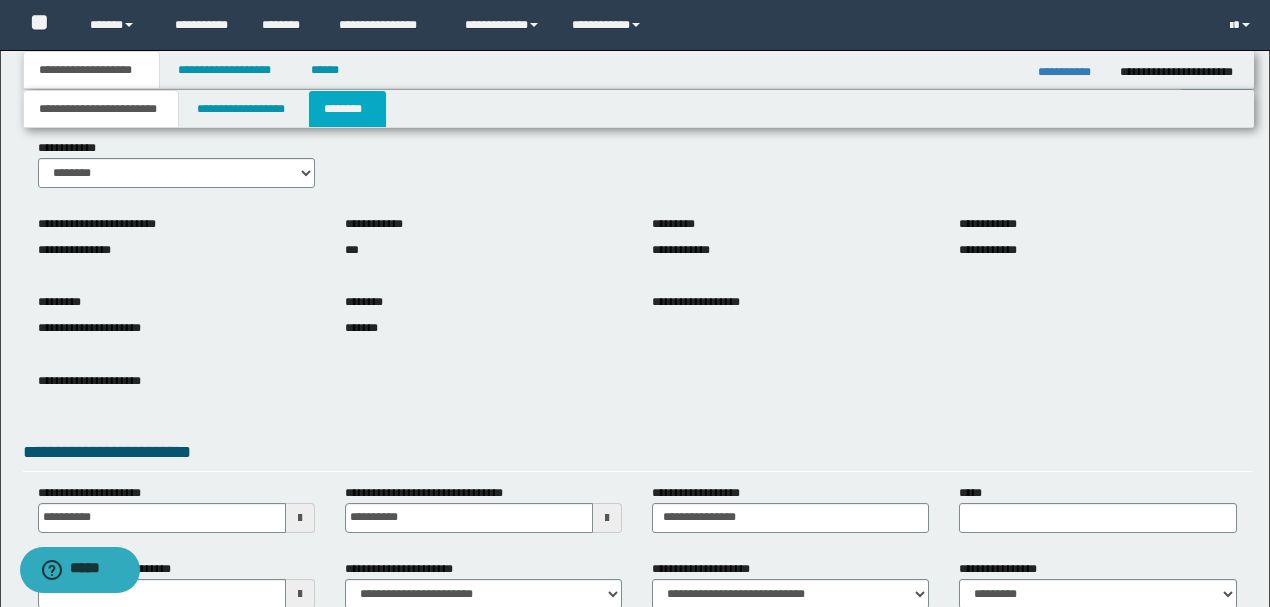click on "********" at bounding box center (347, 109) 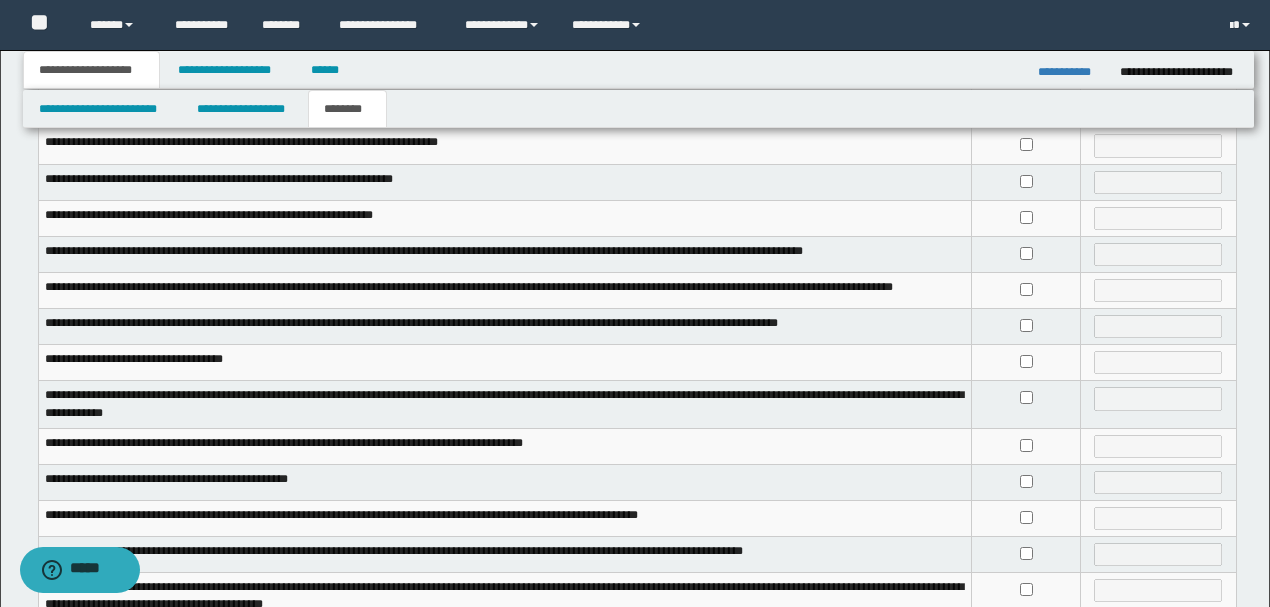 scroll, scrollTop: 200, scrollLeft: 0, axis: vertical 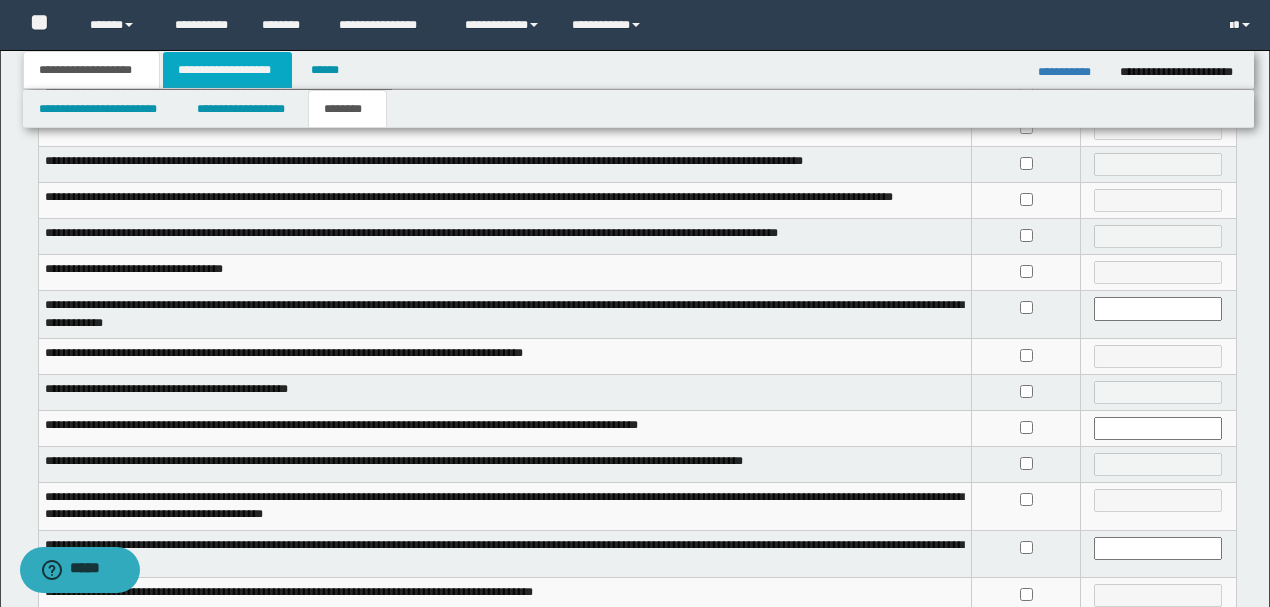 click on "**********" at bounding box center [227, 70] 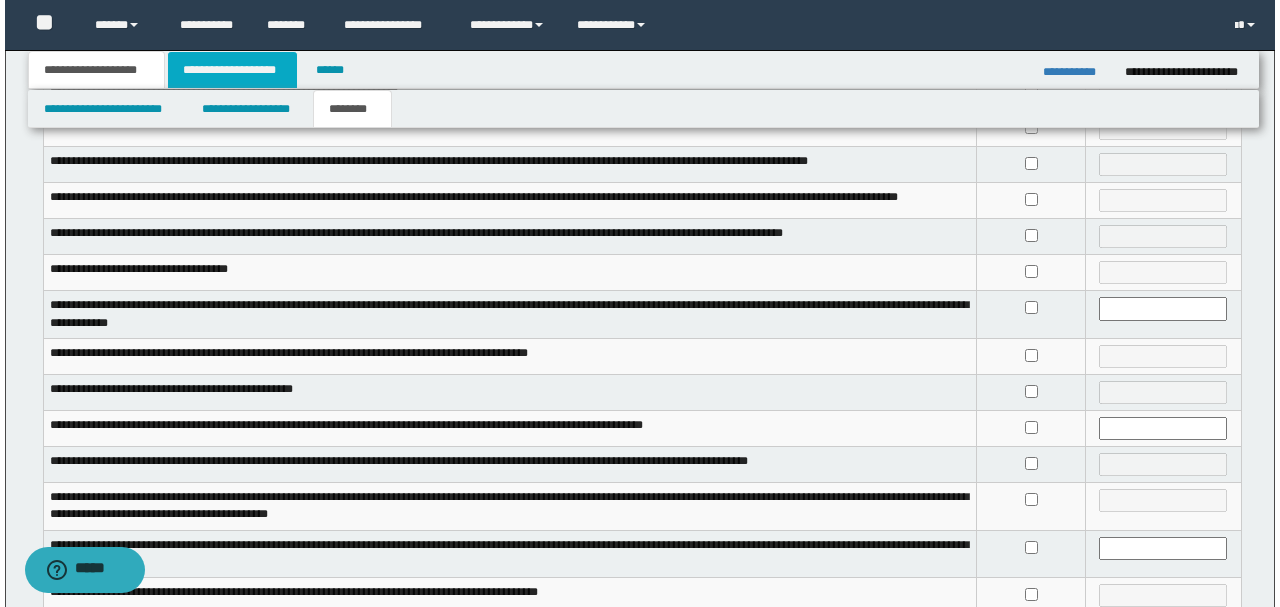 scroll, scrollTop: 0, scrollLeft: 0, axis: both 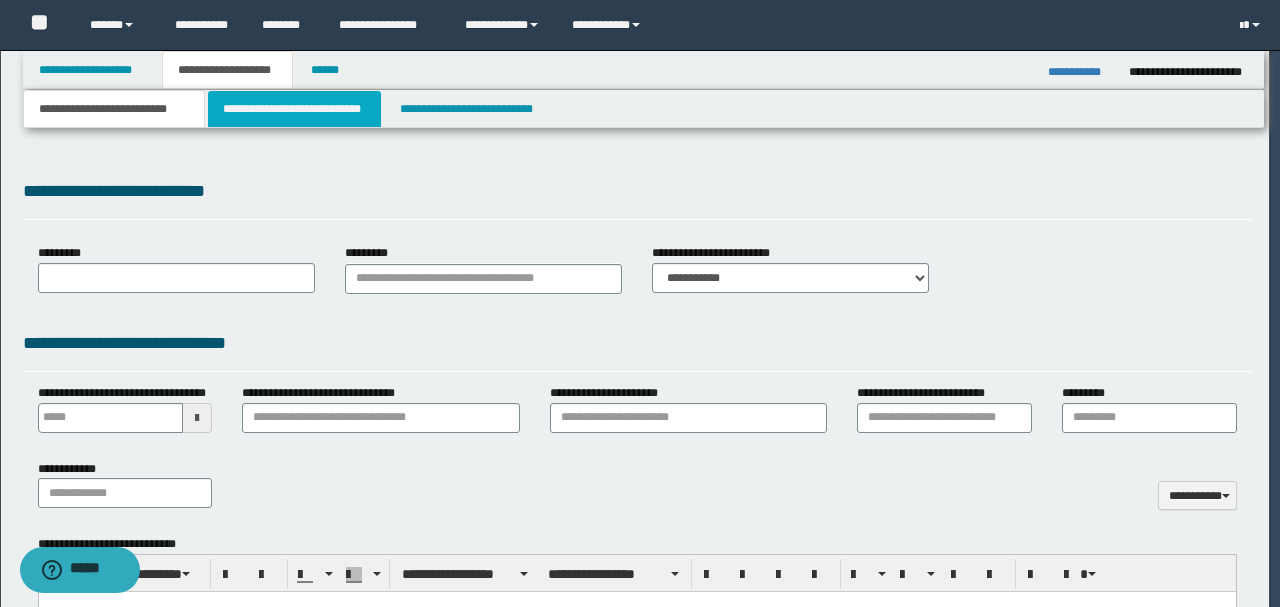 select on "*" 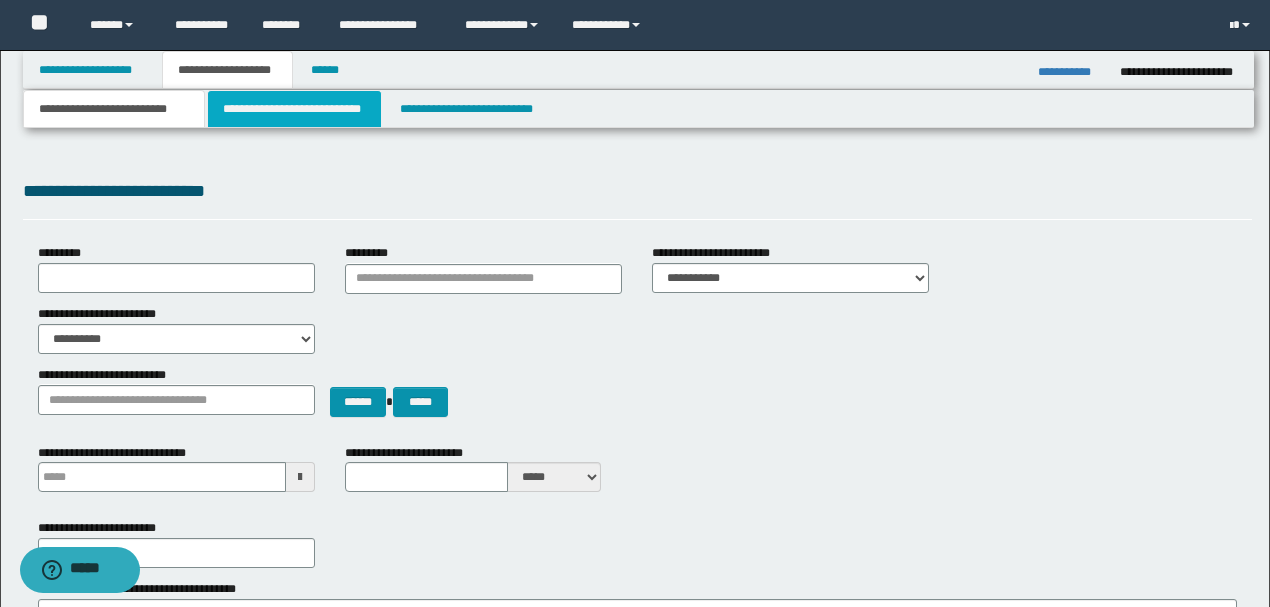 click on "**********" at bounding box center [294, 109] 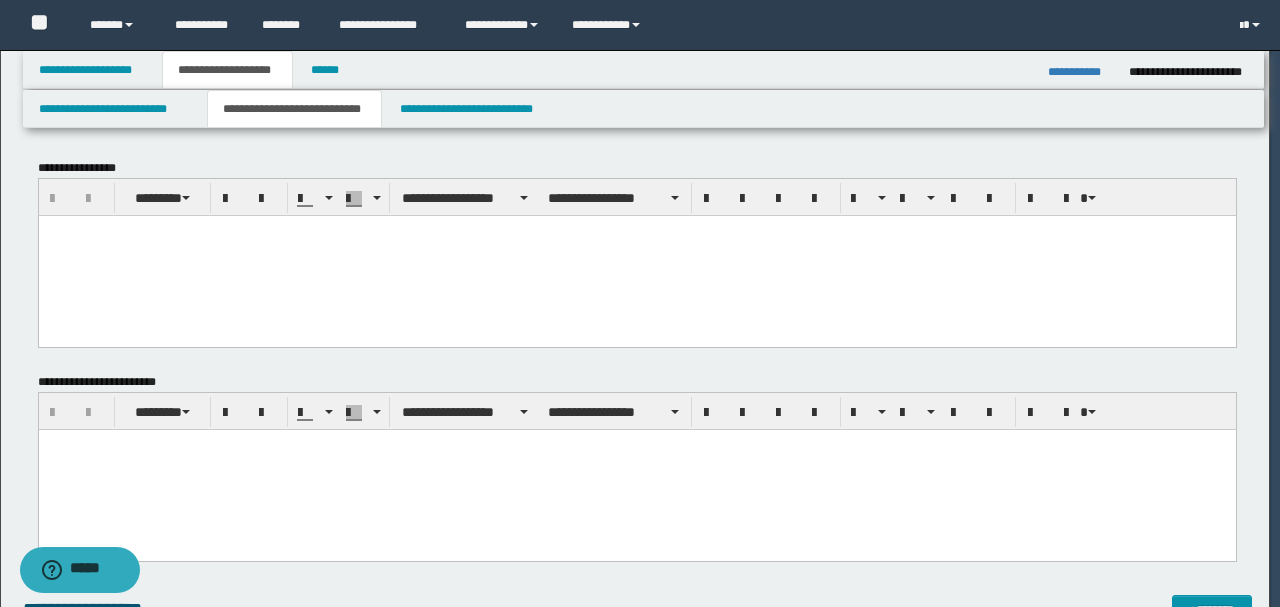 scroll, scrollTop: 0, scrollLeft: 0, axis: both 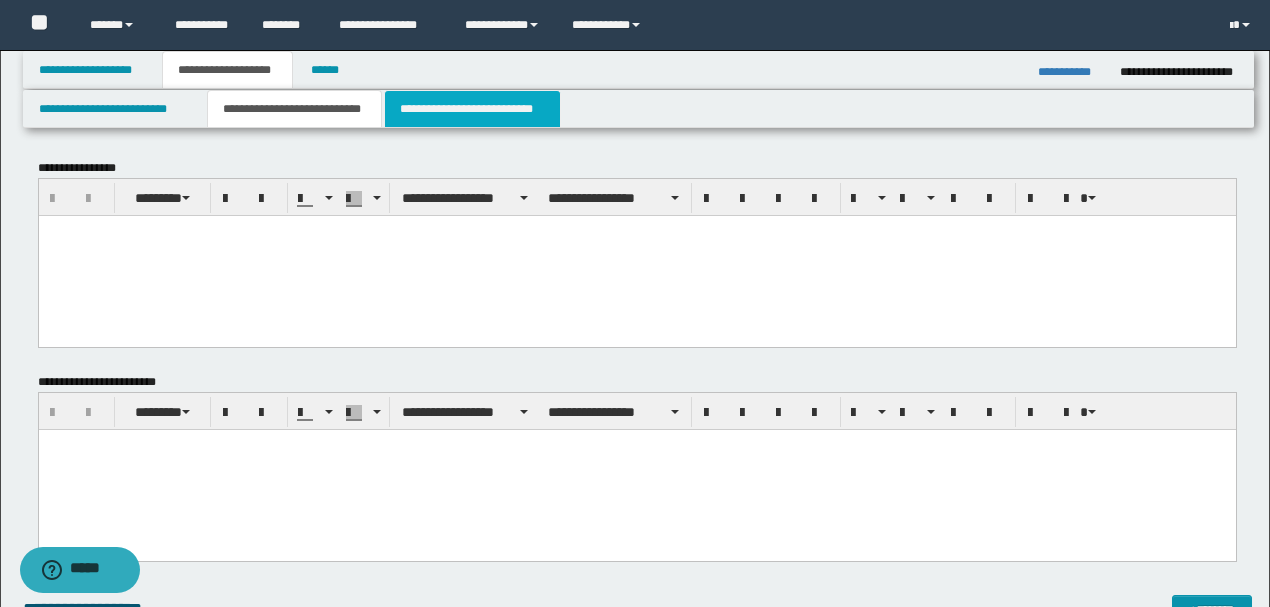 click on "**********" at bounding box center [472, 109] 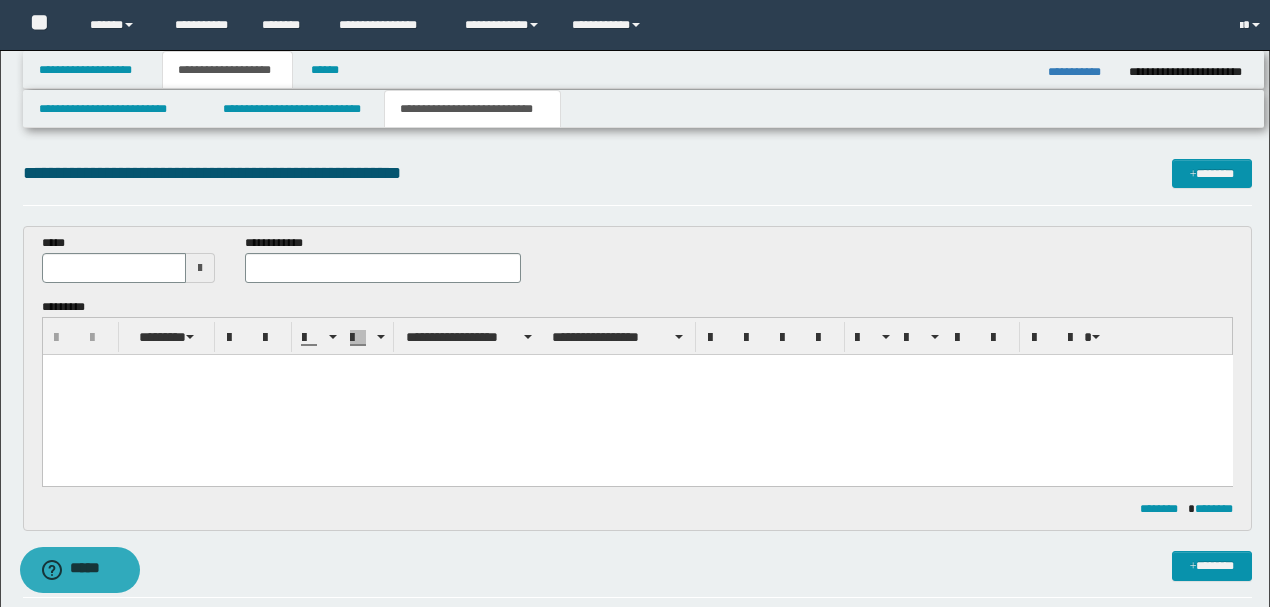 scroll, scrollTop: 0, scrollLeft: 0, axis: both 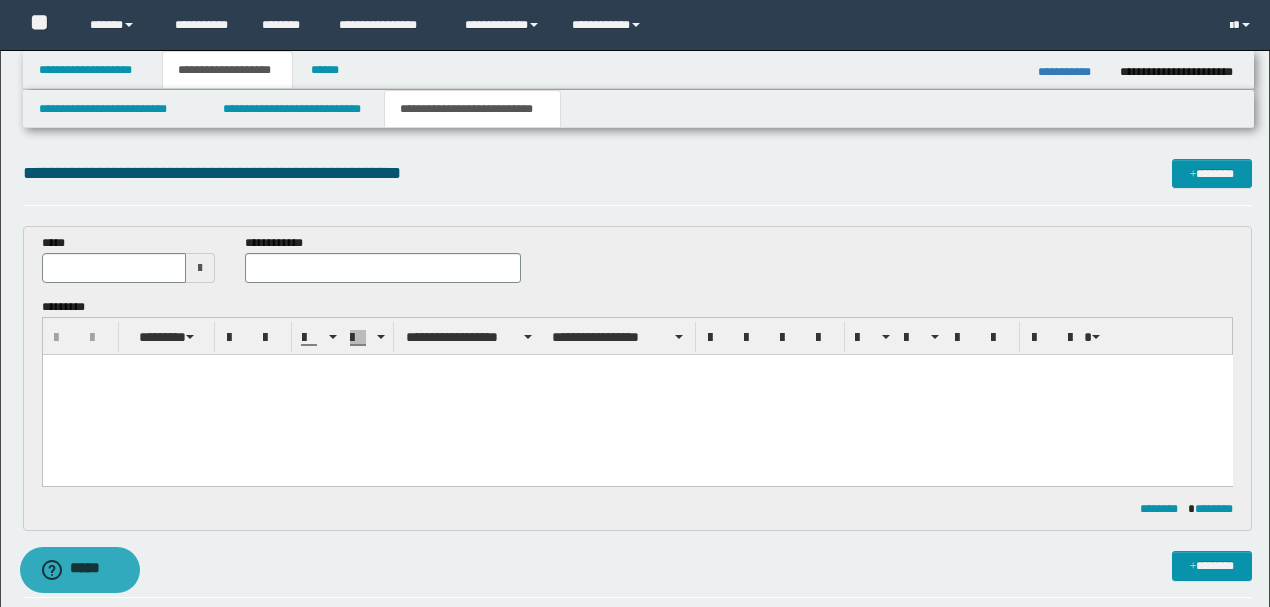 click at bounding box center (200, 268) 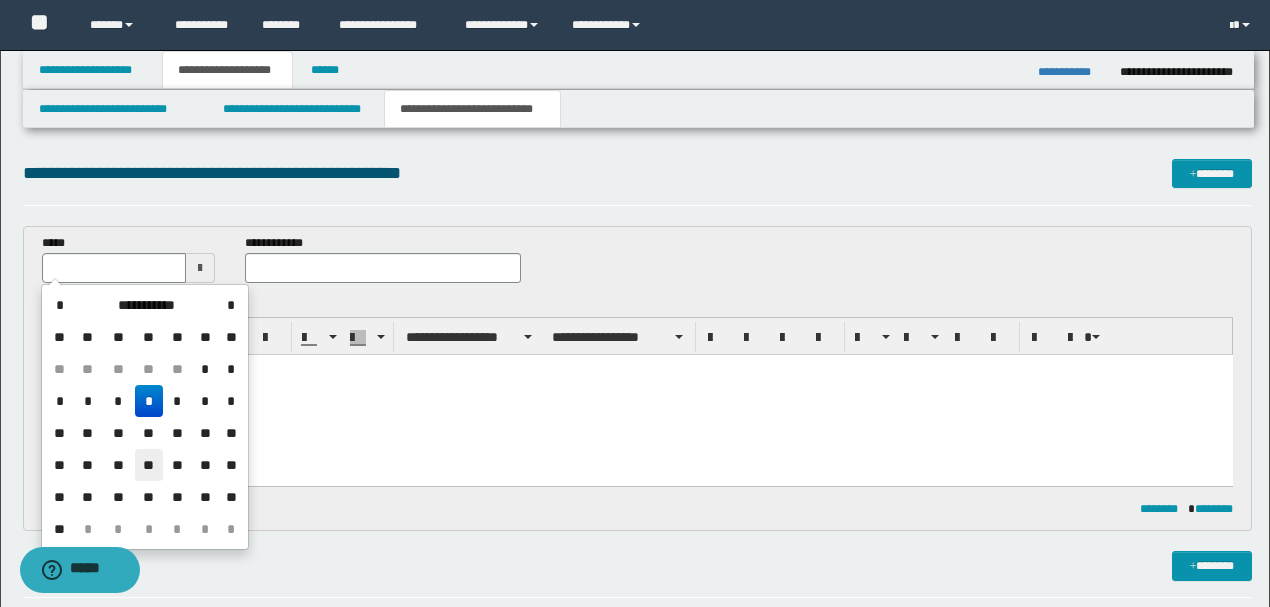 drag, startPoint x: 154, startPoint y: 471, endPoint x: 115, endPoint y: 107, distance: 366.0833 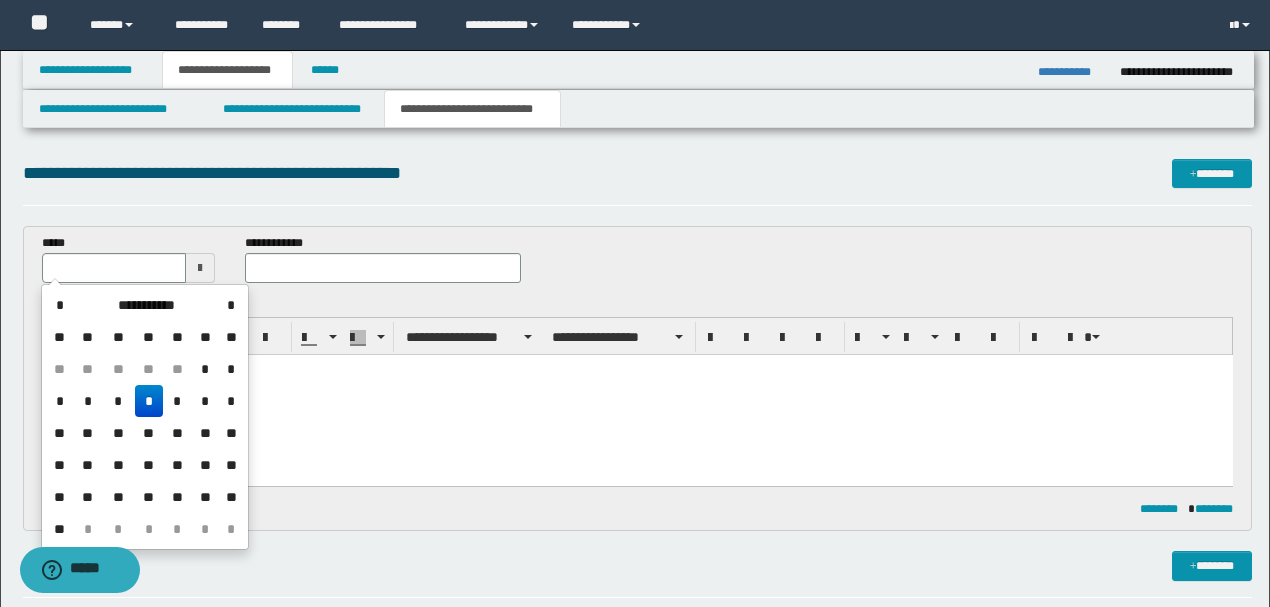 type on "**********" 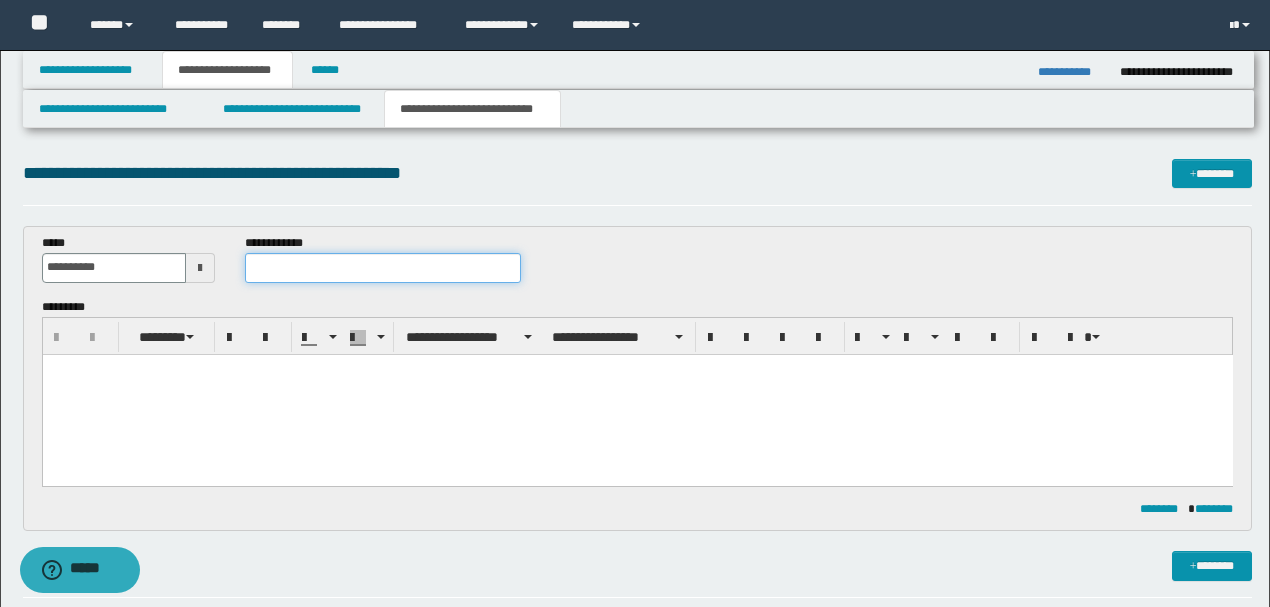 click at bounding box center [382, 268] 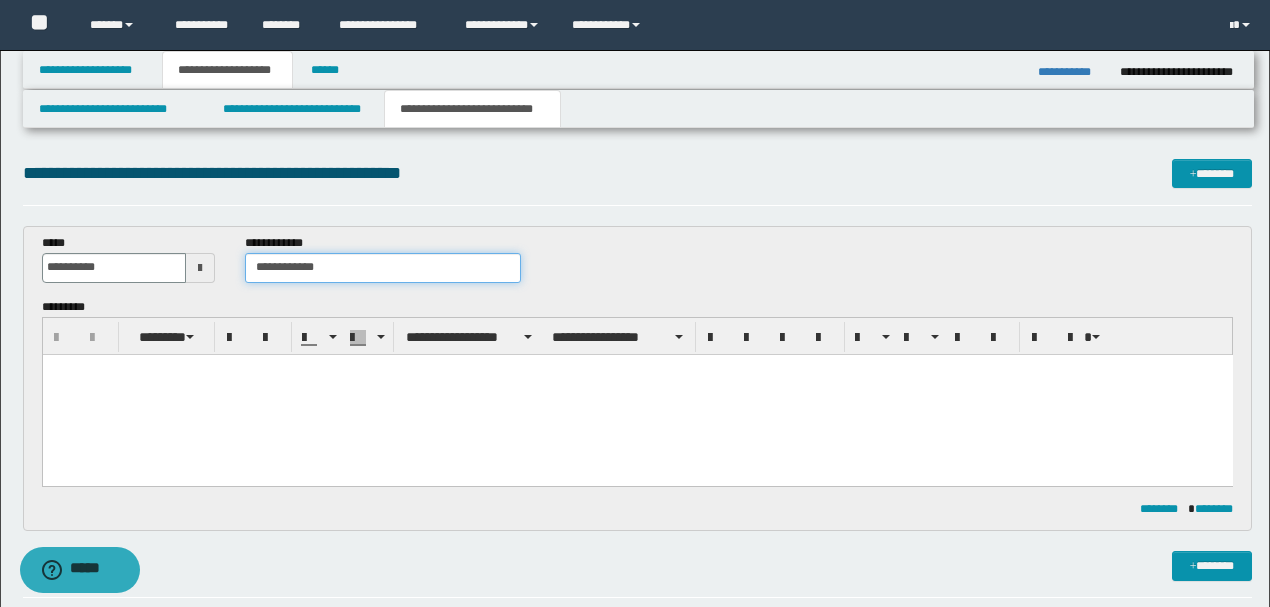 type on "**********" 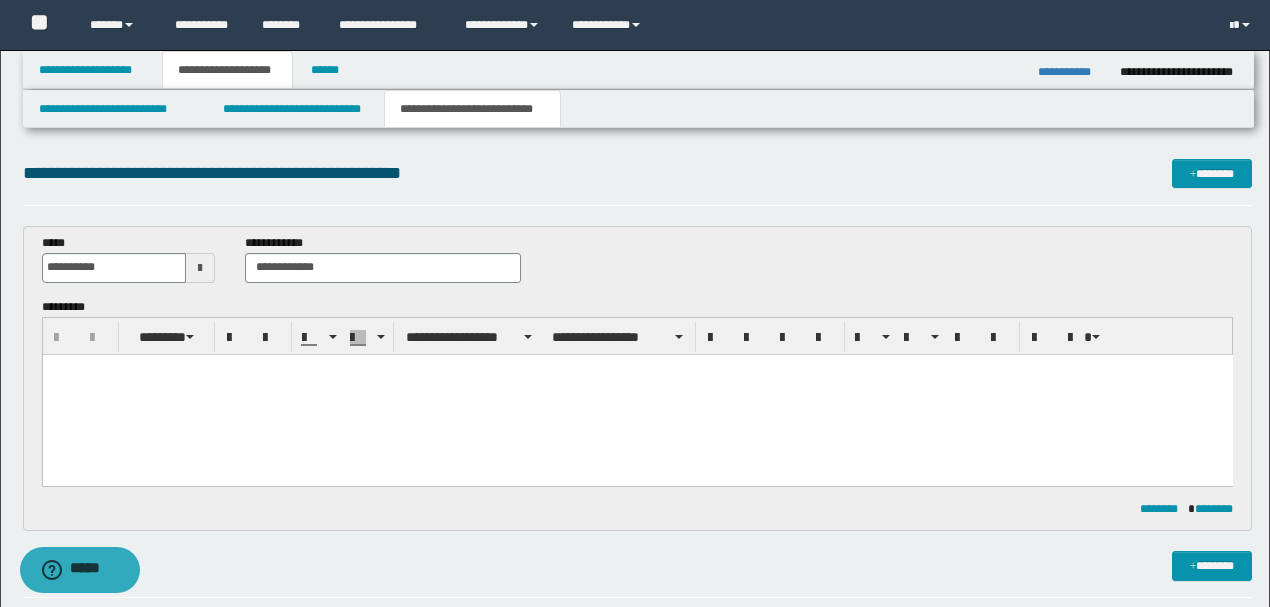 click on "**********" at bounding box center (638, 266) 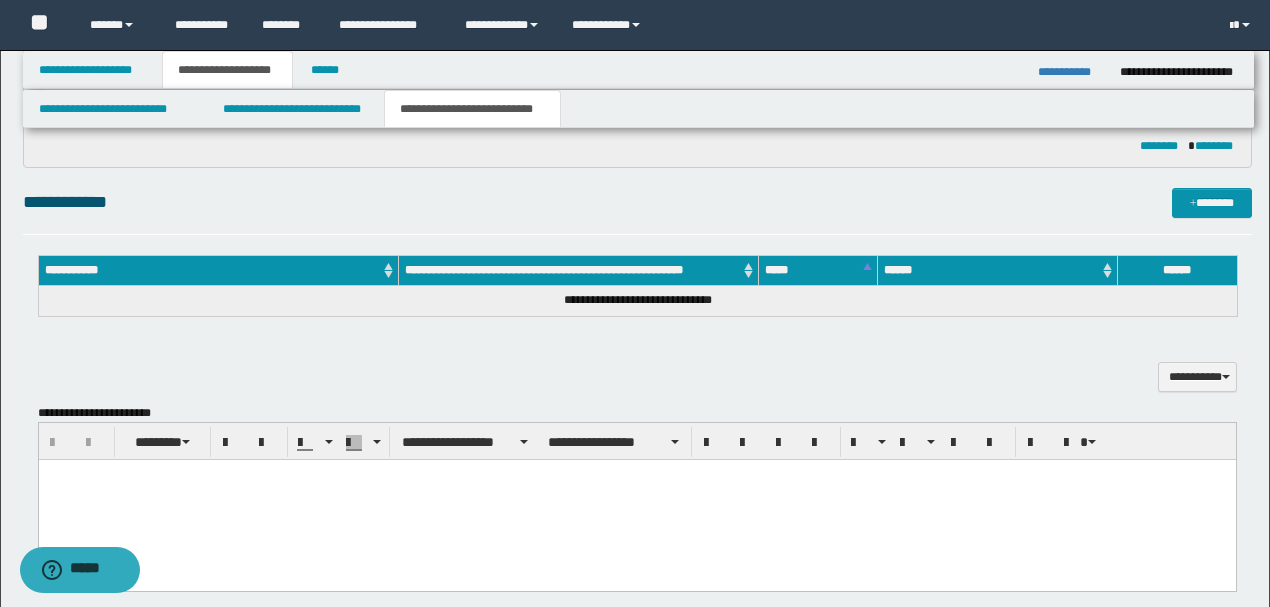 scroll, scrollTop: 466, scrollLeft: 0, axis: vertical 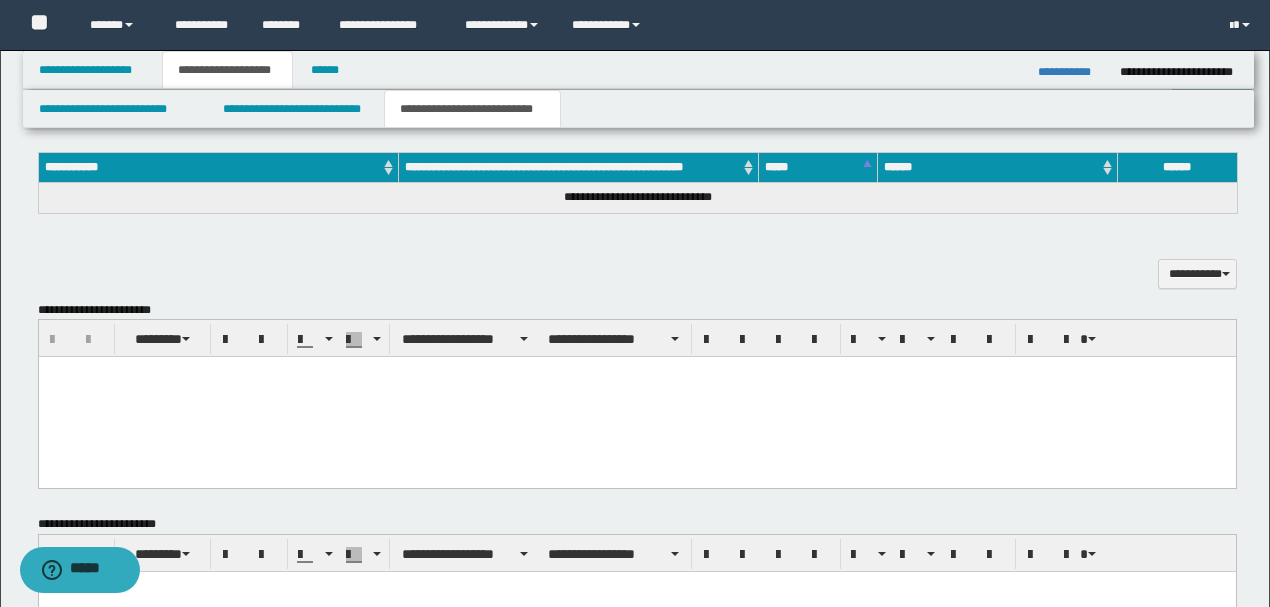 drag, startPoint x: 367, startPoint y: 75, endPoint x: 323, endPoint y: 70, distance: 44.28318 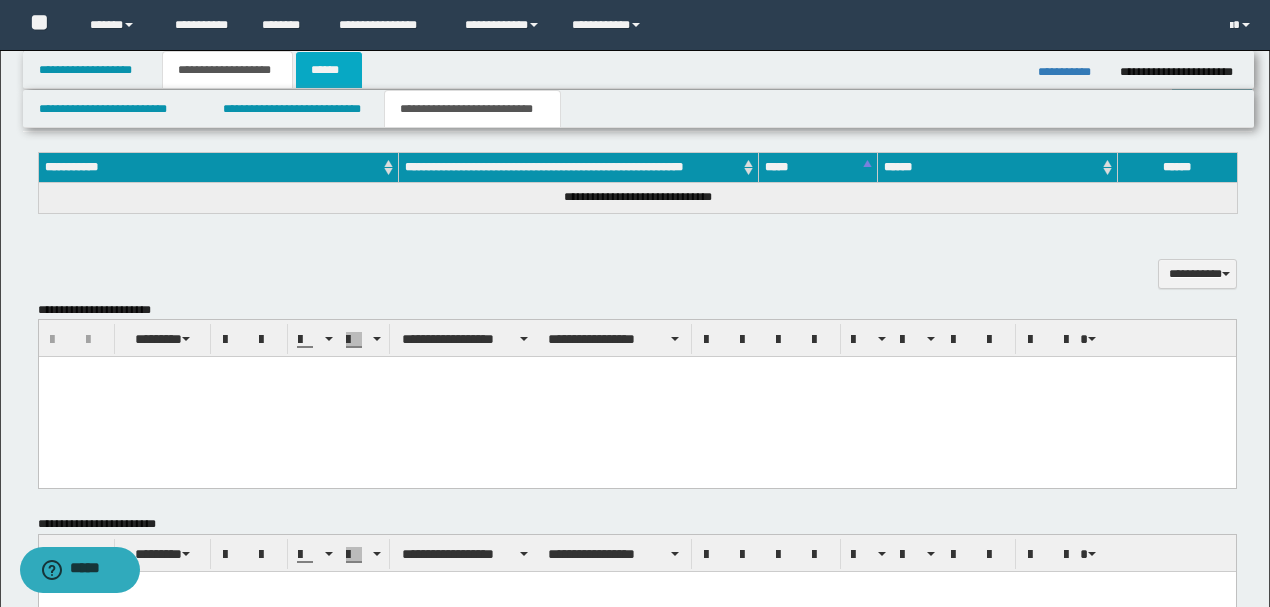 click on "******" at bounding box center (329, 70) 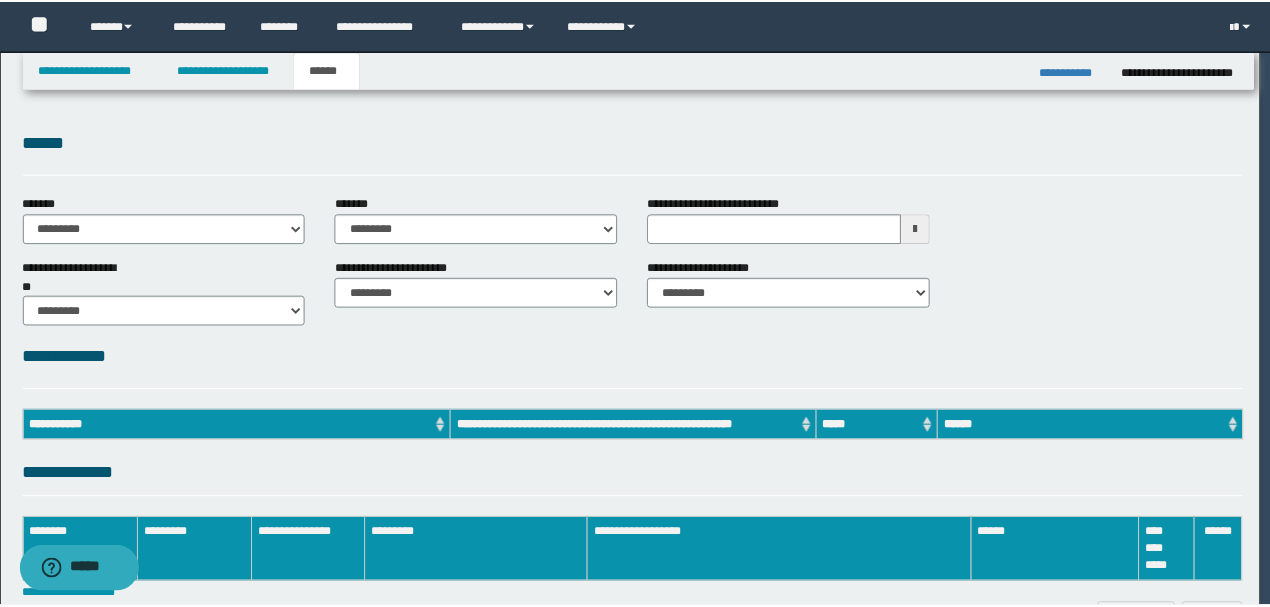 scroll, scrollTop: 0, scrollLeft: 0, axis: both 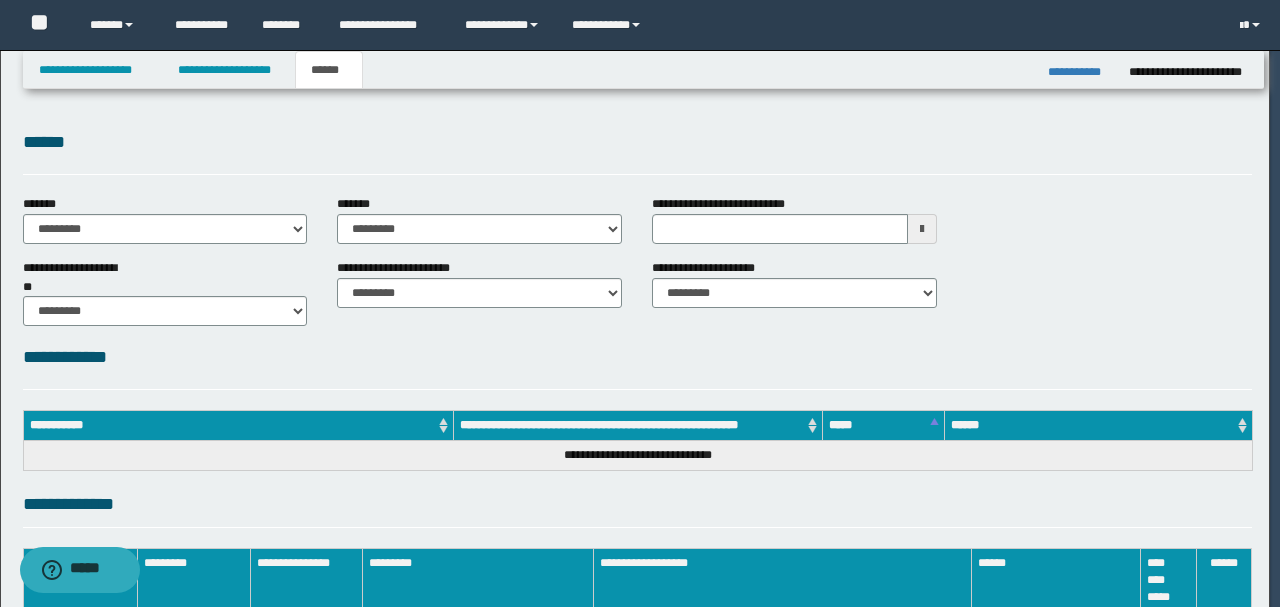 type 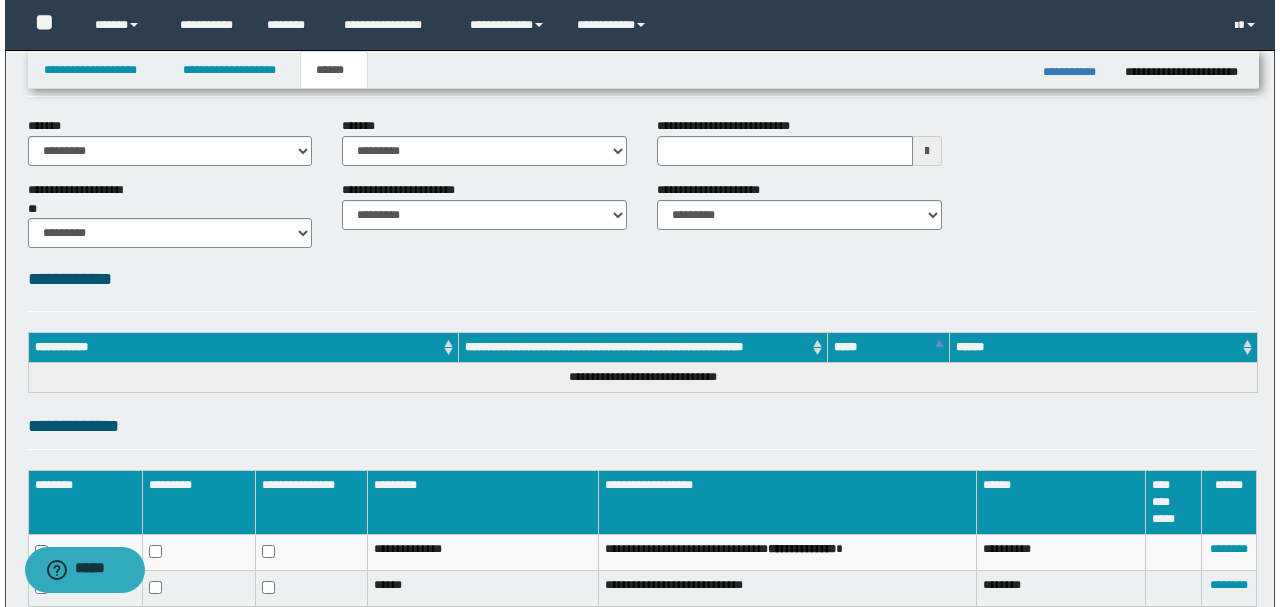 scroll, scrollTop: 266, scrollLeft: 0, axis: vertical 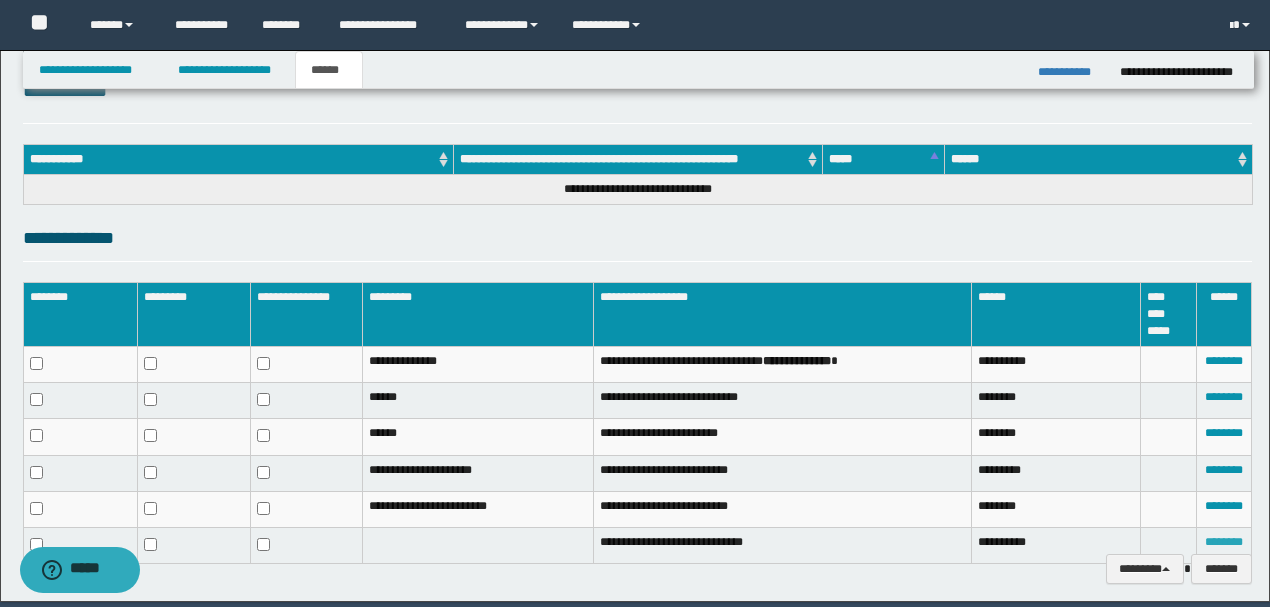 click on "********" at bounding box center (1224, 542) 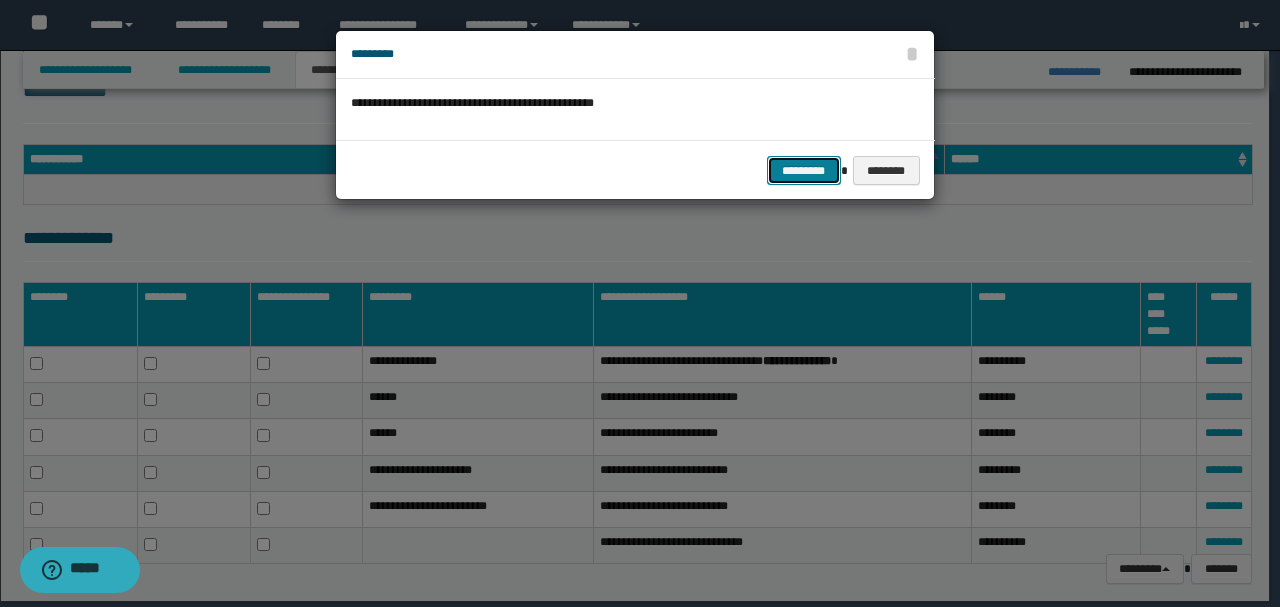 click on "*********" at bounding box center (804, 170) 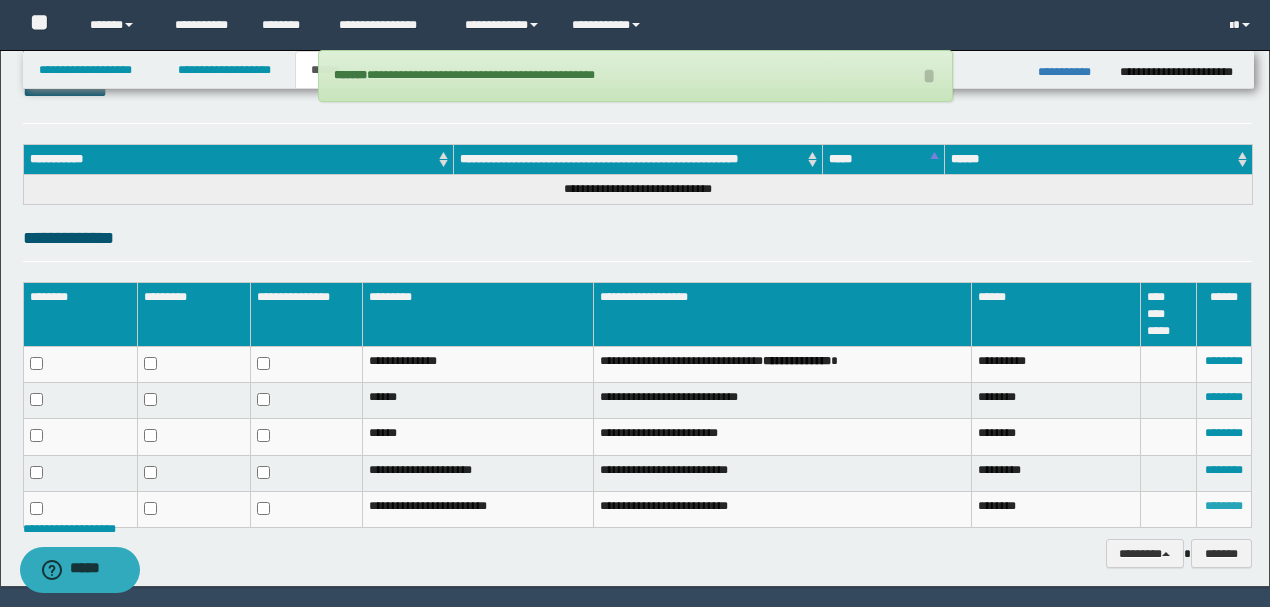 click on "********" at bounding box center [1224, 506] 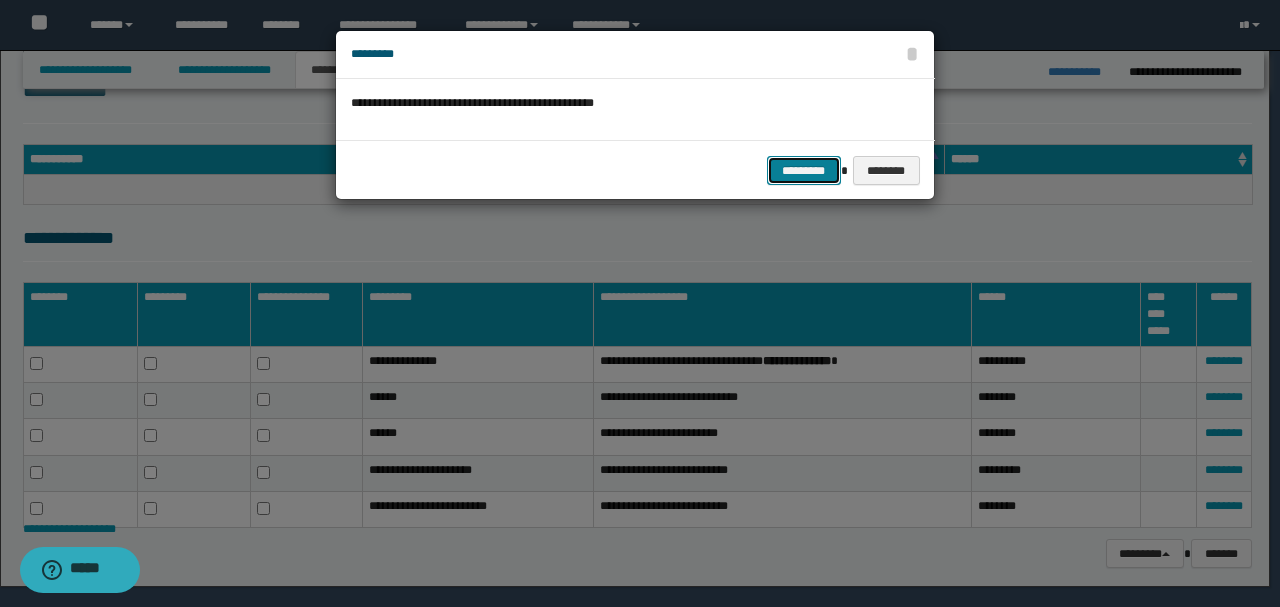 click on "*********" at bounding box center (804, 170) 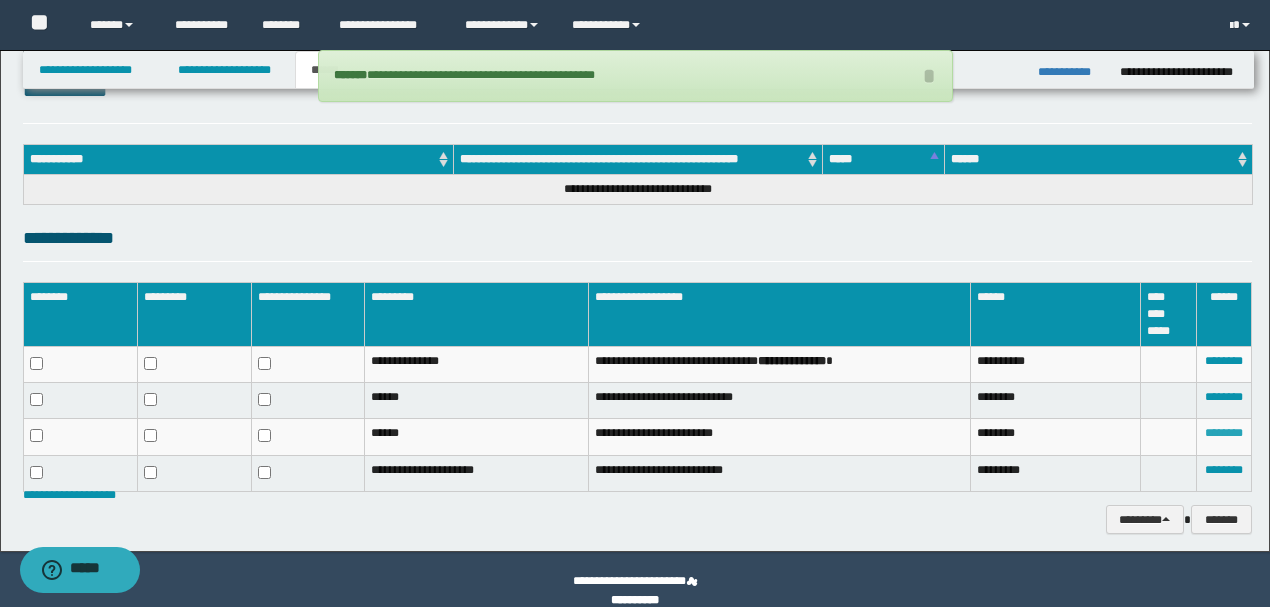 click on "********" at bounding box center [1224, 433] 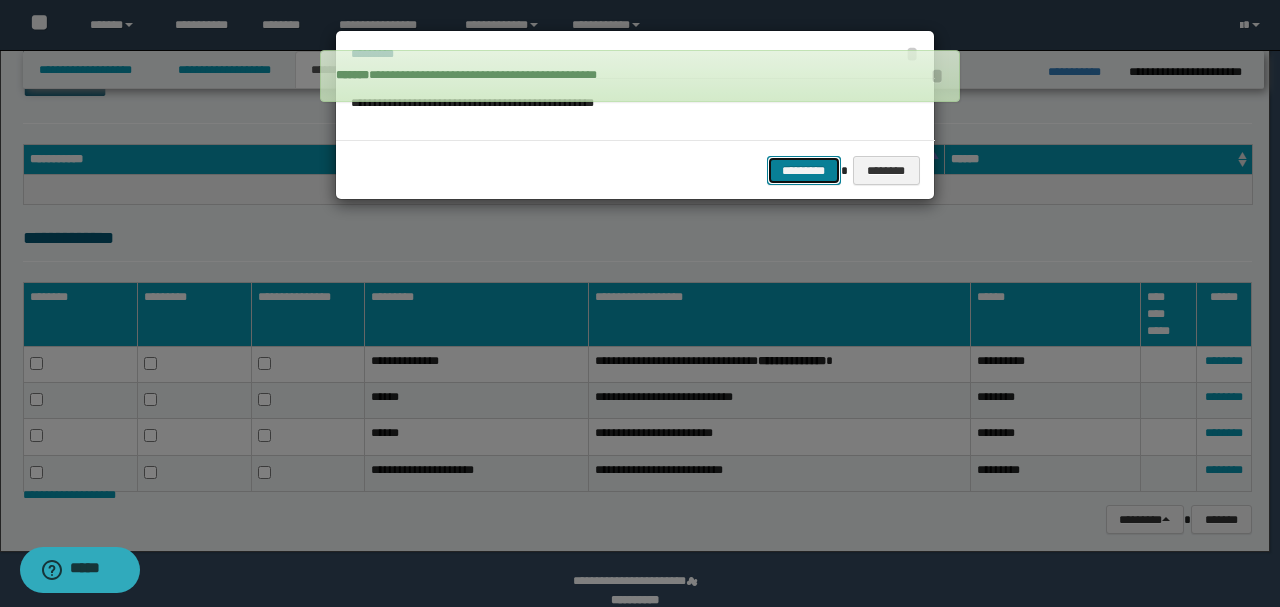 click on "*********" at bounding box center [804, 170] 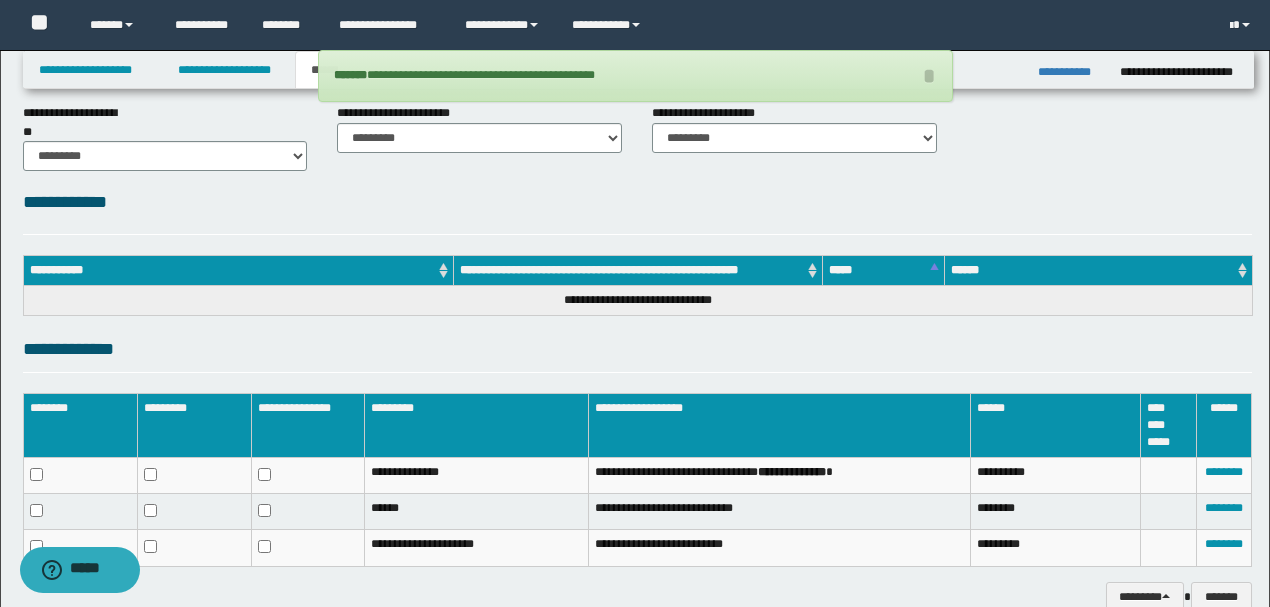 scroll, scrollTop: 0, scrollLeft: 0, axis: both 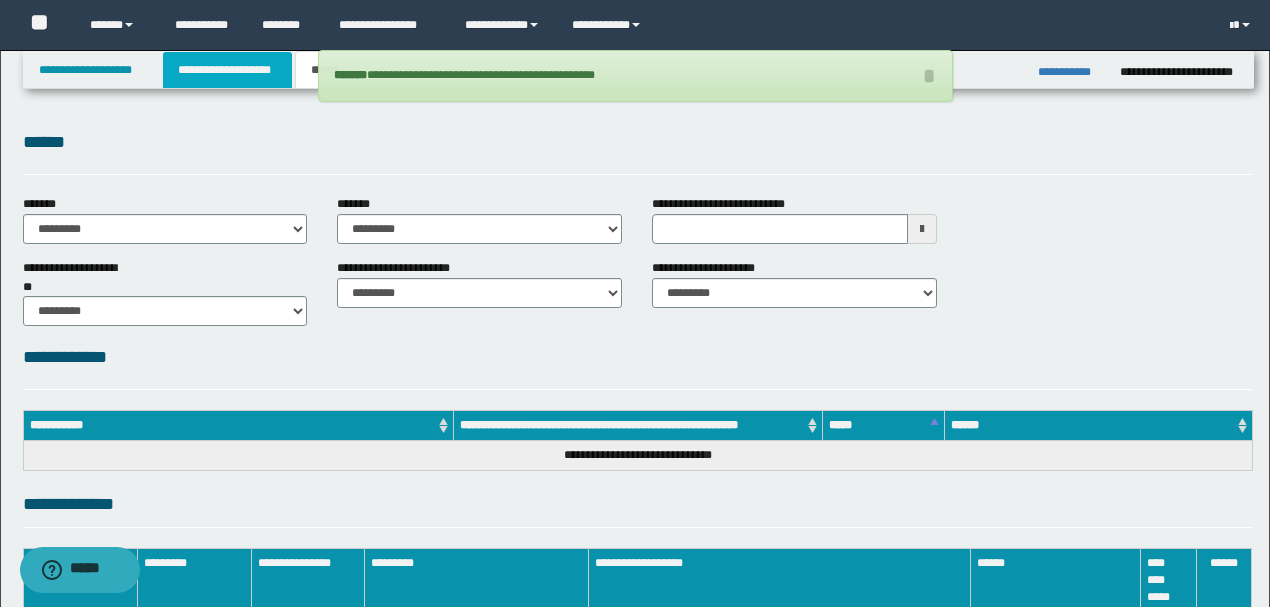 click on "**********" at bounding box center (227, 70) 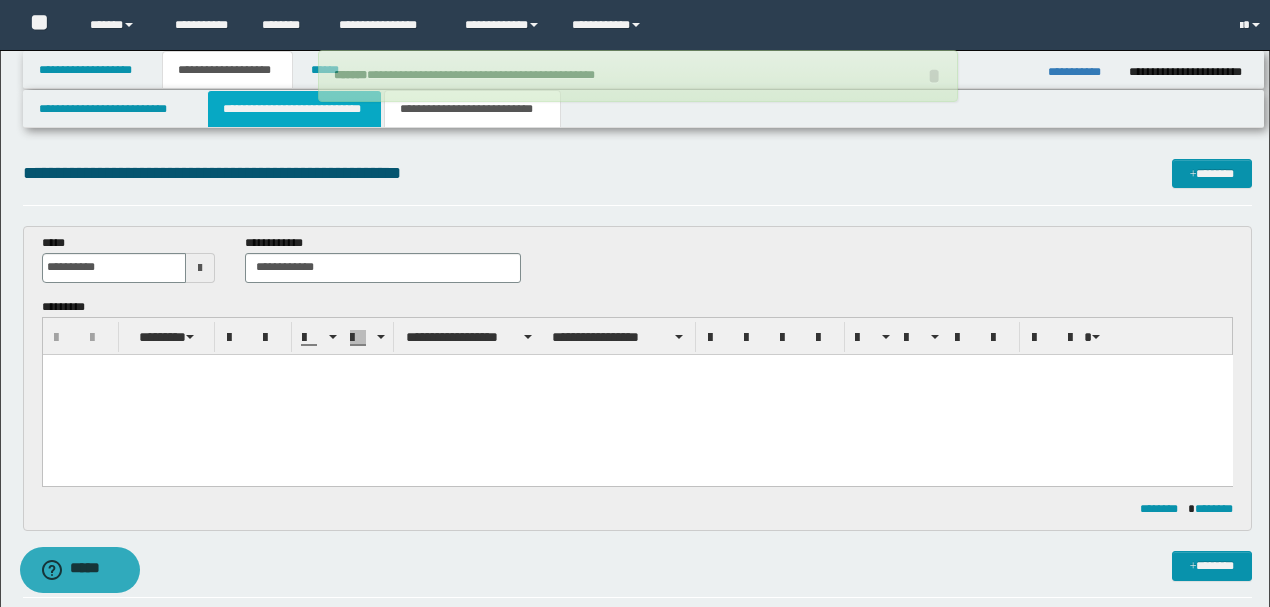 click on "**********" at bounding box center (294, 109) 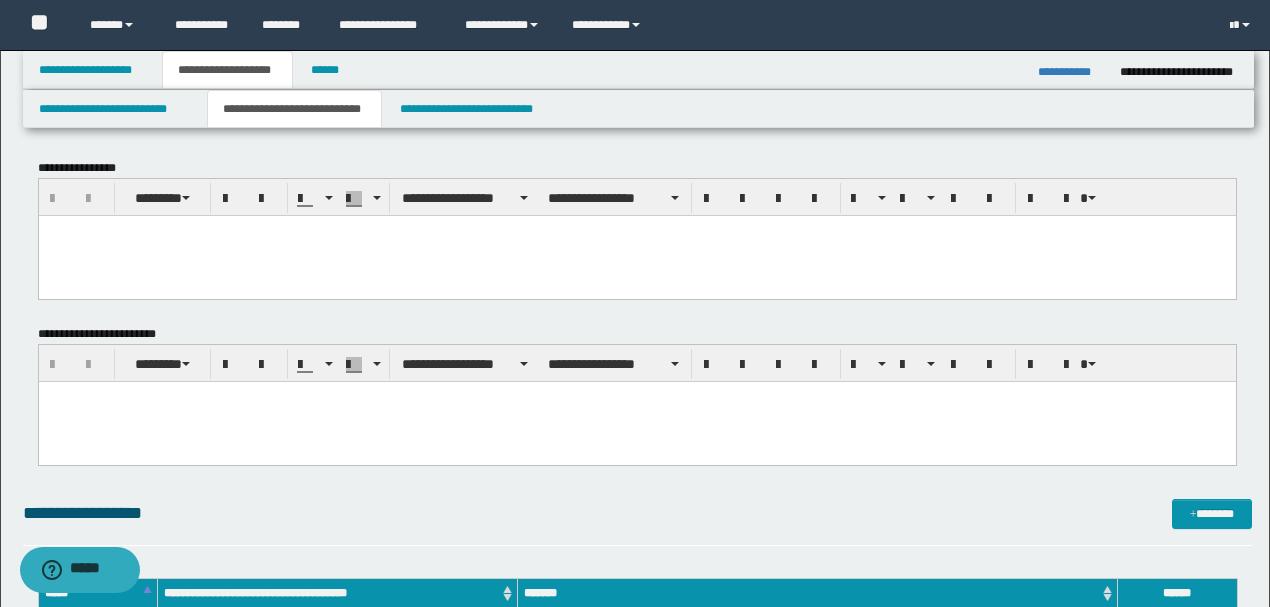 click at bounding box center (636, 255) 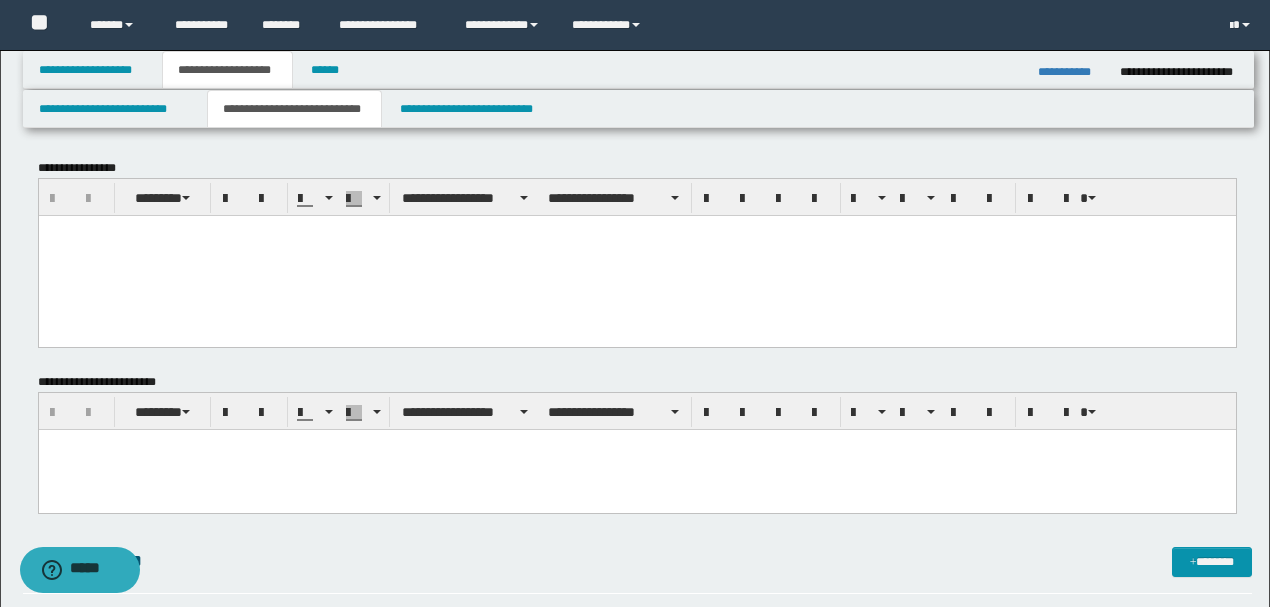 click at bounding box center [636, 255] 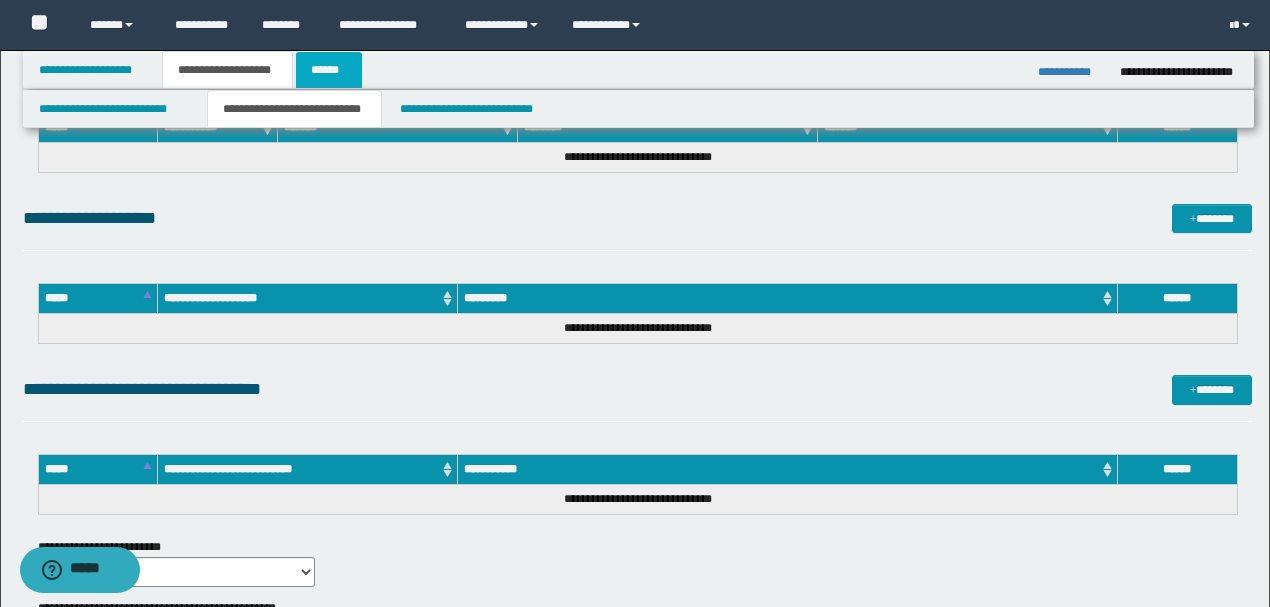 click on "******" at bounding box center [329, 70] 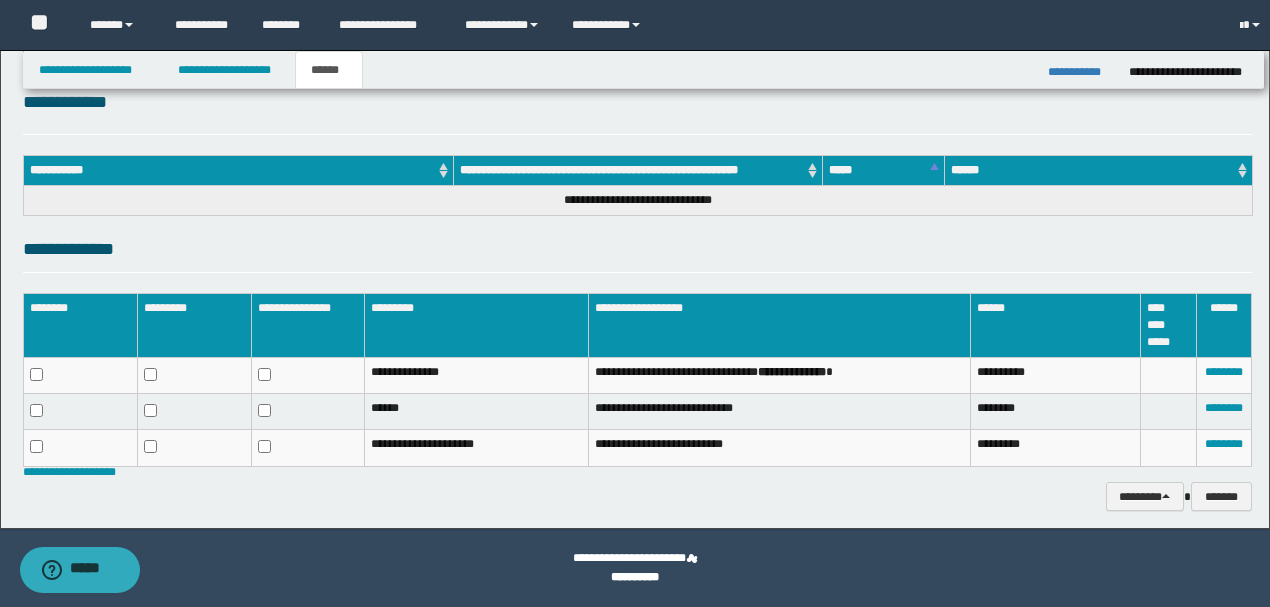 scroll, scrollTop: 254, scrollLeft: 0, axis: vertical 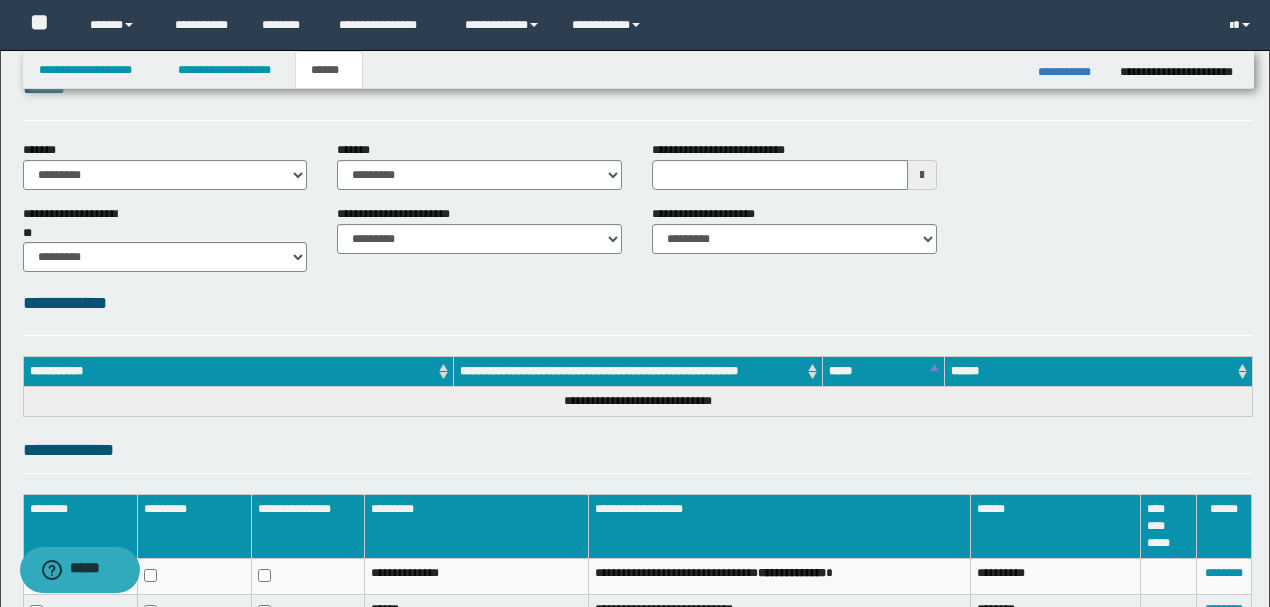 type 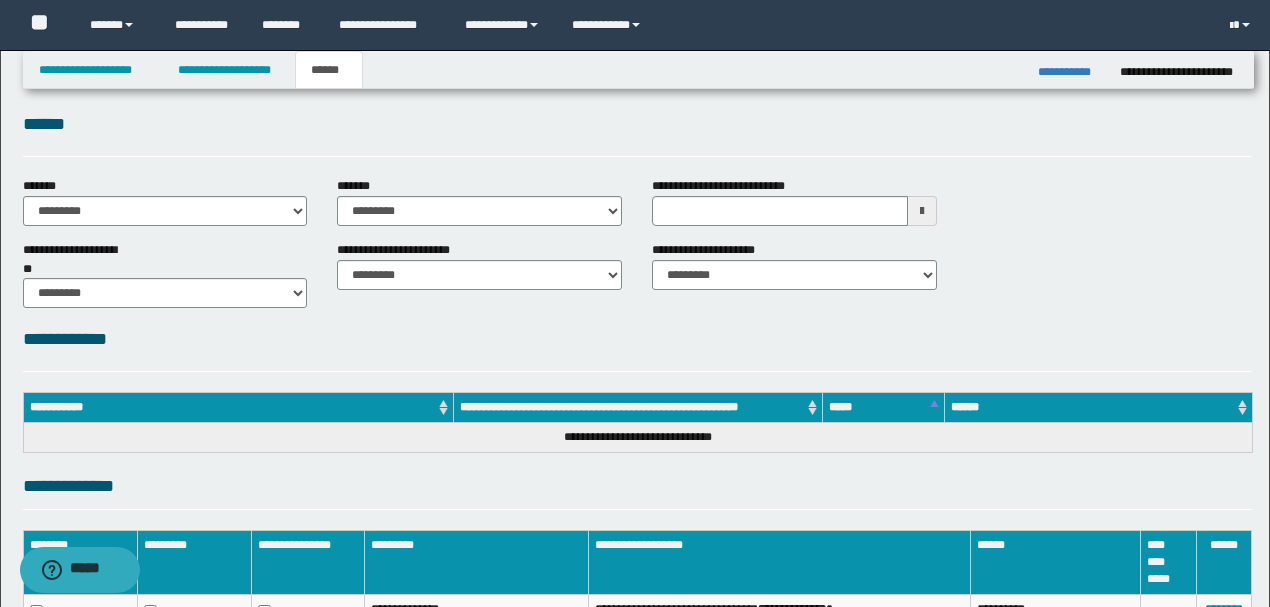 scroll, scrollTop: 0, scrollLeft: 0, axis: both 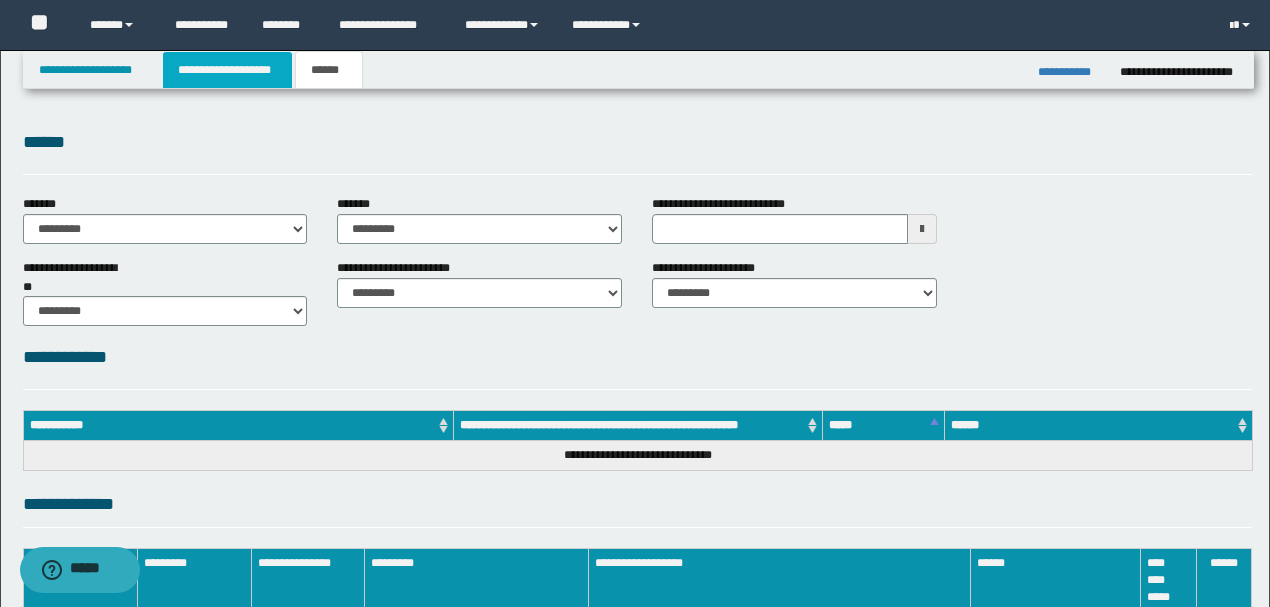 click on "**********" at bounding box center (227, 70) 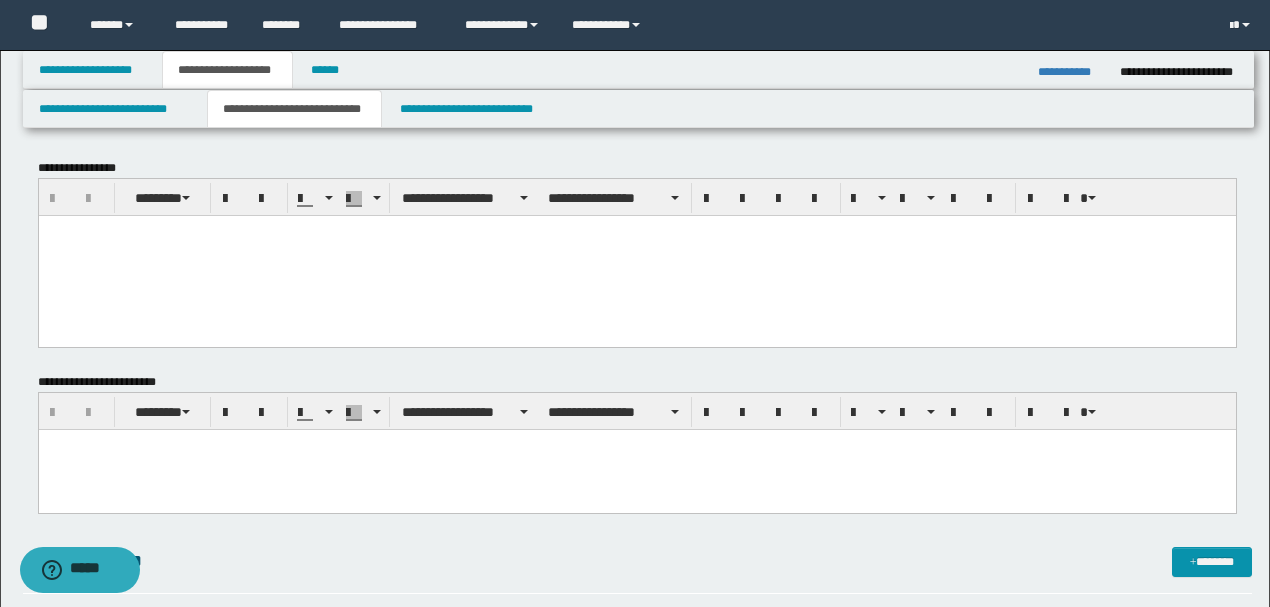 click at bounding box center (636, 255) 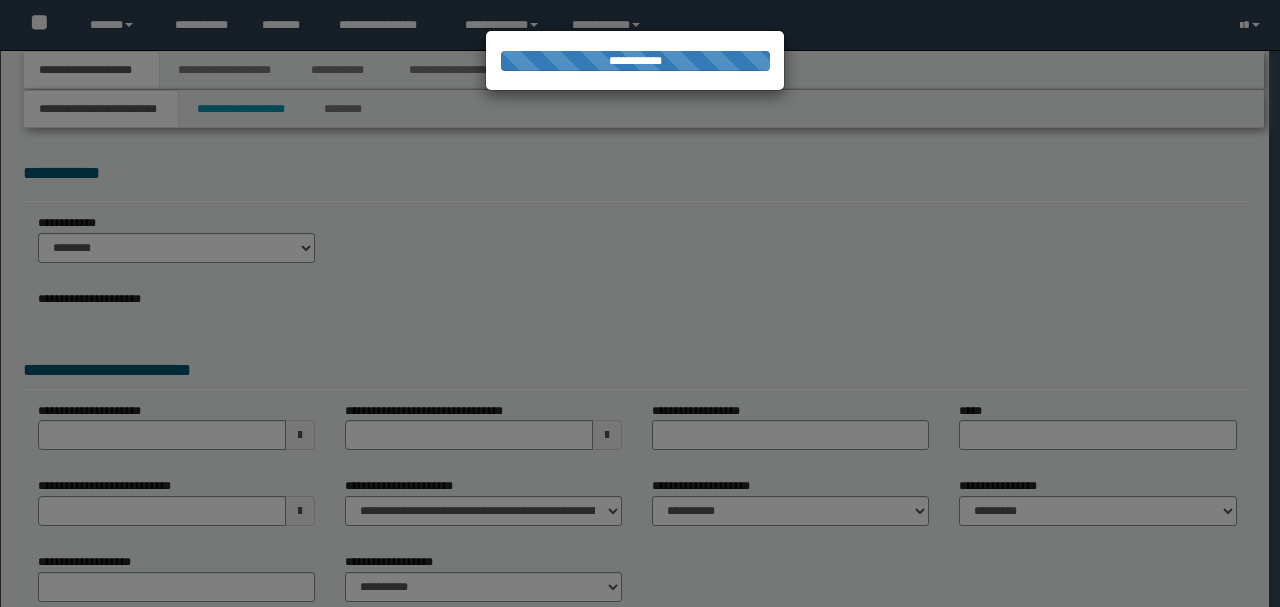 scroll, scrollTop: 0, scrollLeft: 0, axis: both 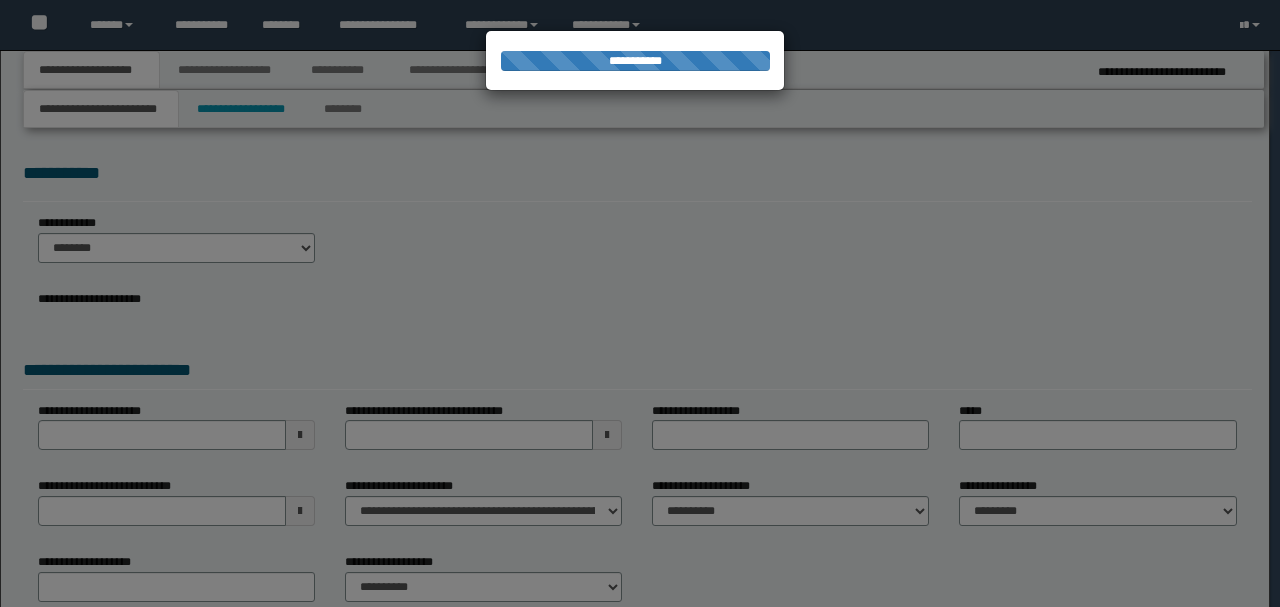type on "**********" 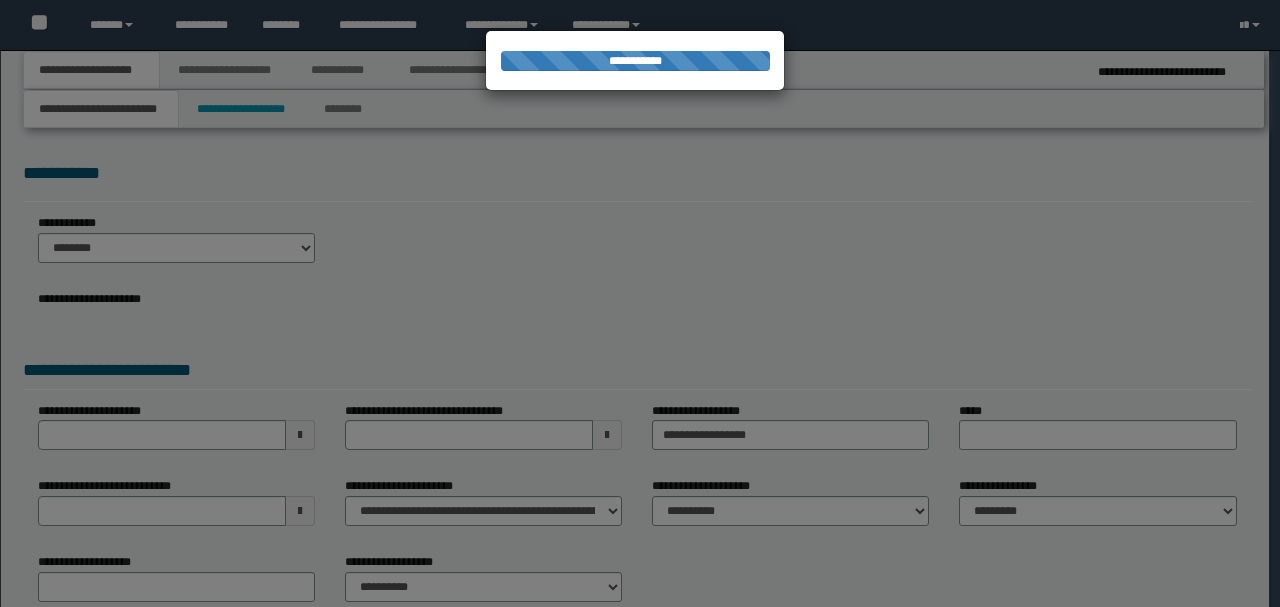 scroll, scrollTop: 0, scrollLeft: 0, axis: both 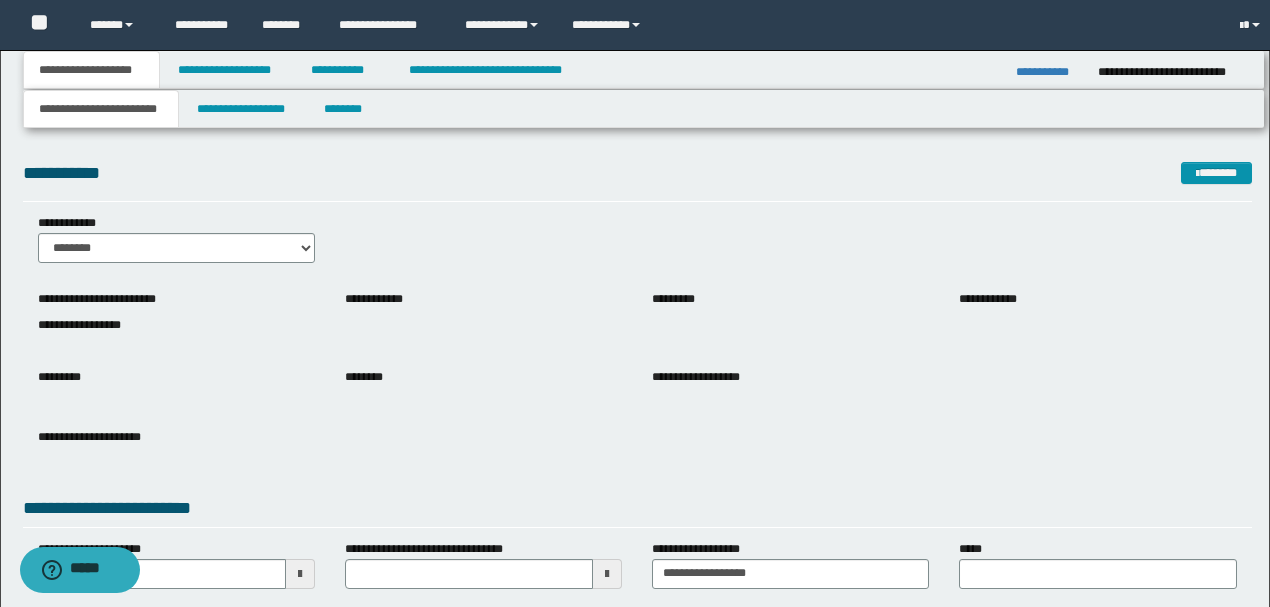 click on "**********" at bounding box center (637, 323) 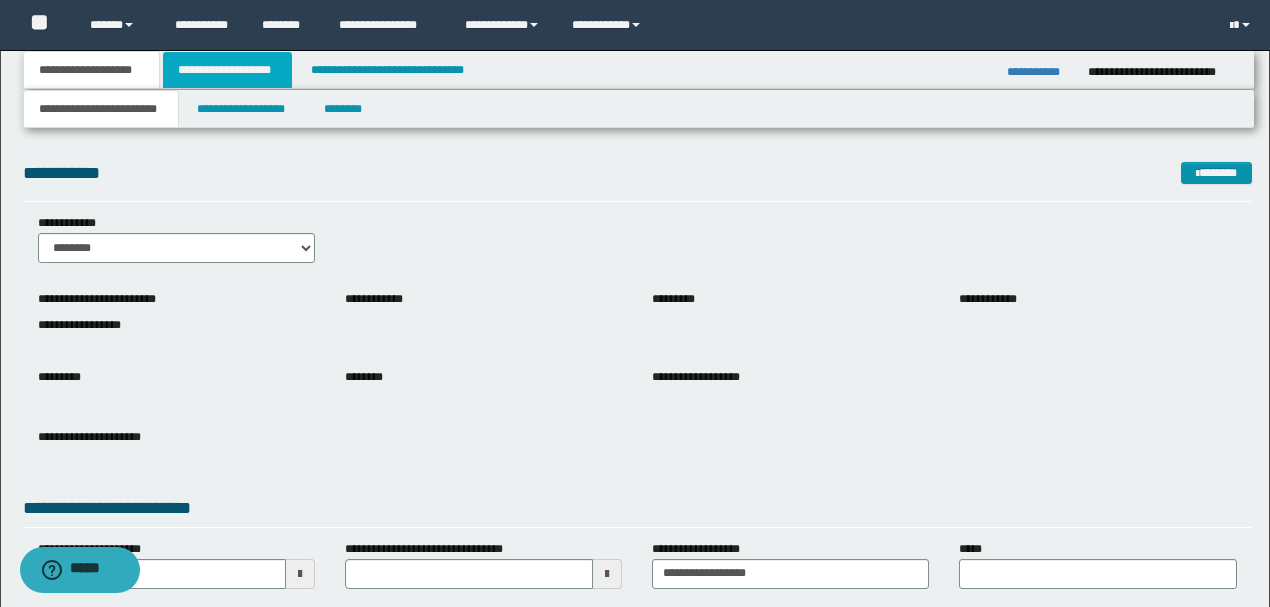 click on "**********" at bounding box center (227, 70) 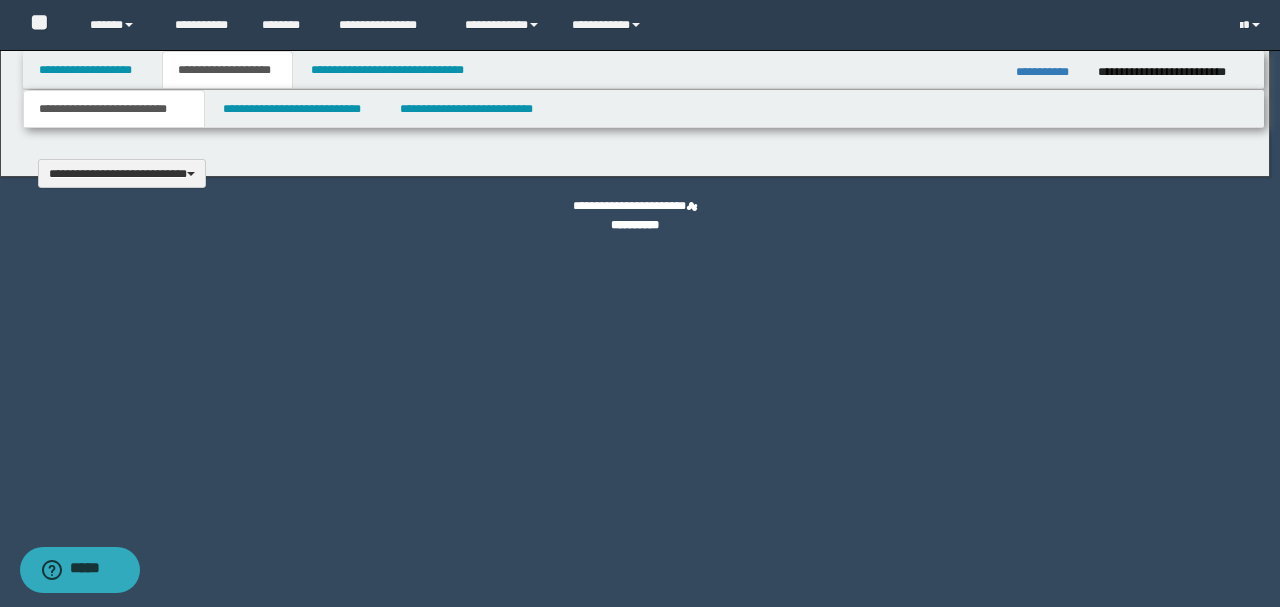type 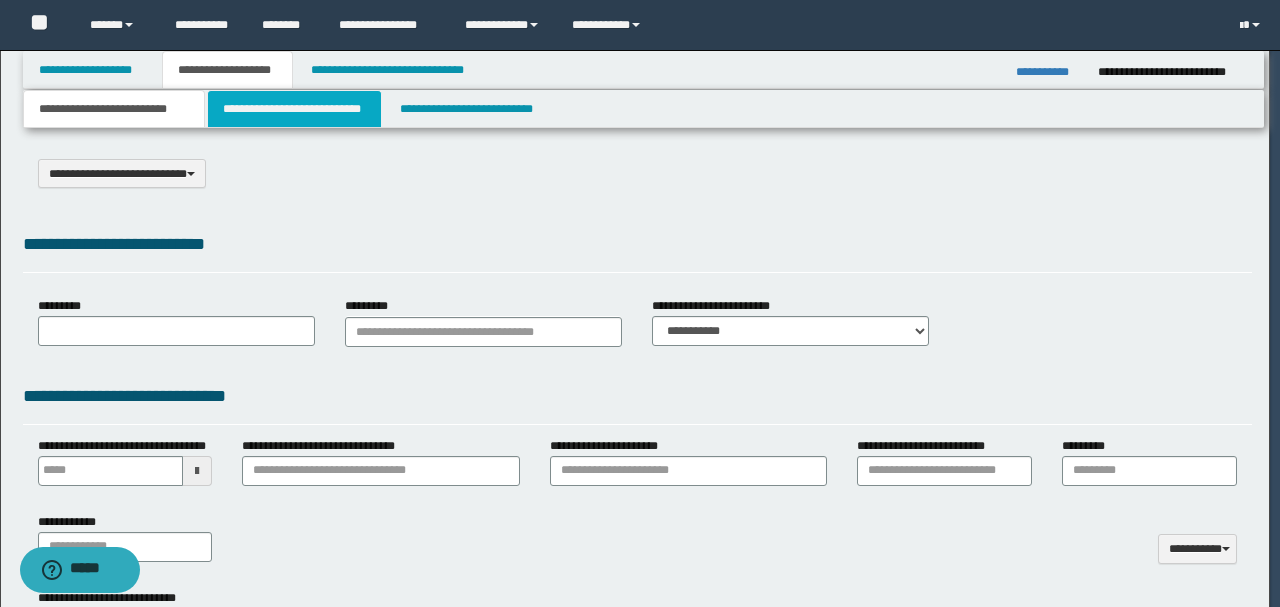 select on "*" 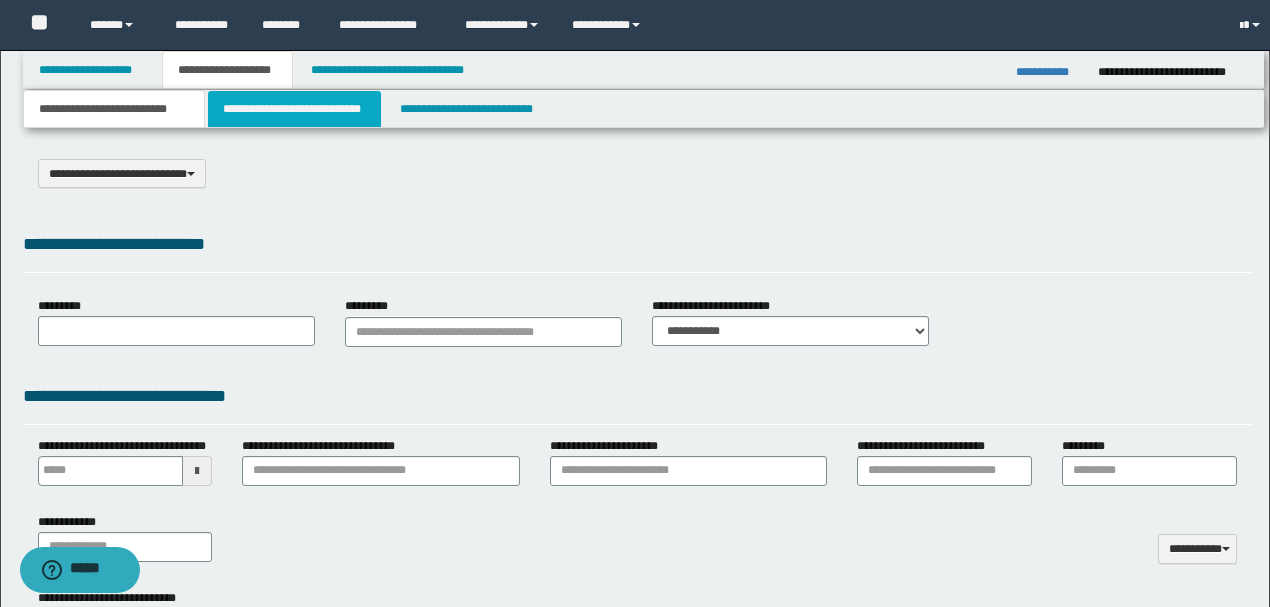 click on "**********" at bounding box center [294, 109] 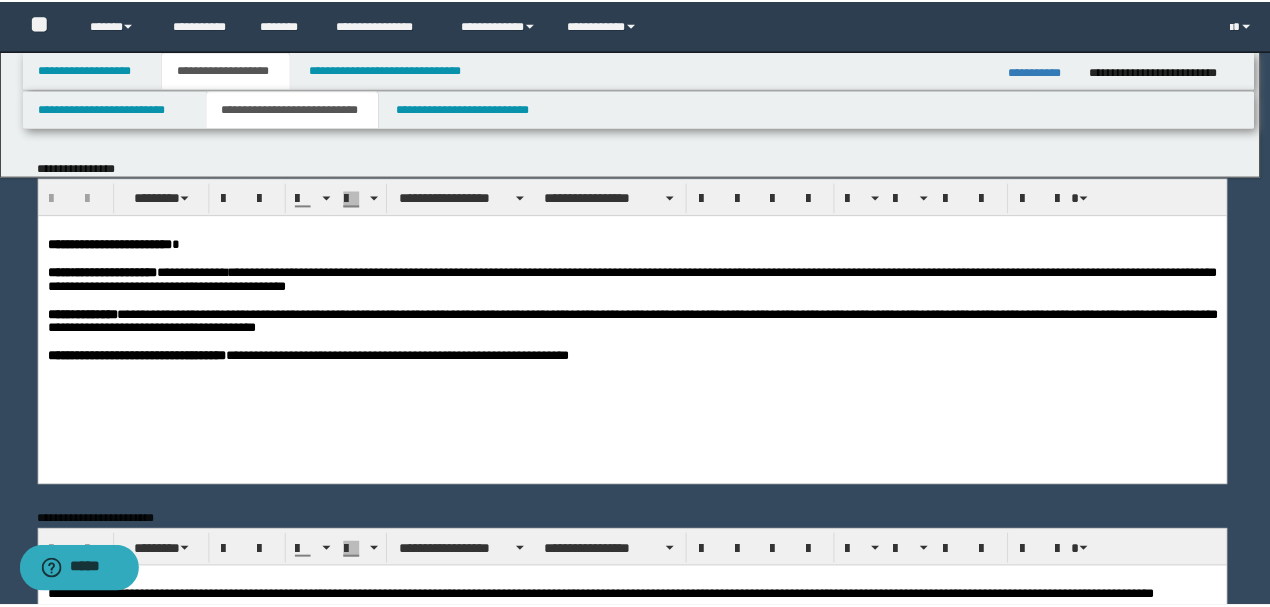 scroll, scrollTop: 0, scrollLeft: 0, axis: both 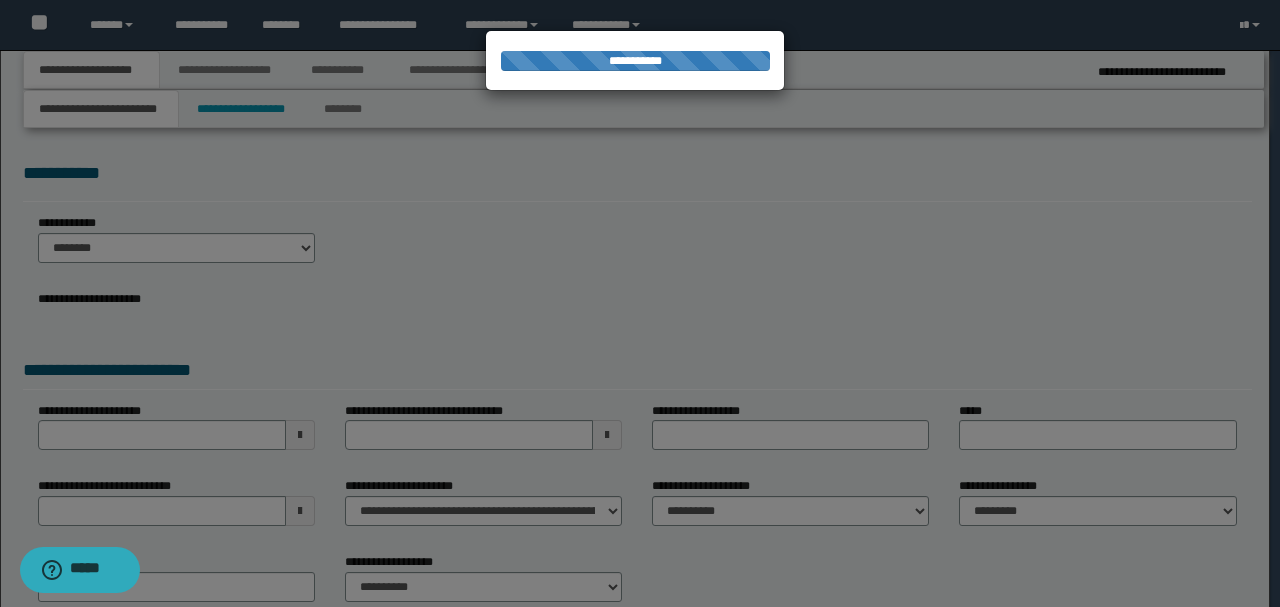 type on "**********" 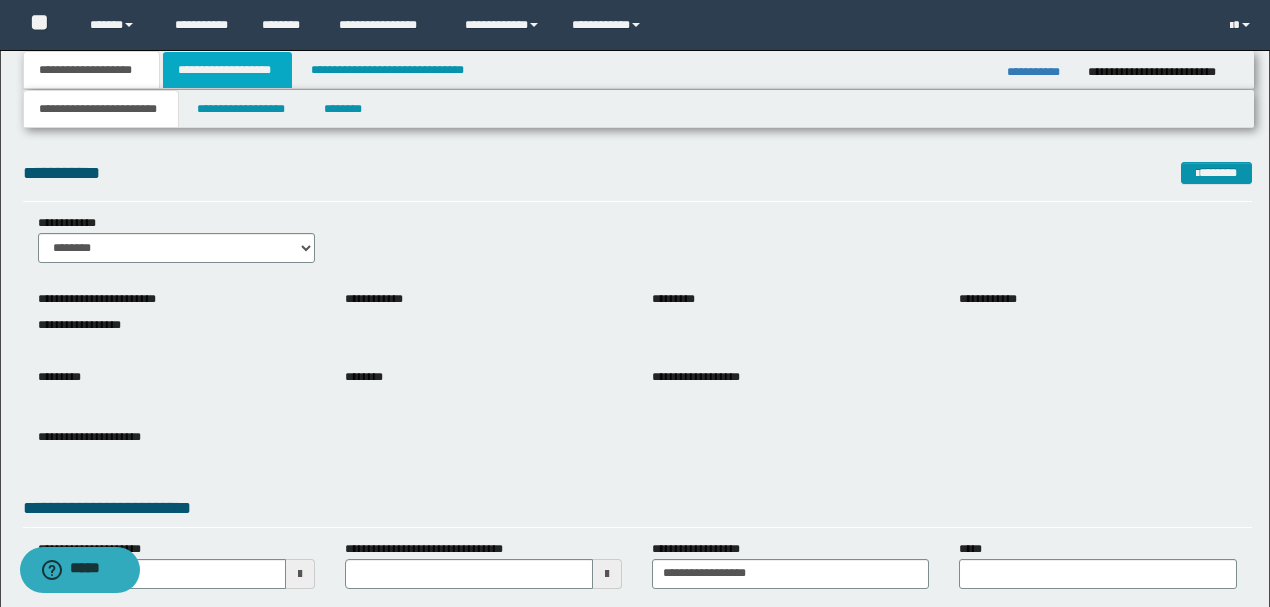 click on "**********" at bounding box center [227, 70] 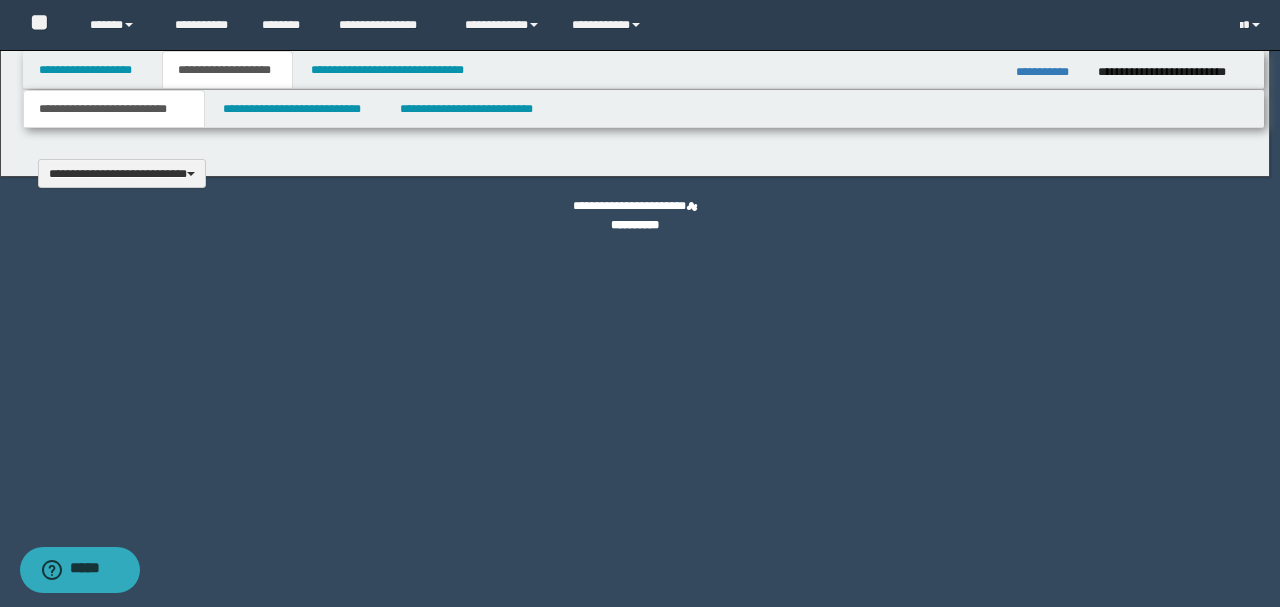 type 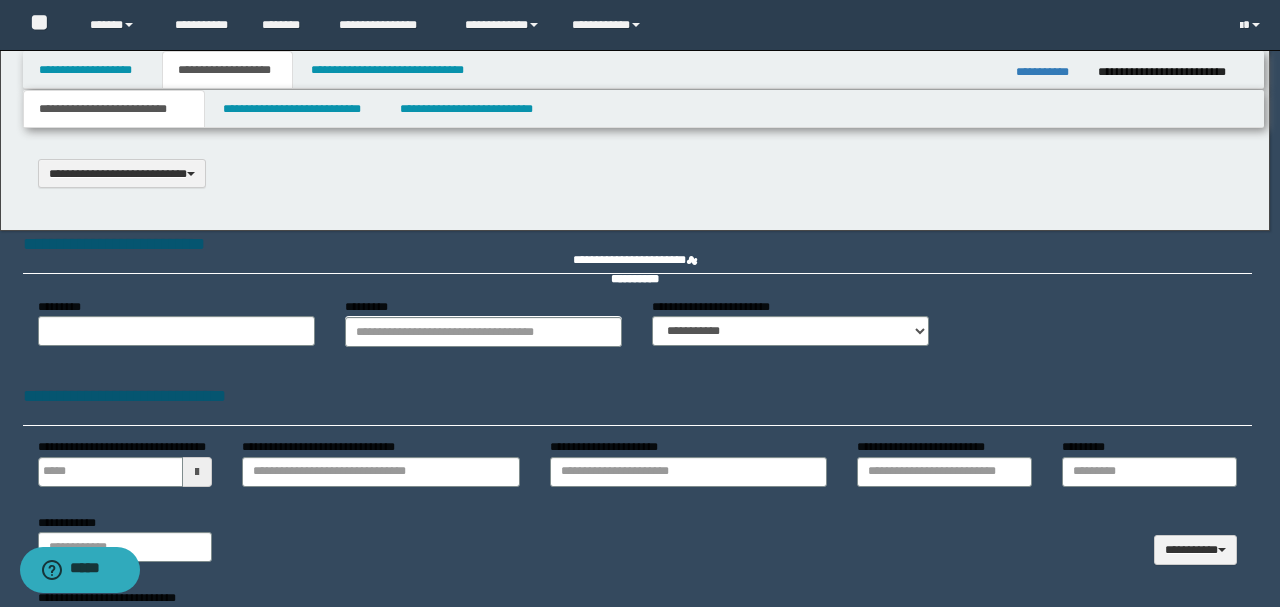scroll, scrollTop: 0, scrollLeft: 0, axis: both 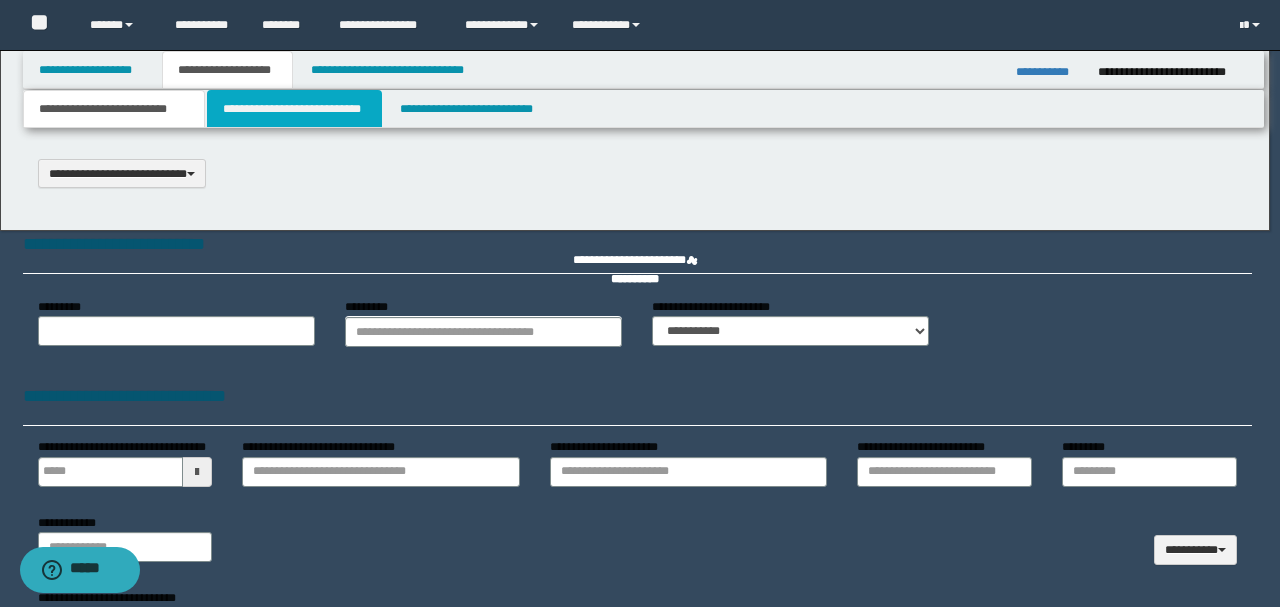select on "*" 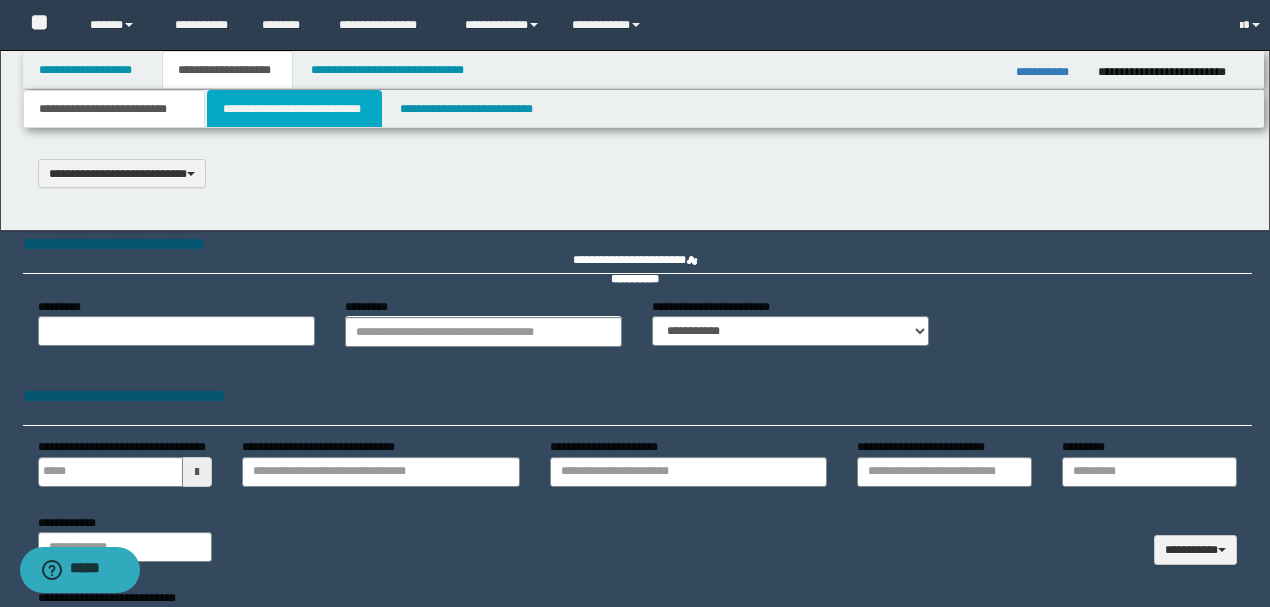 click on "**********" at bounding box center (294, 109) 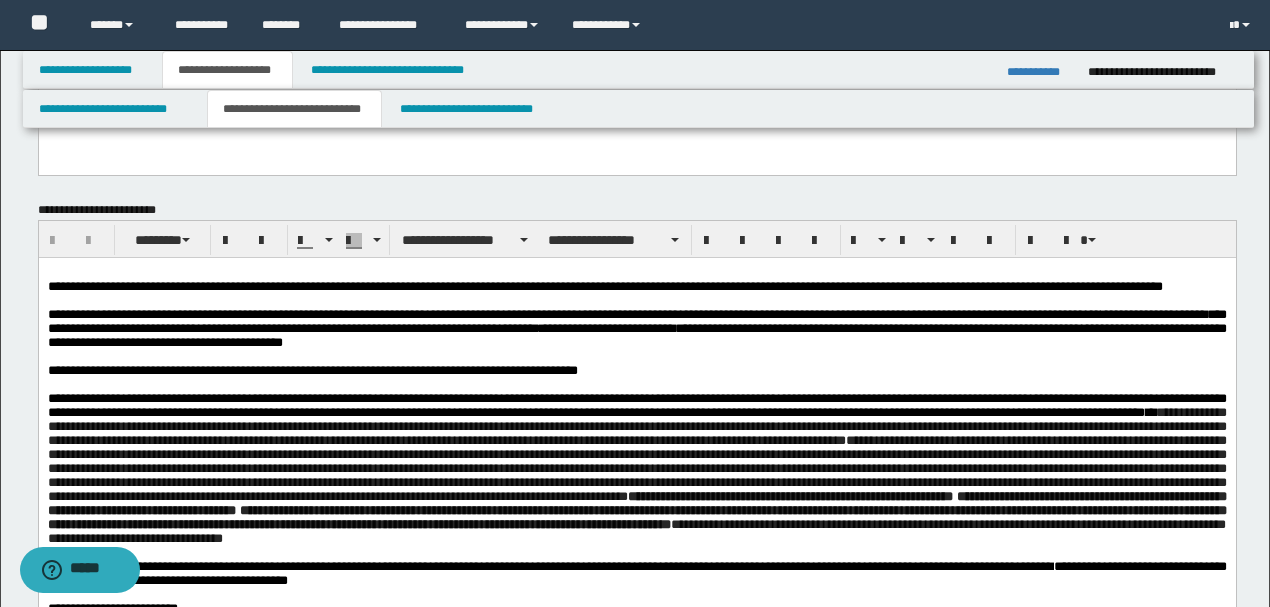 scroll, scrollTop: 333, scrollLeft: 0, axis: vertical 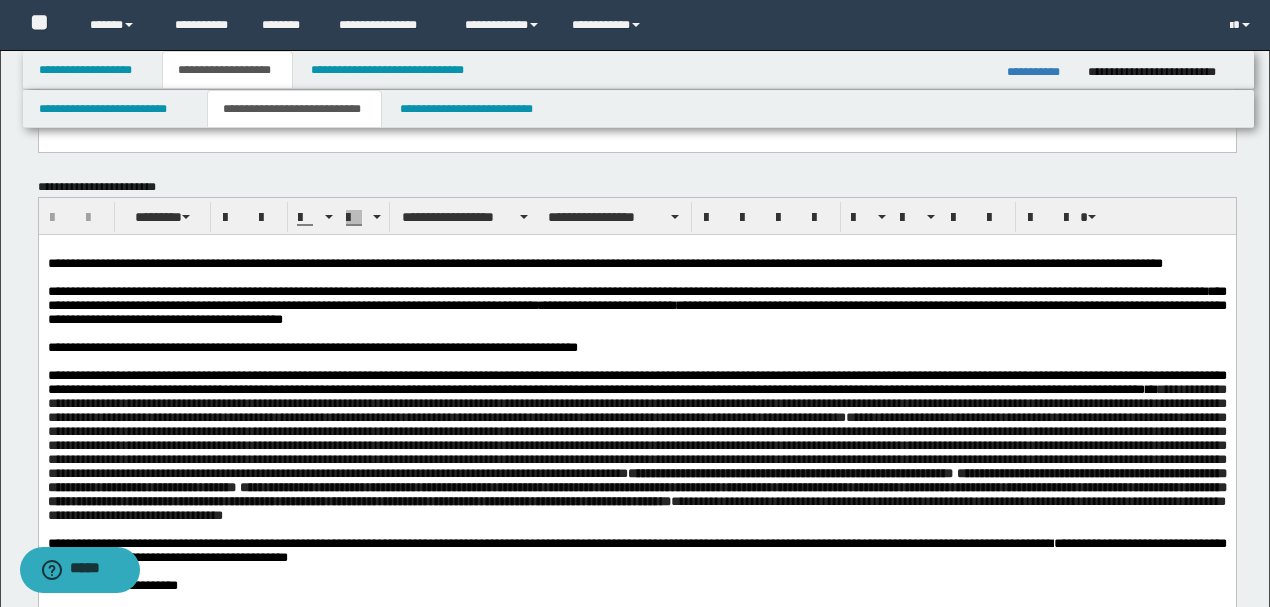 click at bounding box center (636, 278) 